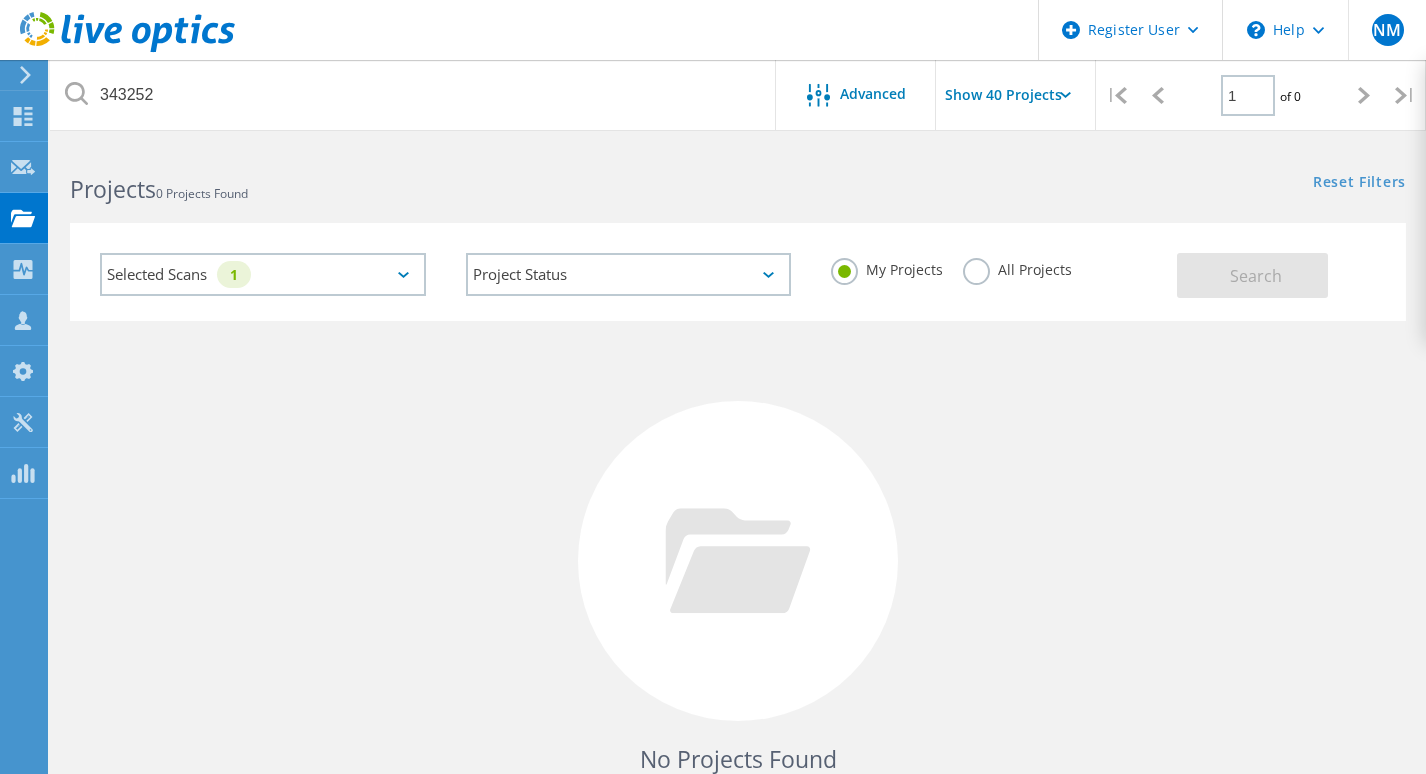 scroll, scrollTop: 0, scrollLeft: 0, axis: both 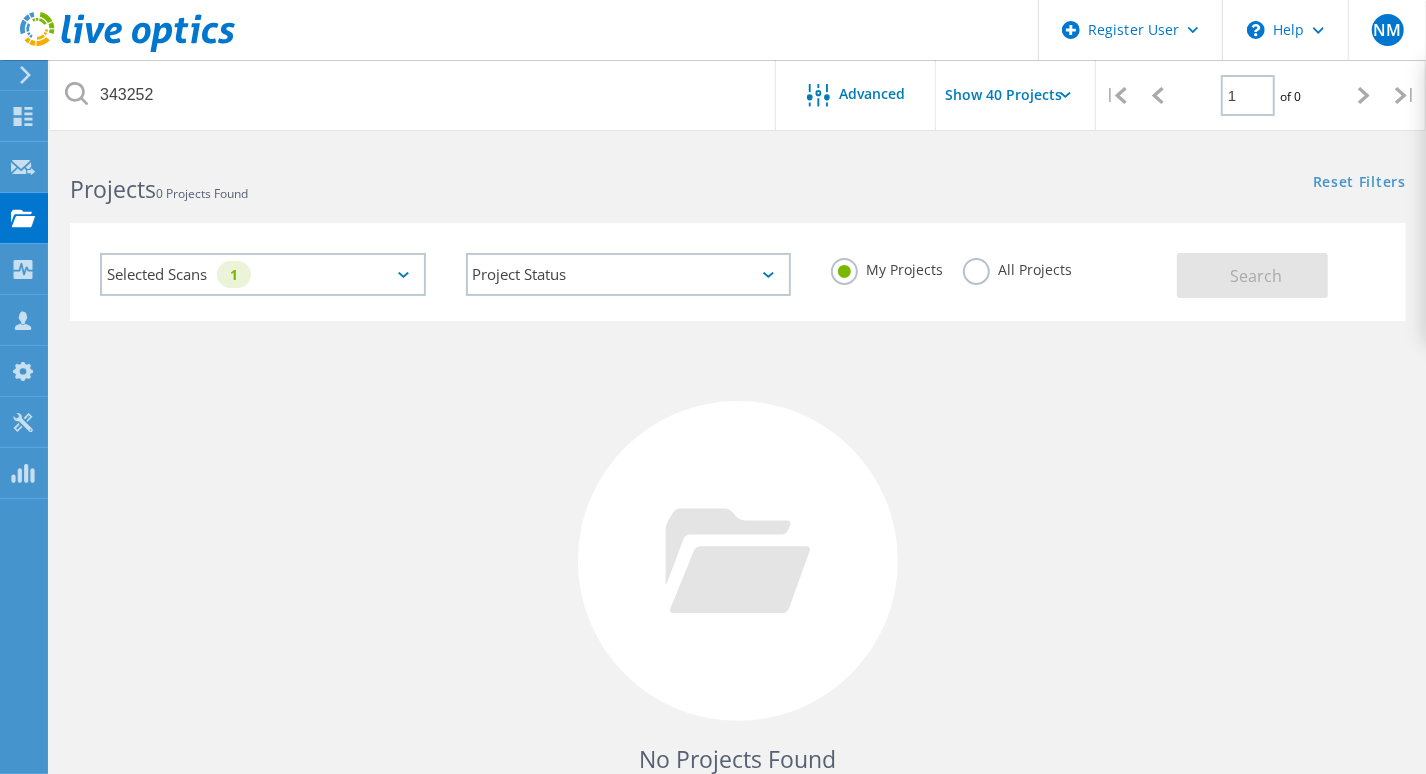 click on "All Projects" 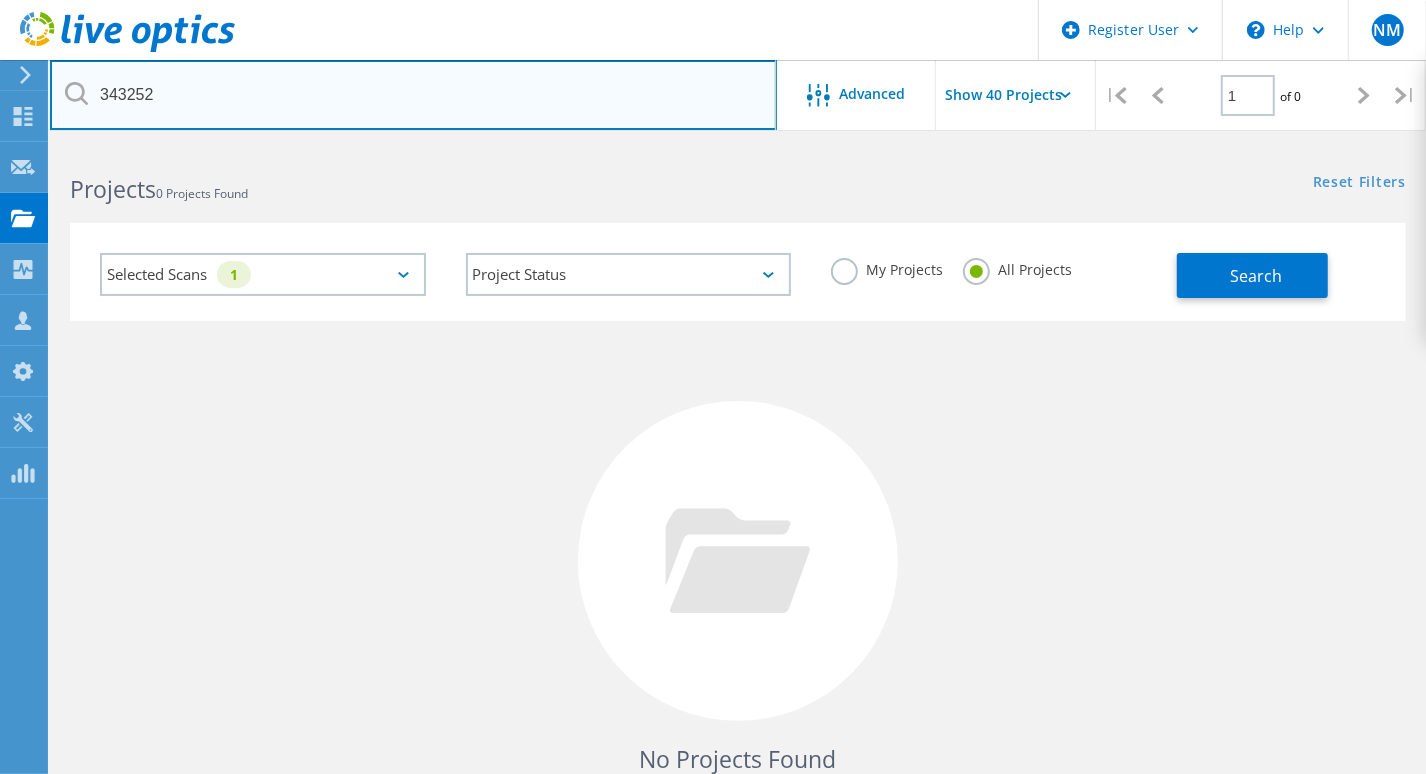 click on "343252" at bounding box center (413, 95) 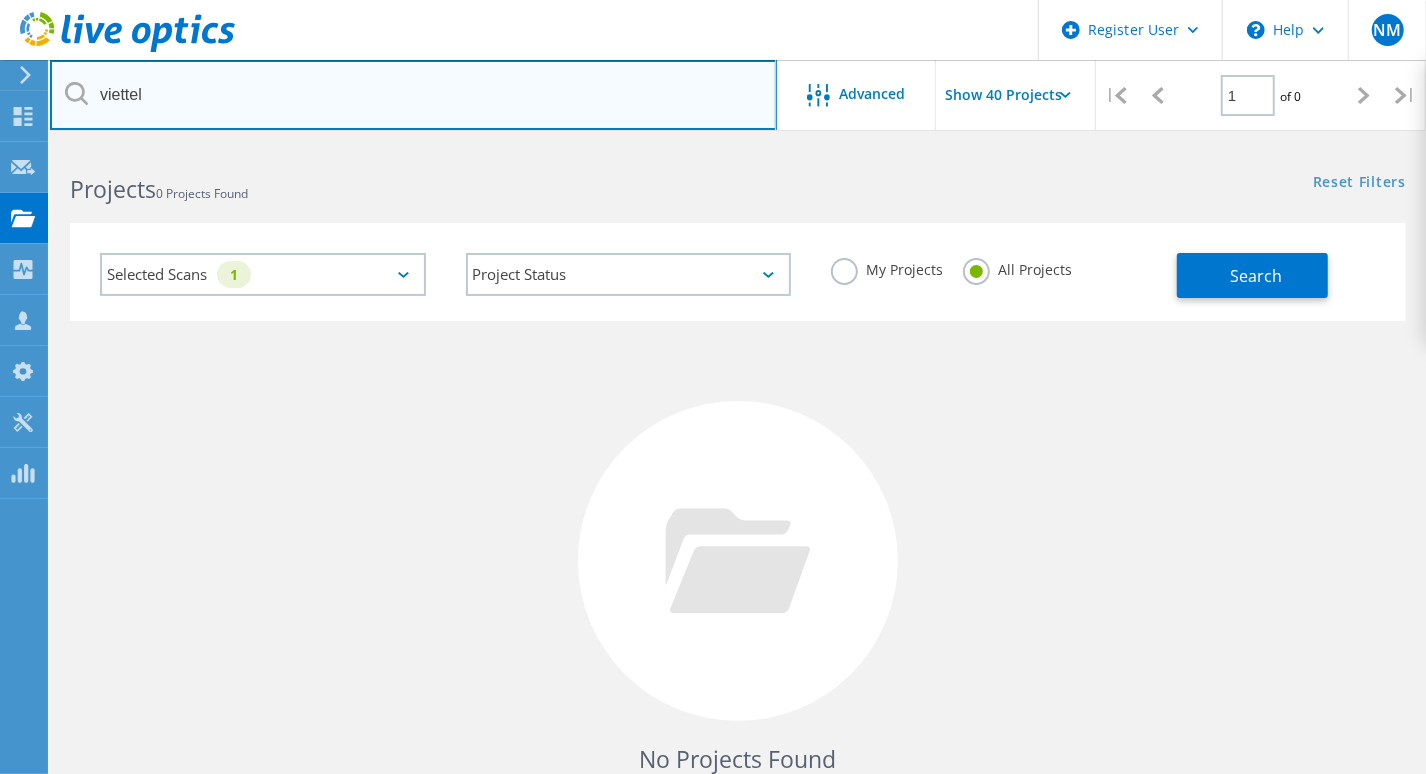 type on "viettel" 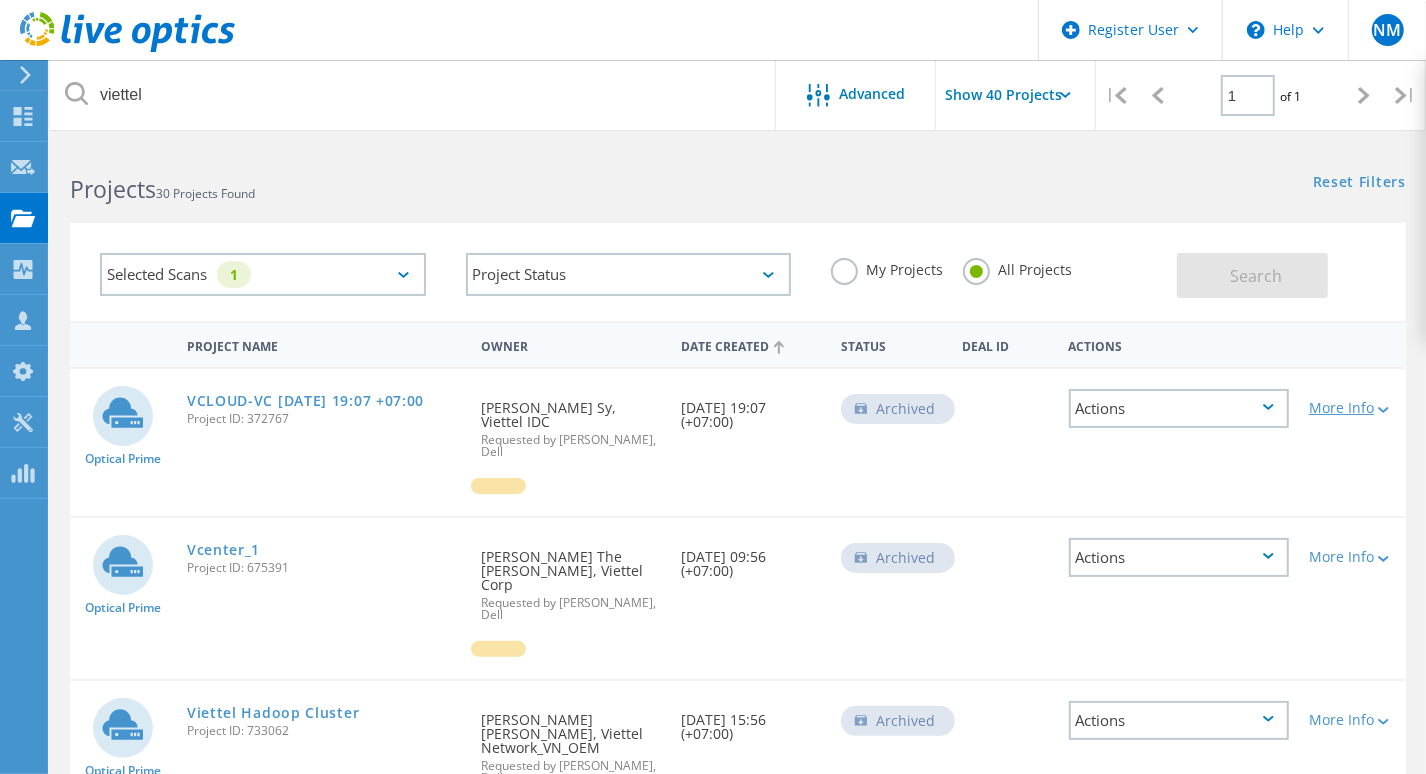 click 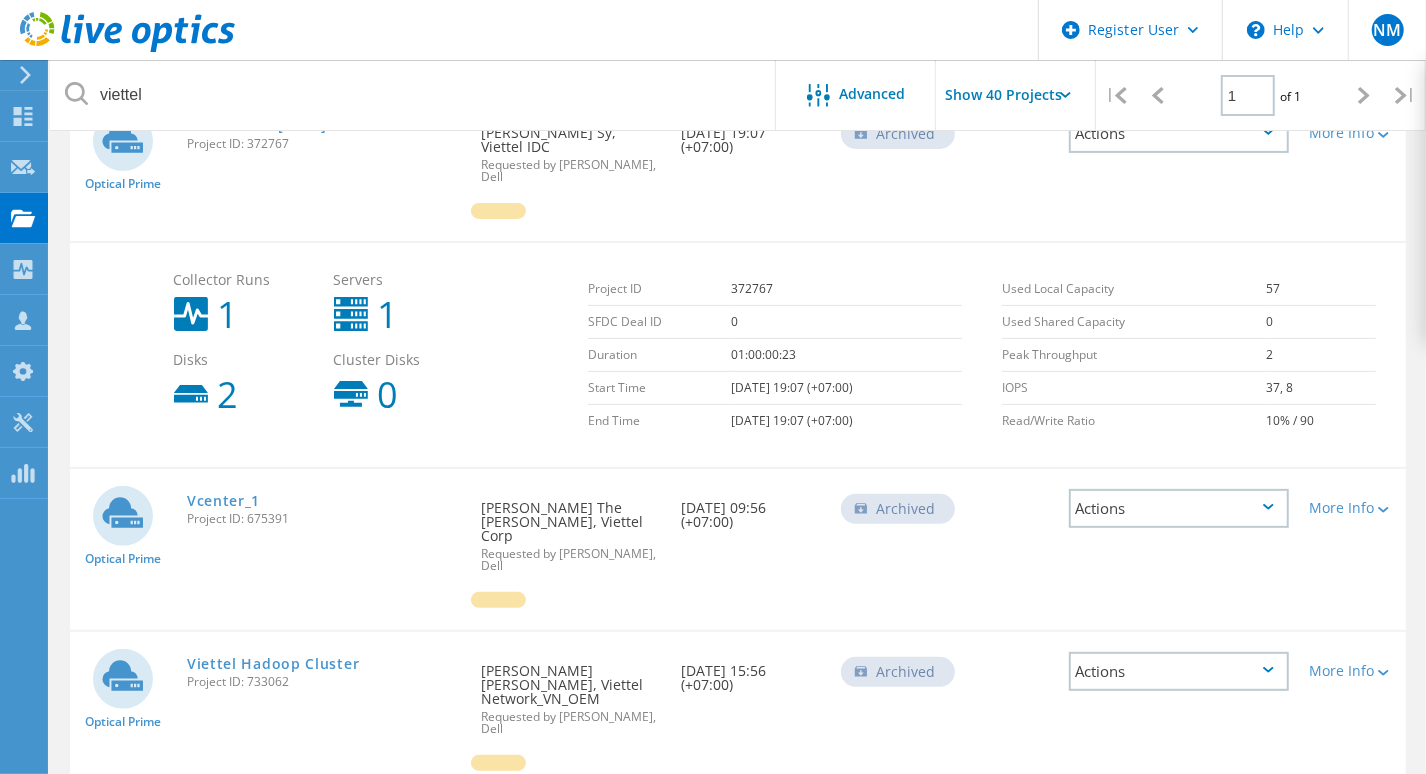 scroll, scrollTop: 300, scrollLeft: 0, axis: vertical 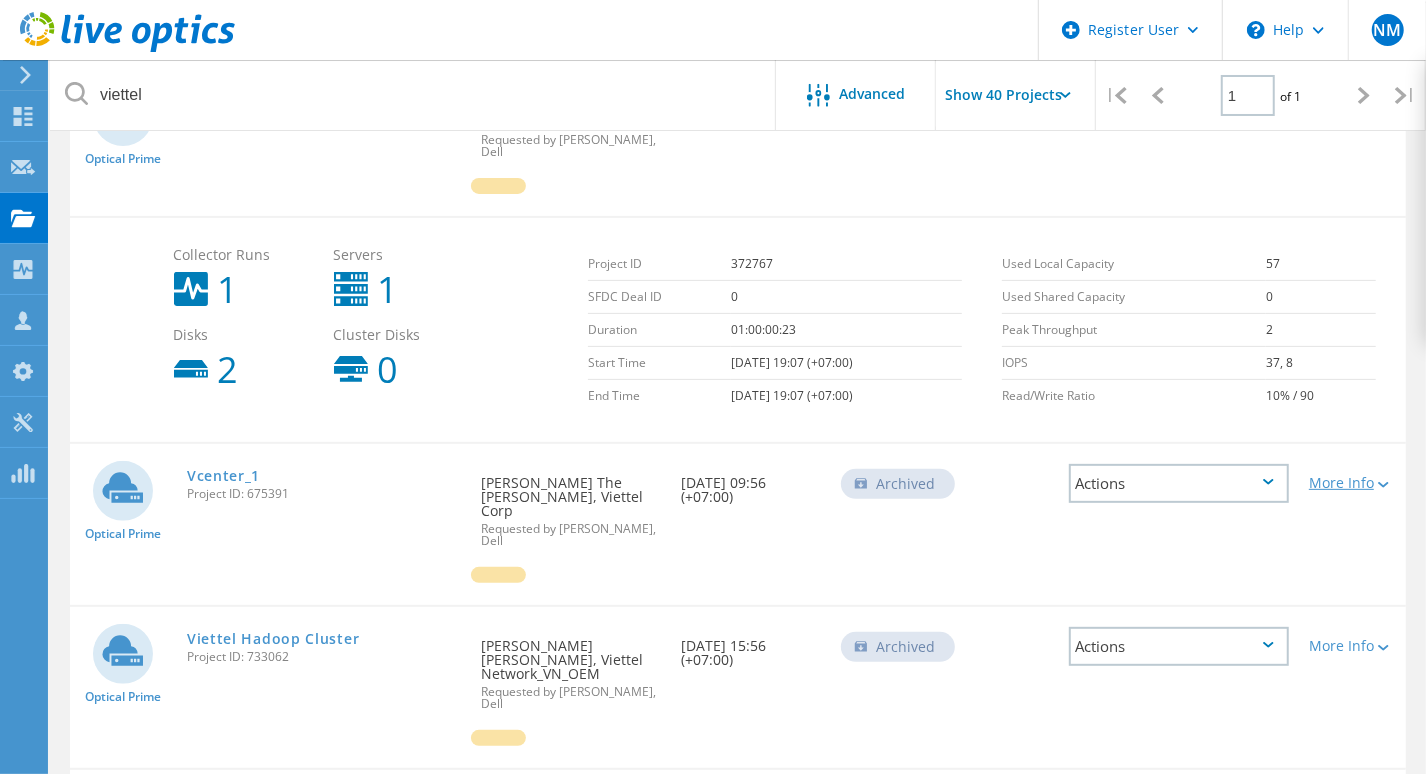 click on "More Info" 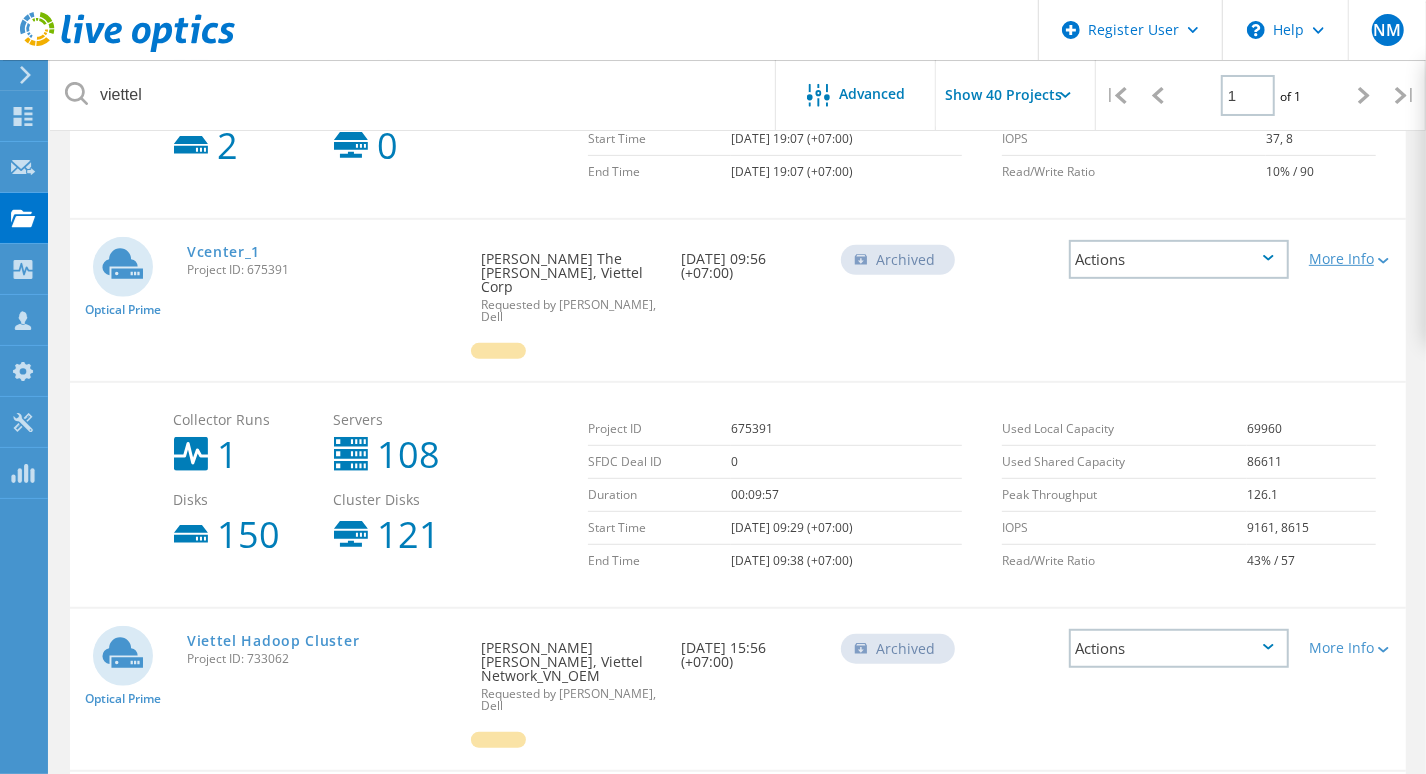 scroll, scrollTop: 500, scrollLeft: 0, axis: vertical 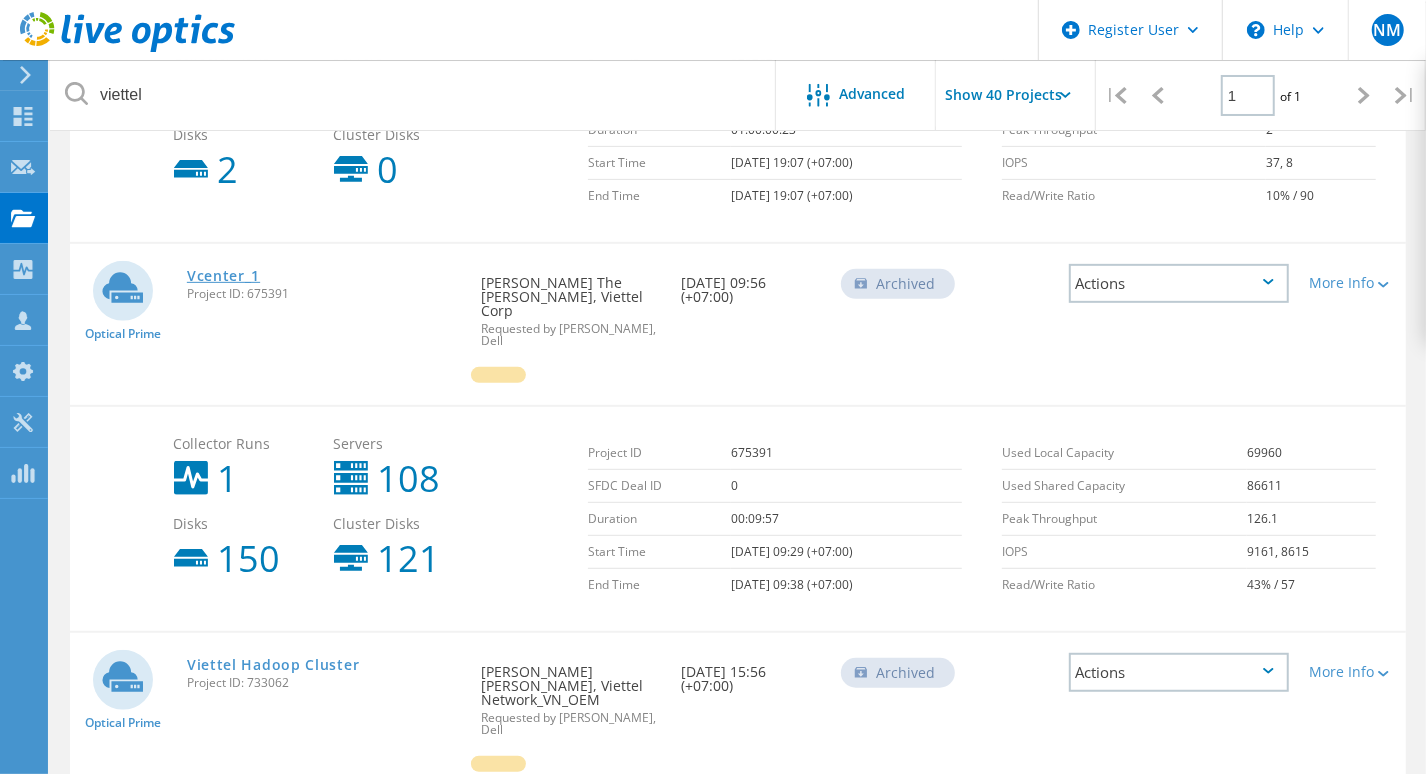 click on "Vcenter_1" 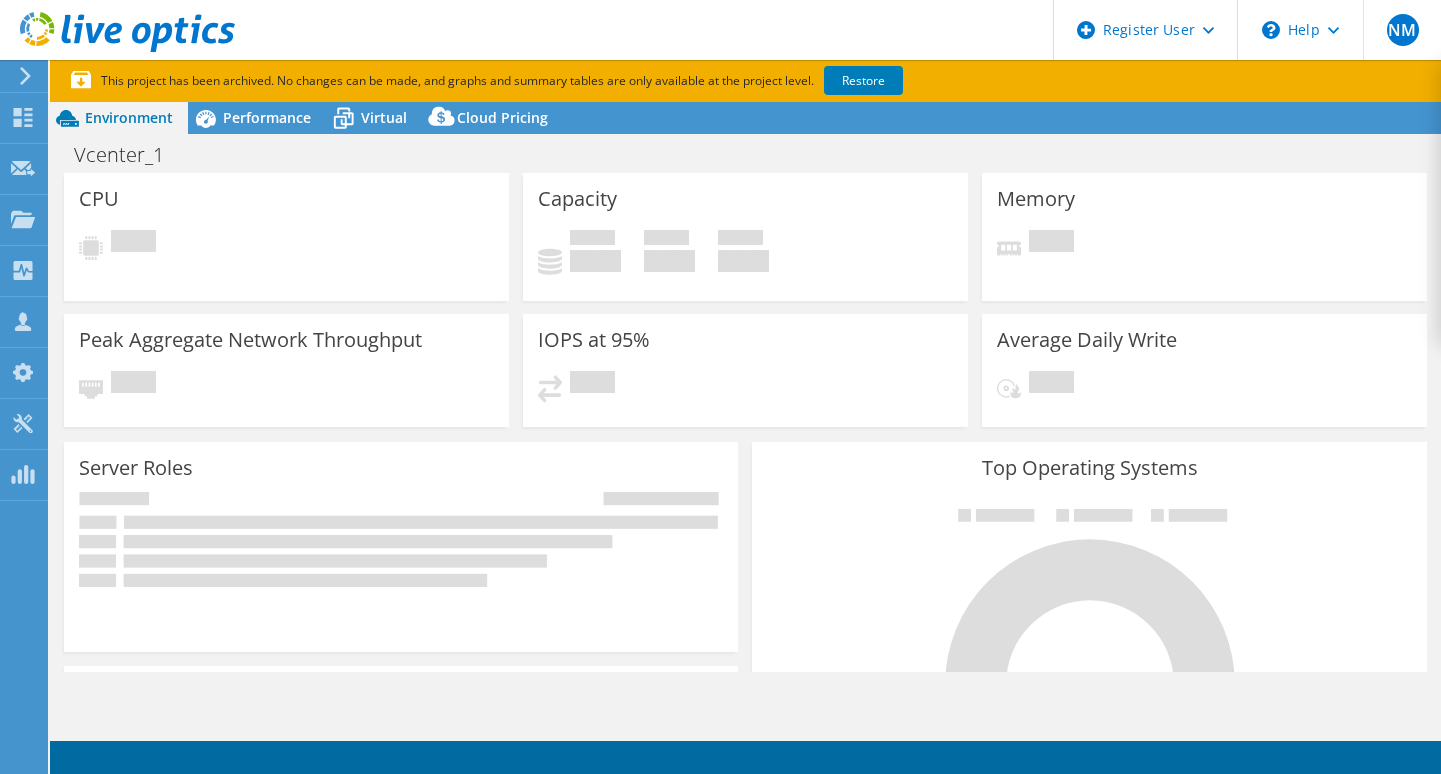 scroll, scrollTop: 0, scrollLeft: 0, axis: both 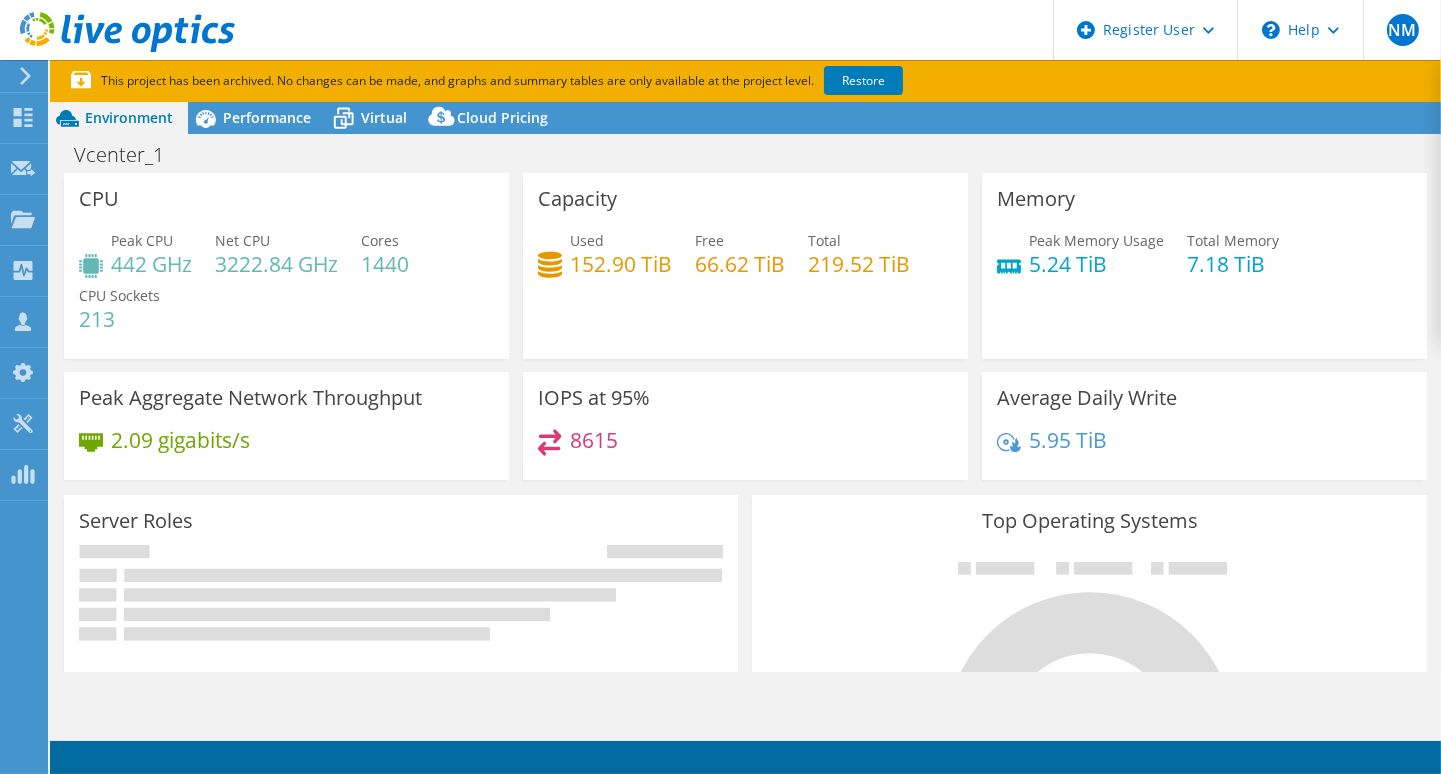 select on "USD" 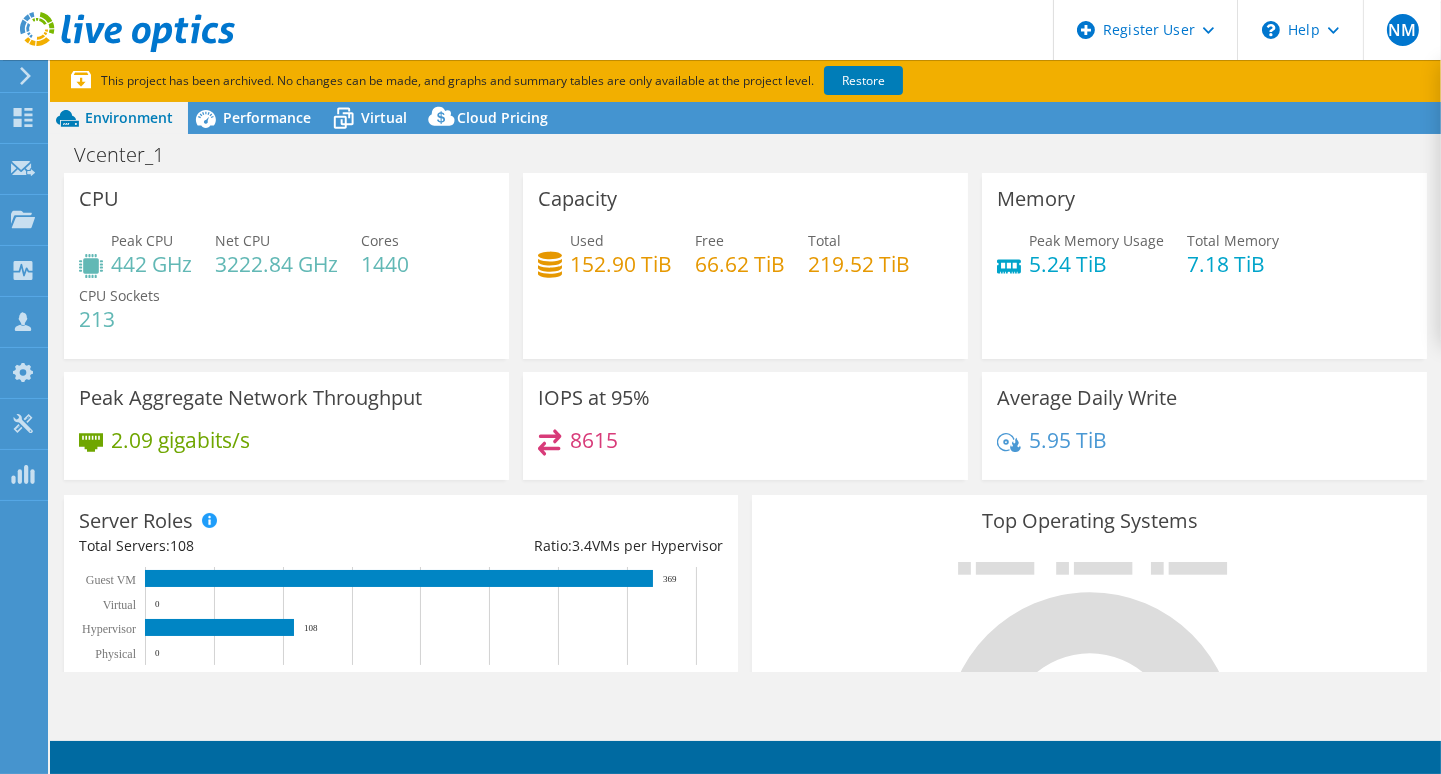 click on "CPU
Peak CPU
442 GHz
Net CPU
3222.84 GHz
Cores
1440
CPU Sockets
213" at bounding box center [286, 266] 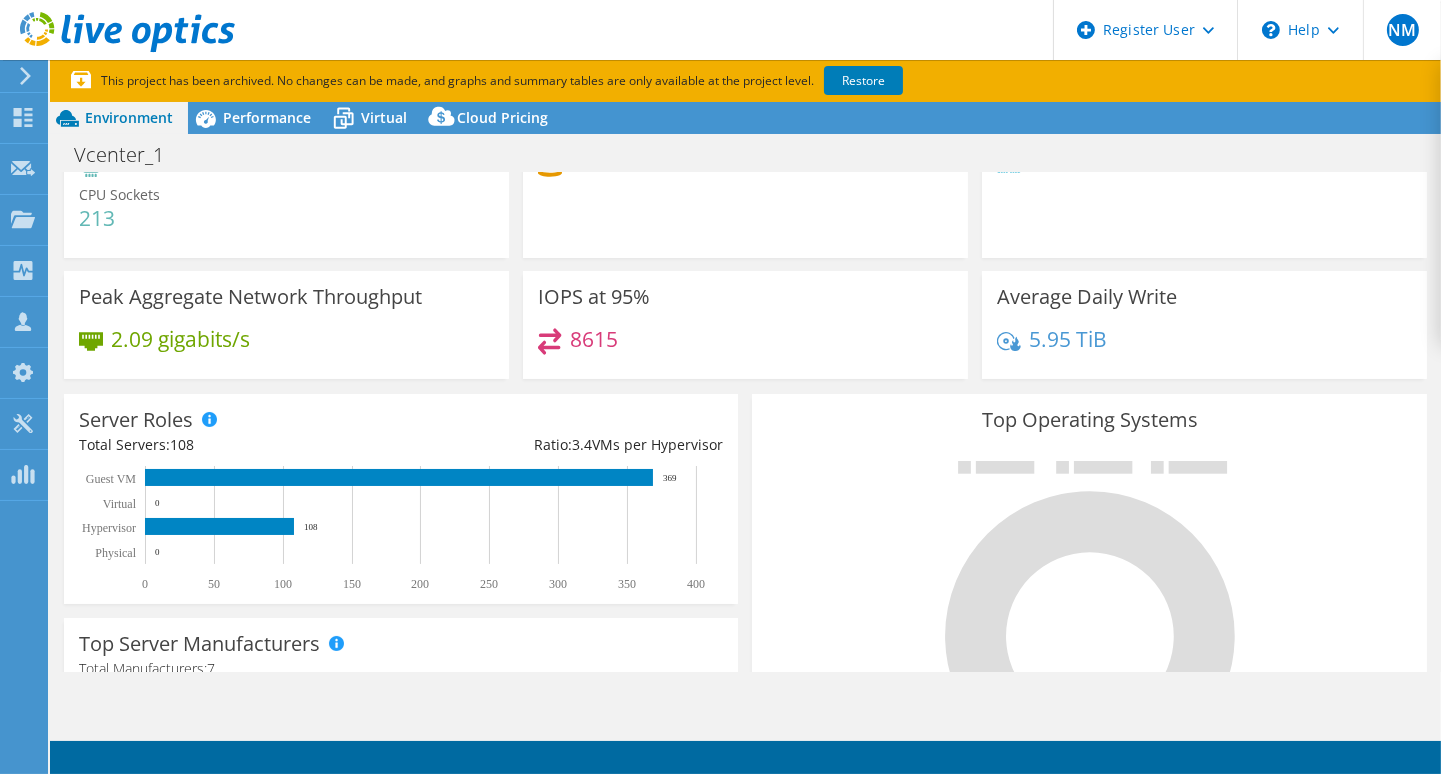 scroll, scrollTop: 0, scrollLeft: 0, axis: both 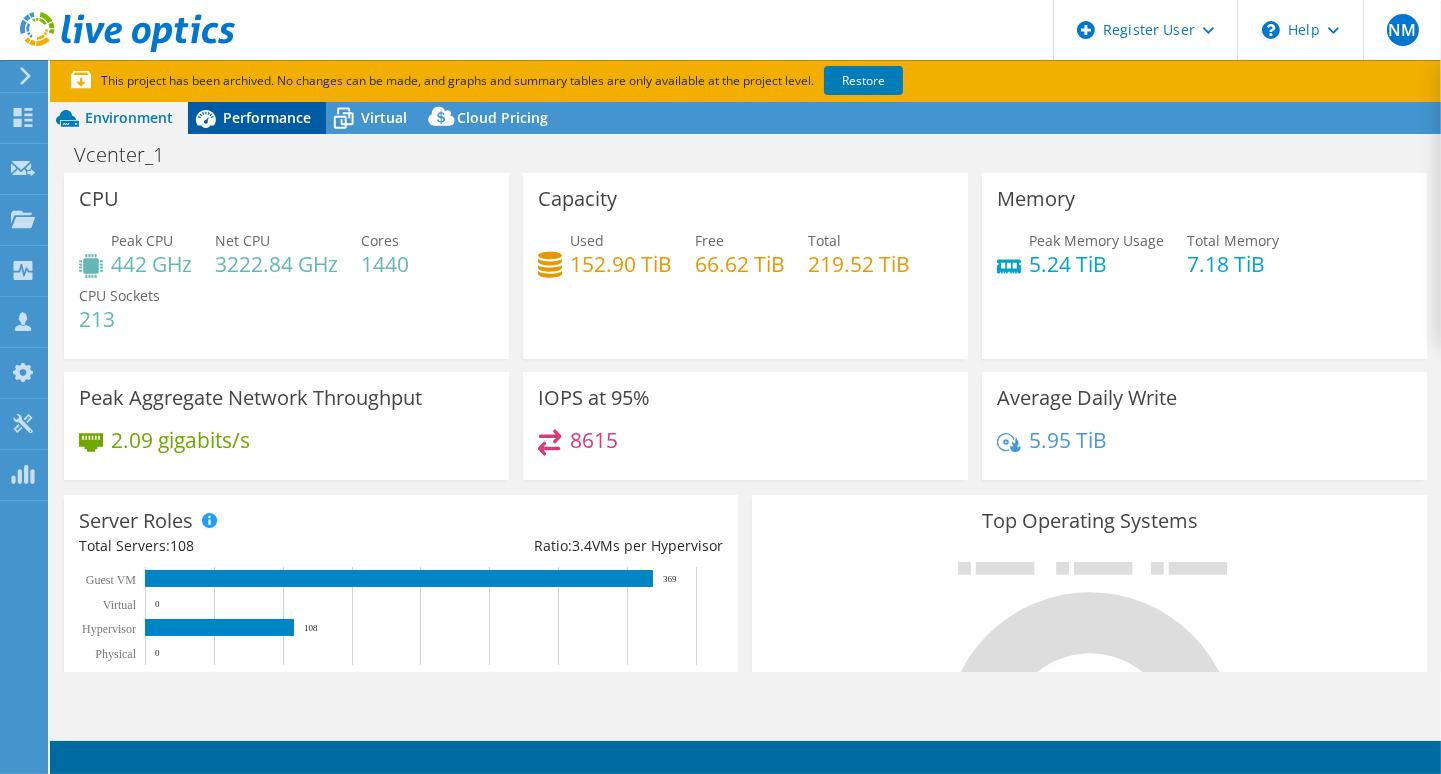 click on "Performance" at bounding box center [267, 117] 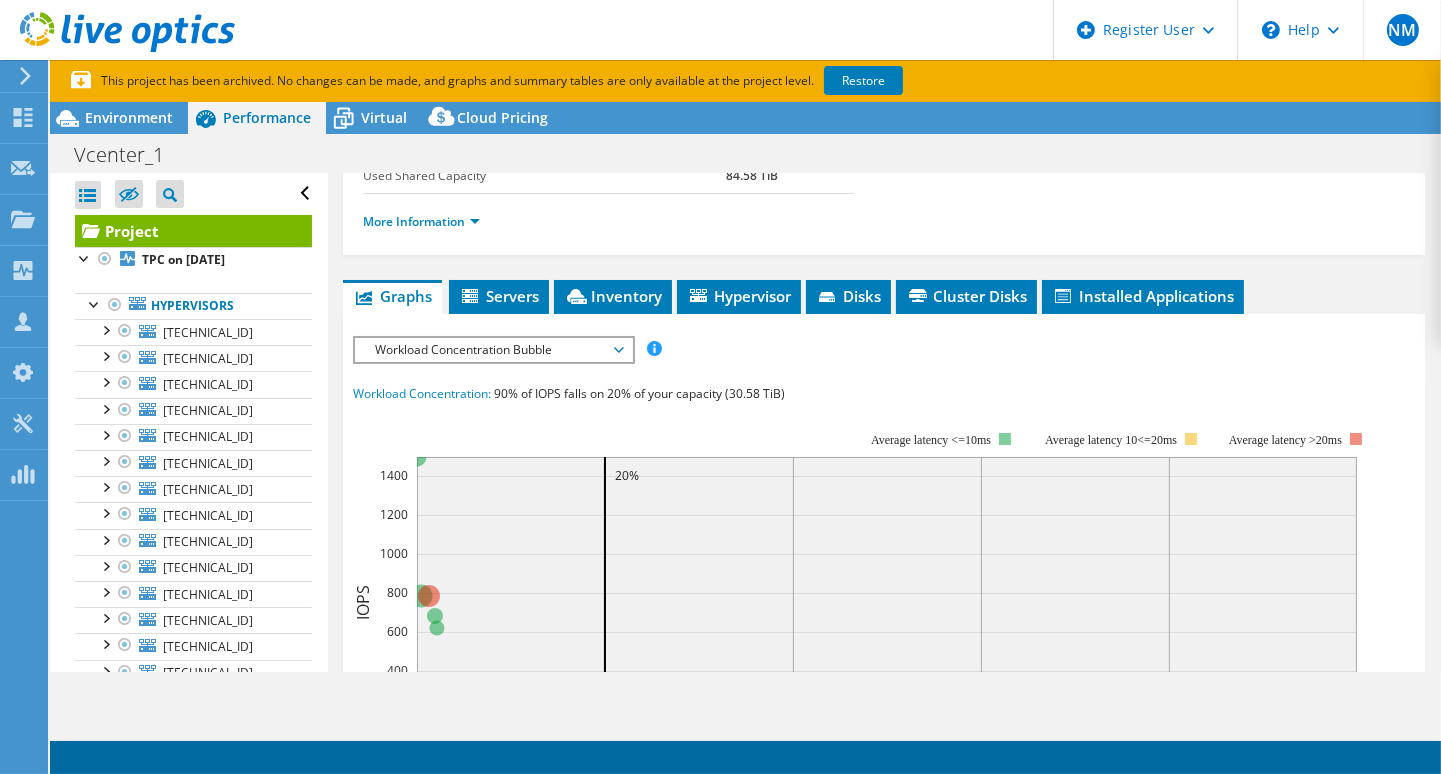 scroll, scrollTop: 200, scrollLeft: 0, axis: vertical 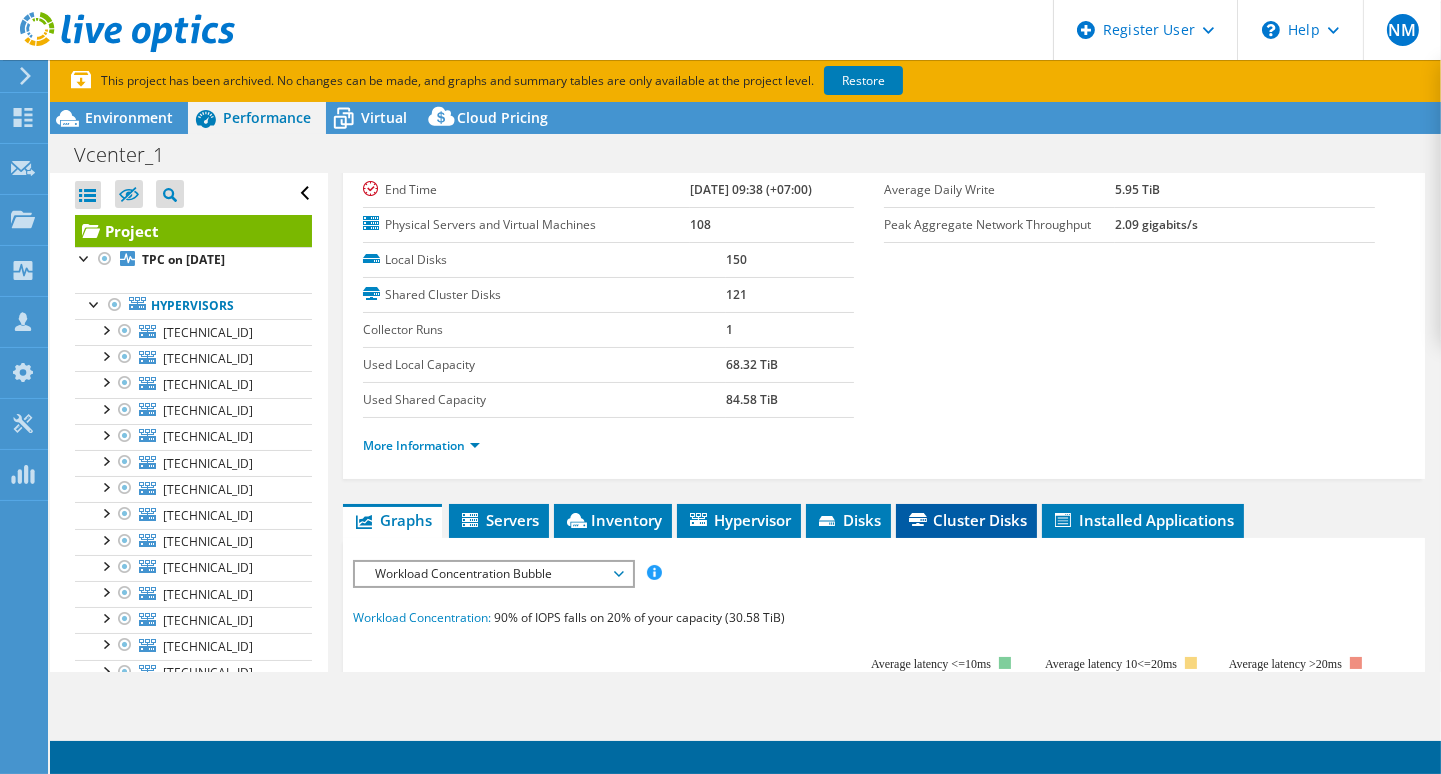 click on "Cluster Disks" at bounding box center (966, 520) 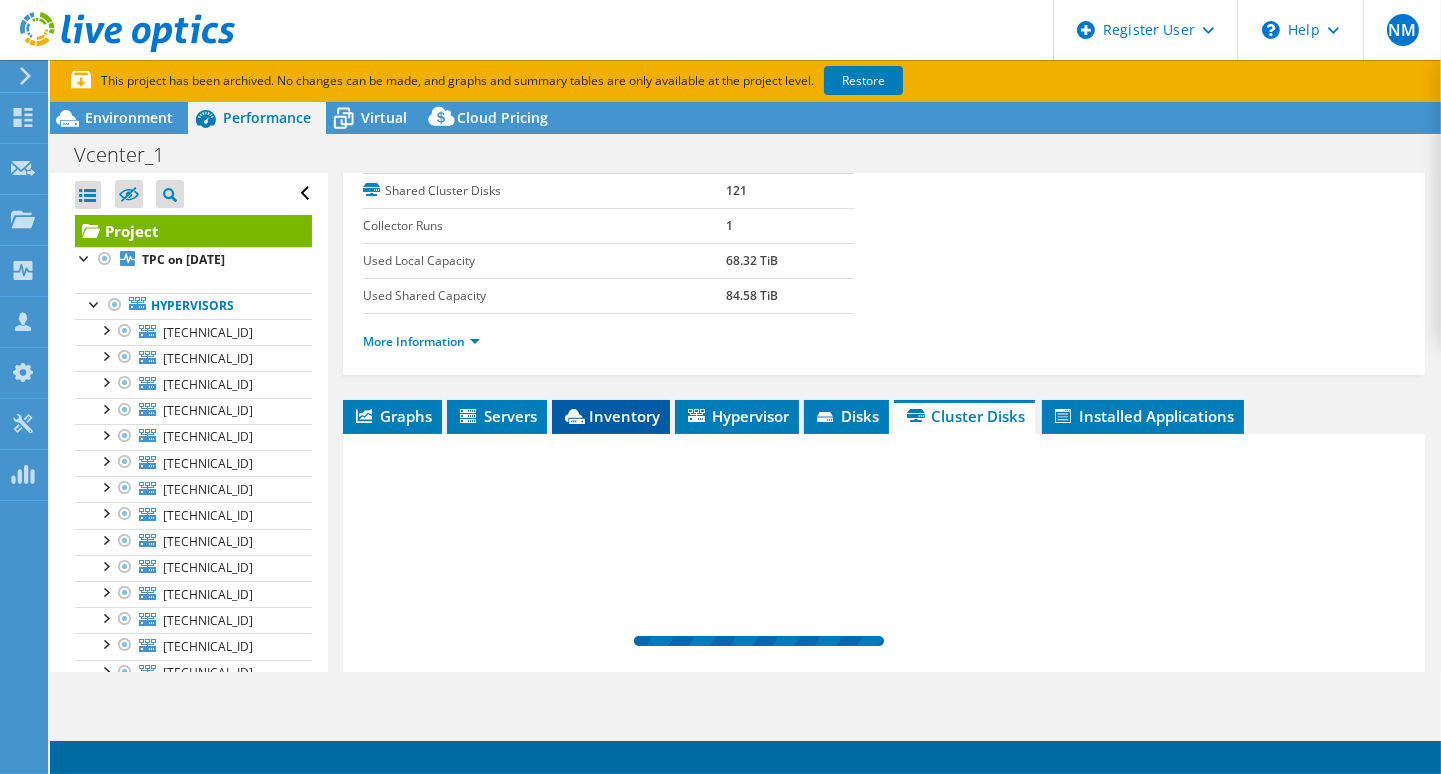 scroll, scrollTop: 500, scrollLeft: 0, axis: vertical 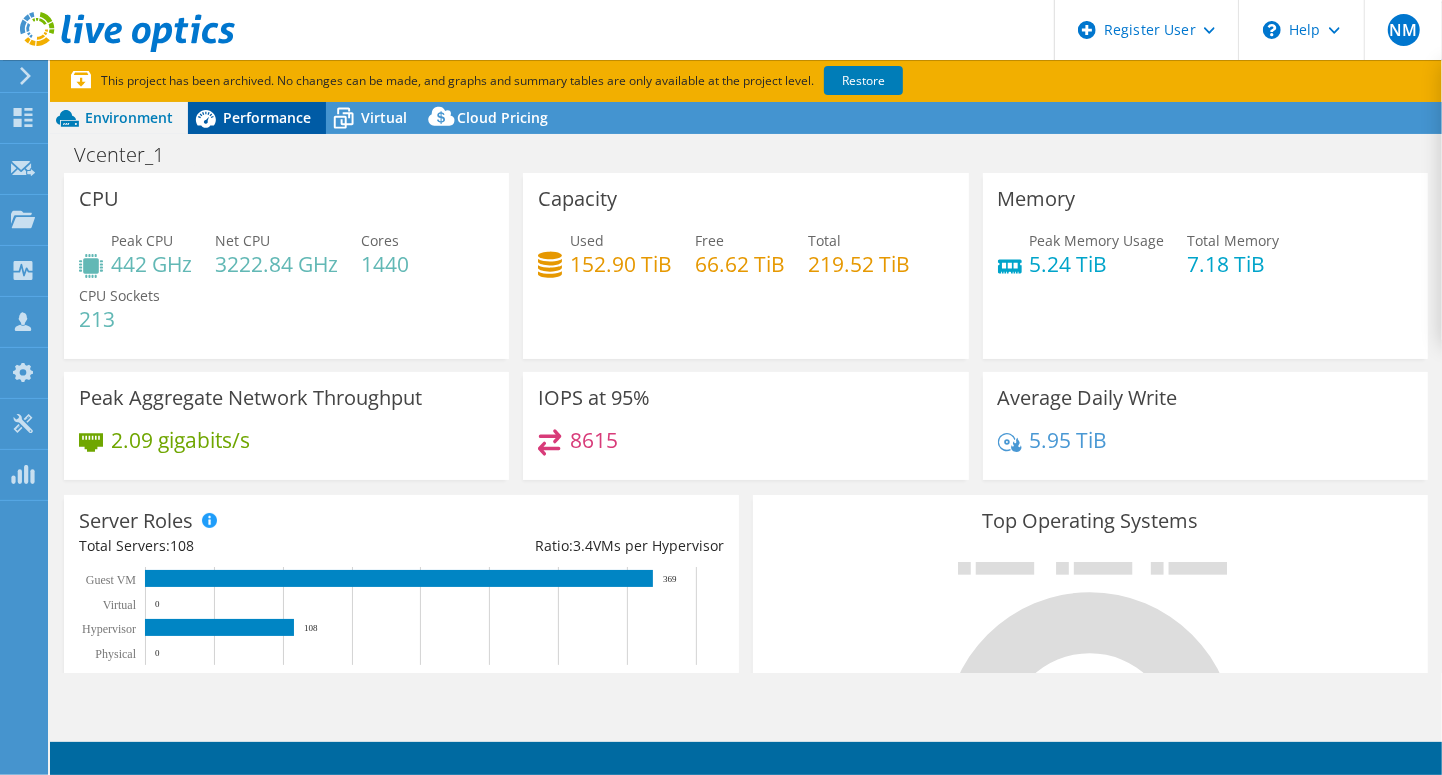 click on "Performance" at bounding box center (267, 117) 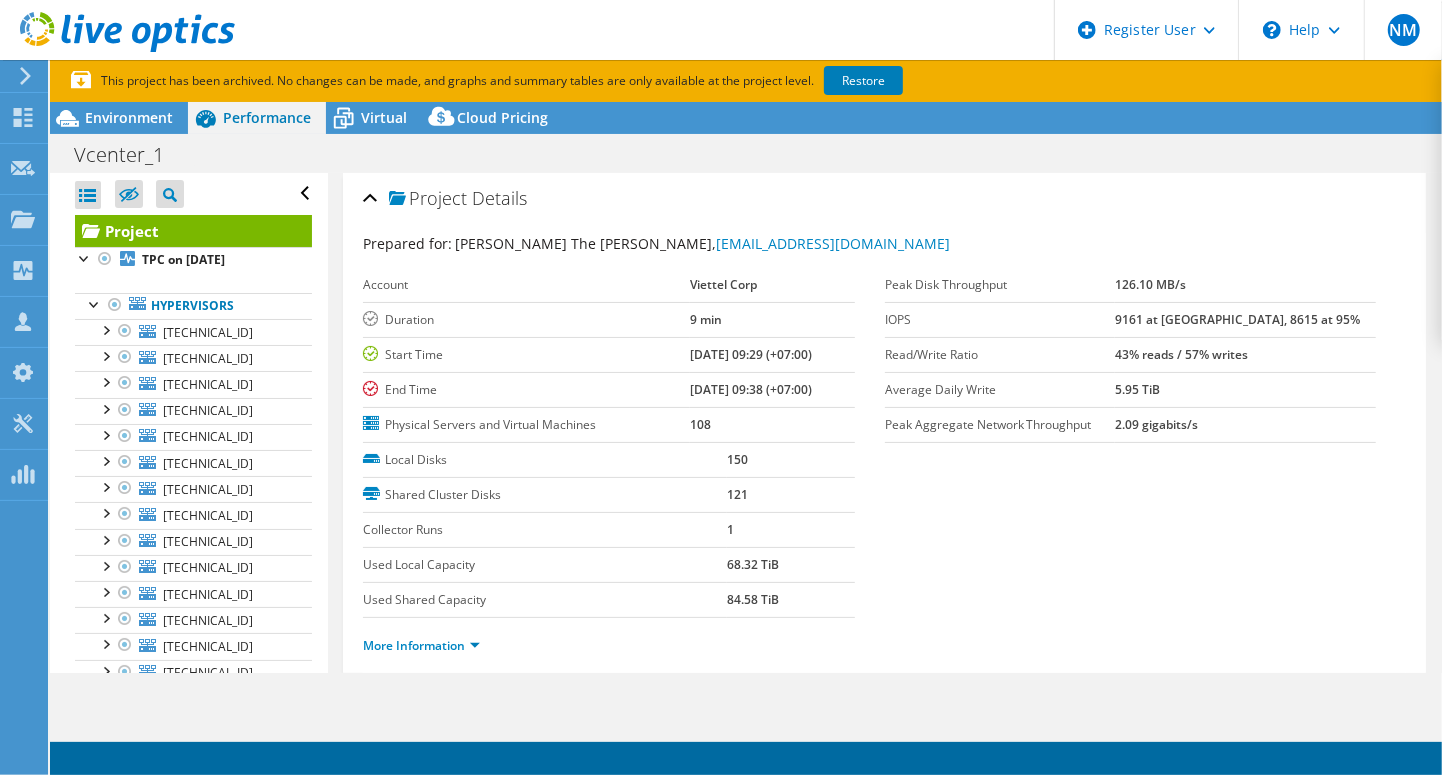 click on "Prepared for:
Tran The Anh,  Anhtt69@viettel.com.vn
Account
Viettel Corp
Duration
9 min
Start Time
09/17/2018, 09:29 (+07:00)
End Time
09/17/2018, 09:38 (+07:00)
Physical Servers and Virtual Machines
108
Local Disks
150
Shared Cluster Disks
121 1" at bounding box center [884, 453] 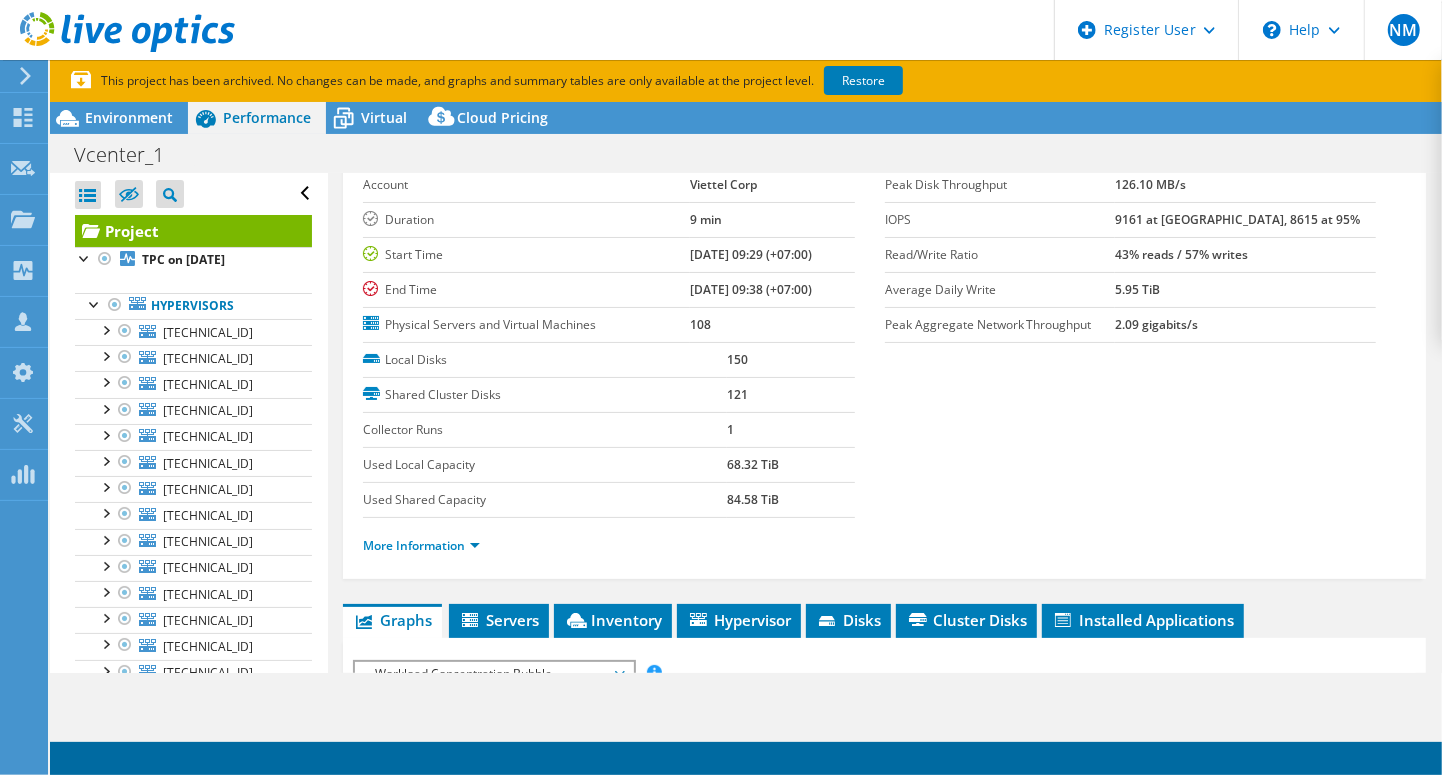 scroll, scrollTop: 0, scrollLeft: 0, axis: both 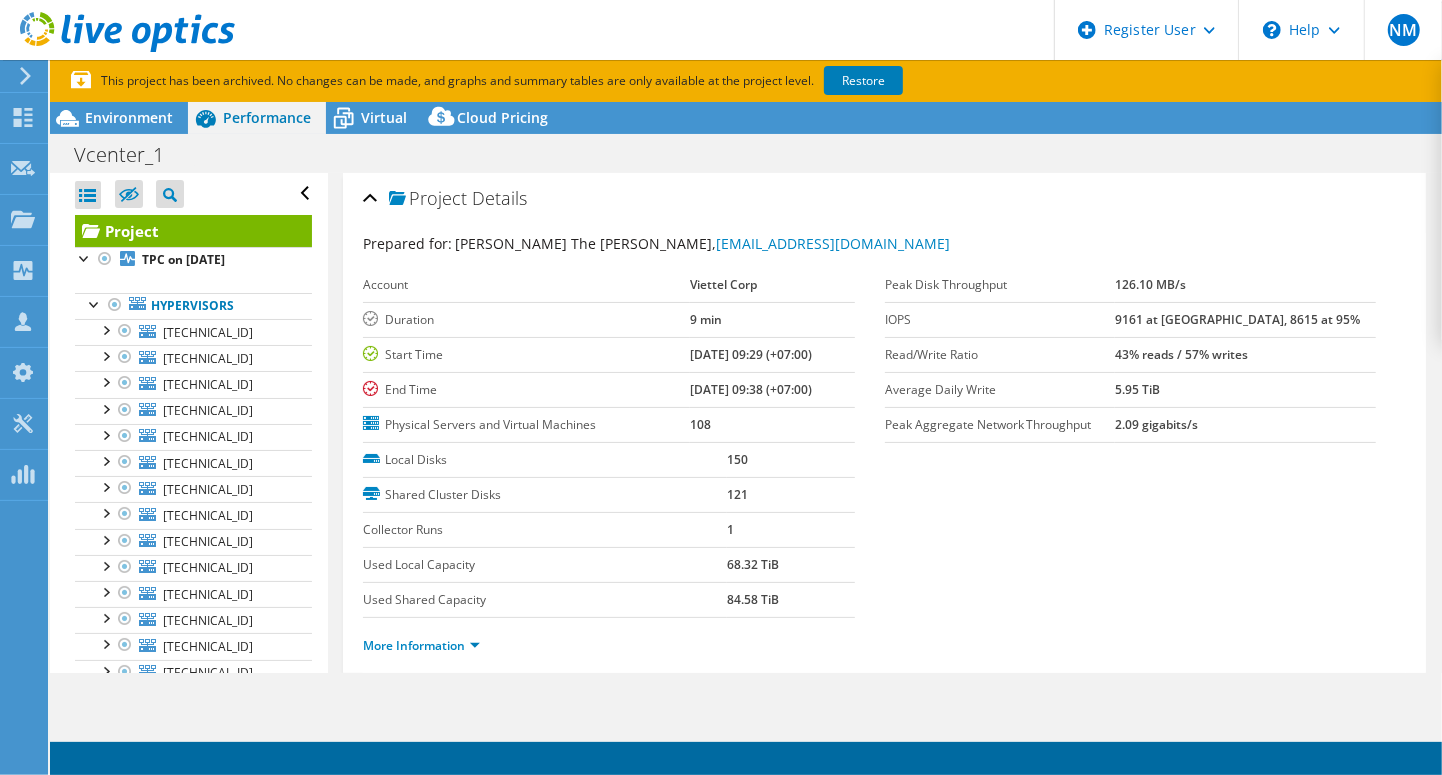 click on "Prepared for:
Tran The Anh,  Anhtt69@viettel.com.vn
Account
Viettel Corp
Duration
9 min
Start Time
09/17/2018, 09:29 (+07:00)
End Time
09/17/2018, 09:38 (+07:00)
Physical Servers and Virtual Machines
108
Local Disks
150
Shared Cluster Disks
121 1" at bounding box center [884, 453] 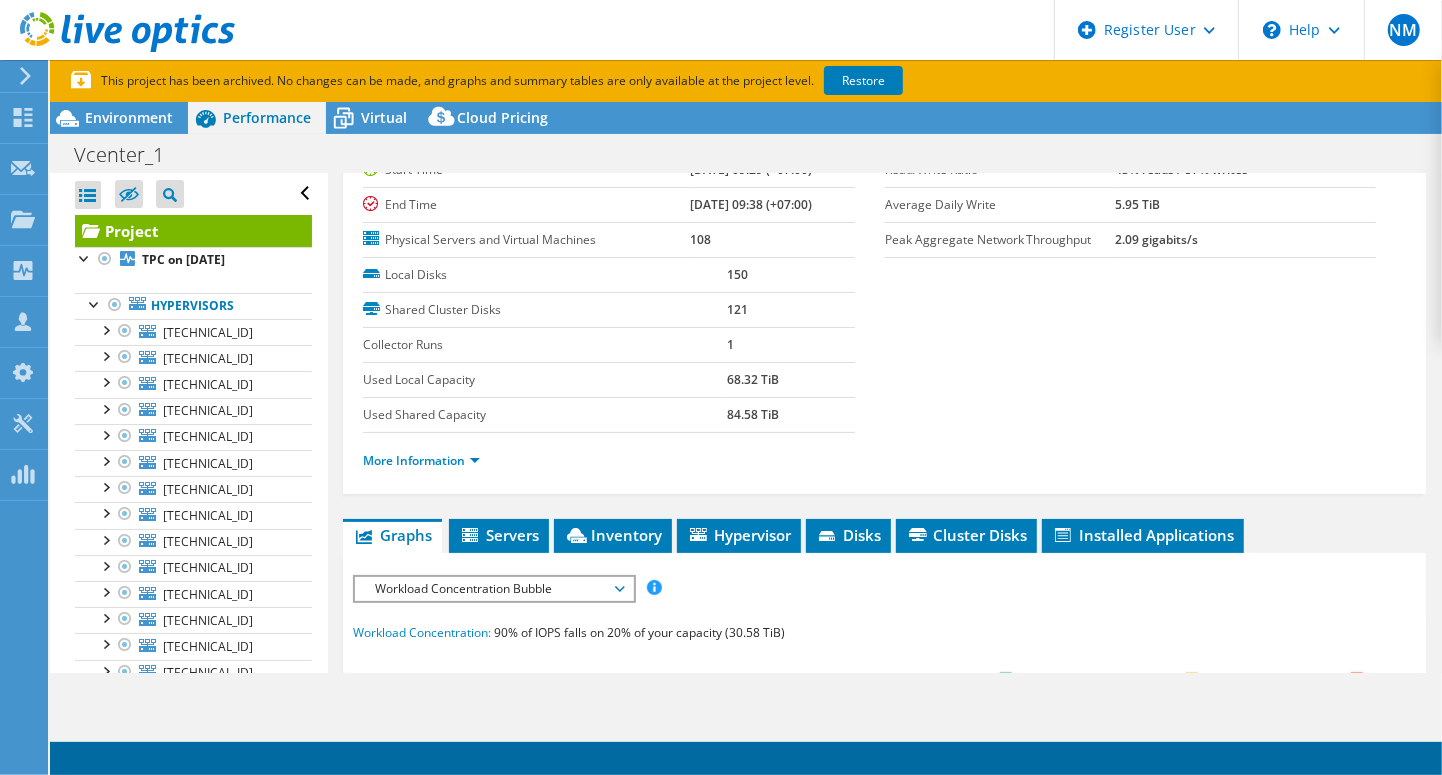 scroll, scrollTop: 200, scrollLeft: 0, axis: vertical 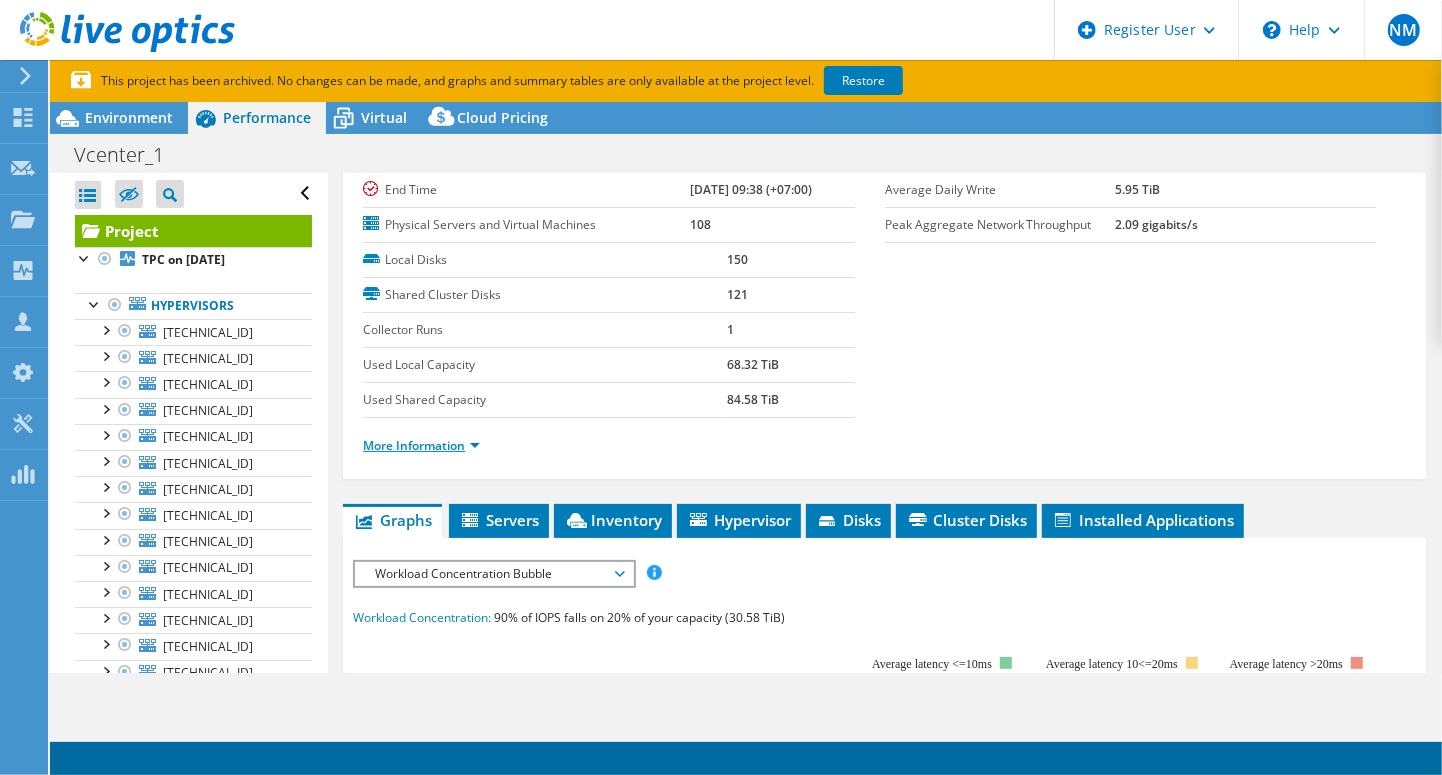 click on "More Information" at bounding box center (421, 445) 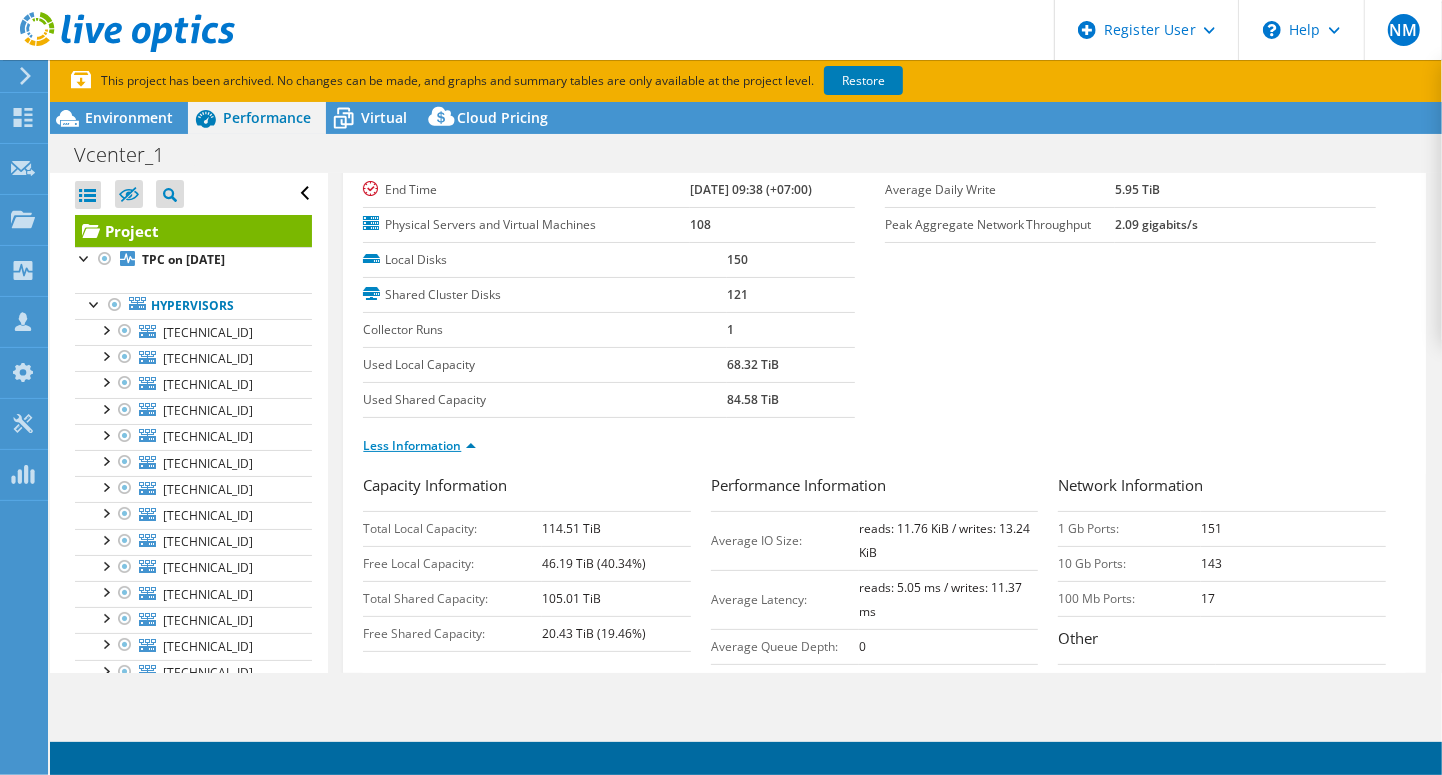 scroll, scrollTop: 300, scrollLeft: 0, axis: vertical 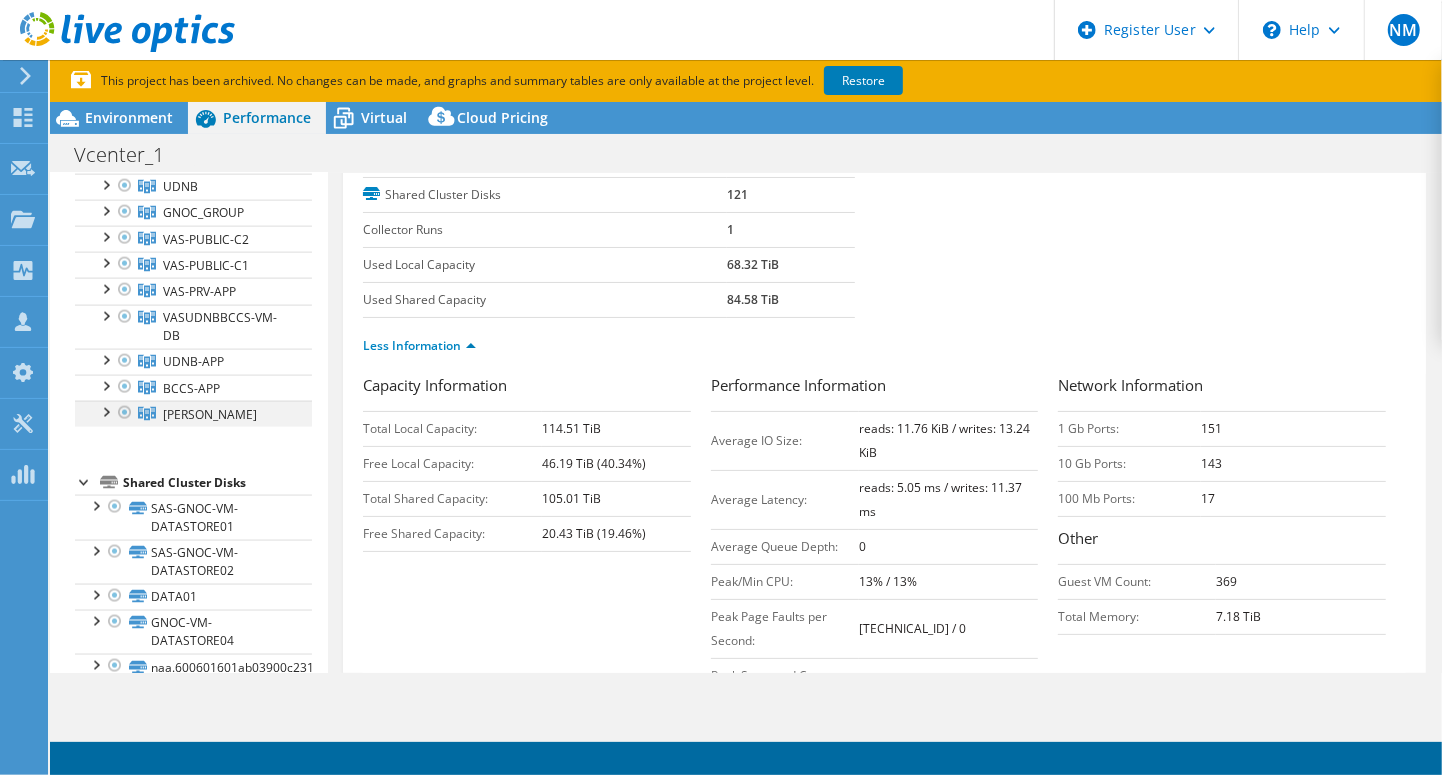 click at bounding box center [105, 411] 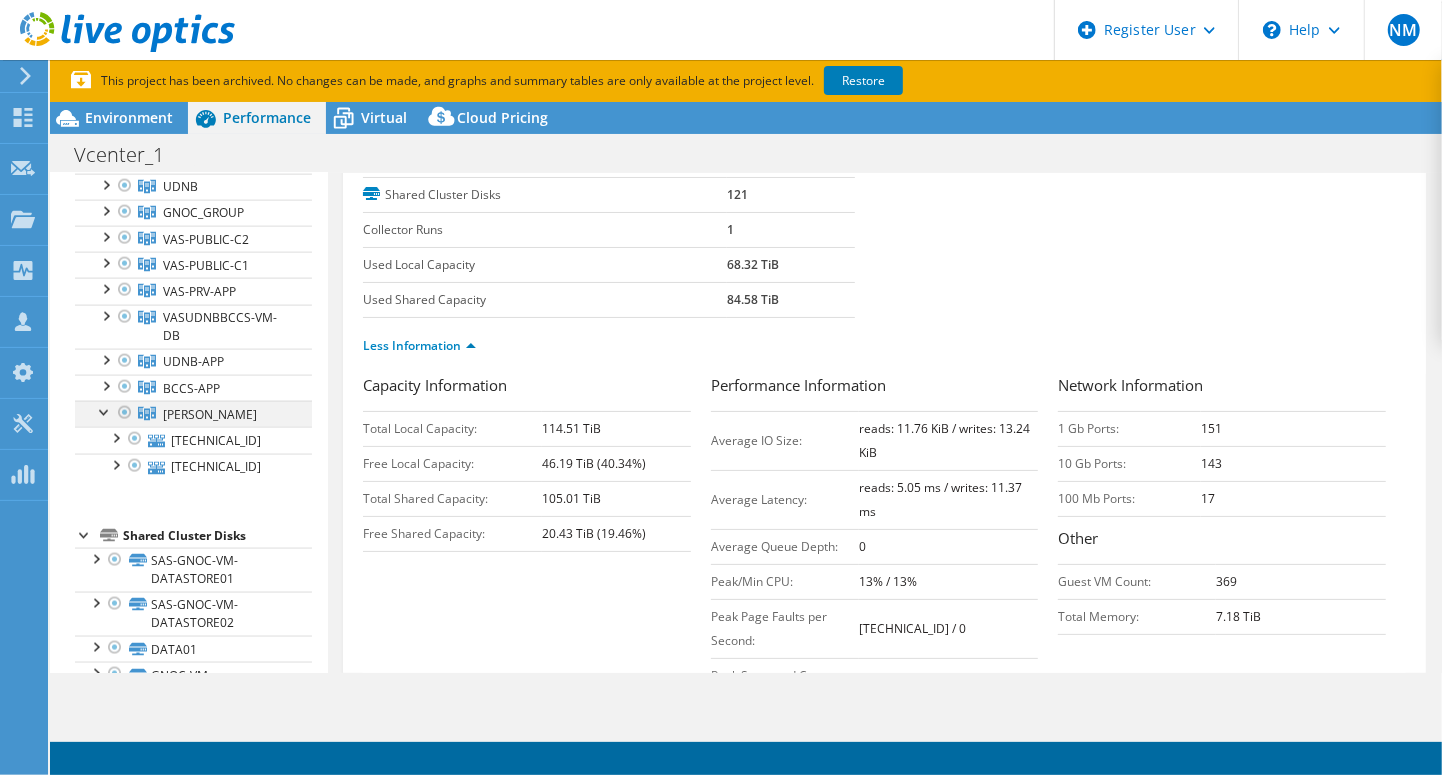 click at bounding box center [105, 411] 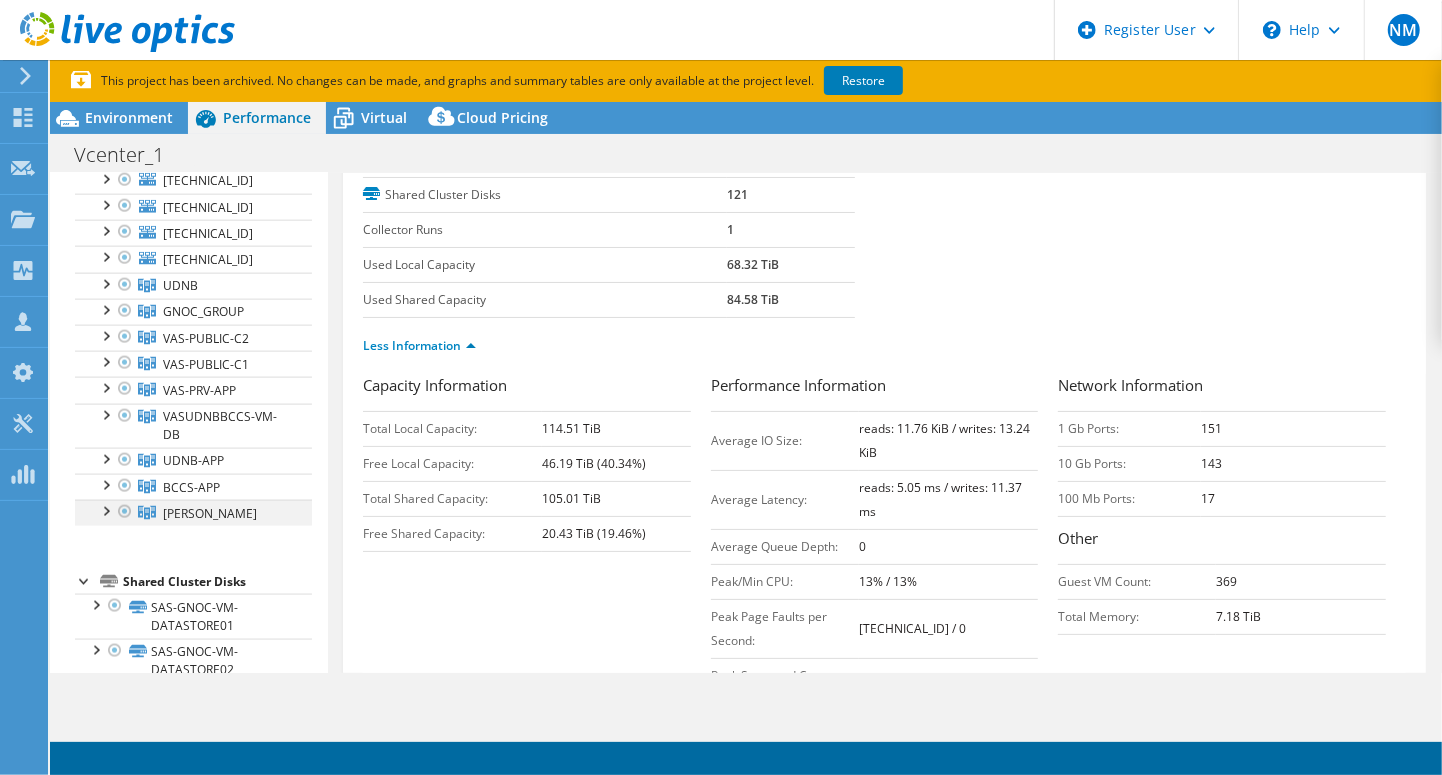 scroll, scrollTop: 1800, scrollLeft: 0, axis: vertical 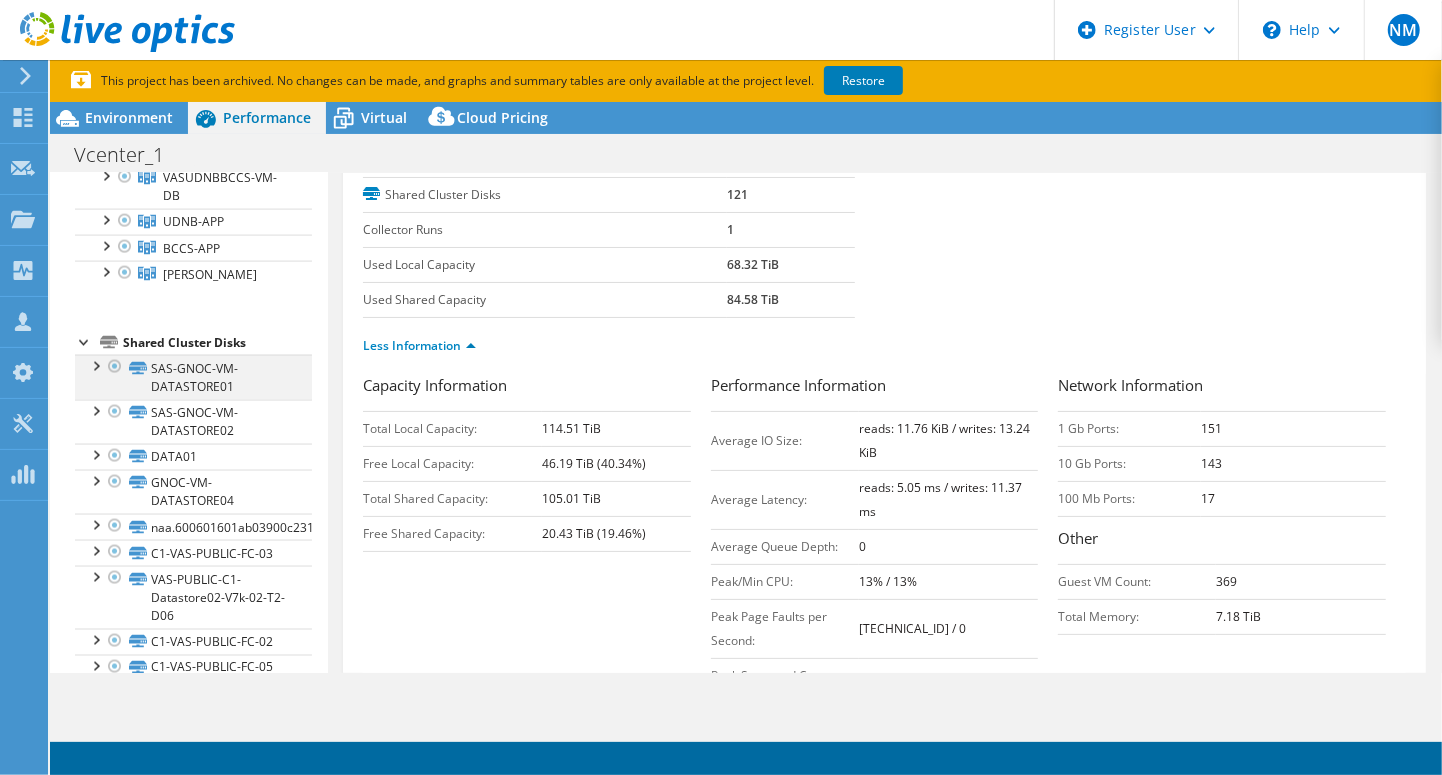 click at bounding box center [95, 365] 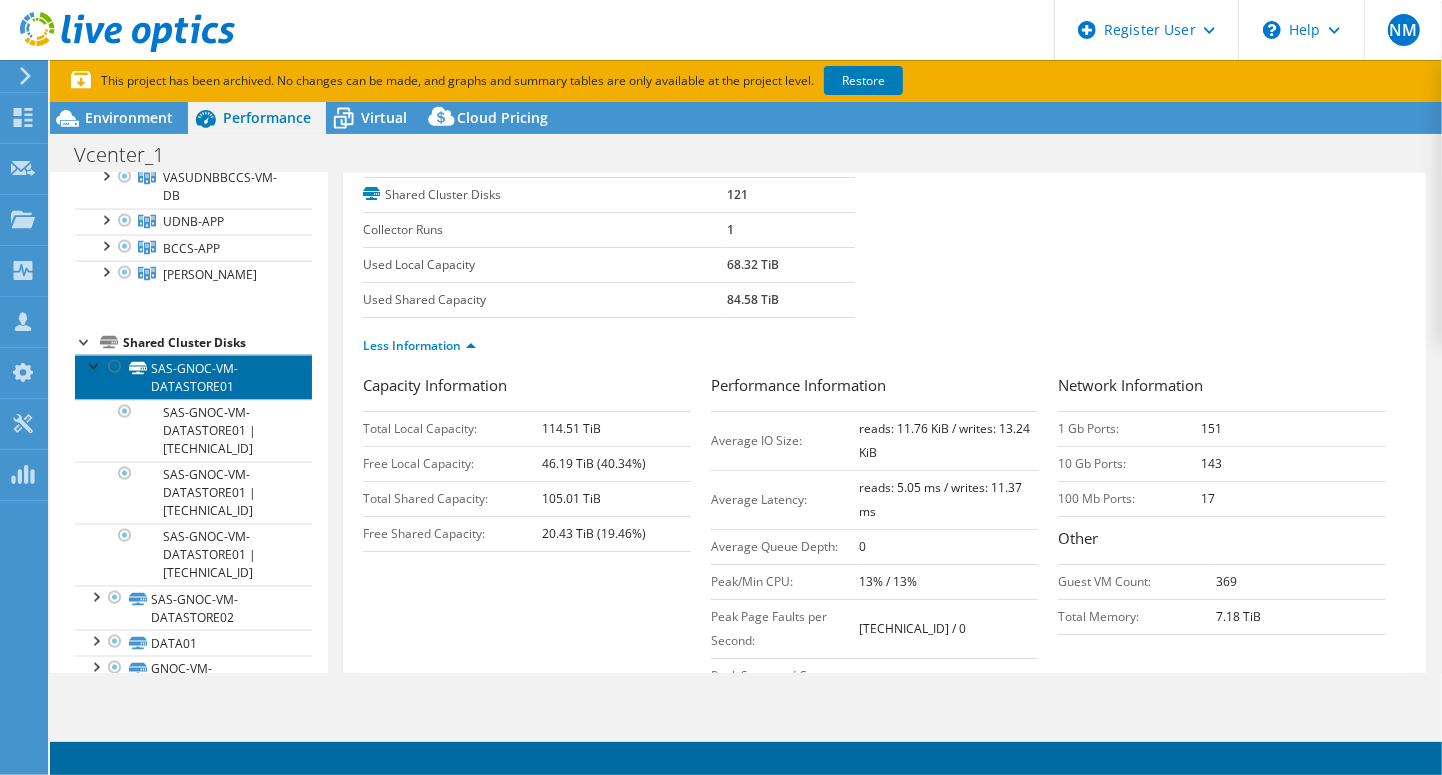click on "SAS-GNOC-VM-DATASTORE01" at bounding box center [193, 377] 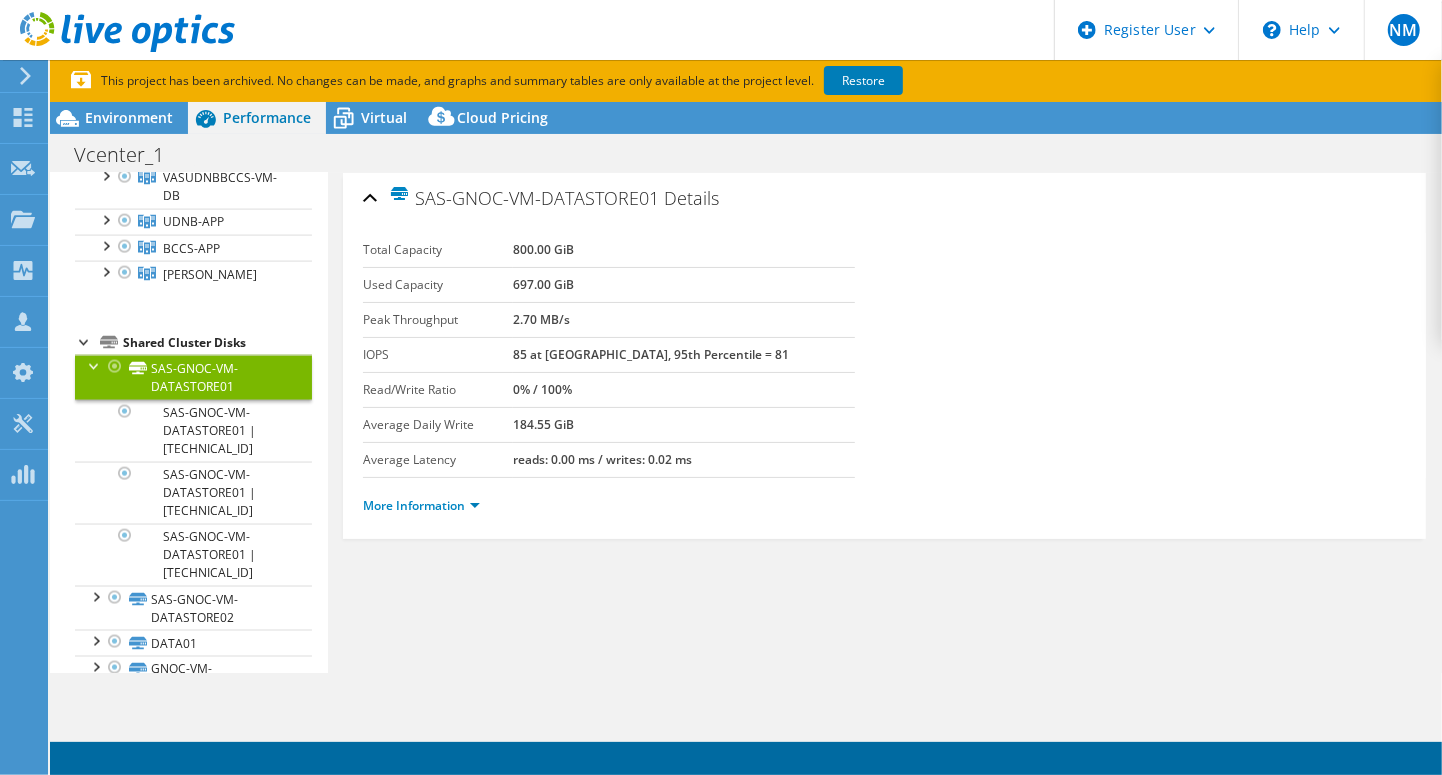 scroll, scrollTop: 0, scrollLeft: 0, axis: both 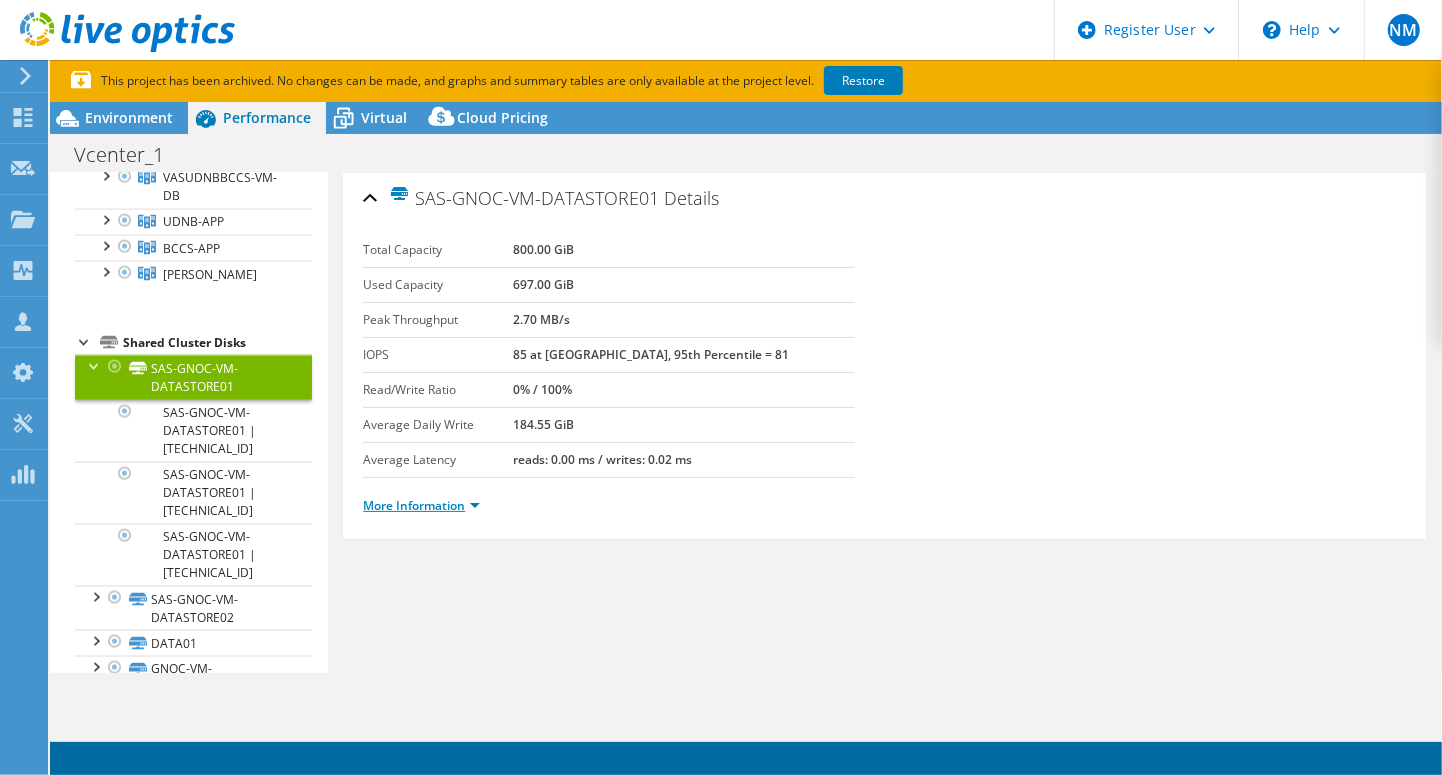 click on "More Information" at bounding box center (421, 505) 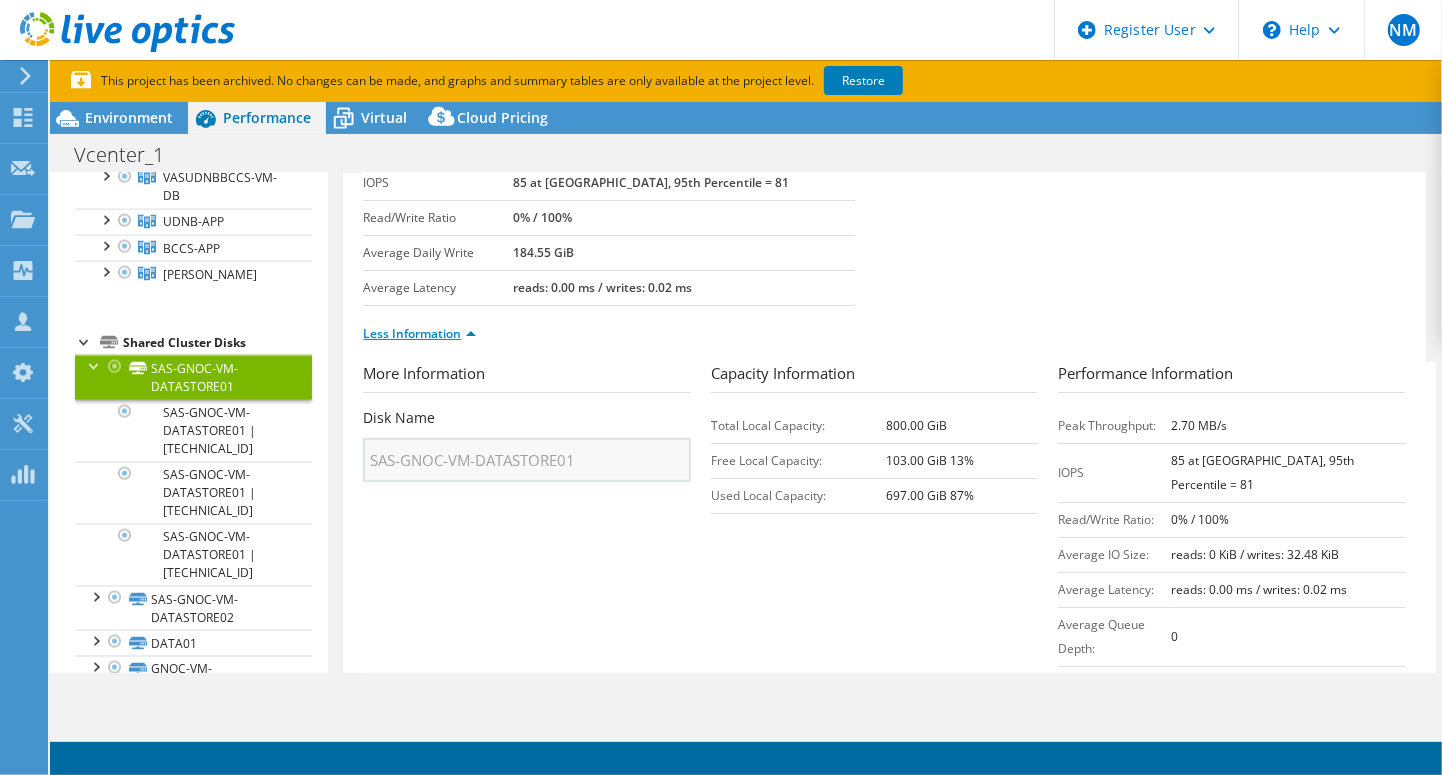 scroll, scrollTop: 185, scrollLeft: 0, axis: vertical 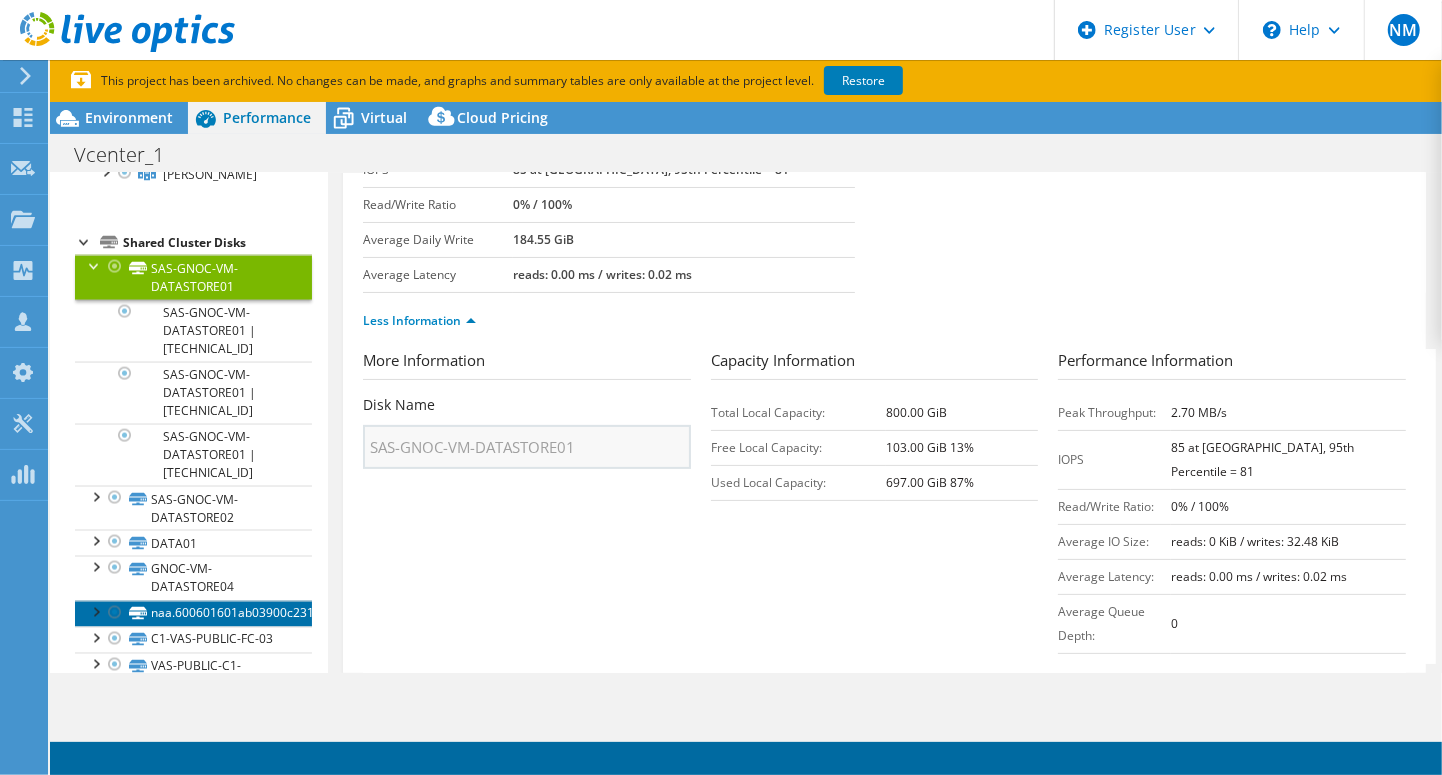 click on "naa.600601601ab03900c2313cc21957e511" at bounding box center [193, 614] 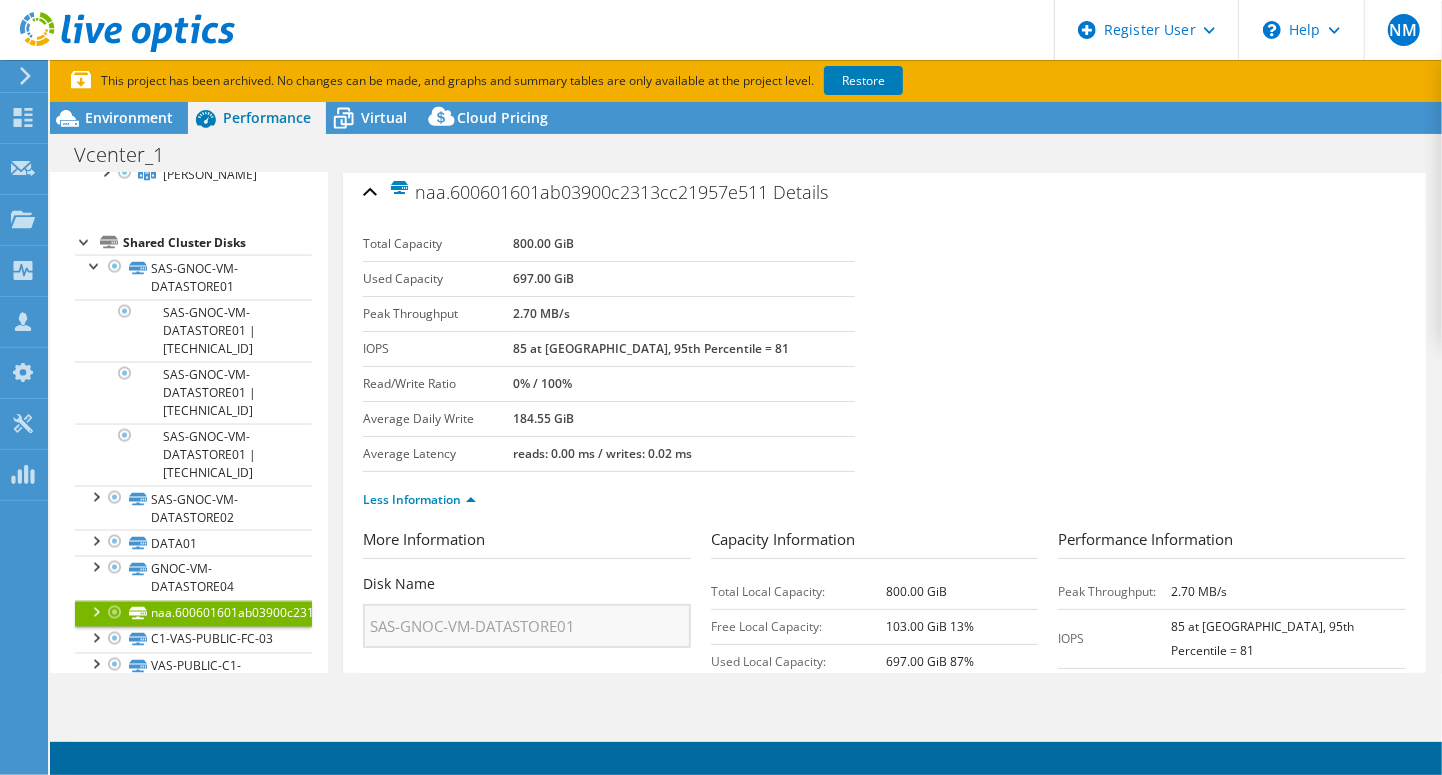 scroll, scrollTop: 0, scrollLeft: 0, axis: both 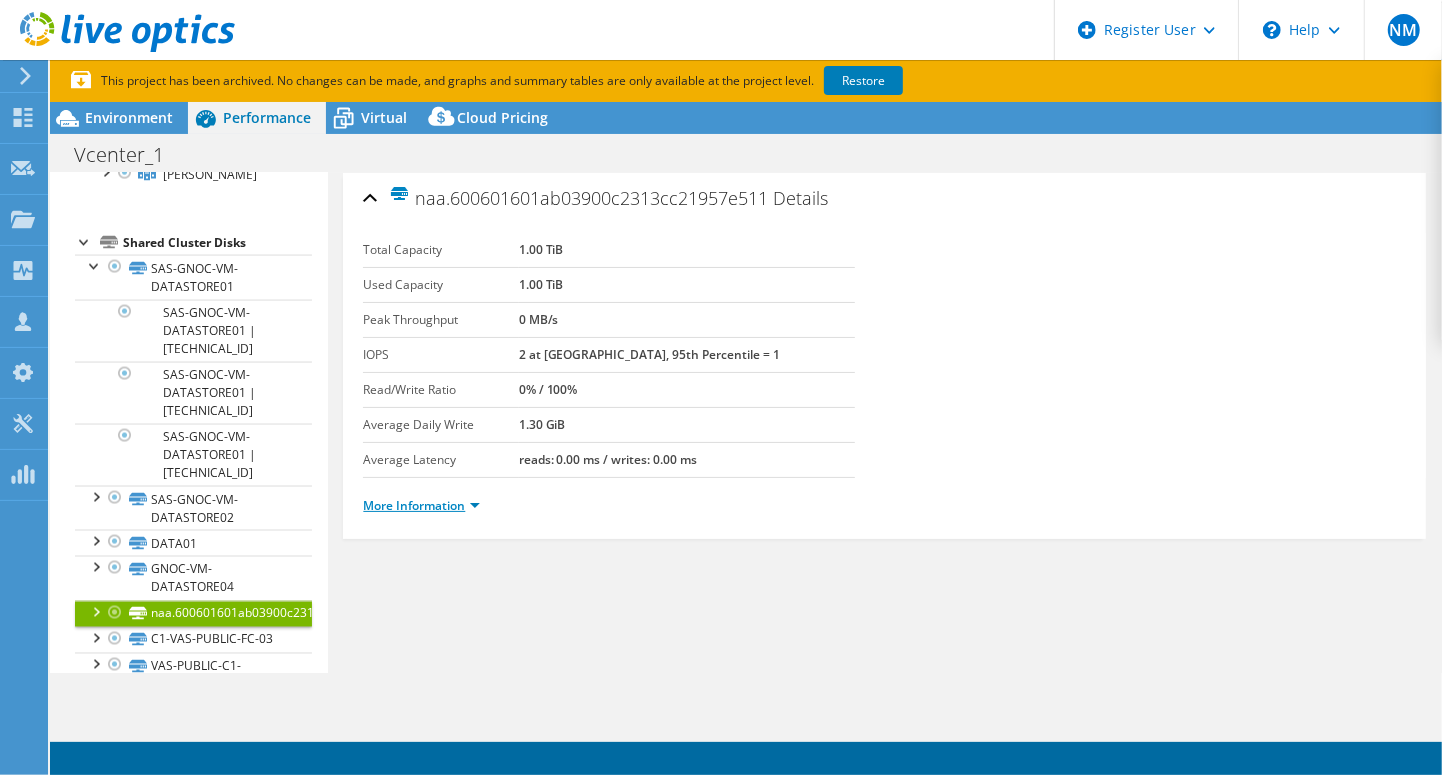 click on "More Information" at bounding box center [421, 505] 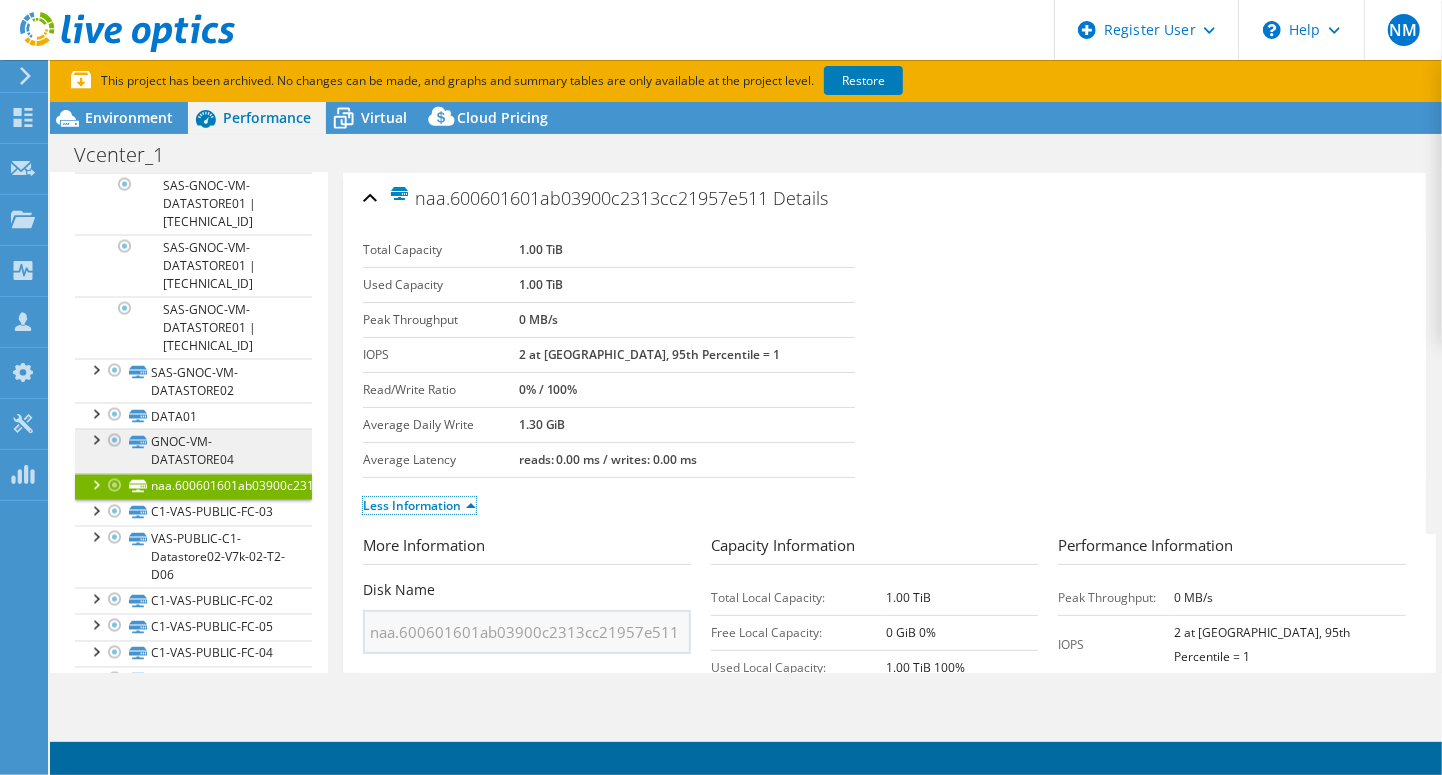 scroll, scrollTop: 2340, scrollLeft: 0, axis: vertical 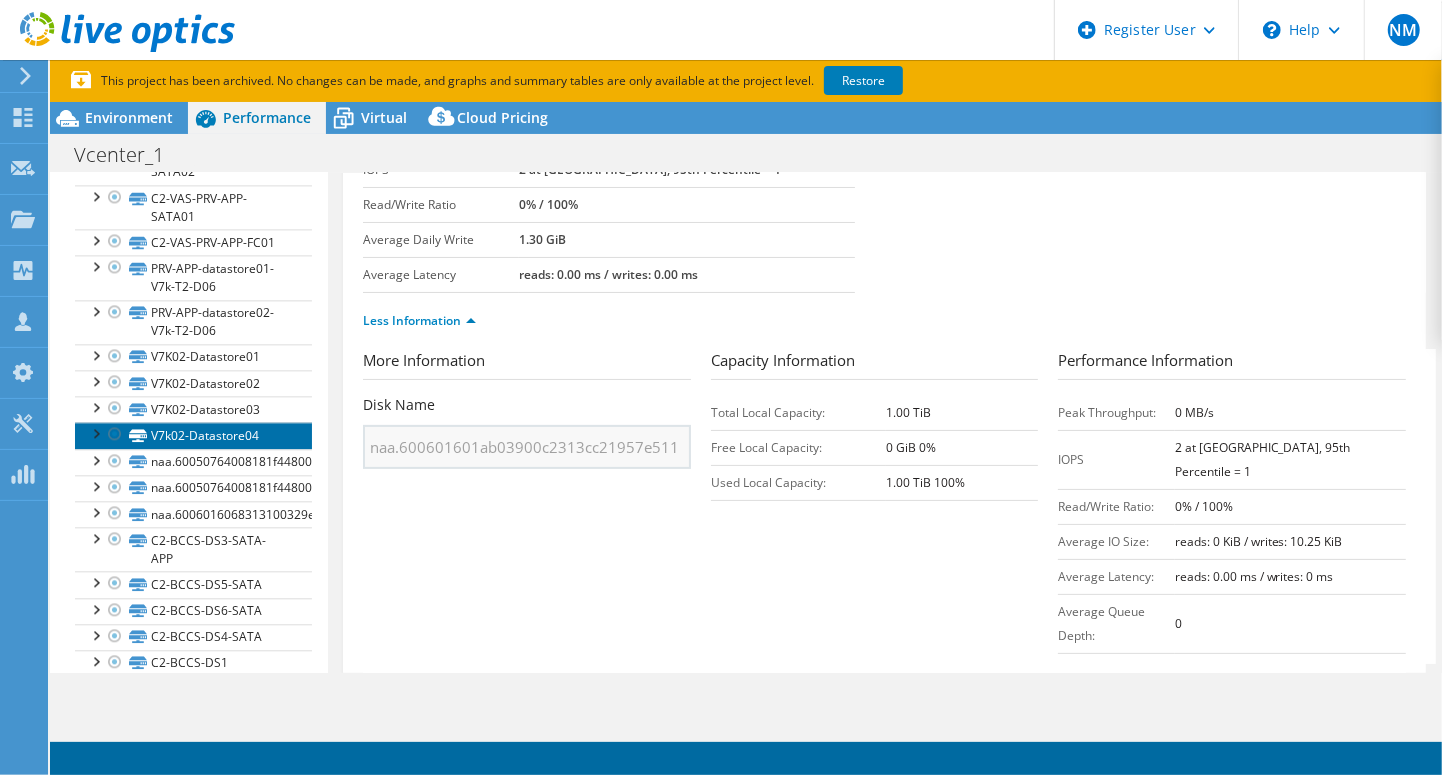 click on "V7k02-Datastore04" at bounding box center (193, 435) 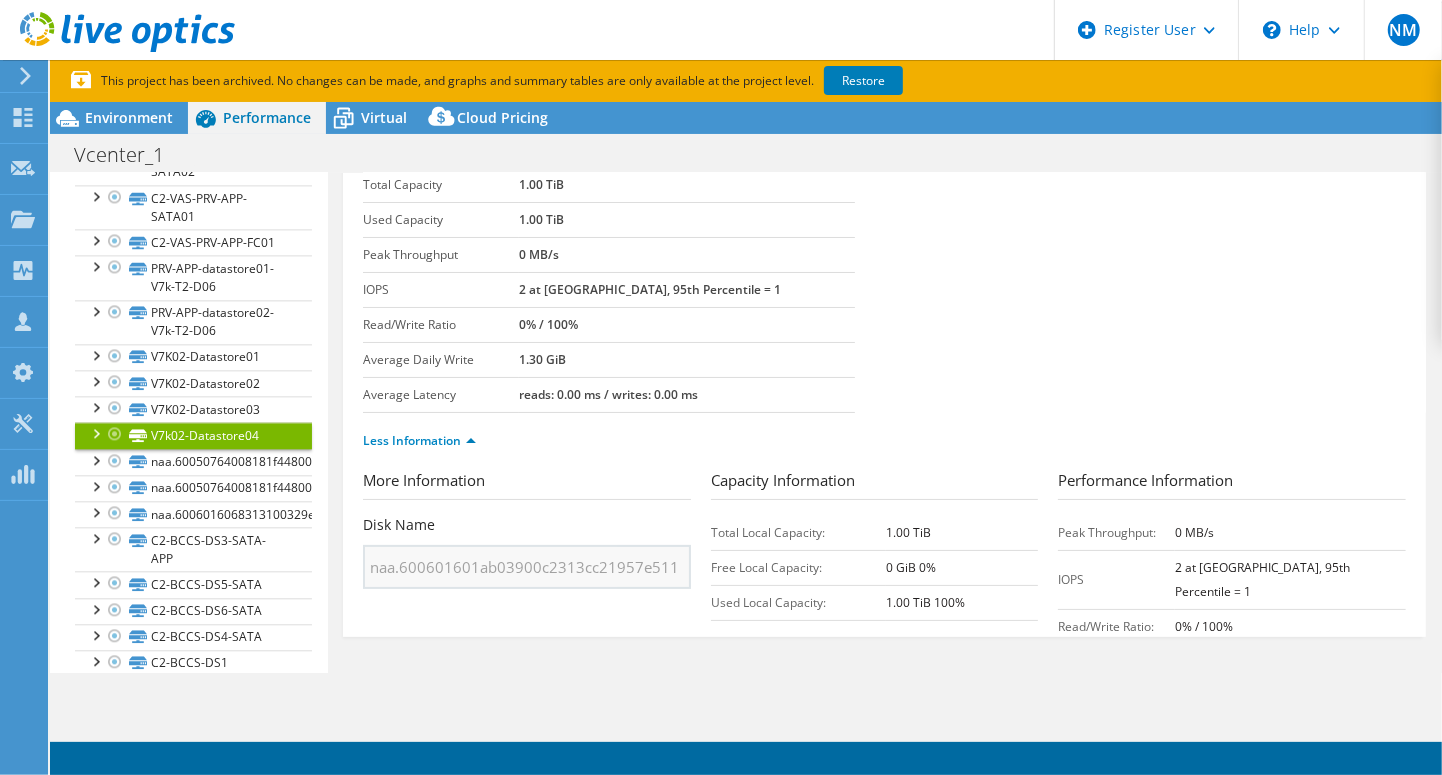 scroll, scrollTop: 0, scrollLeft: 0, axis: both 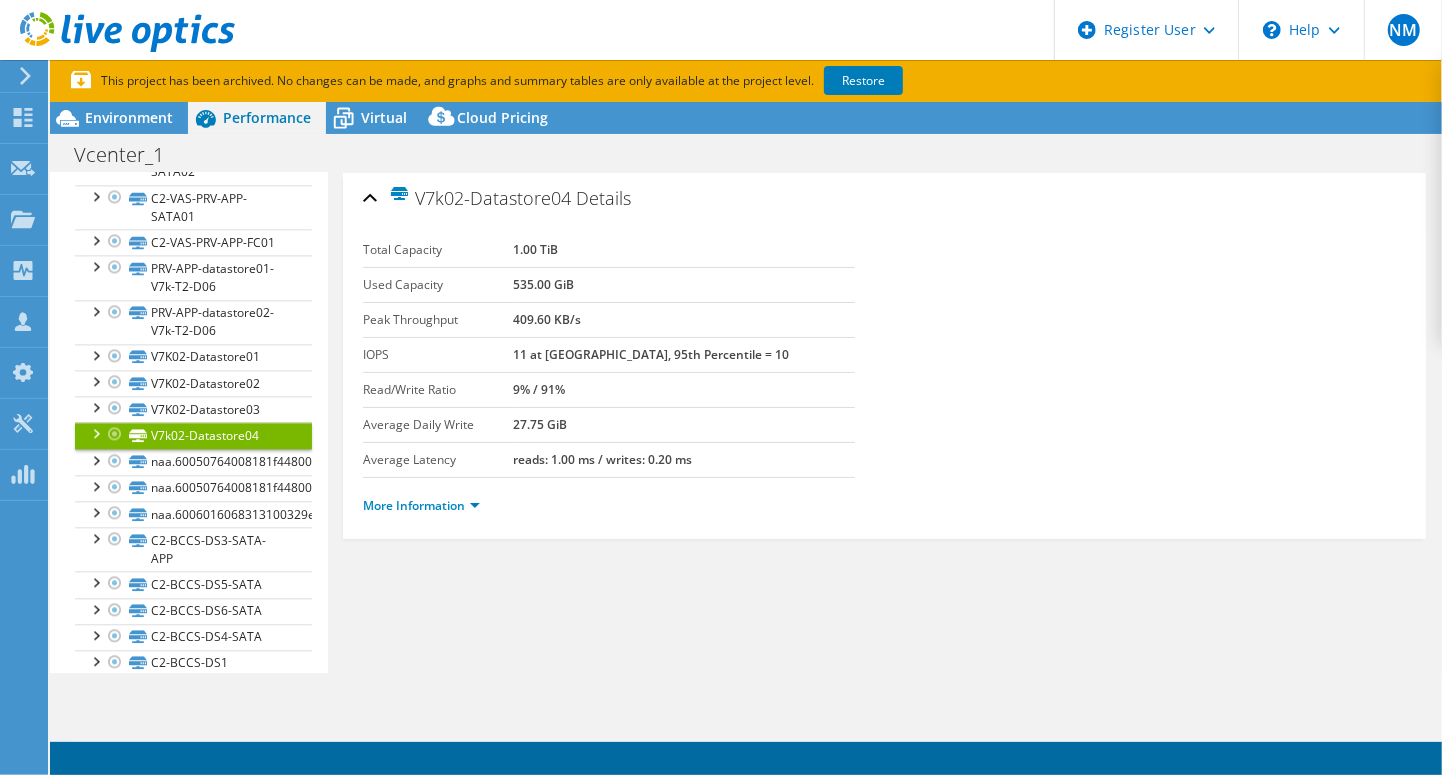 click on "More Information" at bounding box center [427, 506] 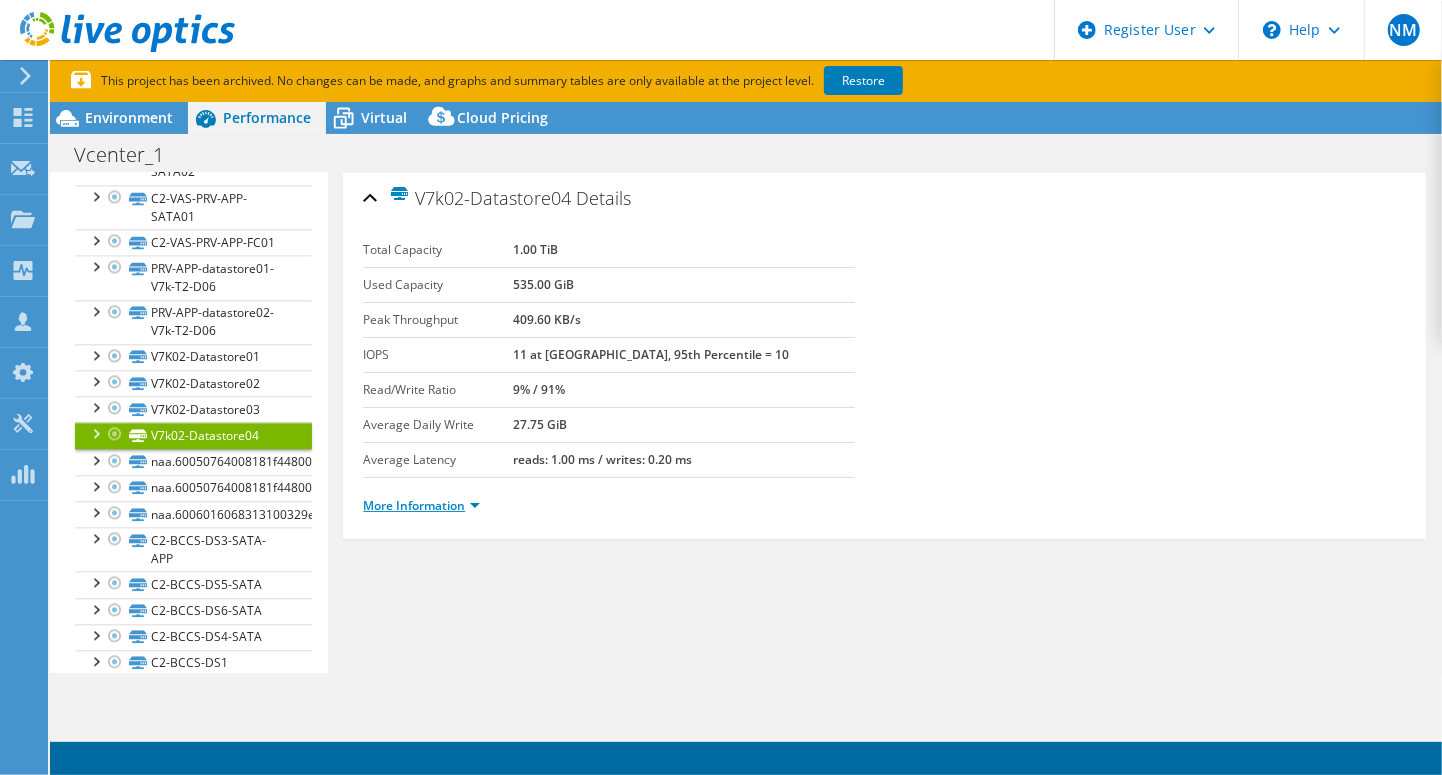 click on "More Information" at bounding box center [421, 505] 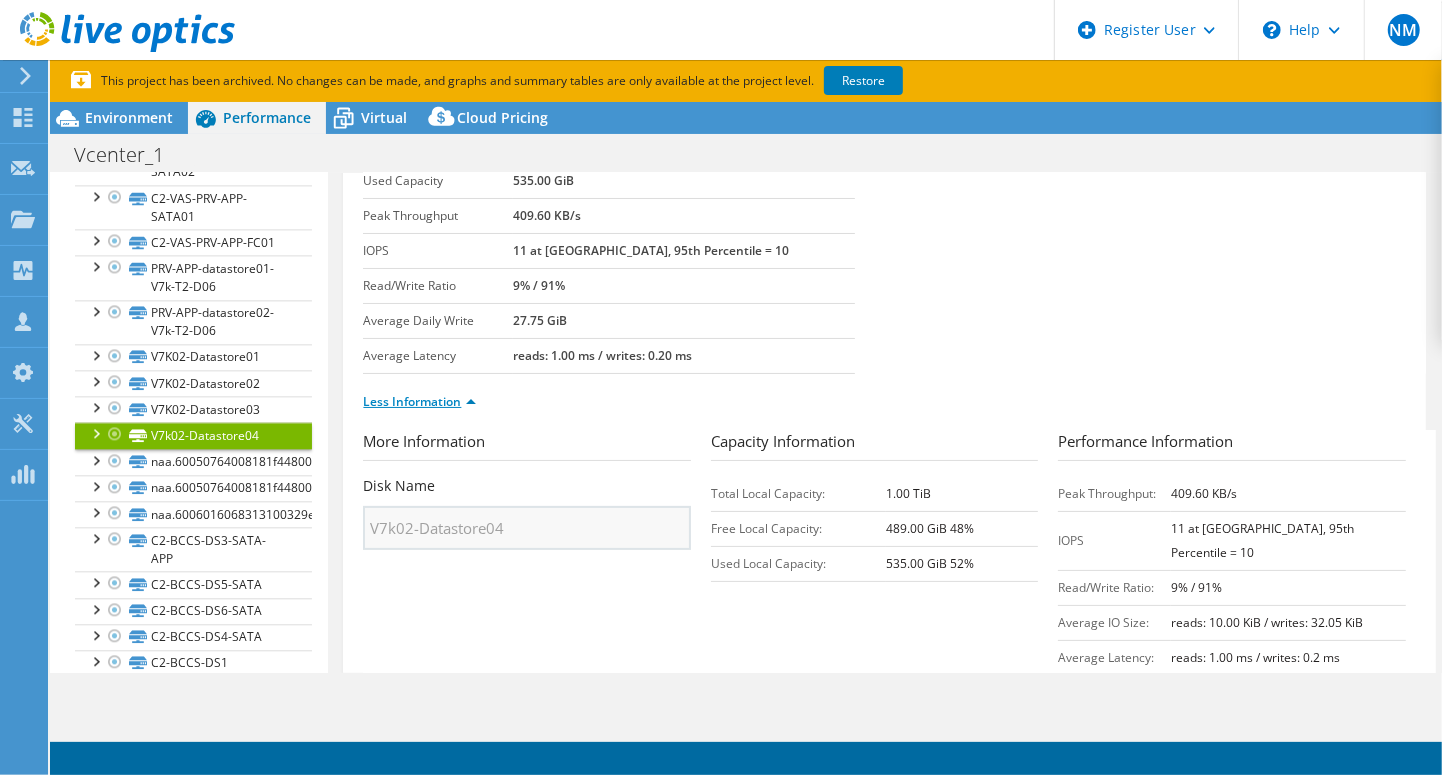 scroll, scrollTop: 185, scrollLeft: 0, axis: vertical 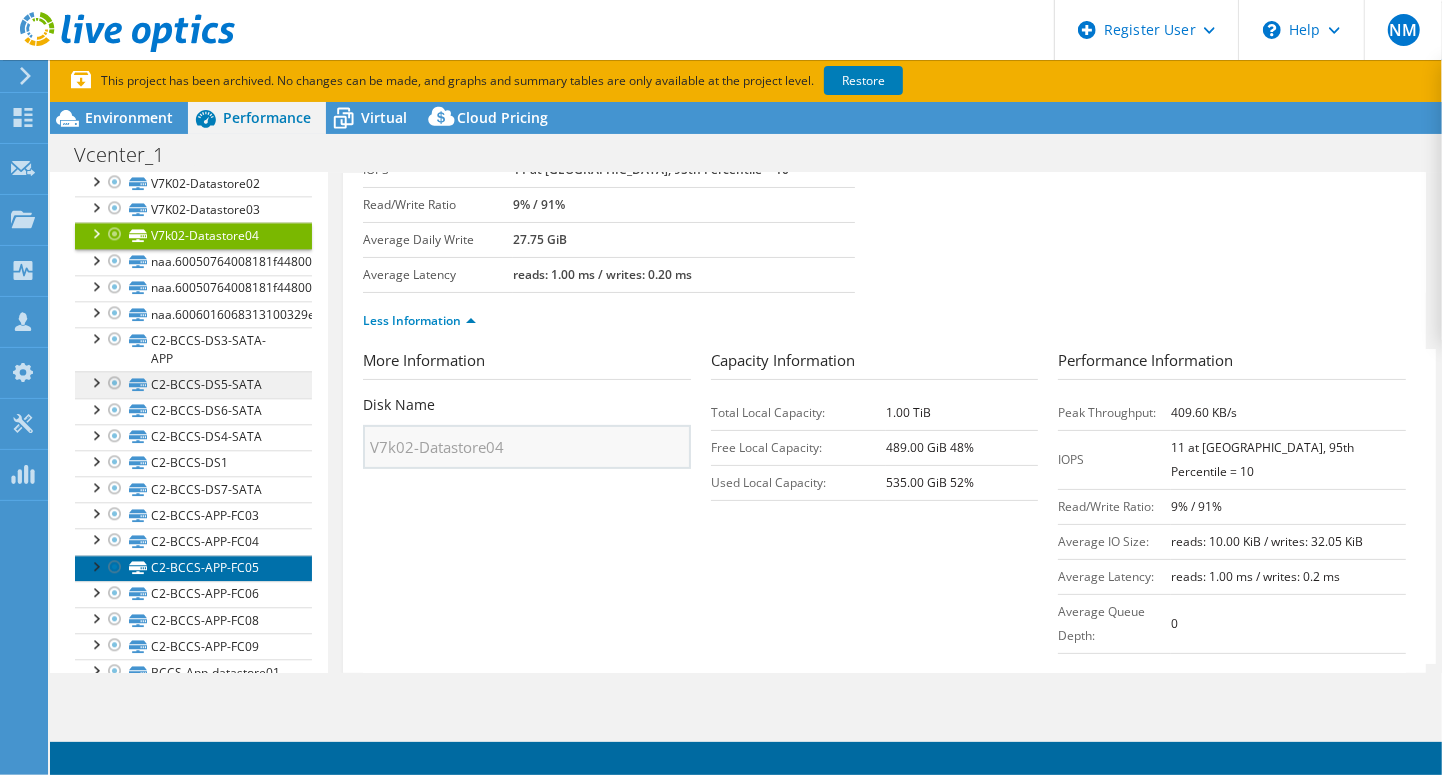 click on "C2-BCCS-APP-FC05" at bounding box center (193, 568) 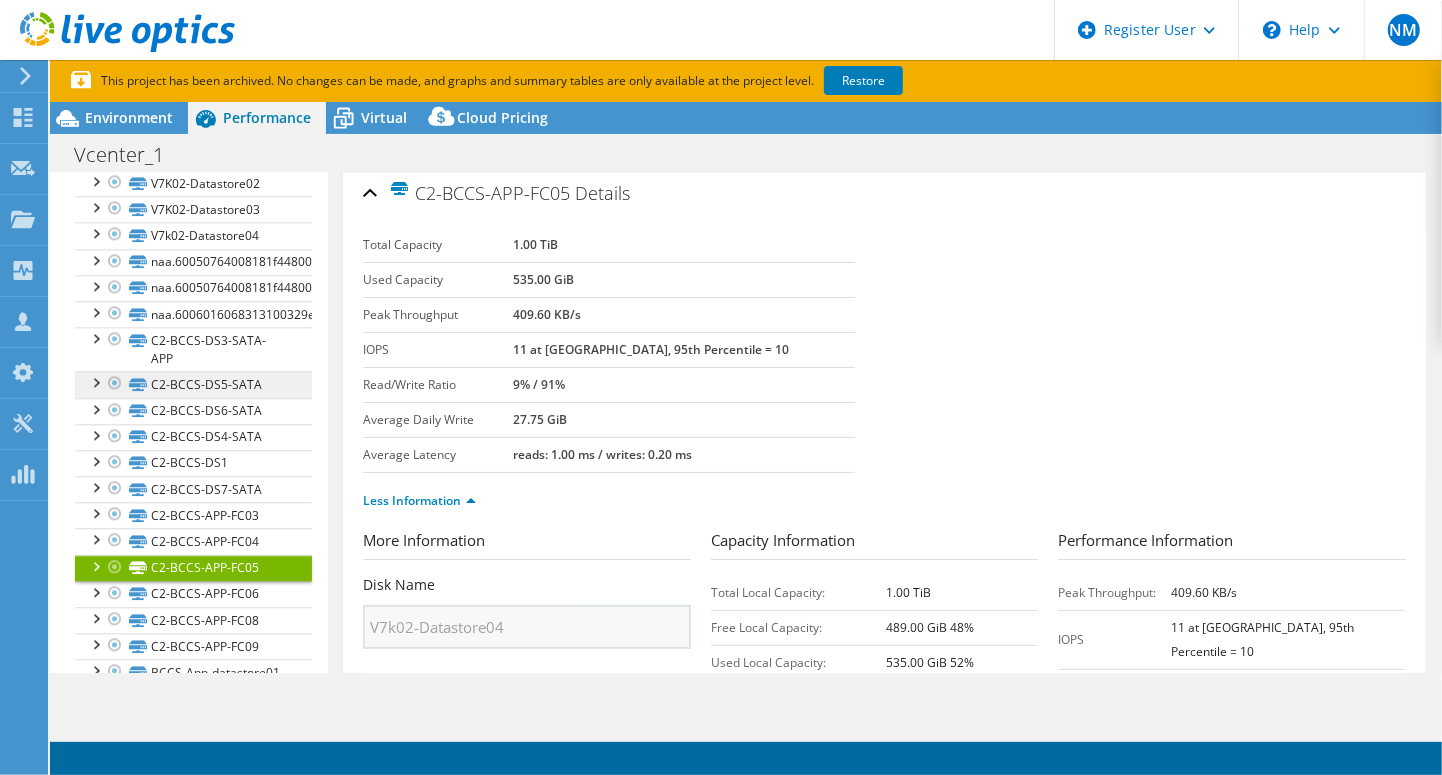 scroll, scrollTop: 0, scrollLeft: 0, axis: both 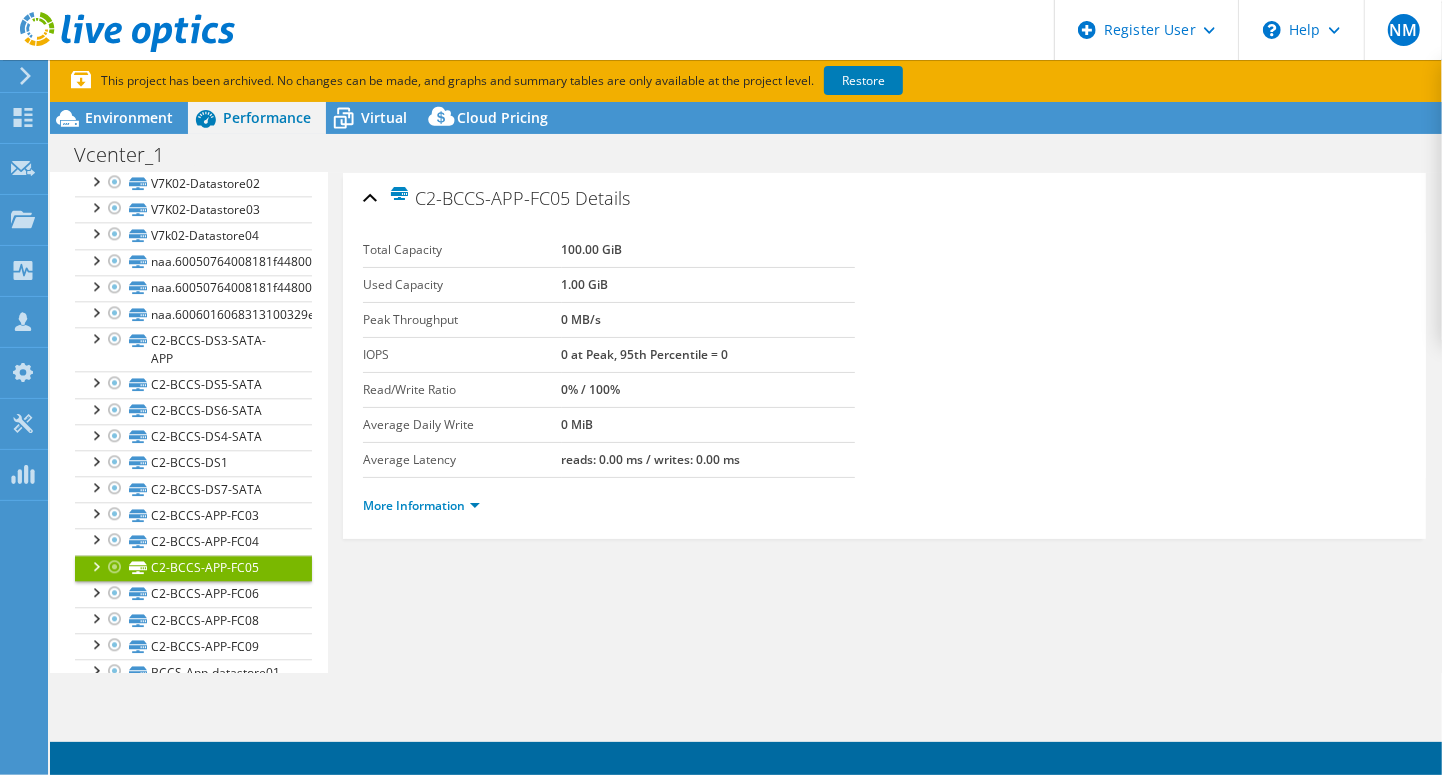 click at bounding box center (95, 565) 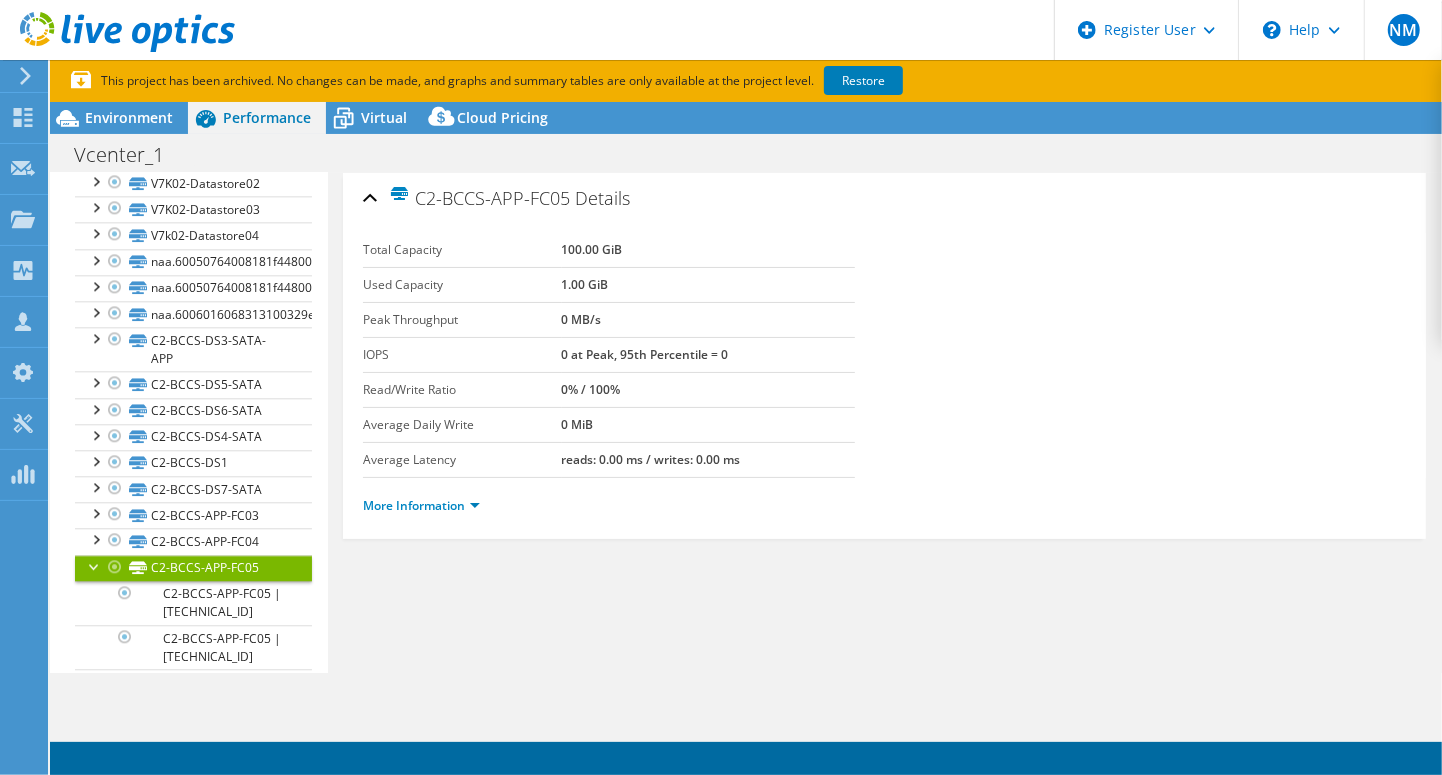 scroll, scrollTop: 3340, scrollLeft: 0, axis: vertical 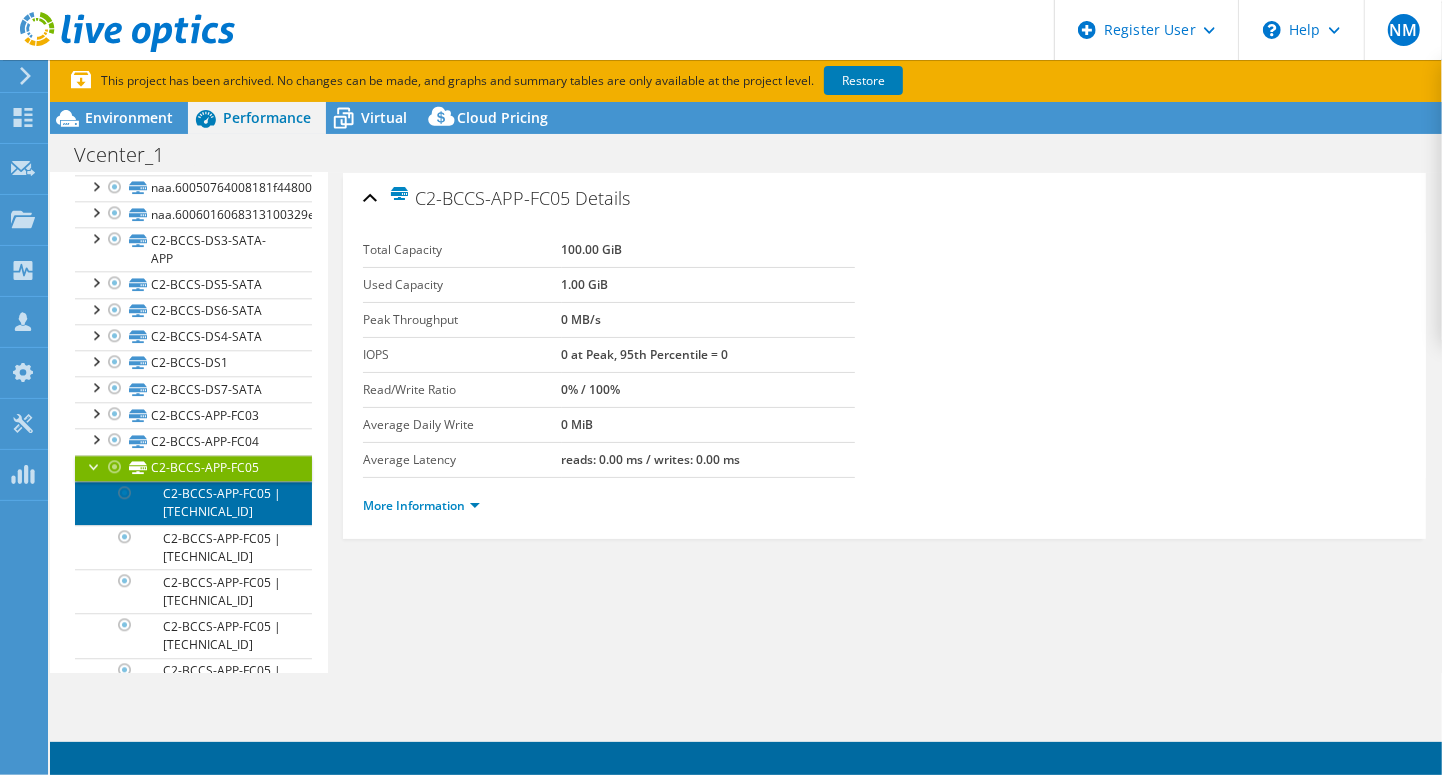 click on "C2-BCCS-APP-FC05 | 10.60.5.164" at bounding box center (193, 503) 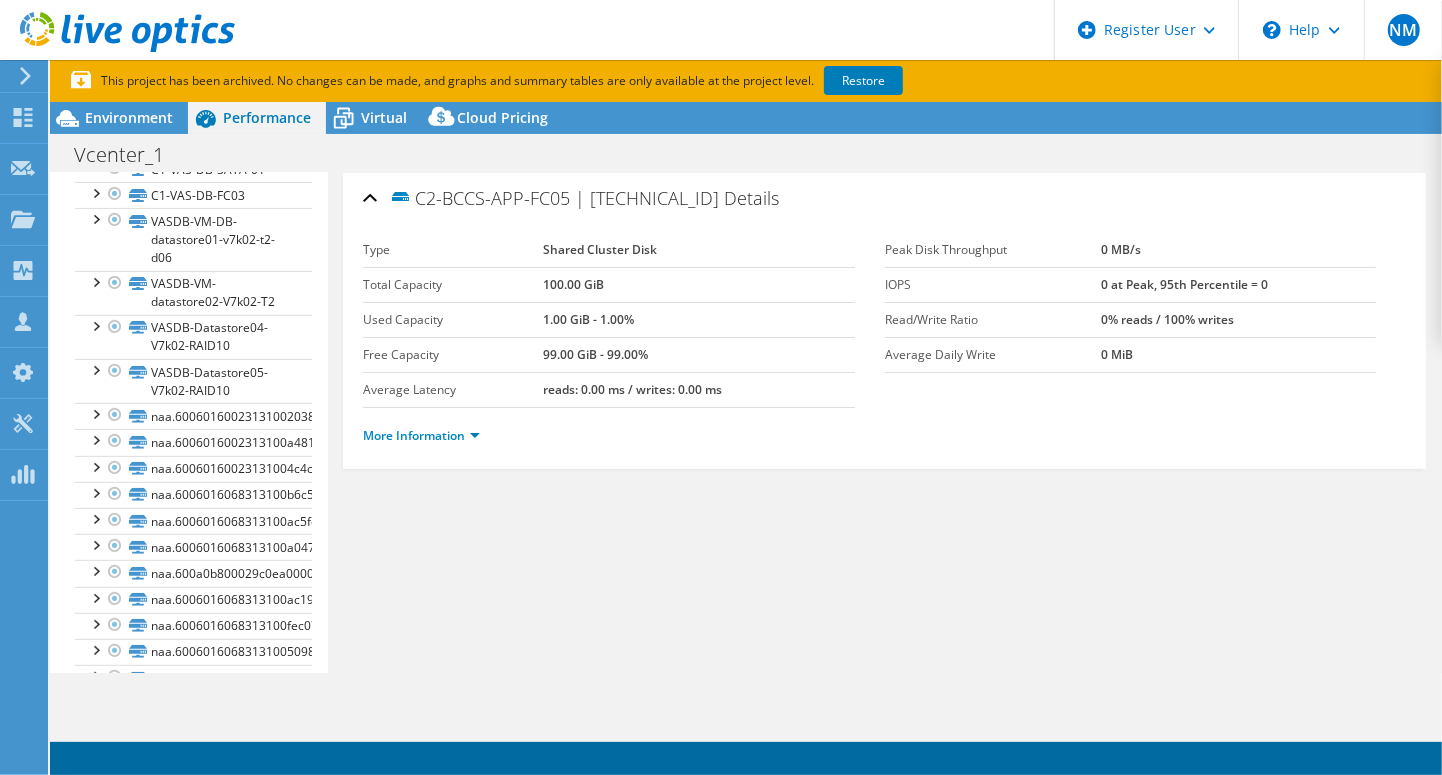 scroll, scrollTop: 5540, scrollLeft: 0, axis: vertical 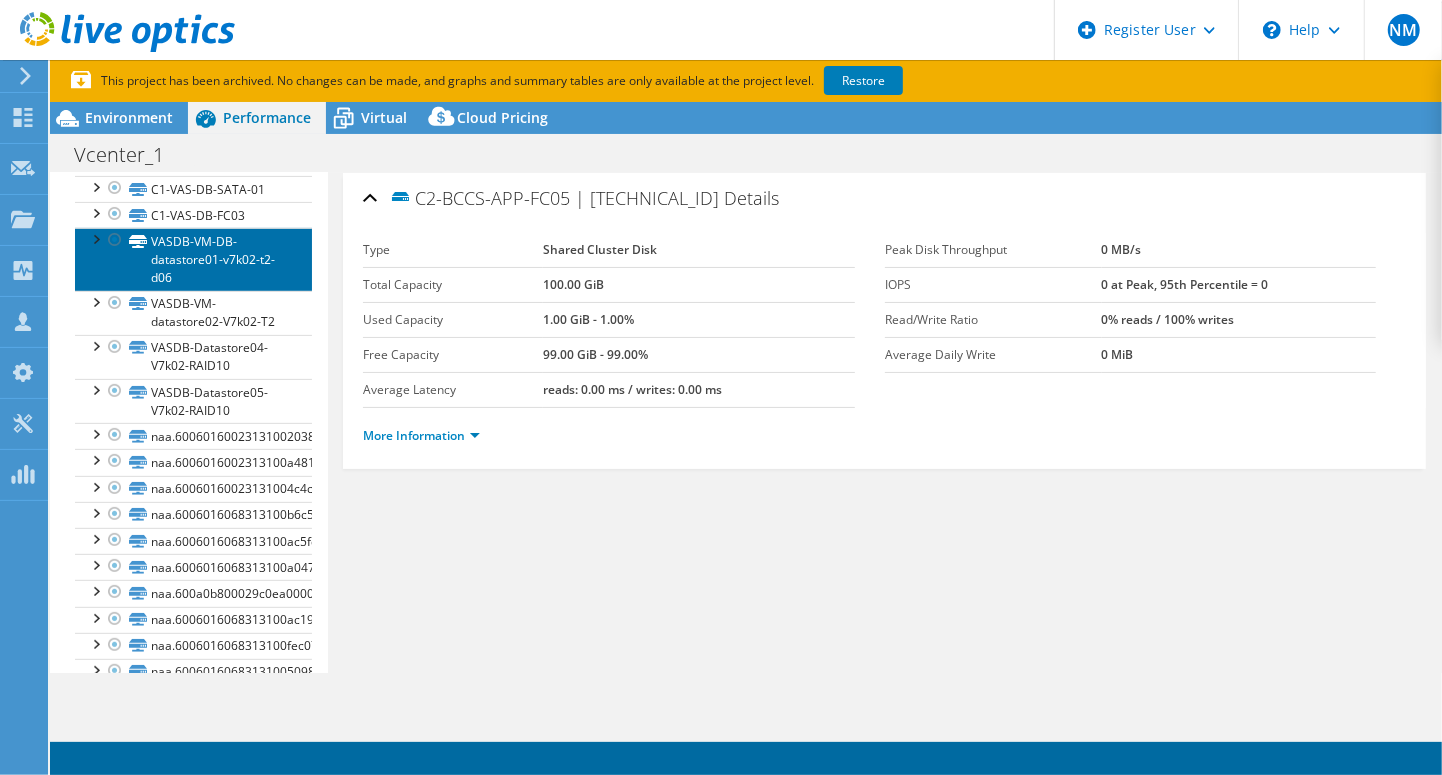 click on "VASDB-VM-DB-datastore01-v7k02-t2-d06" at bounding box center [193, 259] 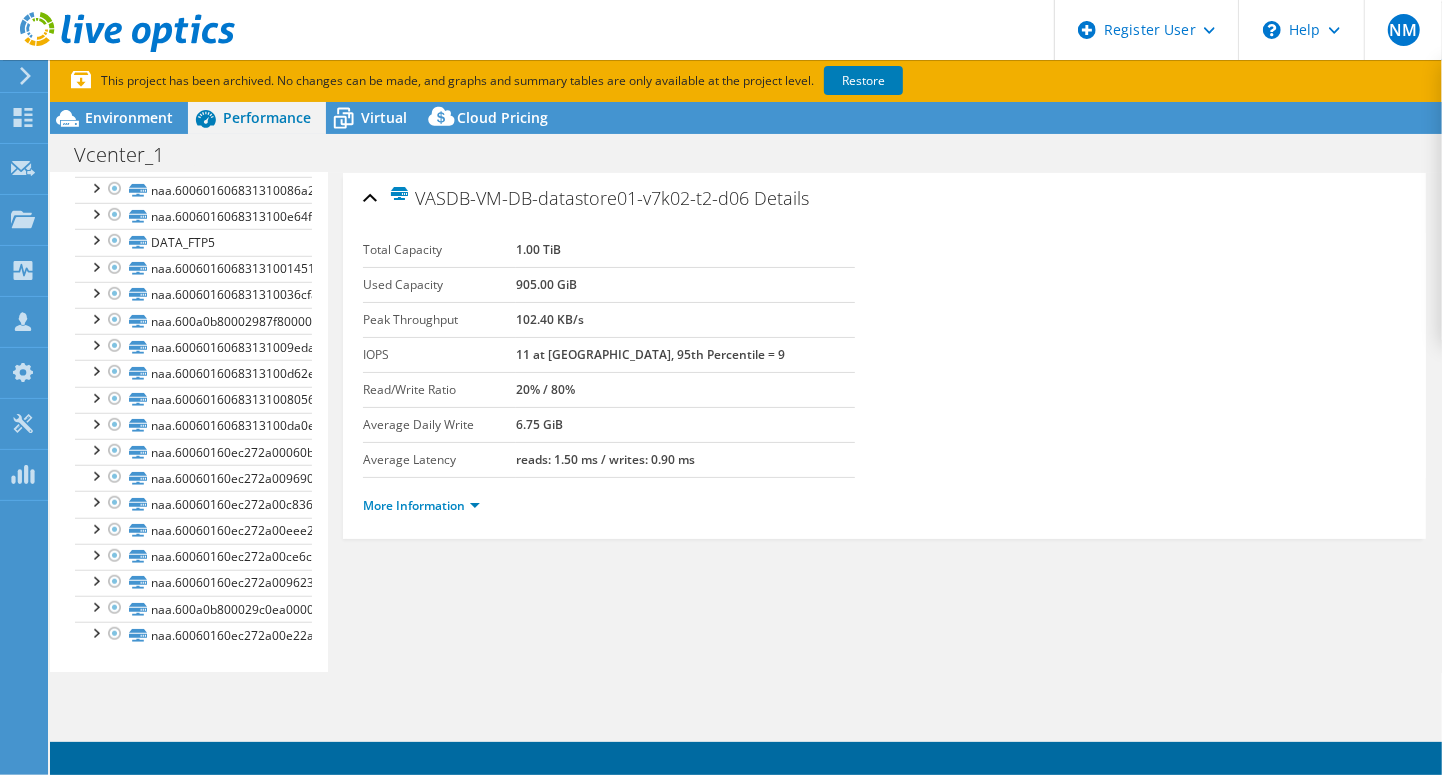 scroll, scrollTop: 6138, scrollLeft: 0, axis: vertical 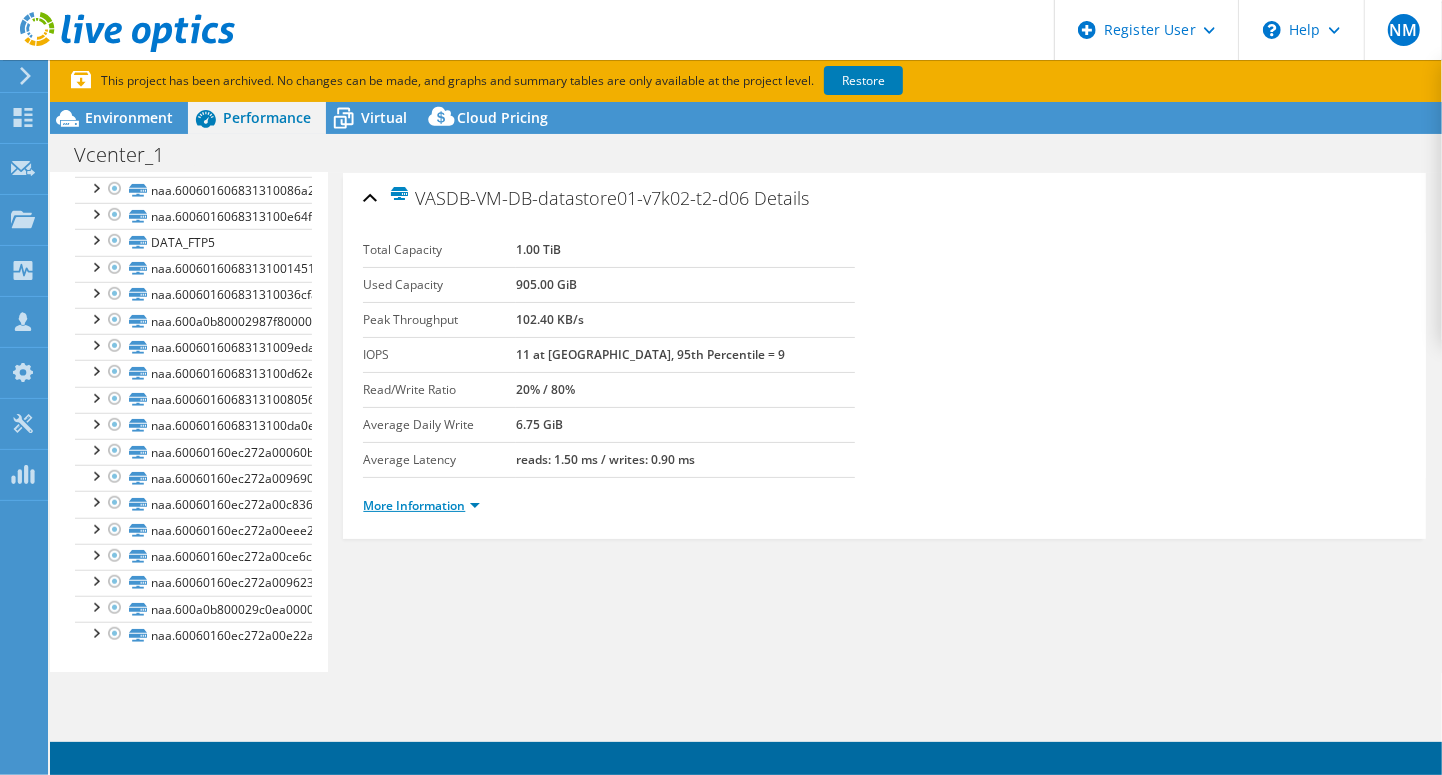 click on "More Information" at bounding box center (421, 505) 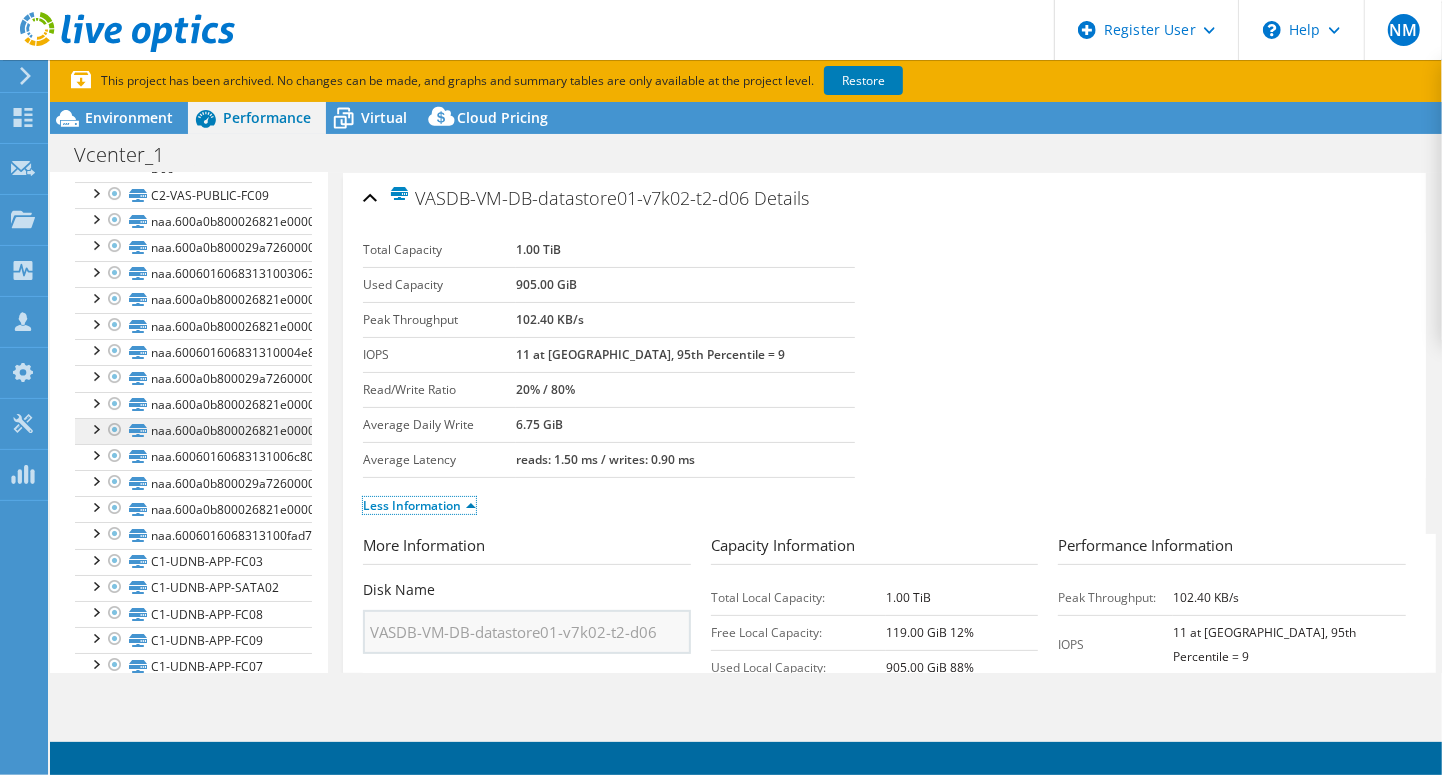 scroll, scrollTop: 4738, scrollLeft: 0, axis: vertical 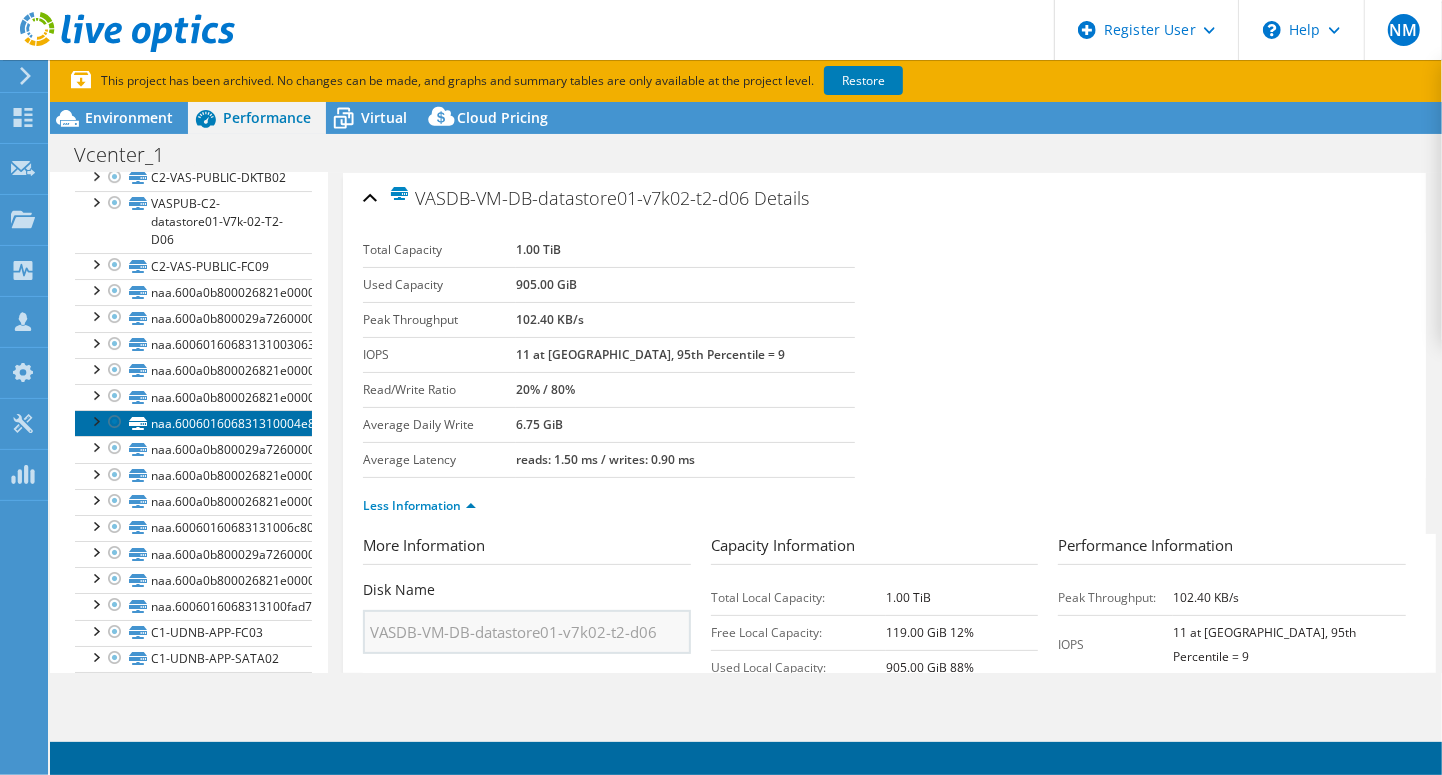 click on "naa.600601606831310004e83b4678c6e211" at bounding box center [193, 423] 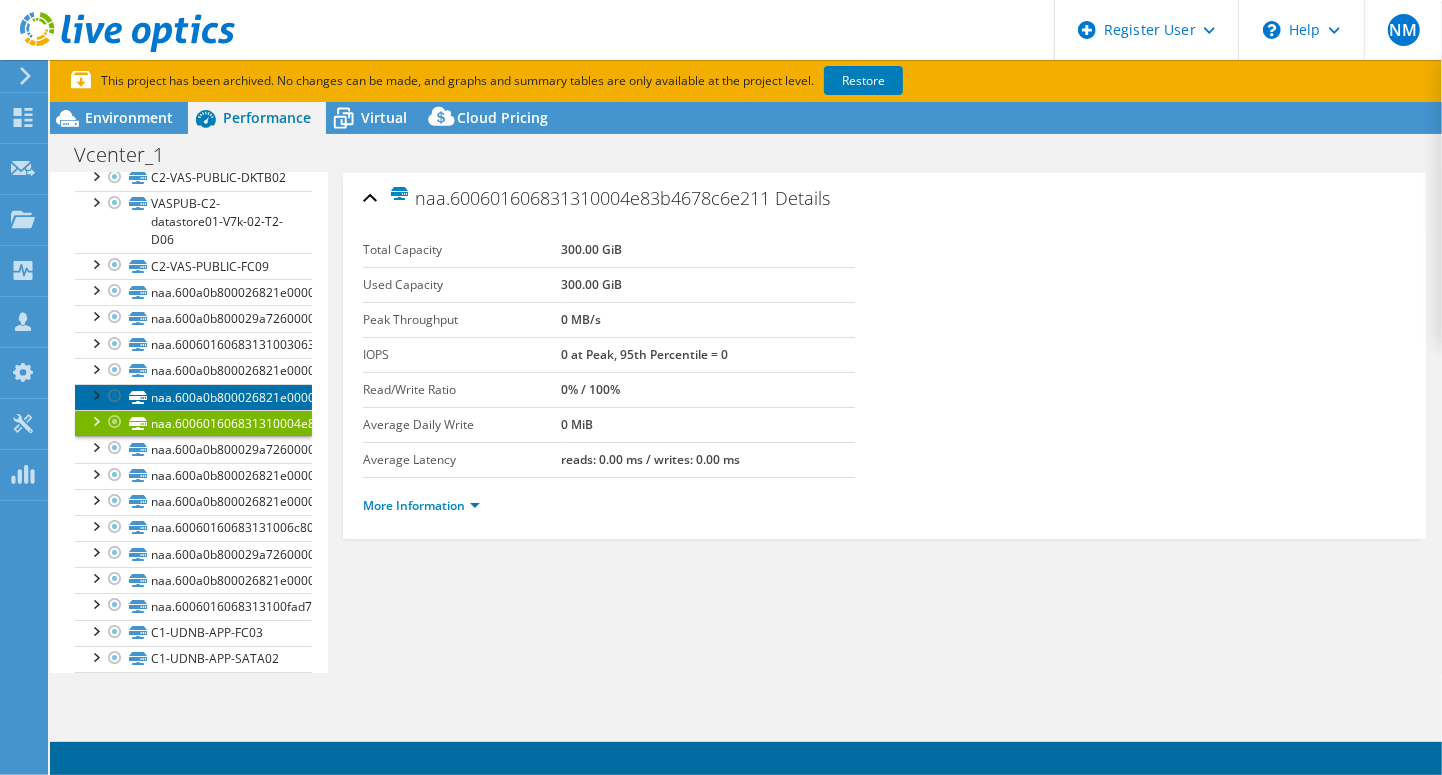 click on "naa.600a0b800026821e00002ee752be8060" at bounding box center [193, 397] 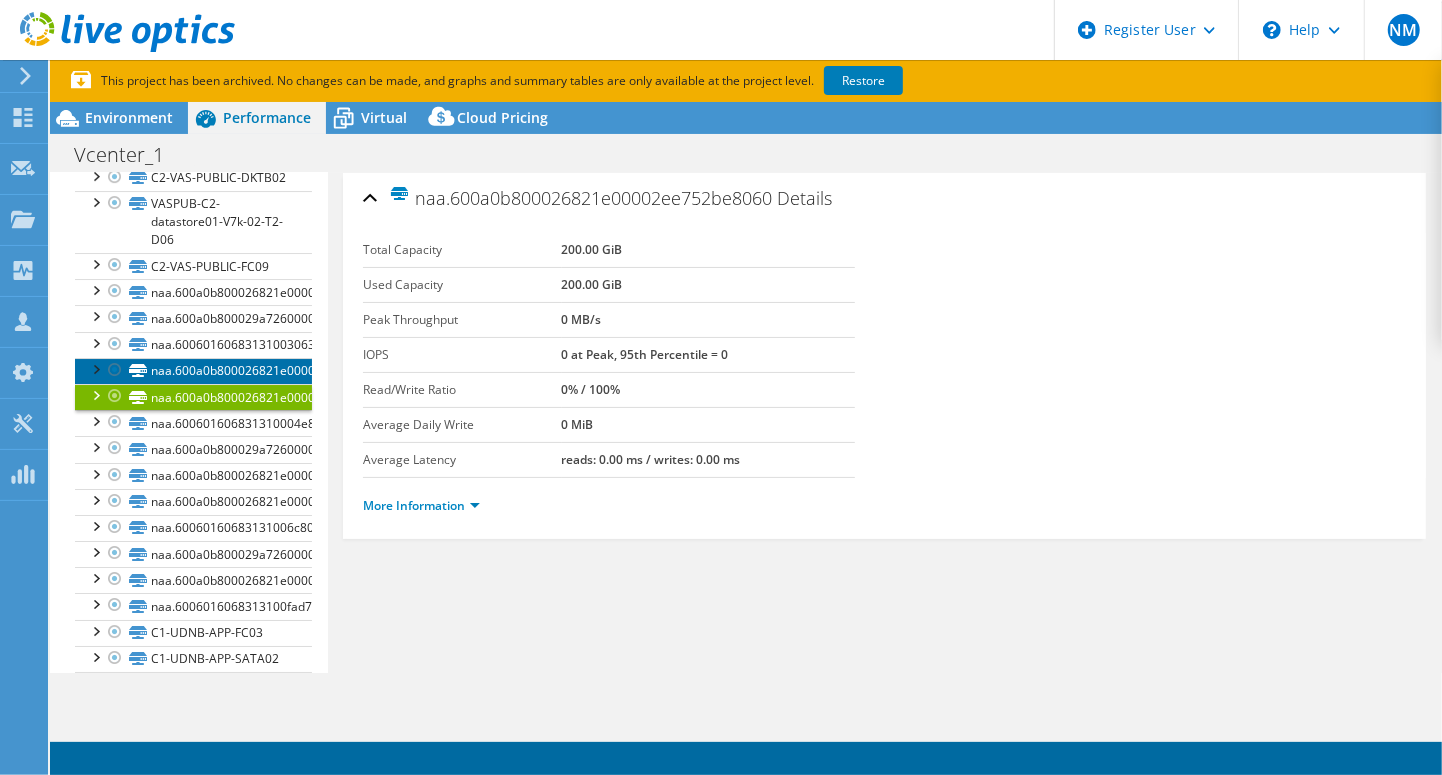 click on "naa.600a0b800026821e00002f1052dc54ac" at bounding box center [193, 371] 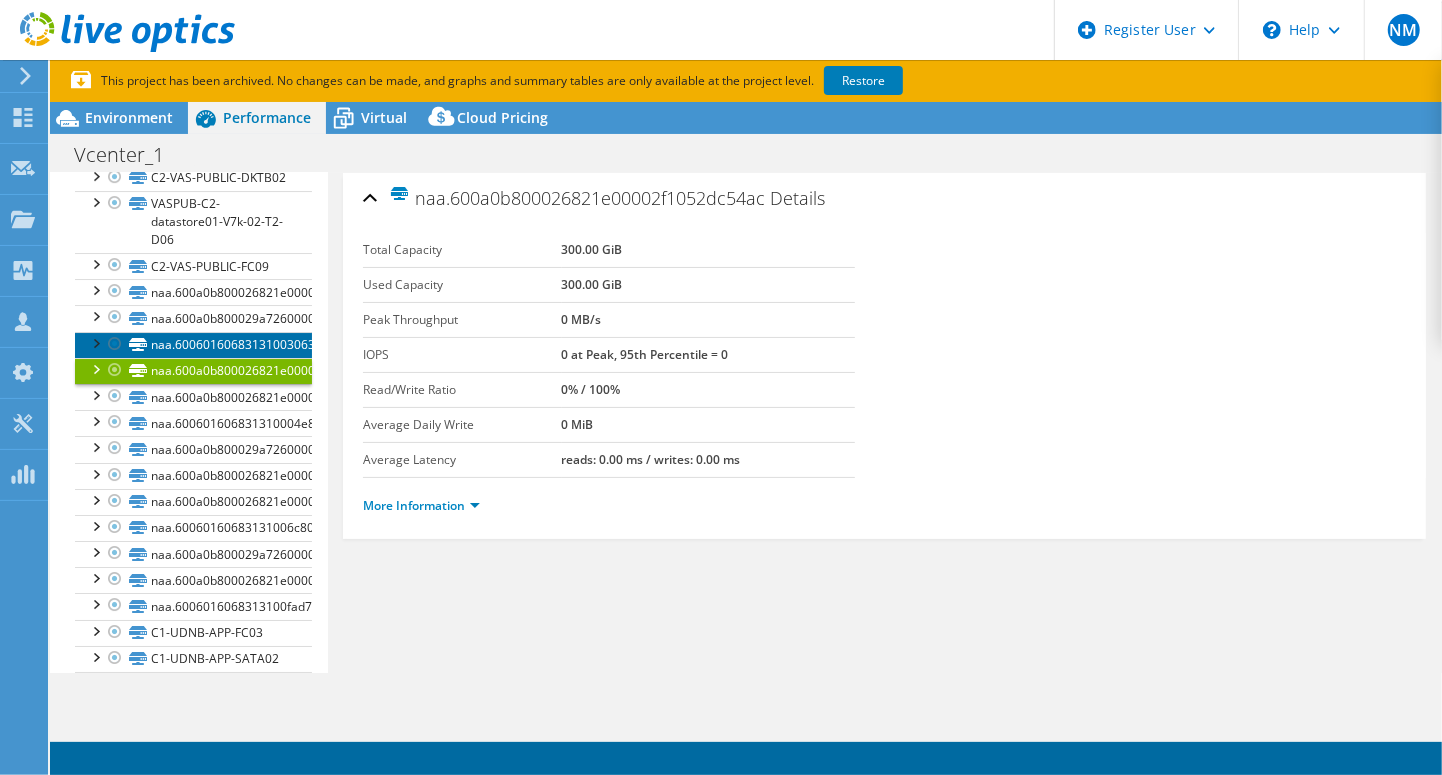 click on "naa.600601606831310030632ed64192e211" at bounding box center (193, 345) 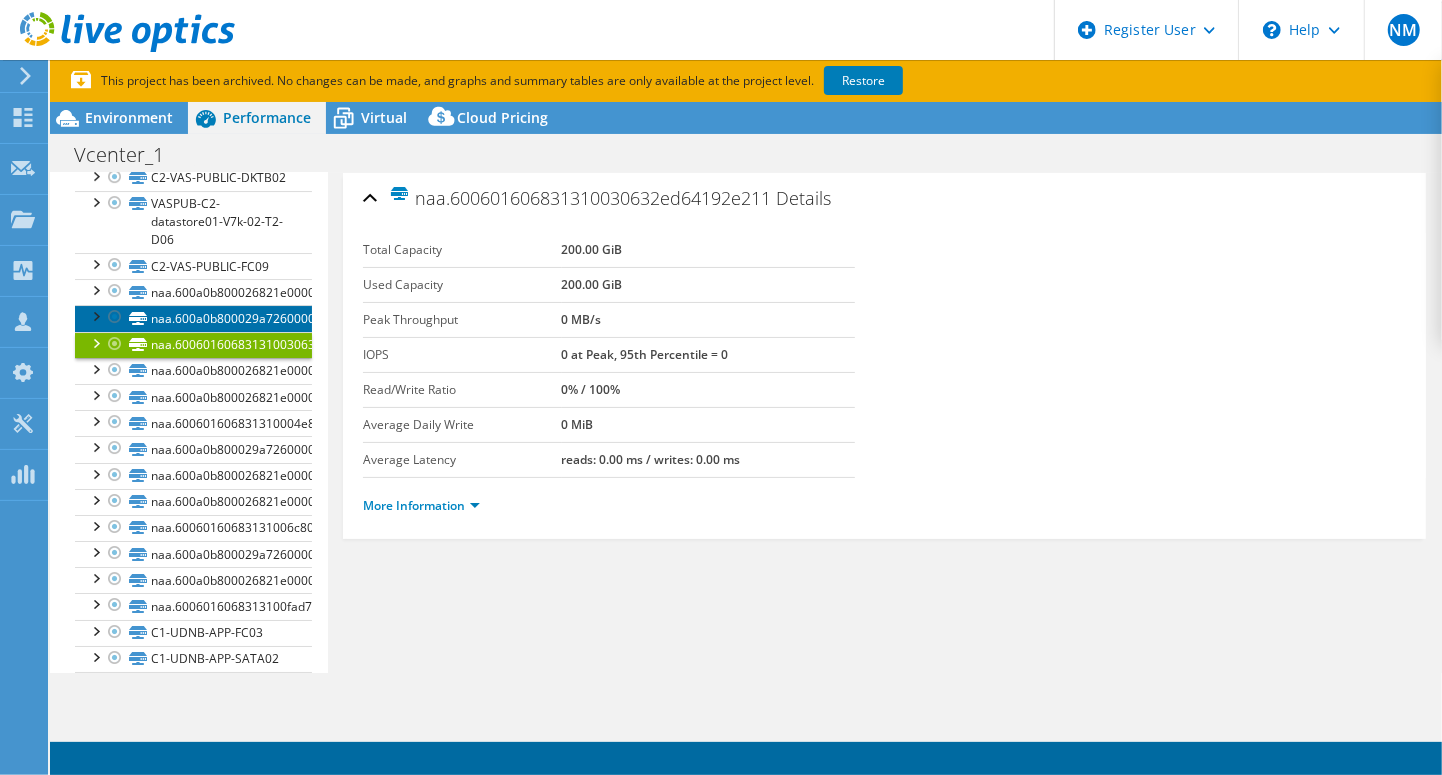 click on "naa.600a0b800029a726000028b852bf3419" at bounding box center [193, 318] 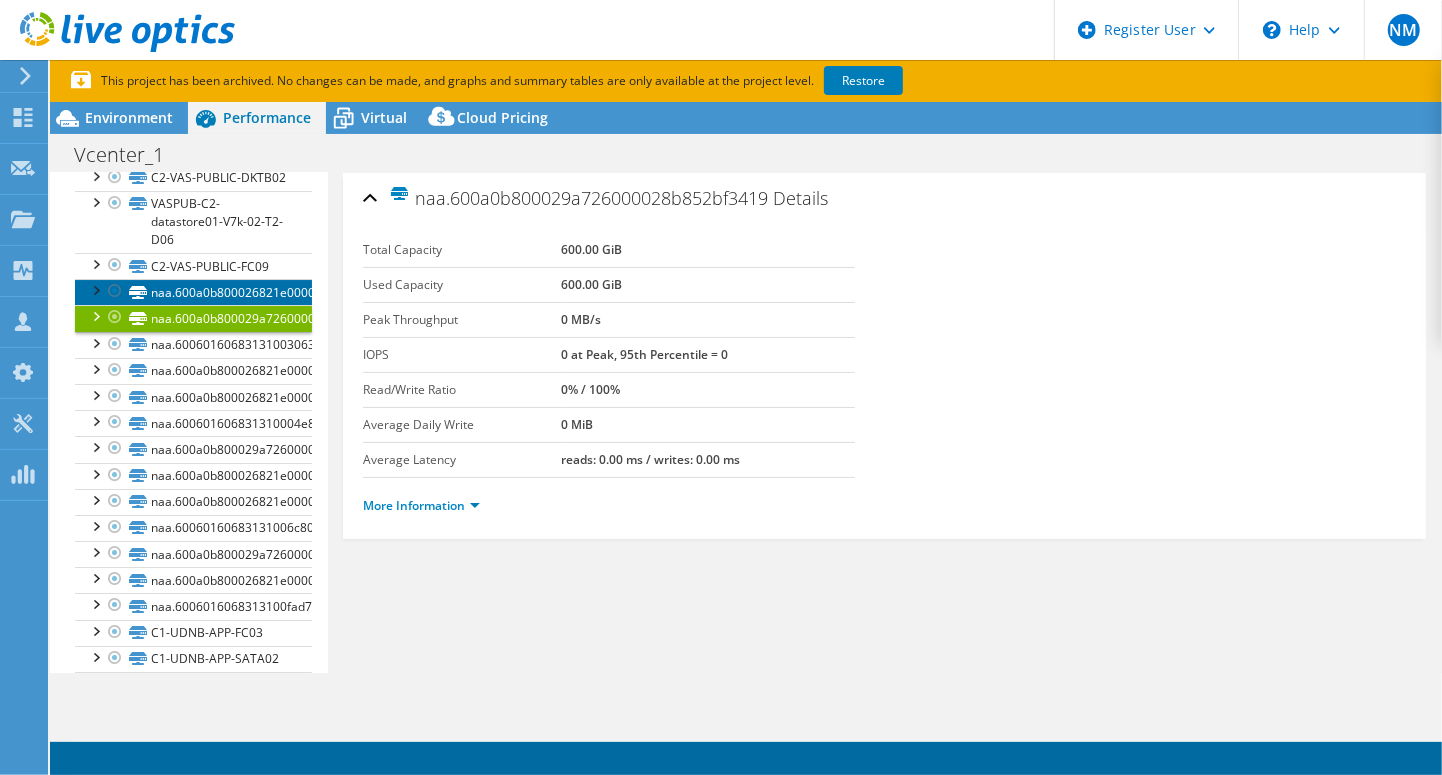 click on "naa.600a0b800026821e00002ee952be842e" at bounding box center (193, 292) 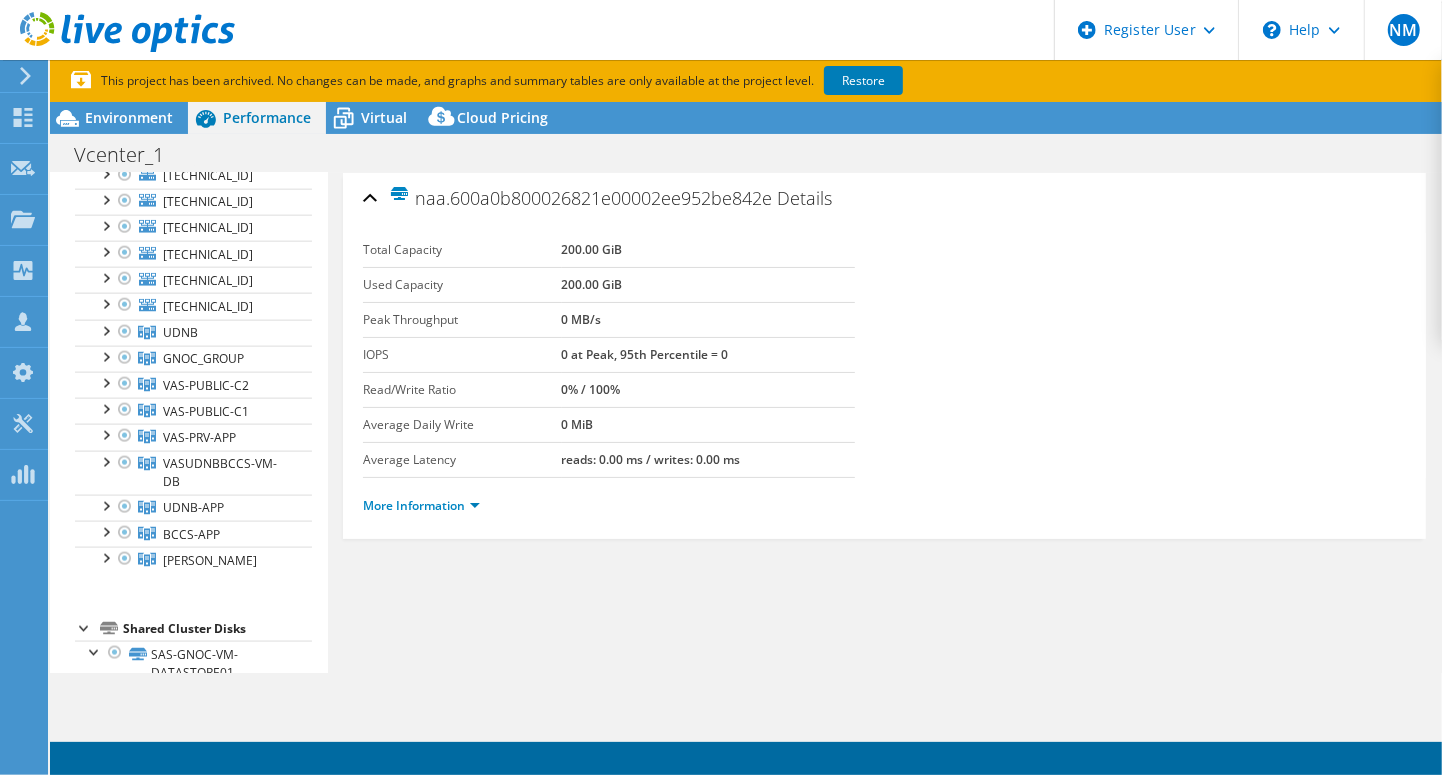 scroll, scrollTop: 1938, scrollLeft: 0, axis: vertical 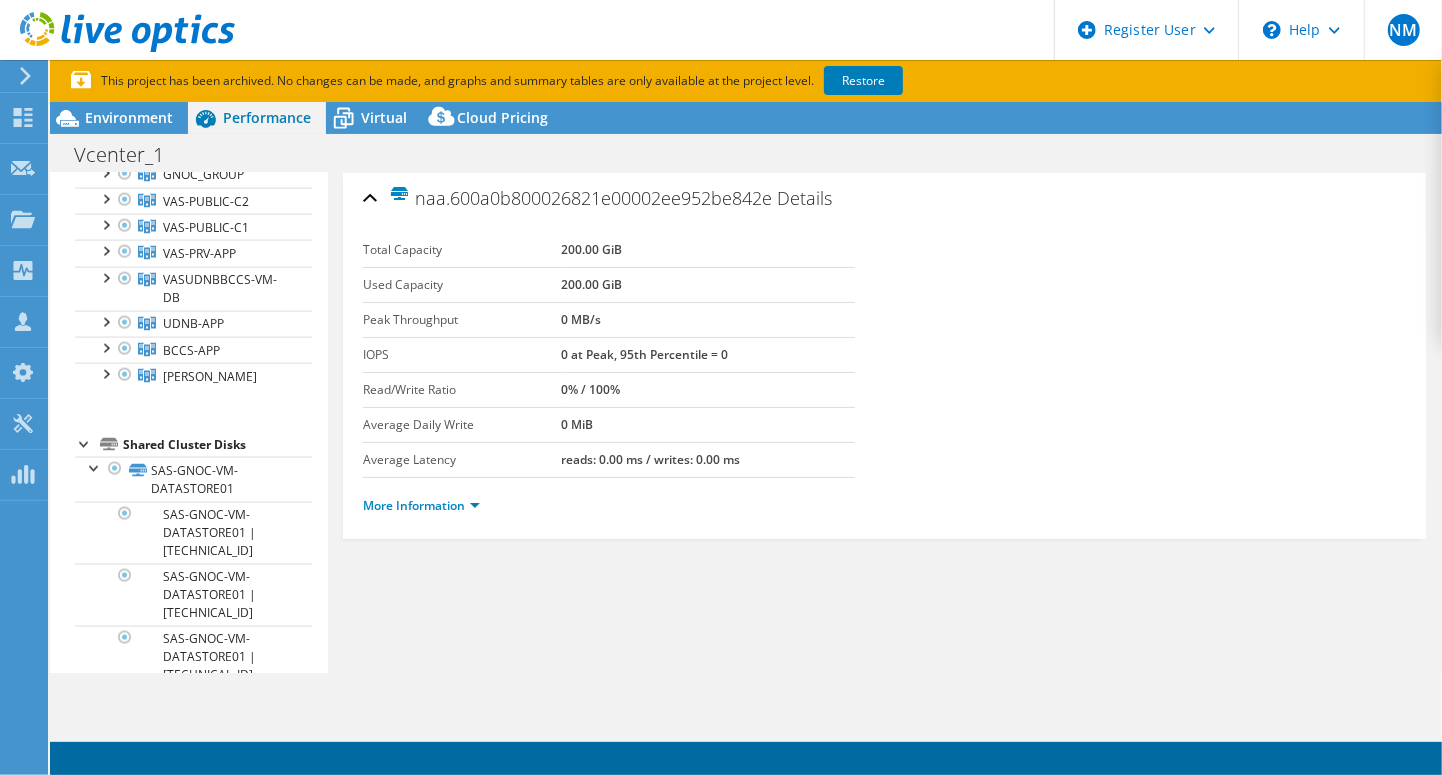 click at bounding box center (85, 443) 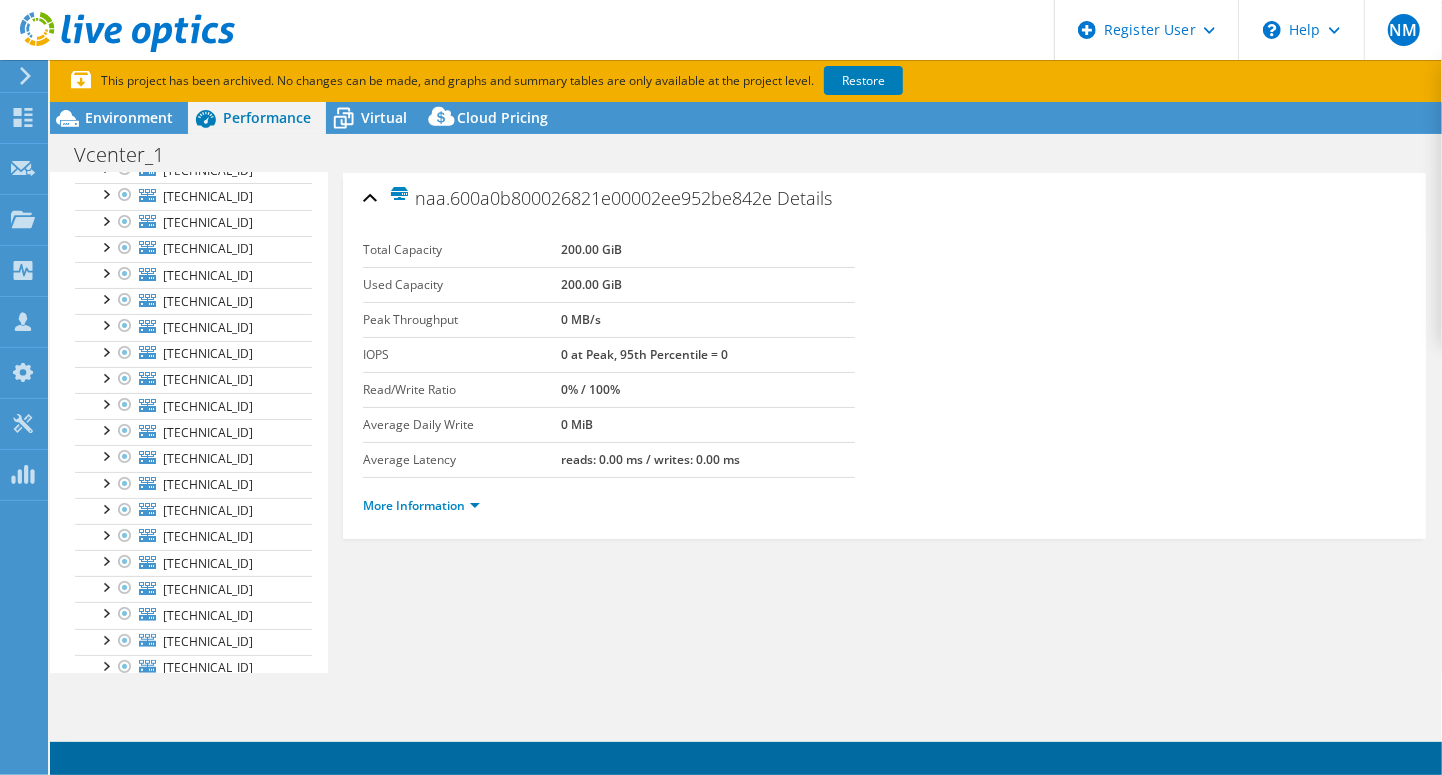 scroll, scrollTop: 0, scrollLeft: 0, axis: both 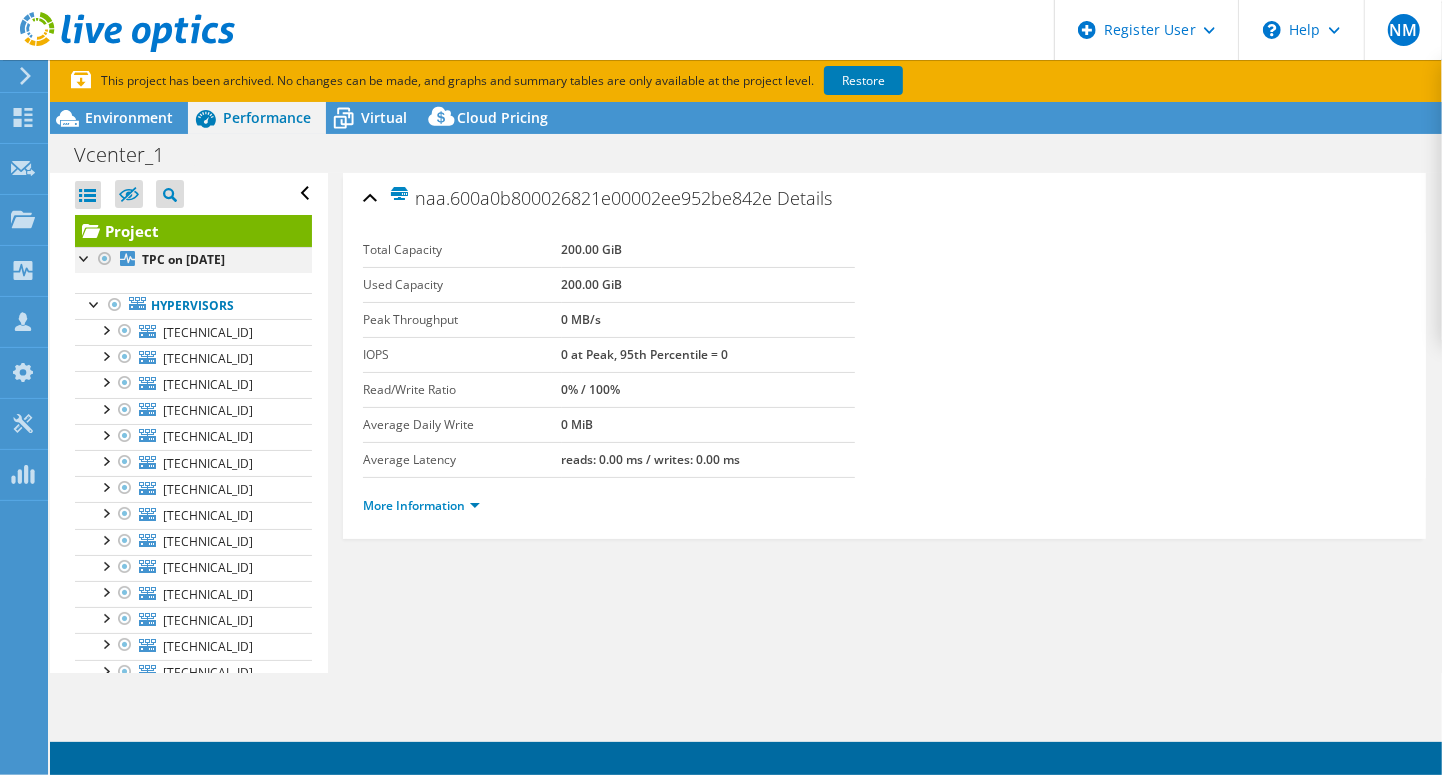 click at bounding box center [85, 257] 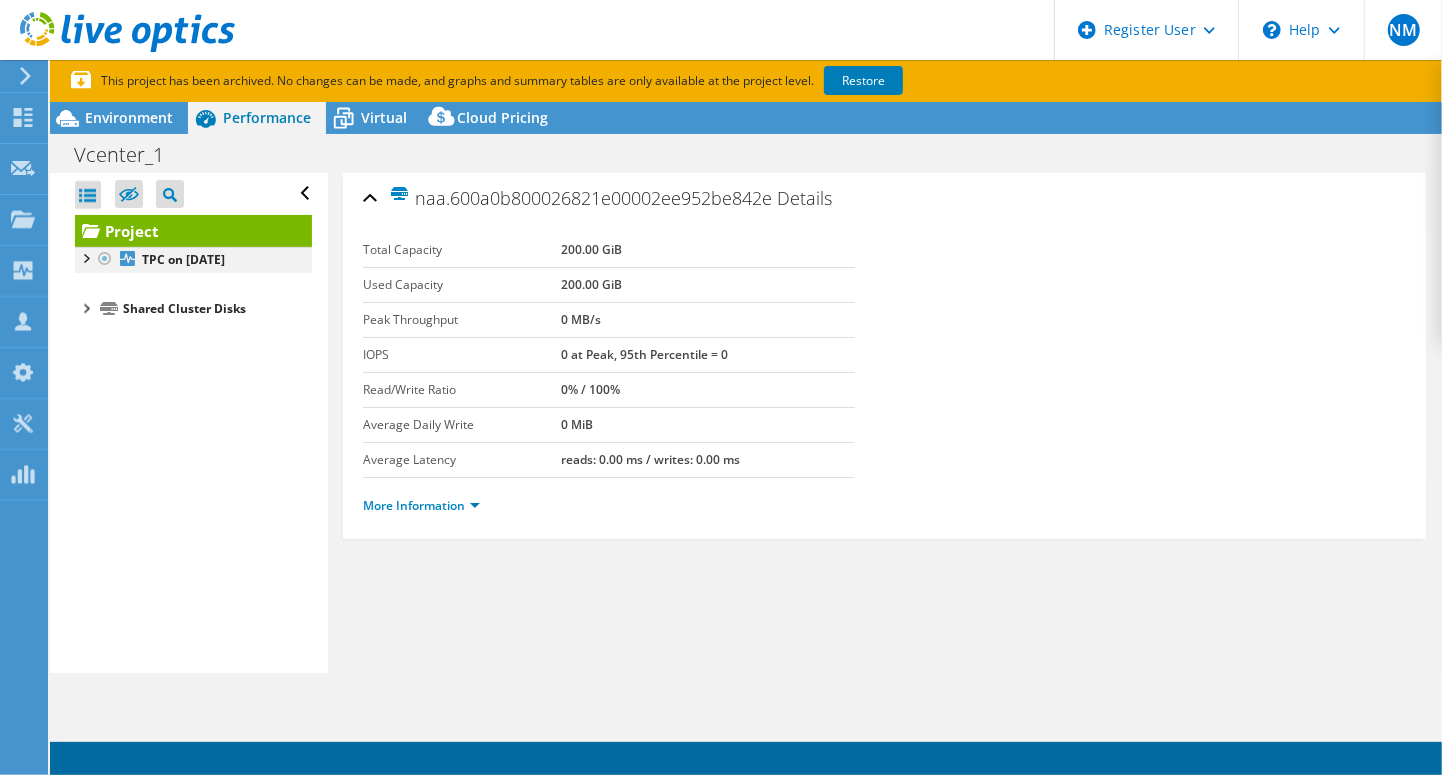 click at bounding box center [85, 257] 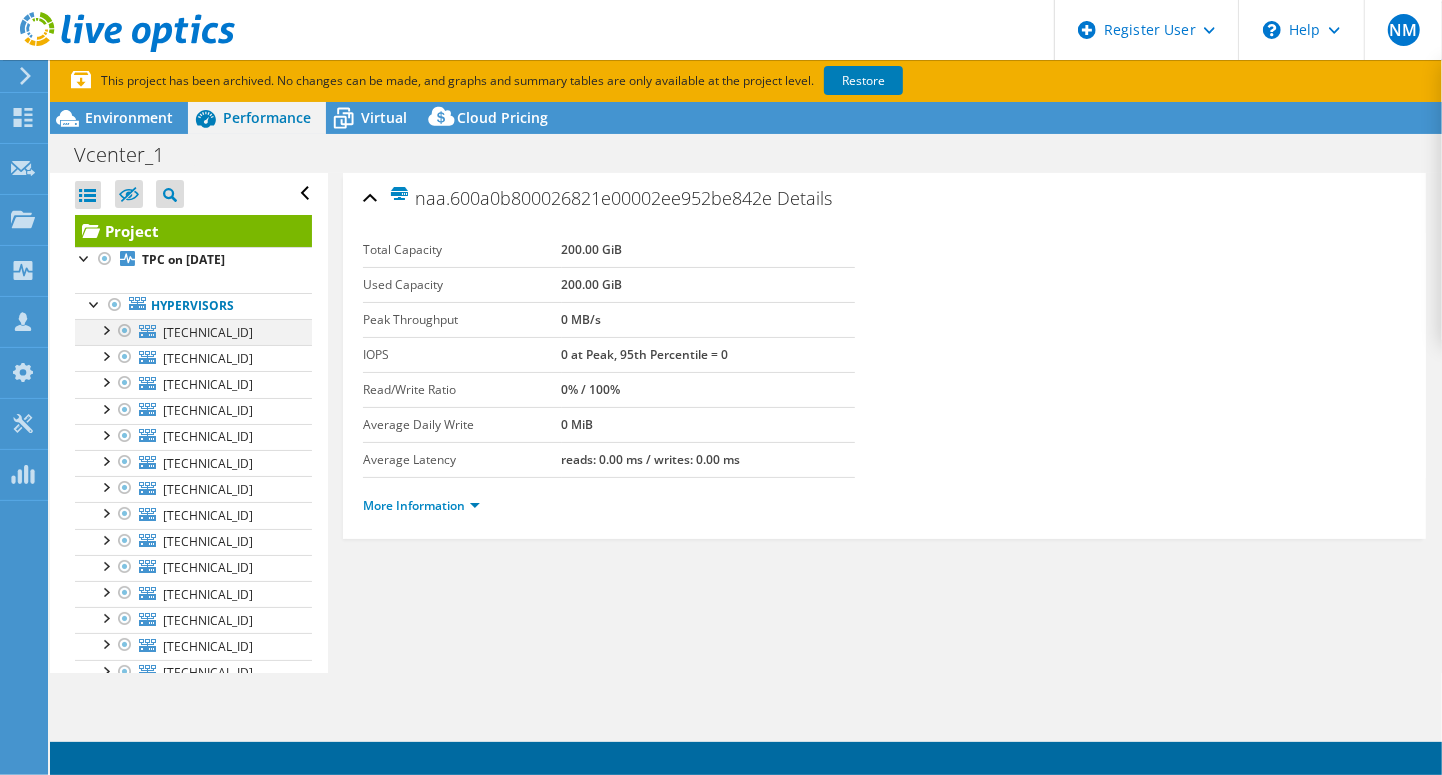 click at bounding box center [105, 329] 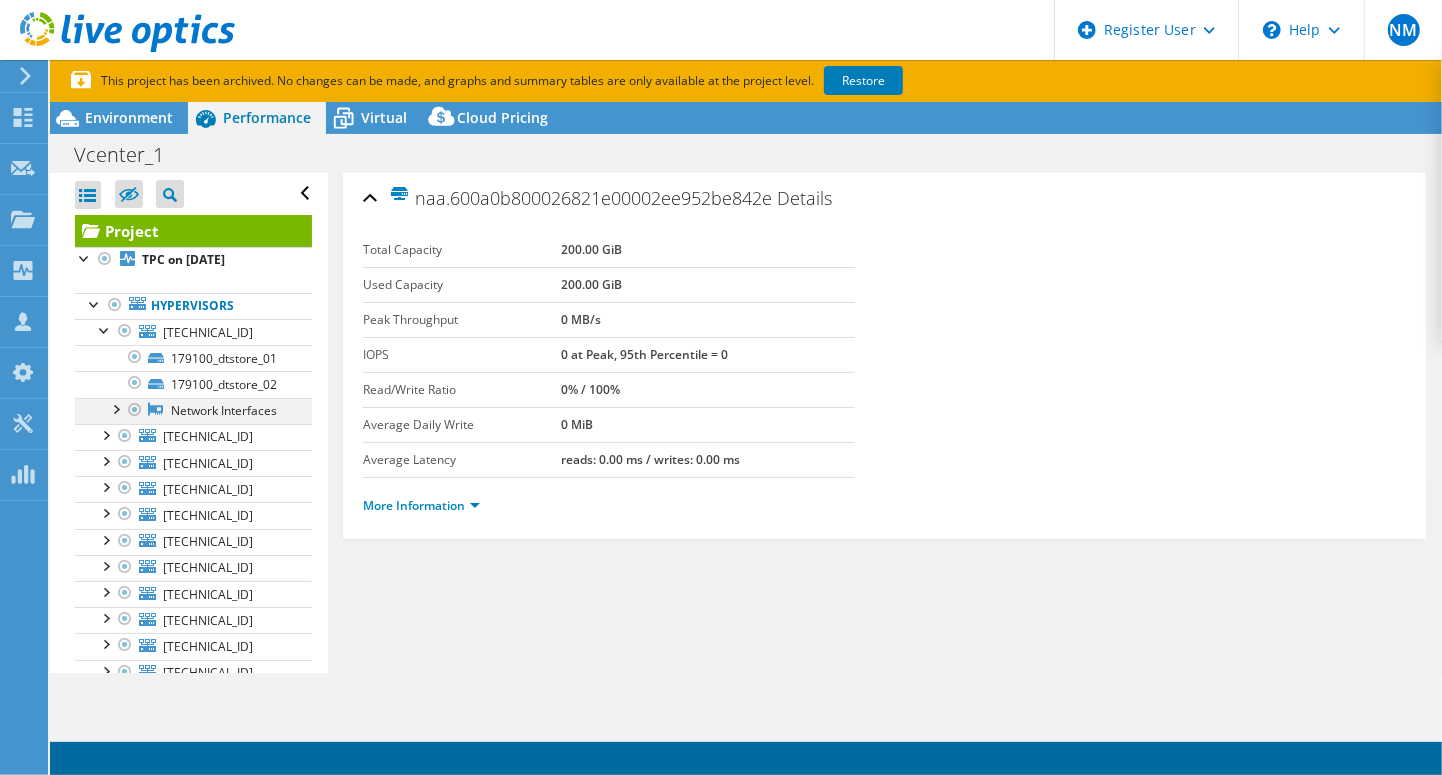 click at bounding box center (115, 408) 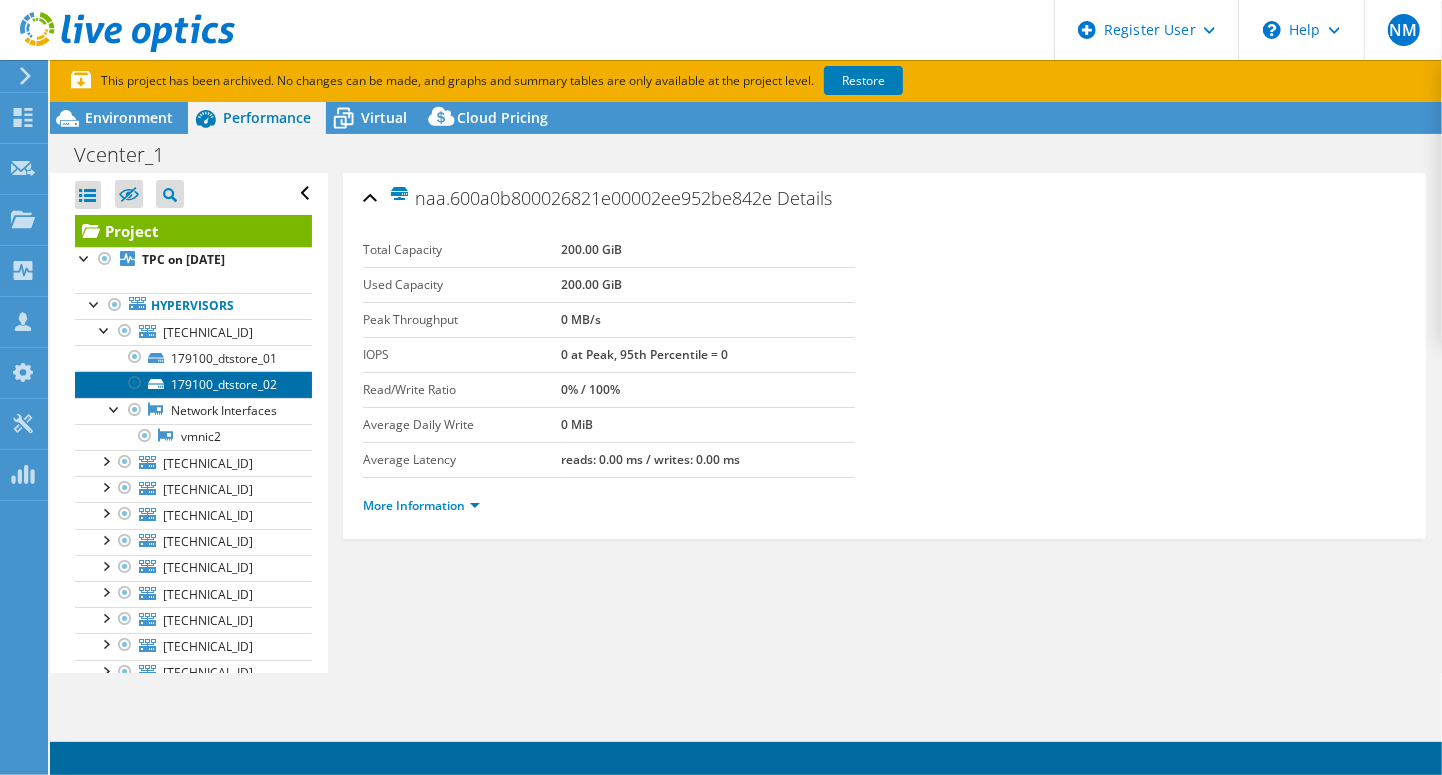 click on "179100_dtstore_02" at bounding box center (193, 384) 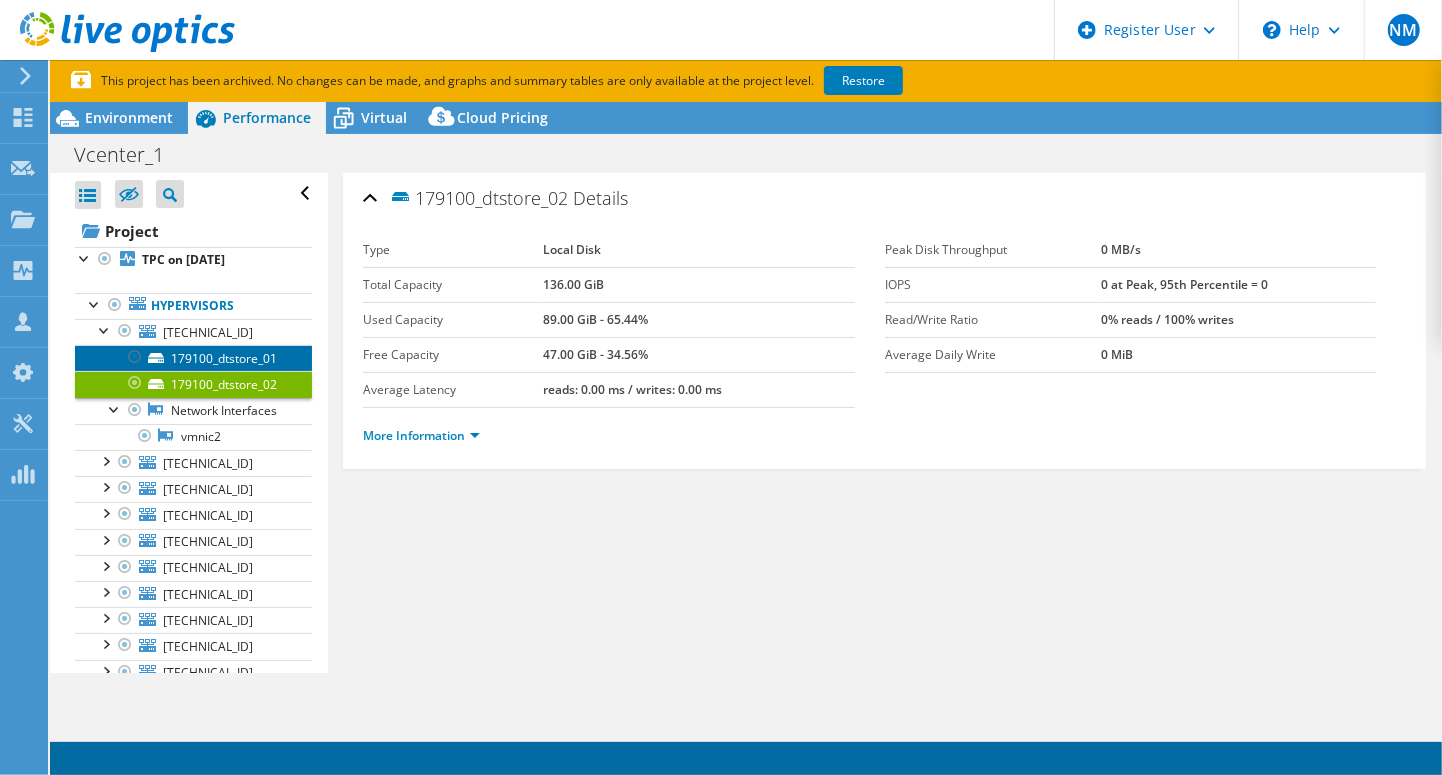 click on "179100_dtstore_01" at bounding box center (193, 358) 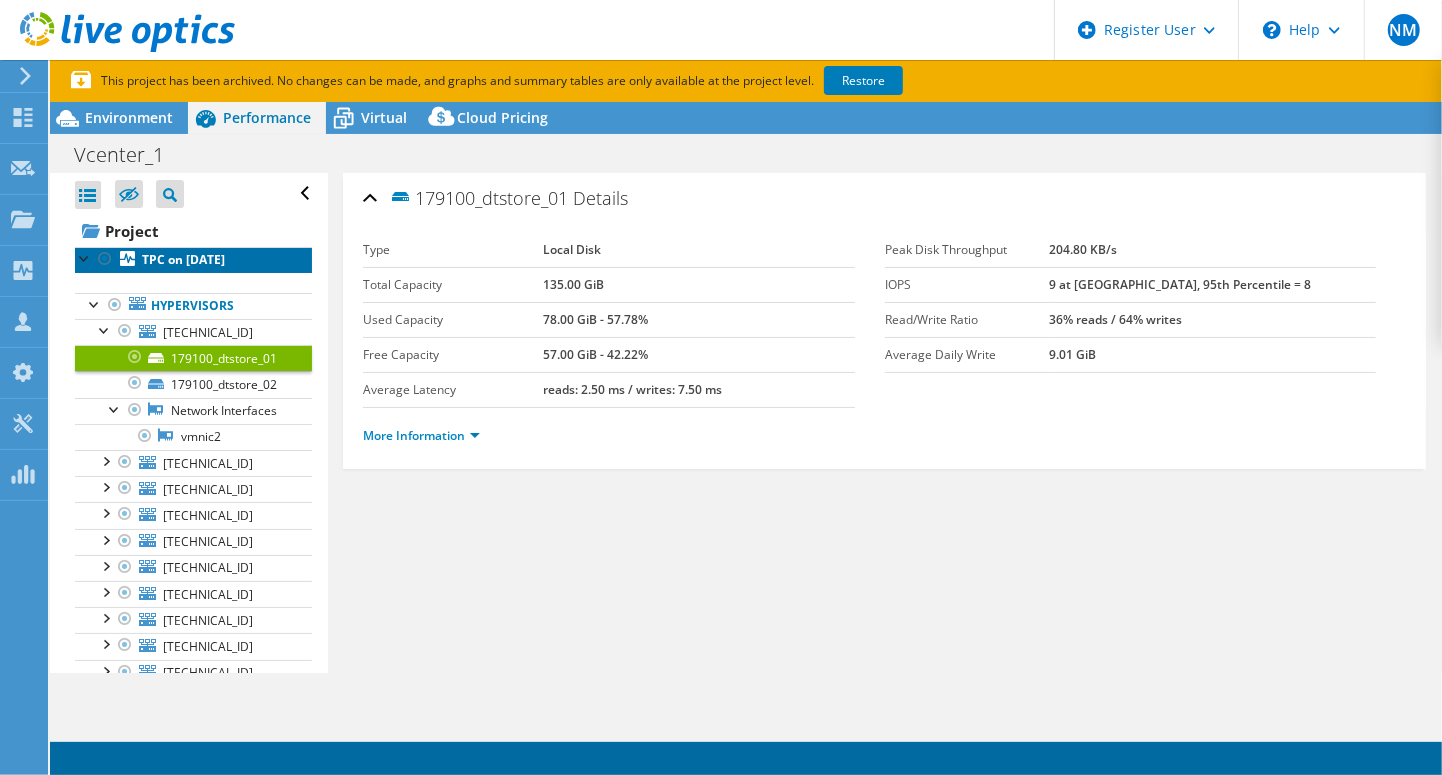 click on "TPC on 9/17/2018" at bounding box center (183, 259) 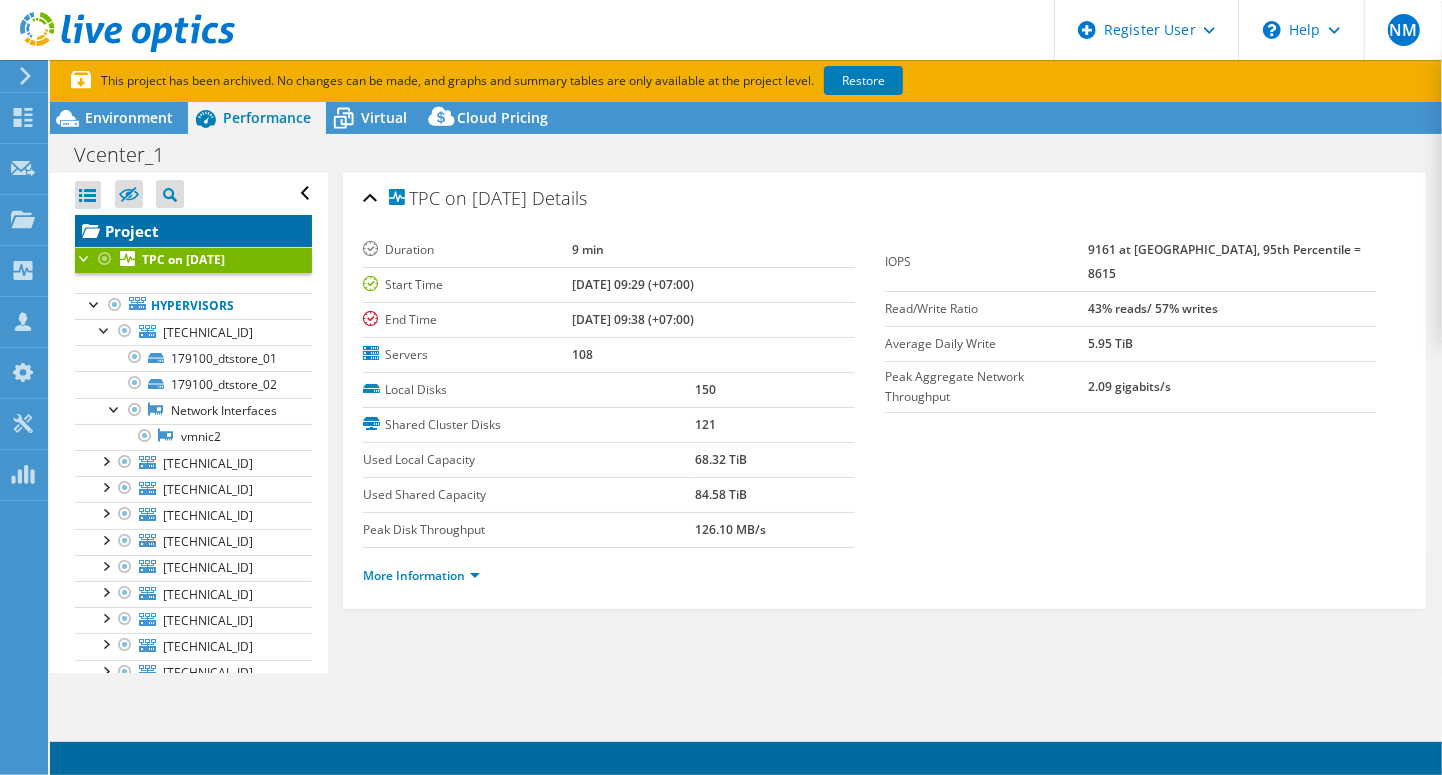 click on "Project" at bounding box center (193, 231) 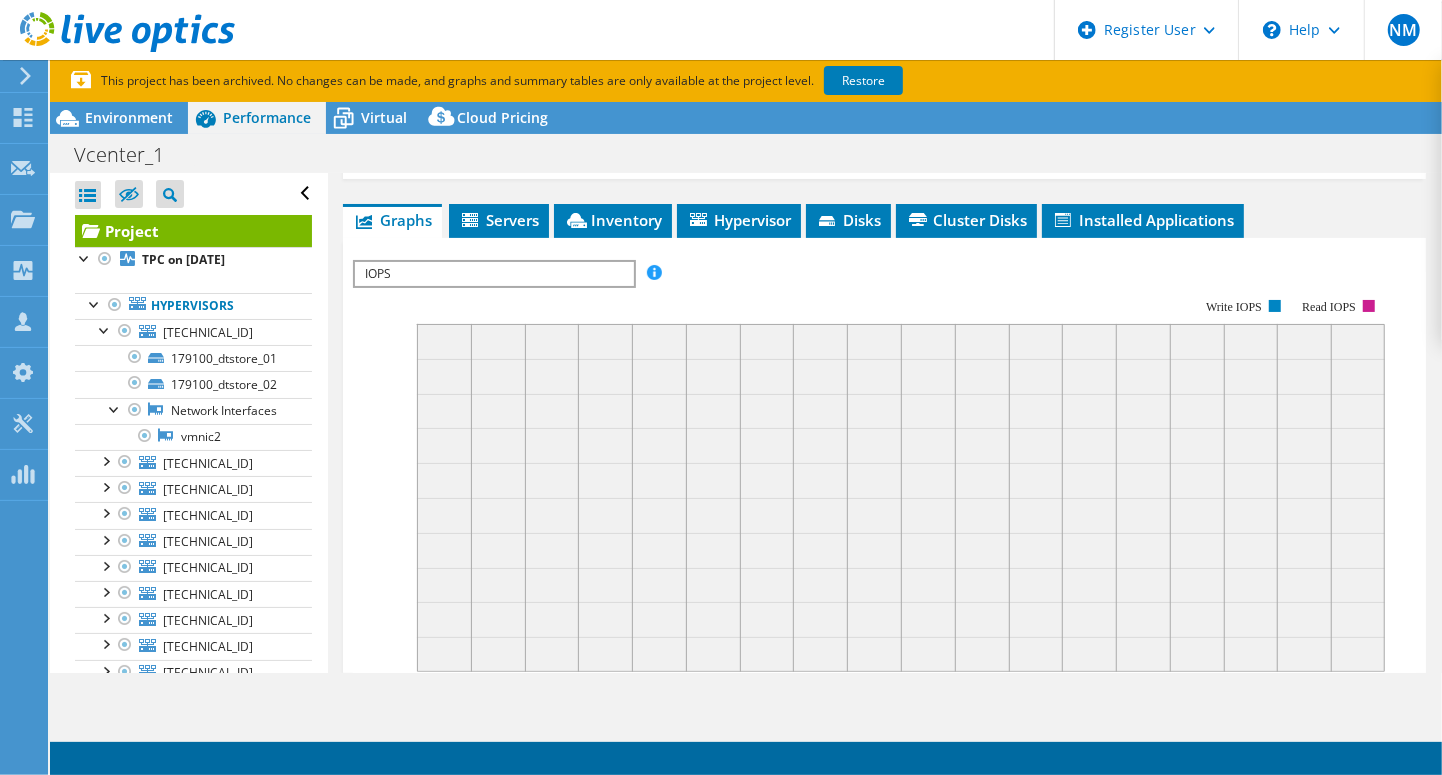 scroll, scrollTop: 300, scrollLeft: 0, axis: vertical 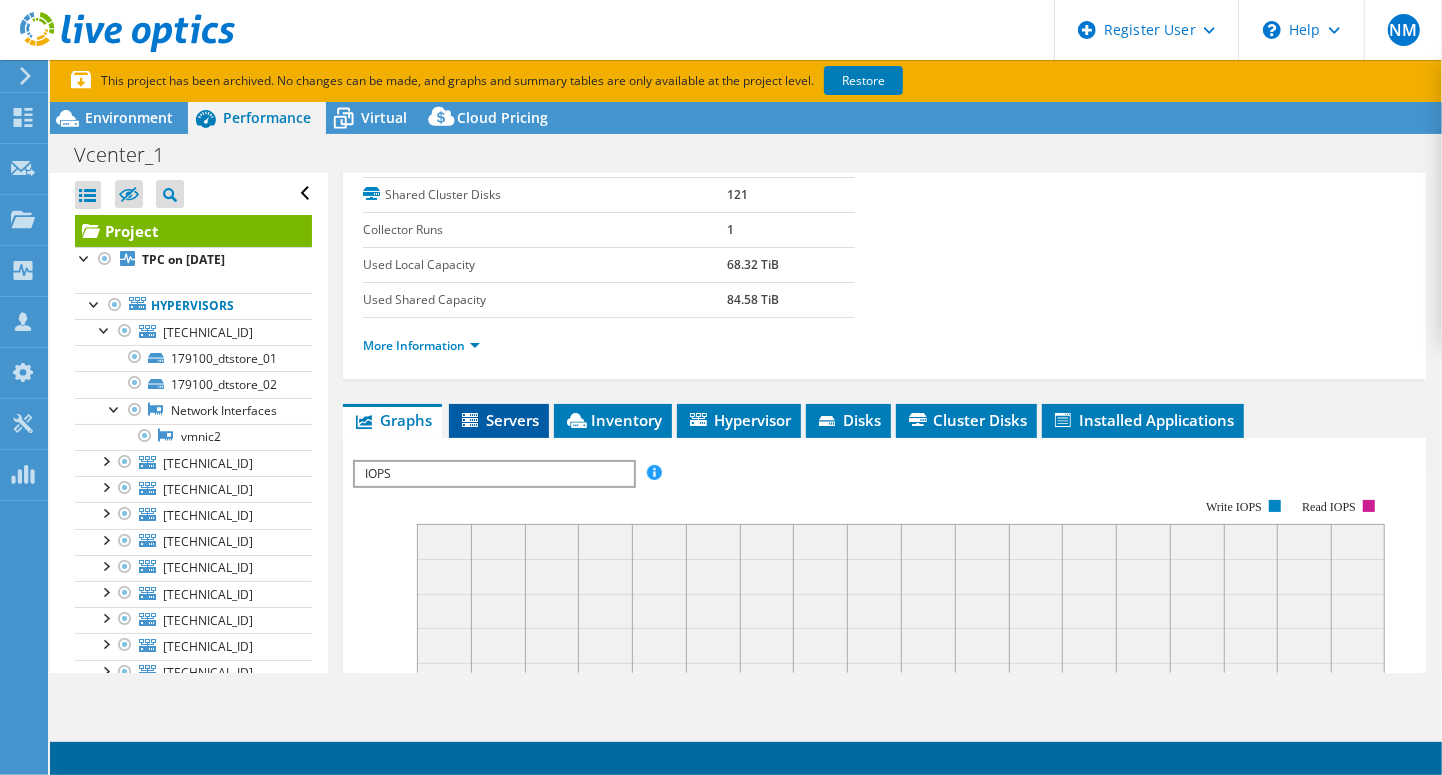 click on "Servers" at bounding box center [499, 420] 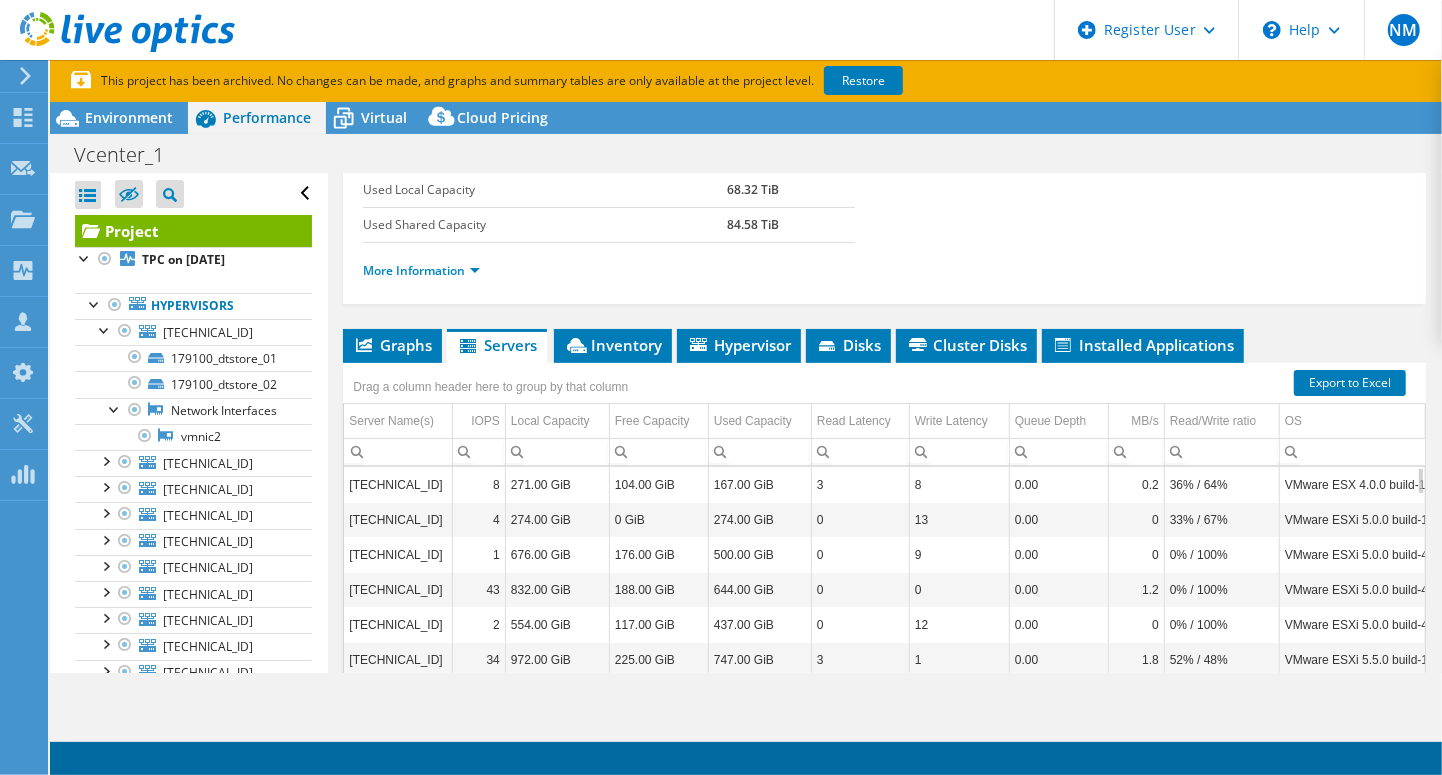 scroll, scrollTop: 500, scrollLeft: 0, axis: vertical 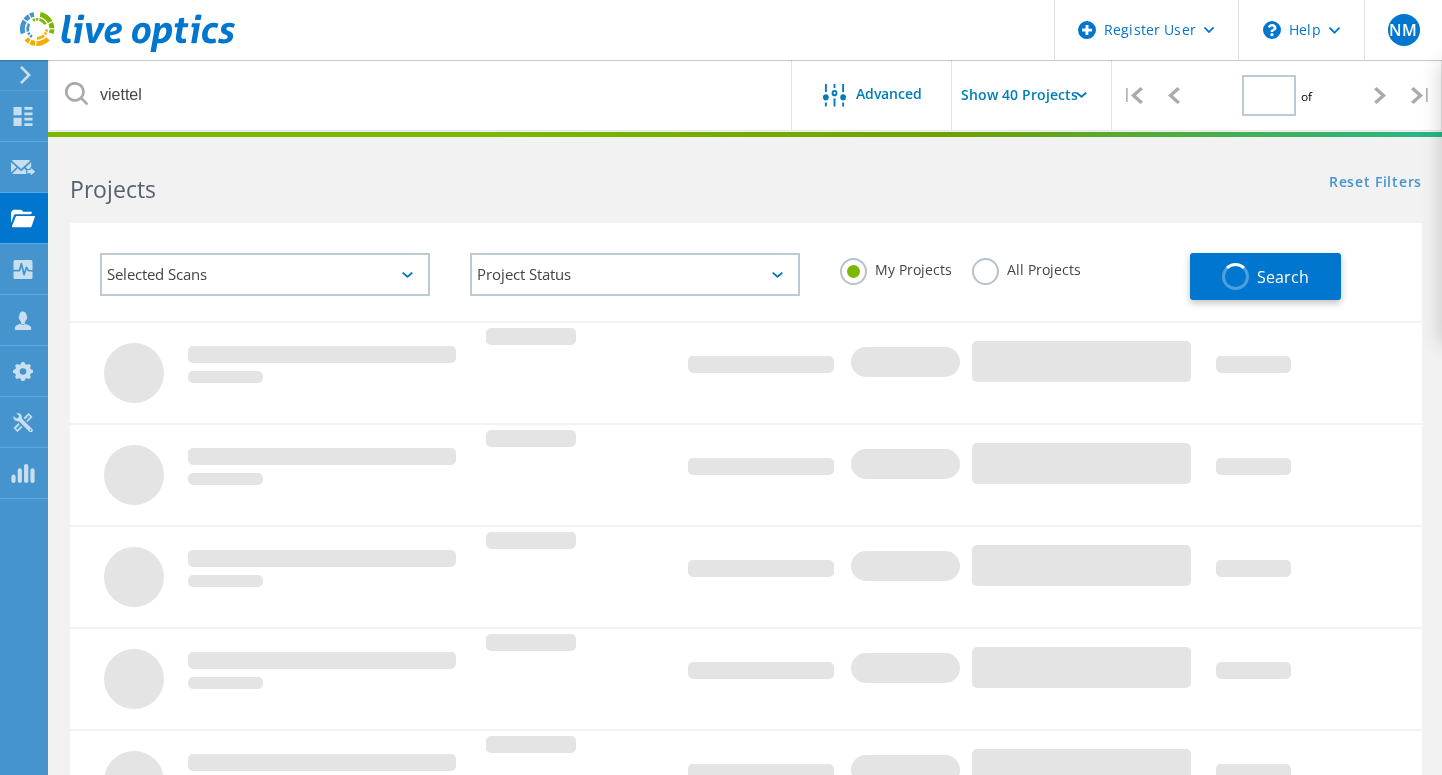 type on "1" 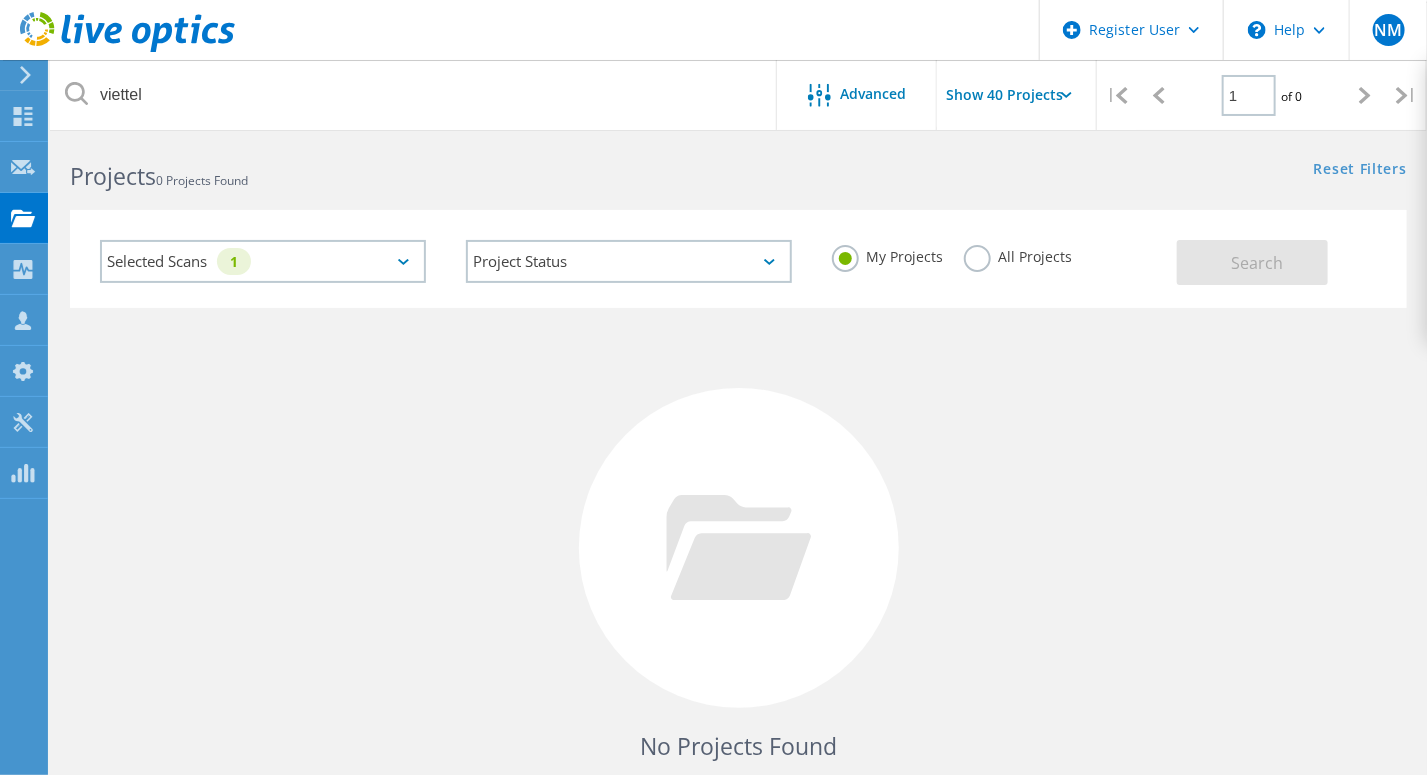scroll, scrollTop: 0, scrollLeft: 0, axis: both 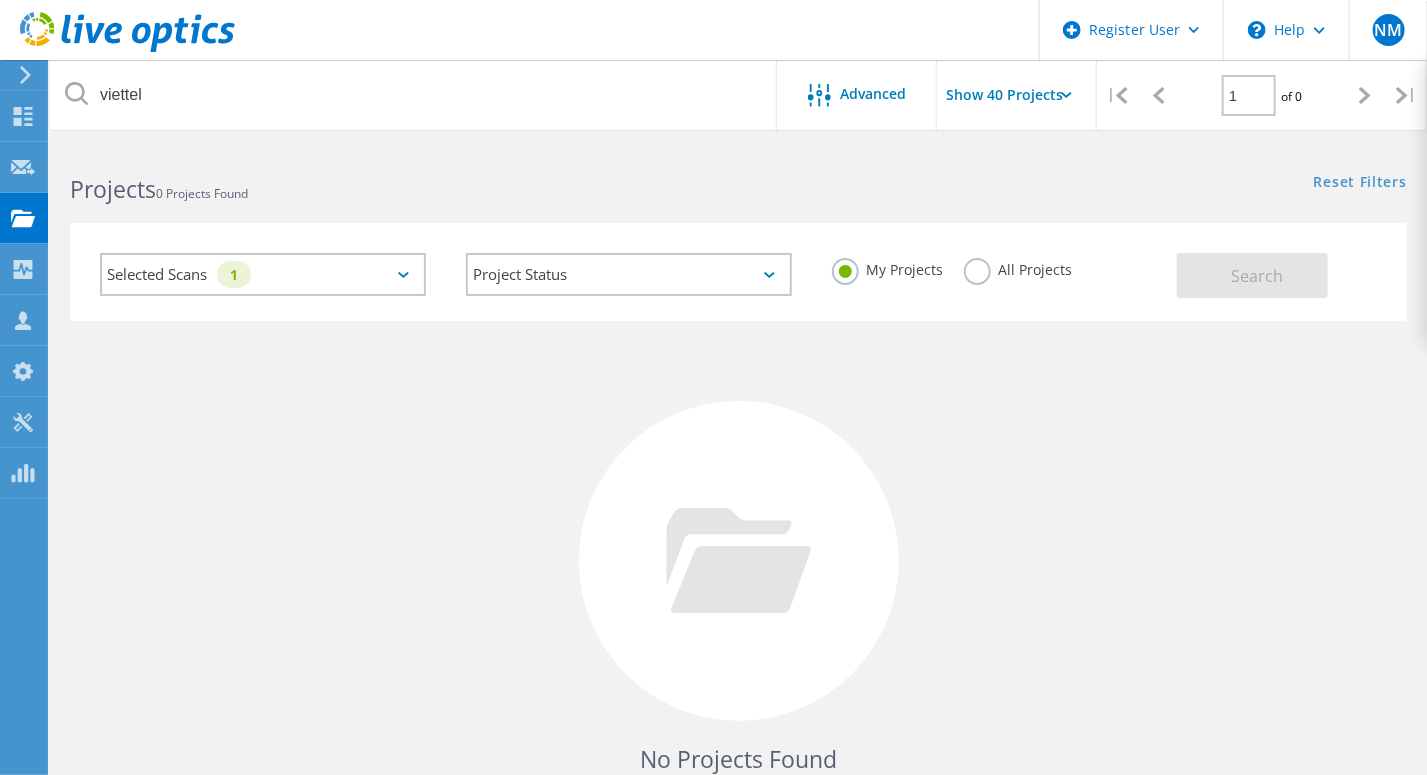 click on "All Projects" 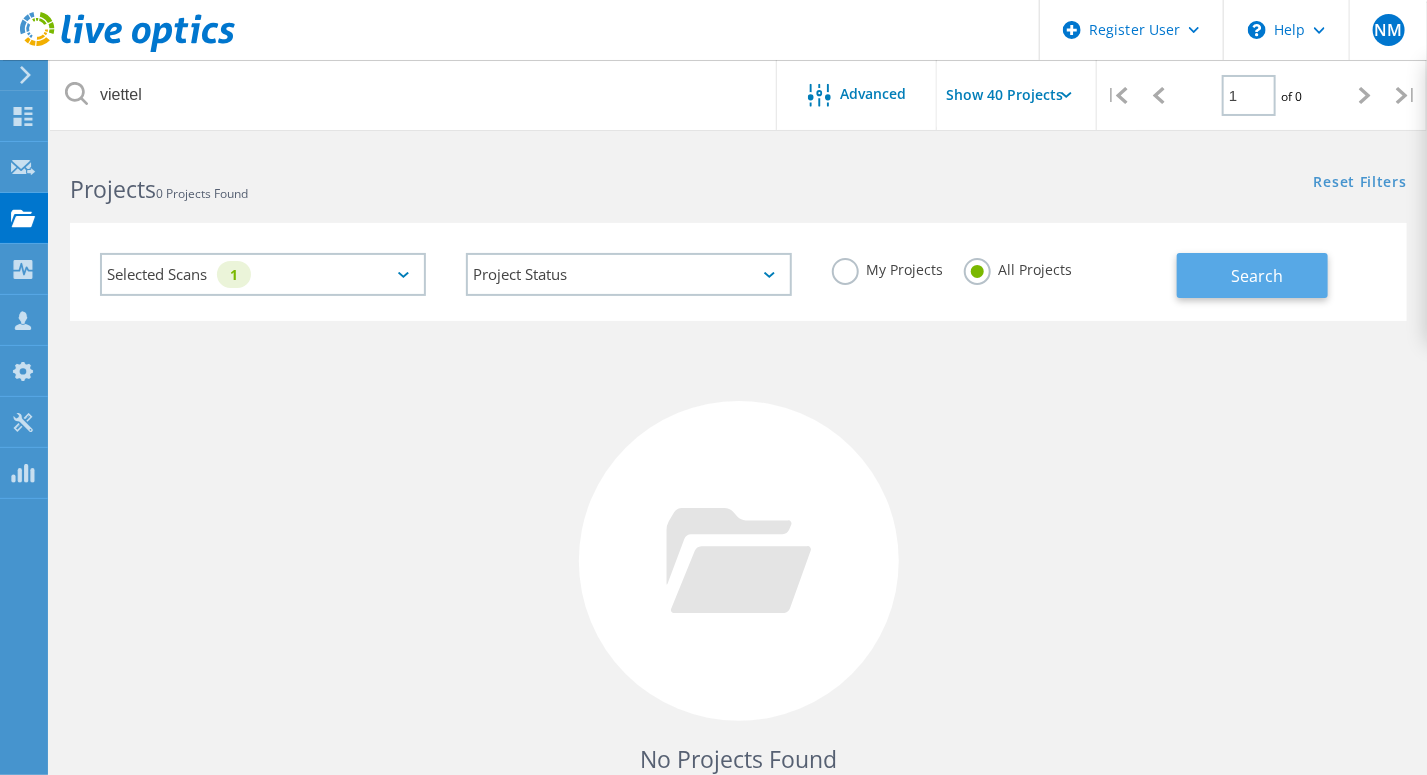click on "Search" 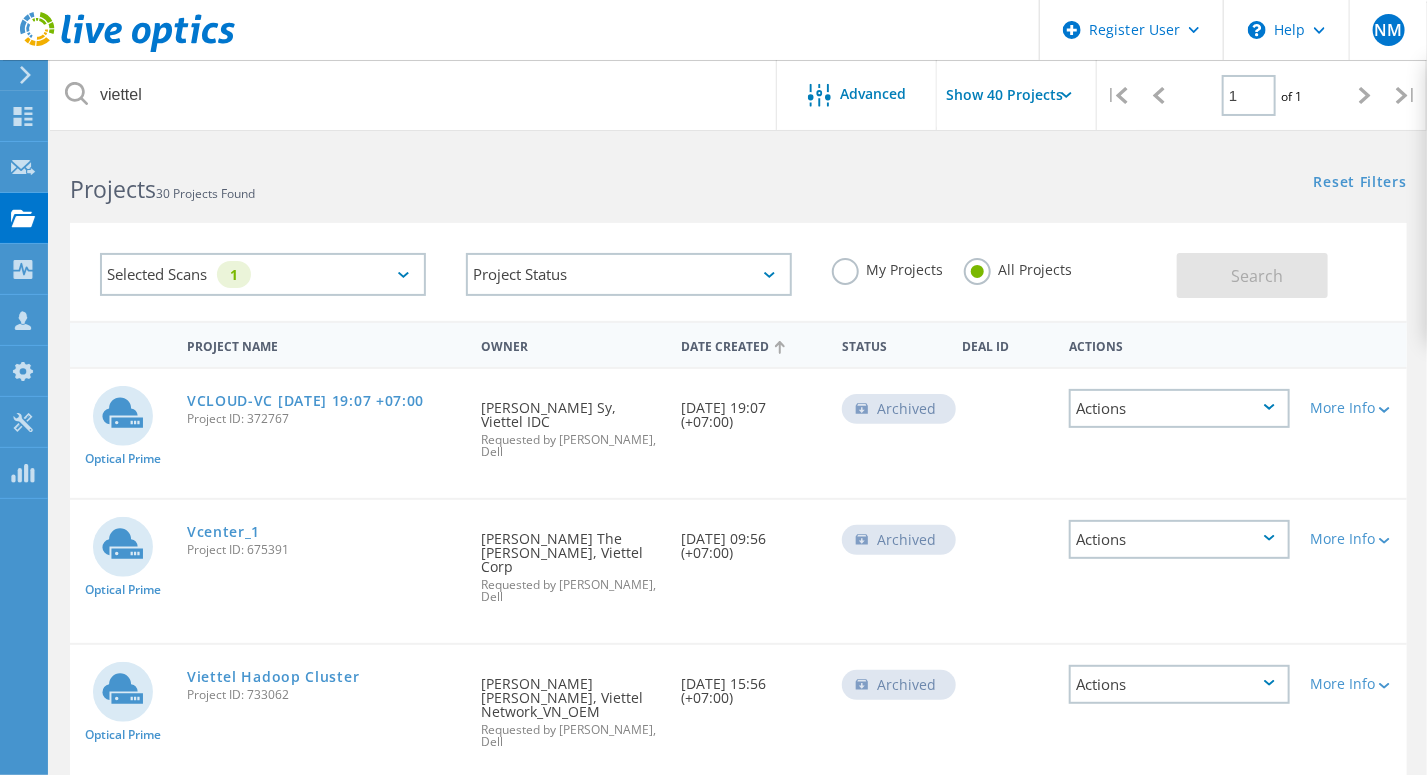 click on "Date Created" 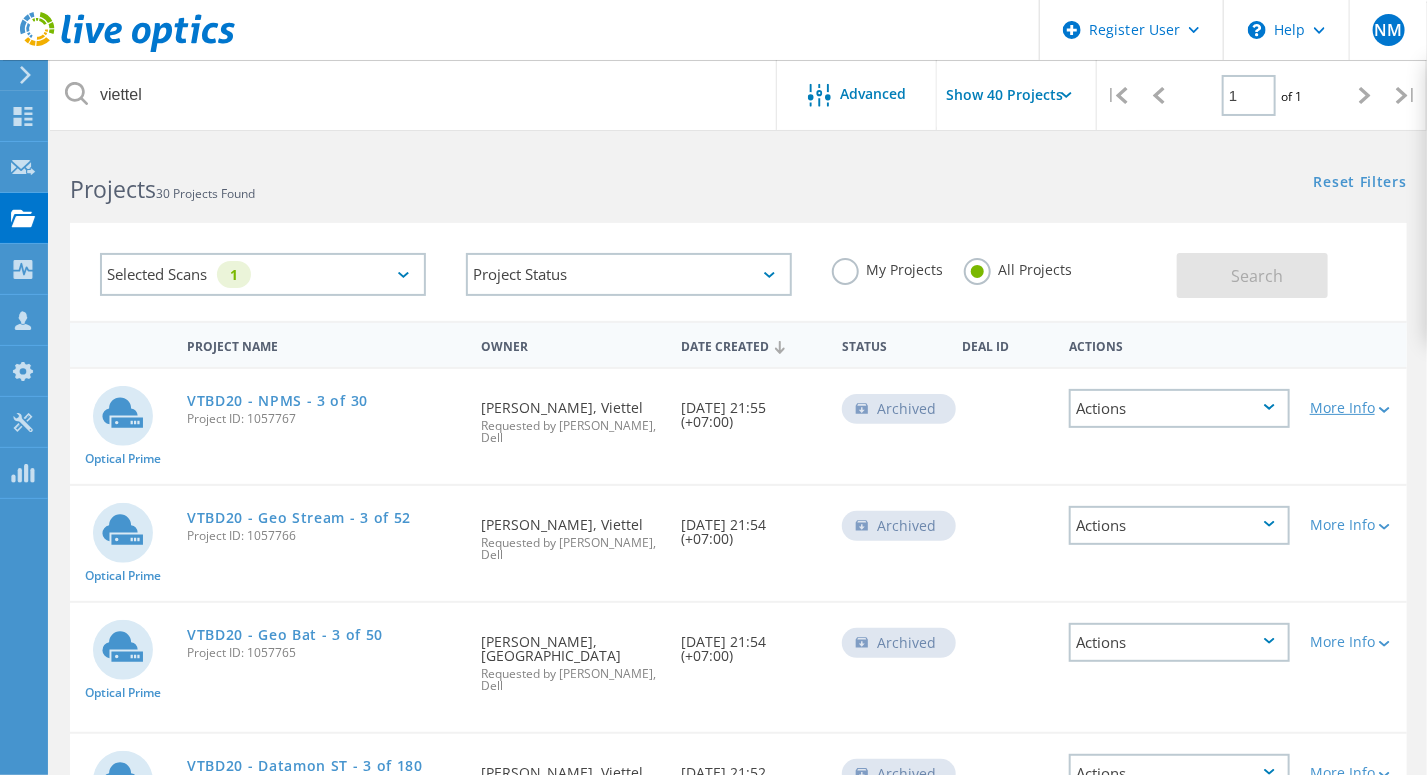 click 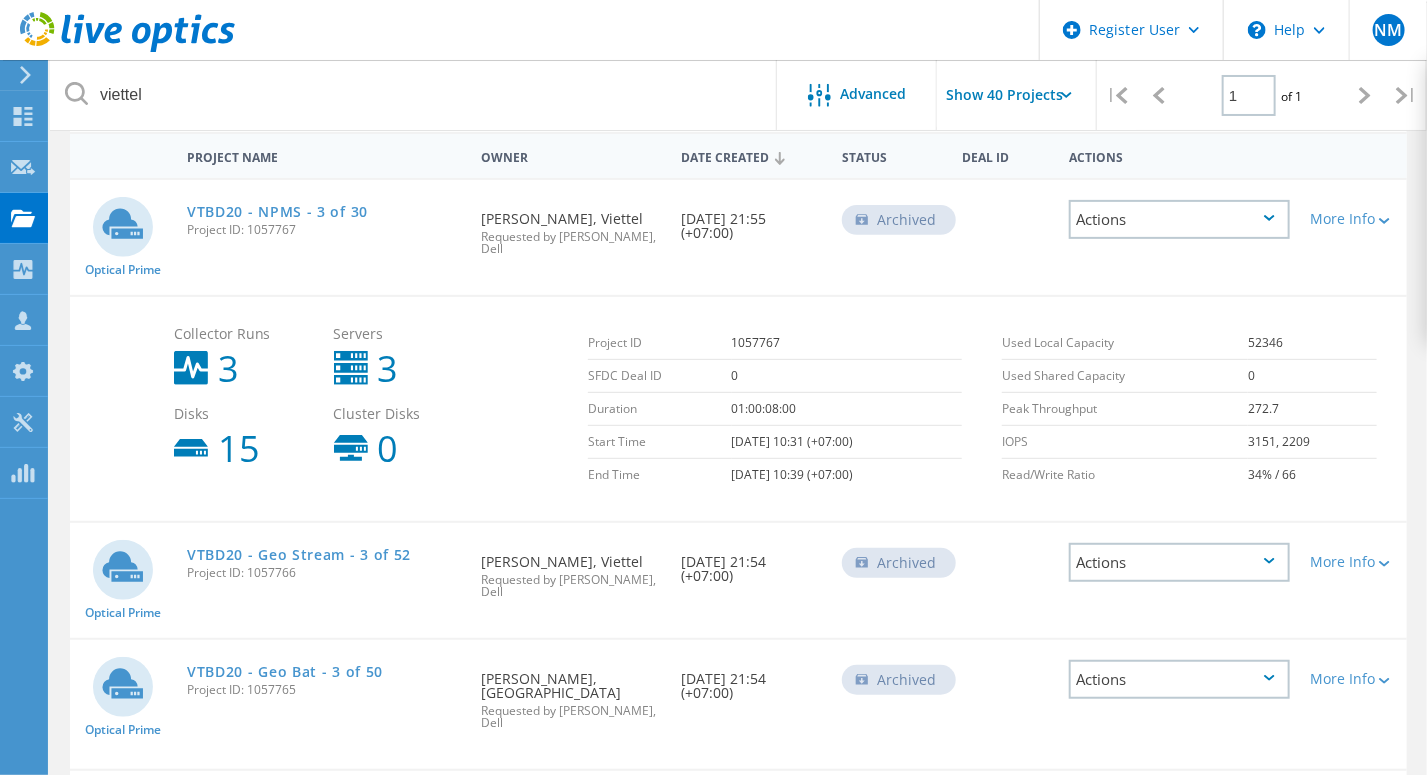 scroll, scrollTop: 200, scrollLeft: 0, axis: vertical 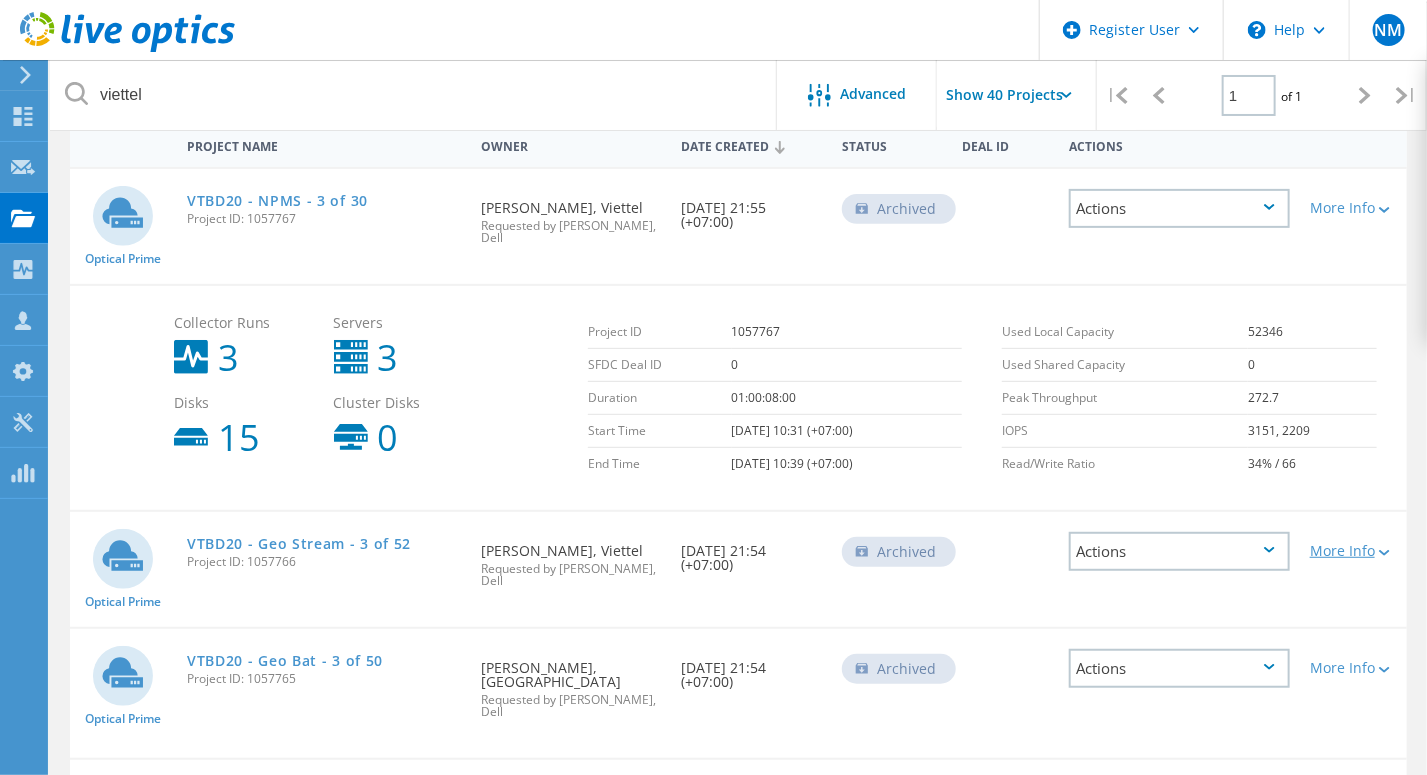 click 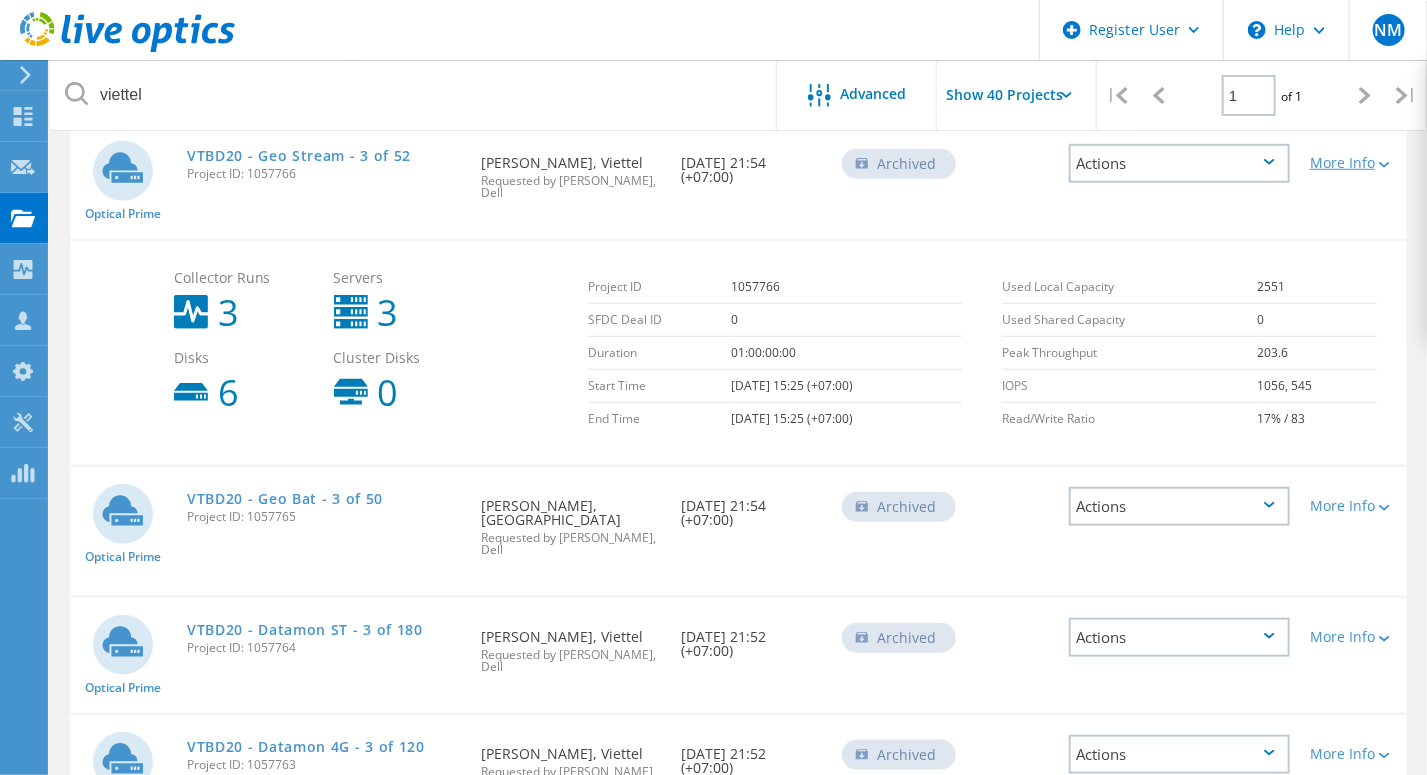 scroll, scrollTop: 600, scrollLeft: 0, axis: vertical 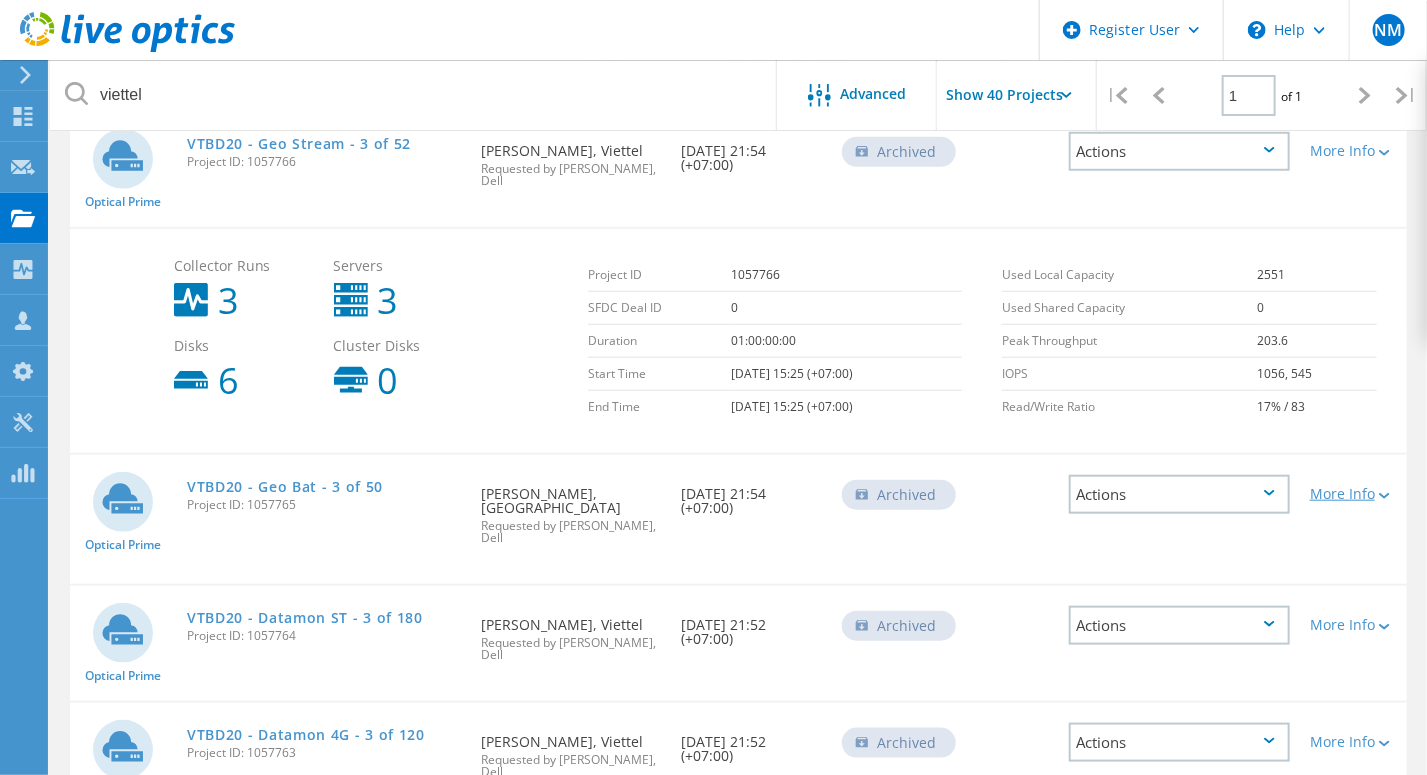click 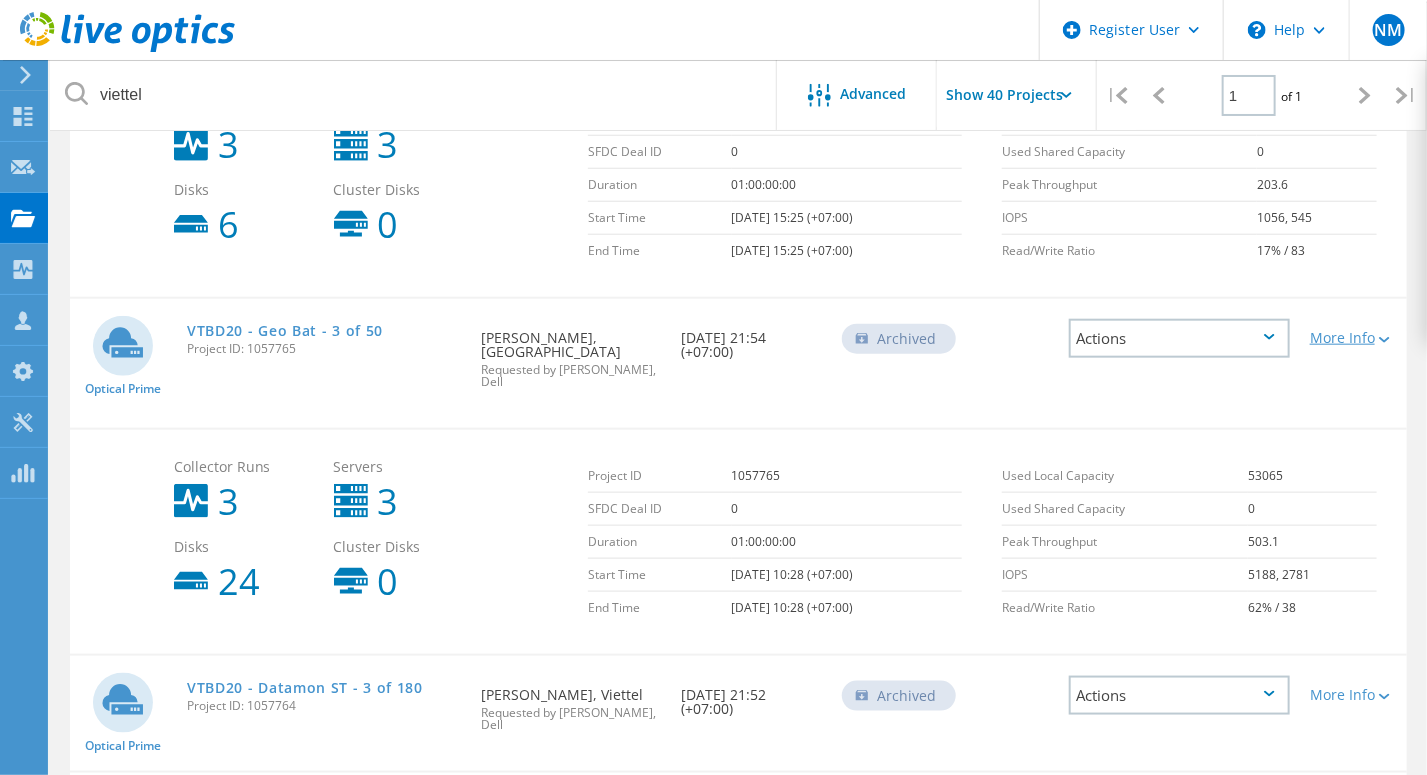 scroll, scrollTop: 800, scrollLeft: 0, axis: vertical 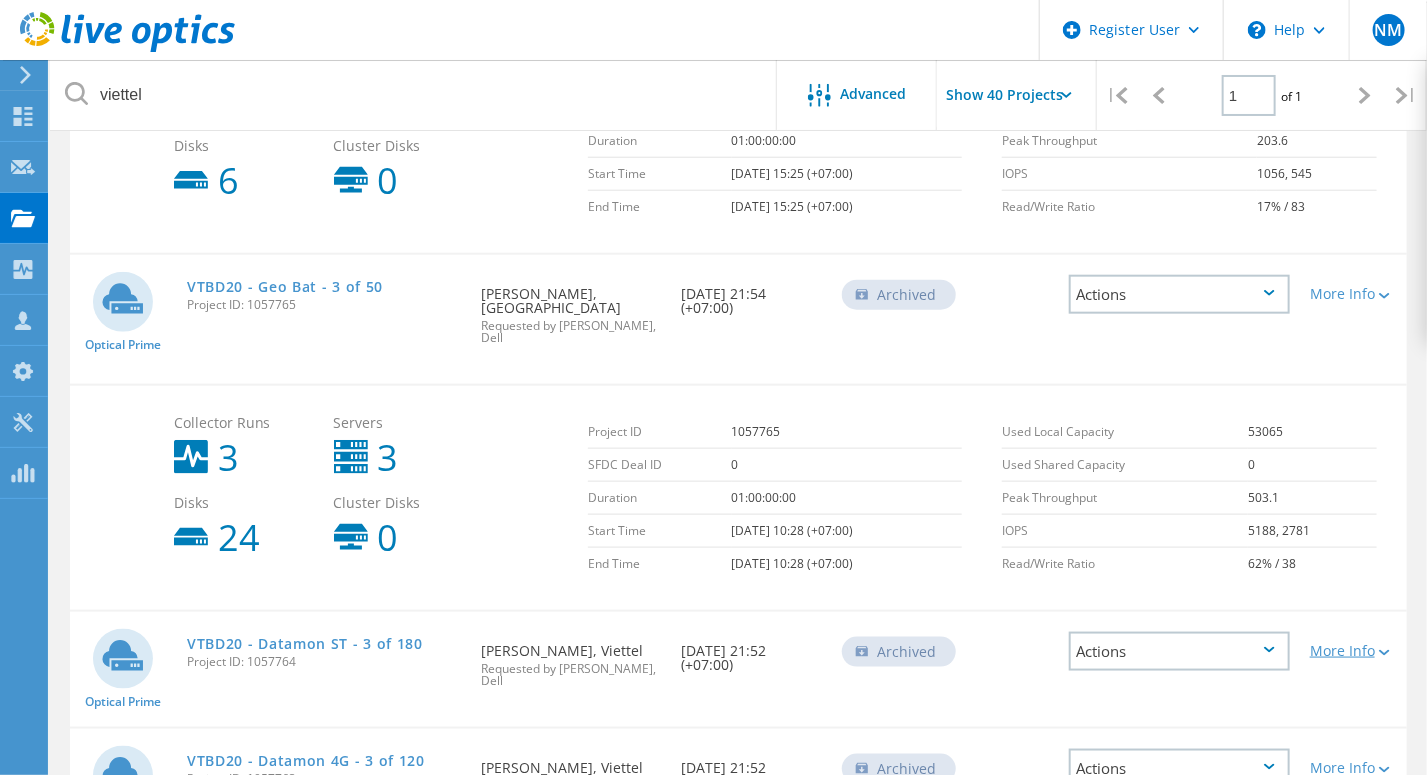 click on "More Info" 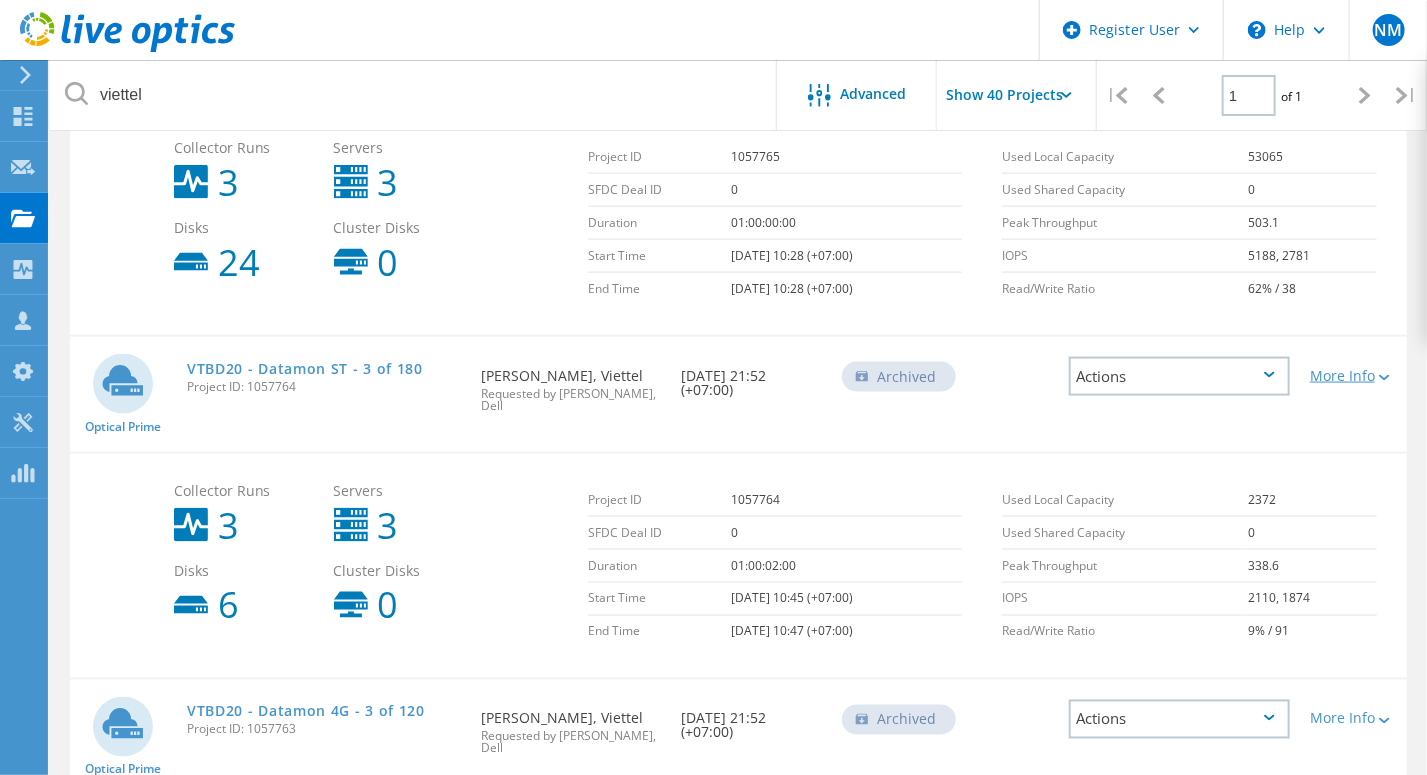 scroll, scrollTop: 1100, scrollLeft: 0, axis: vertical 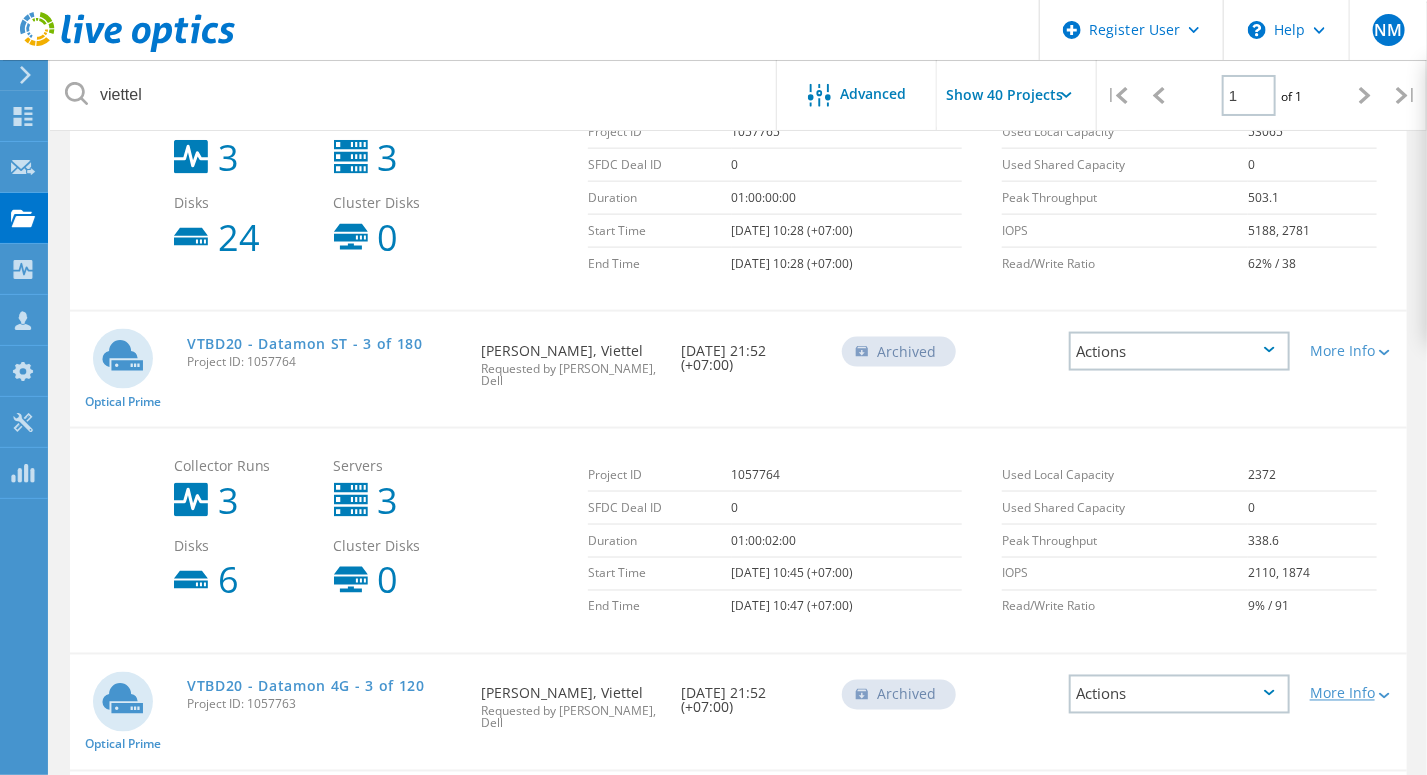 click on "More Info" 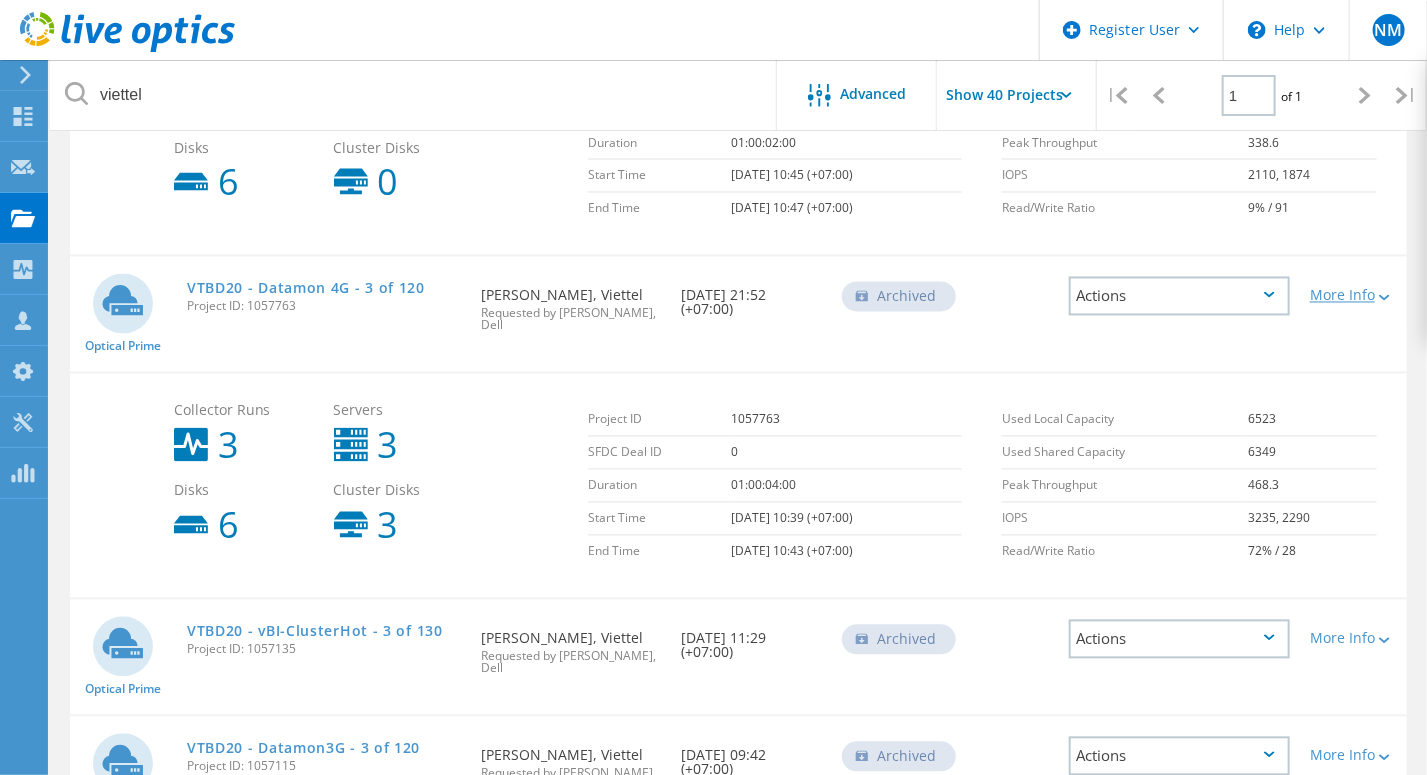 scroll, scrollTop: 1500, scrollLeft: 0, axis: vertical 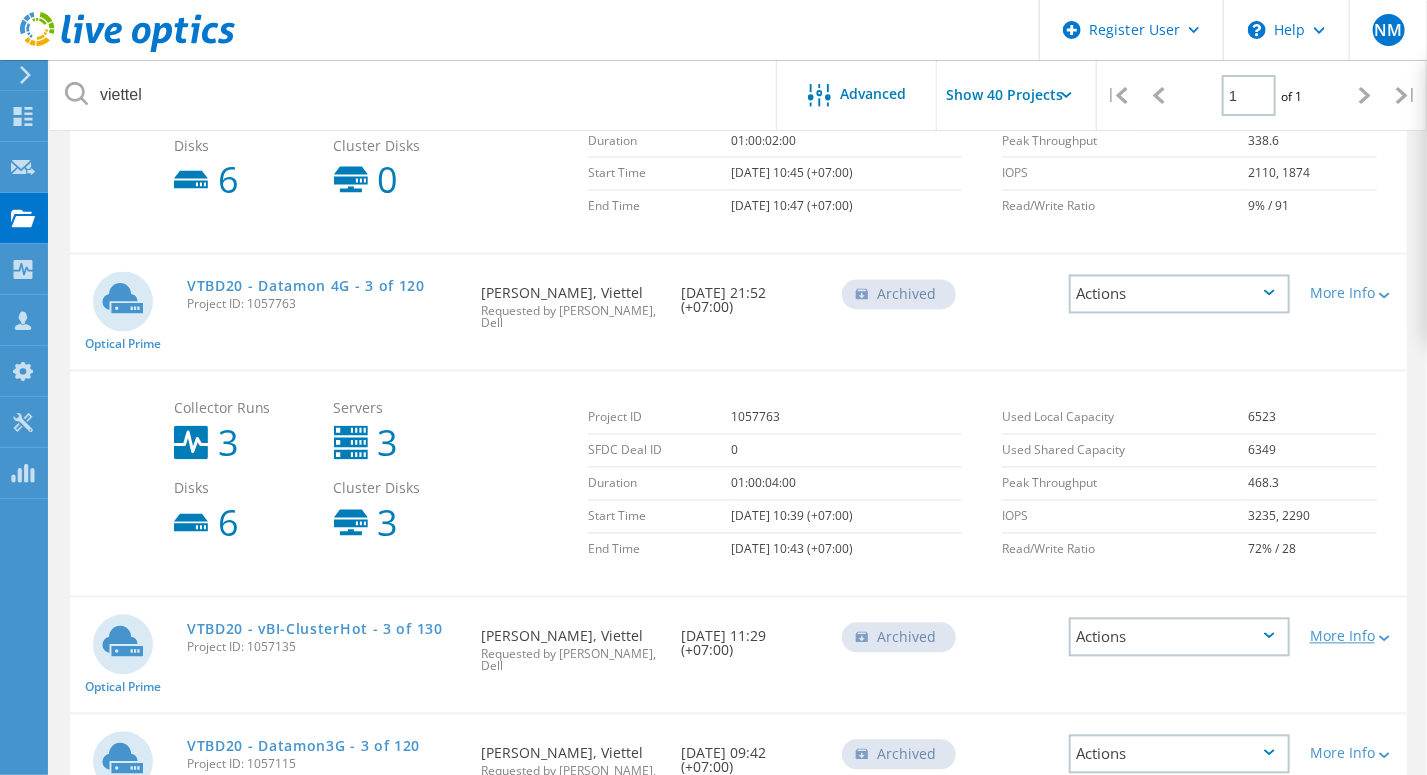 click on "More Info" 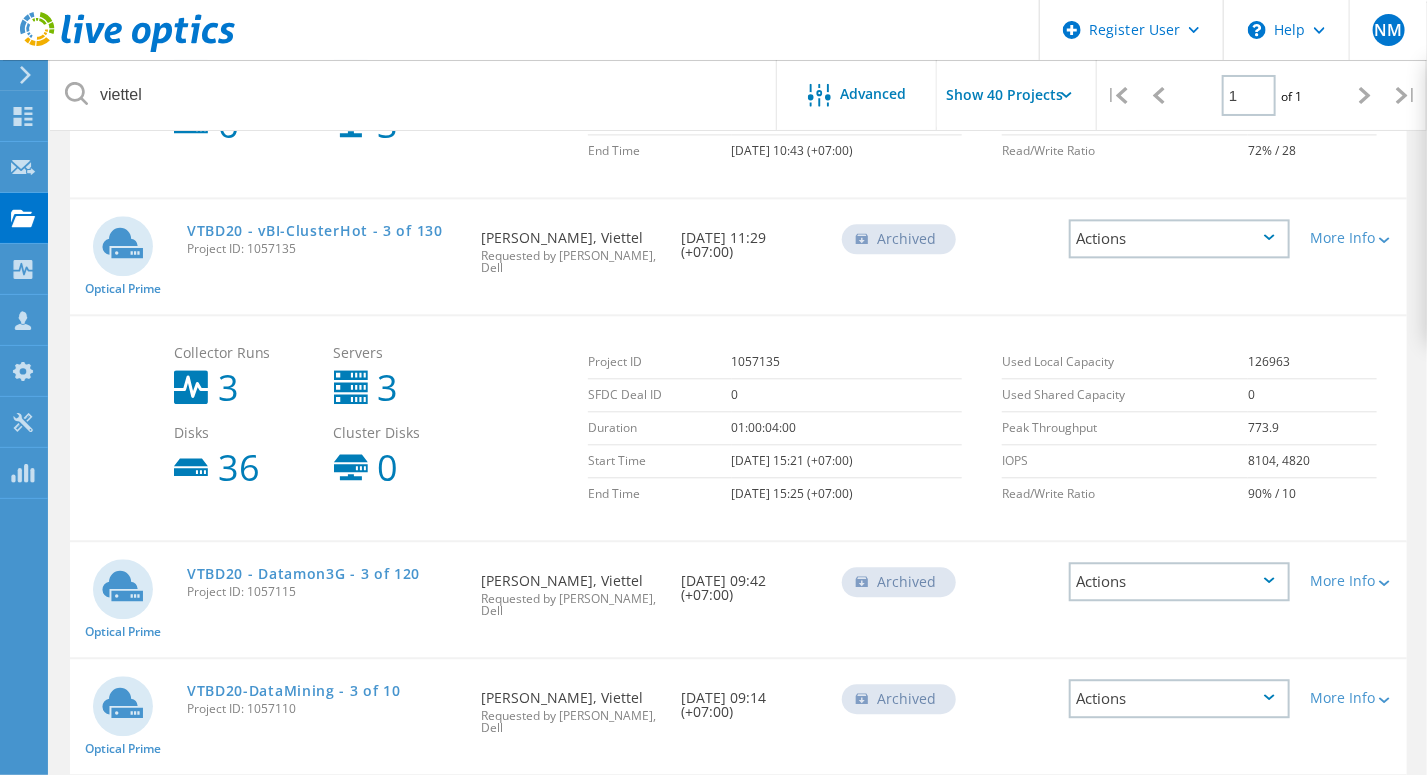 scroll, scrollTop: 1900, scrollLeft: 0, axis: vertical 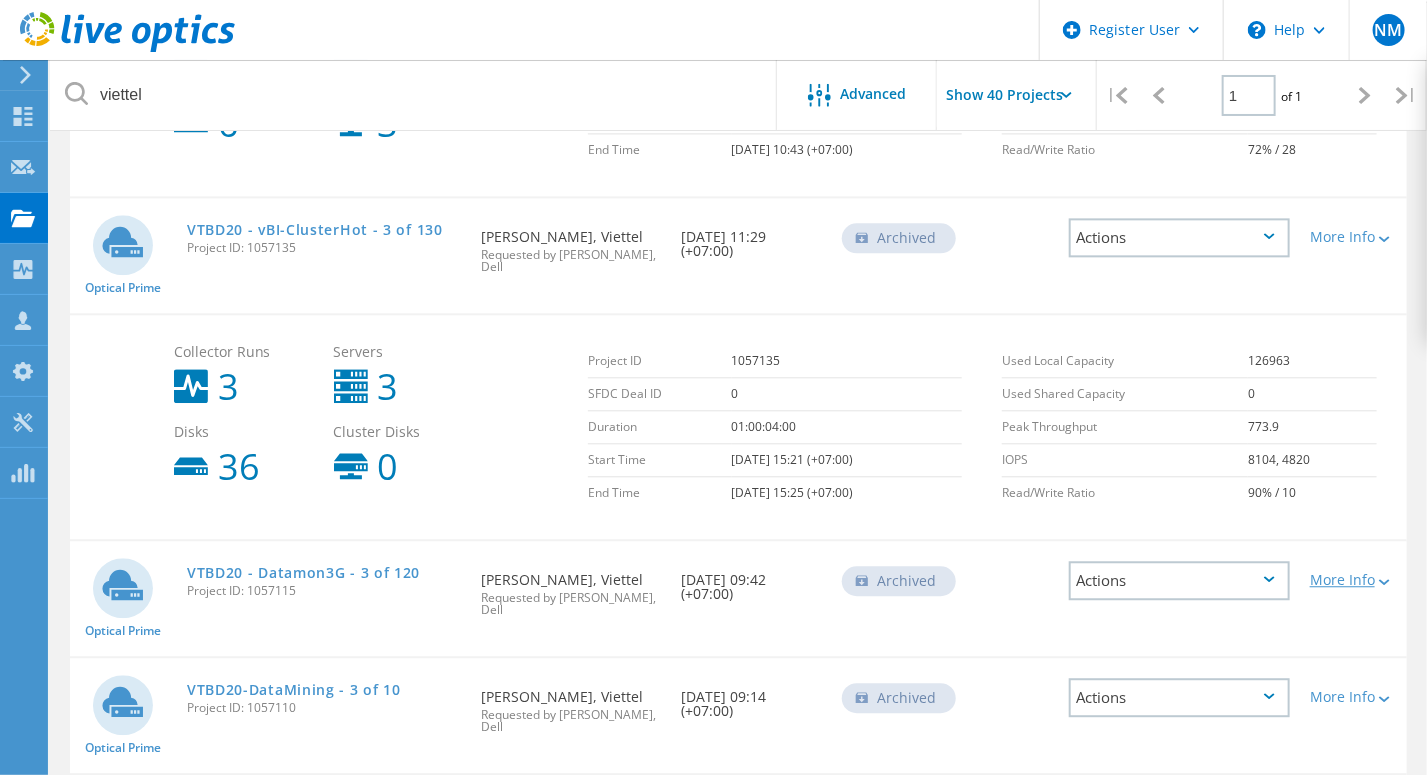 click on "More Info" 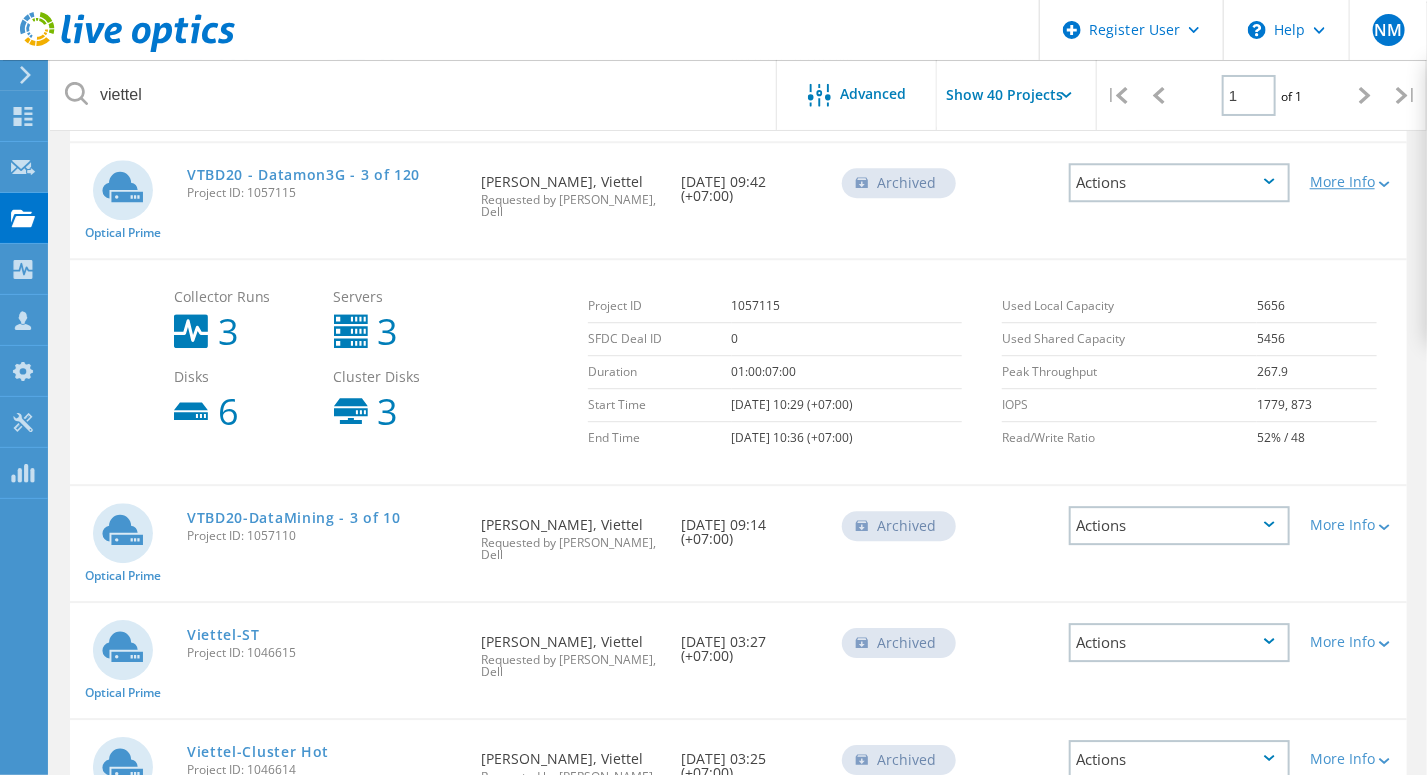 scroll, scrollTop: 2300, scrollLeft: 0, axis: vertical 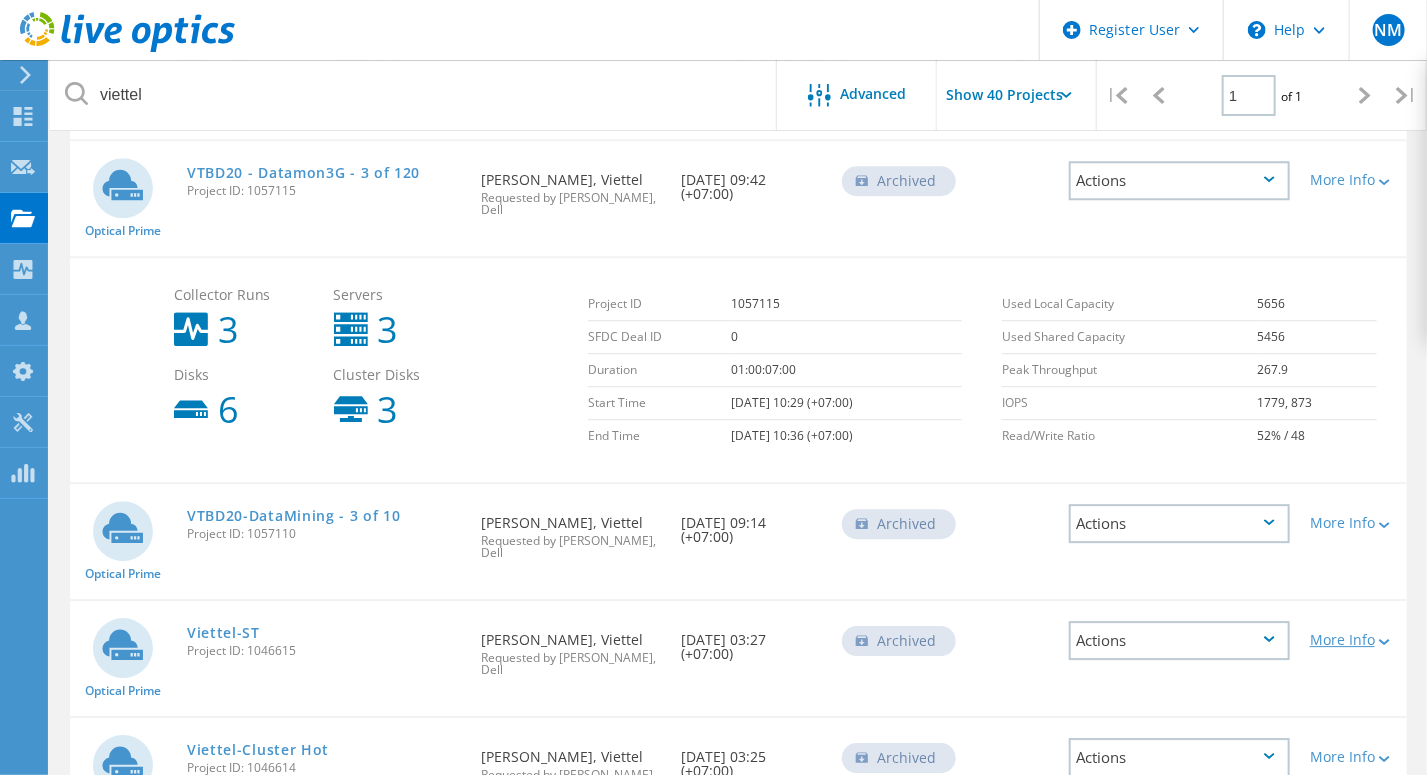 click on "More Info" 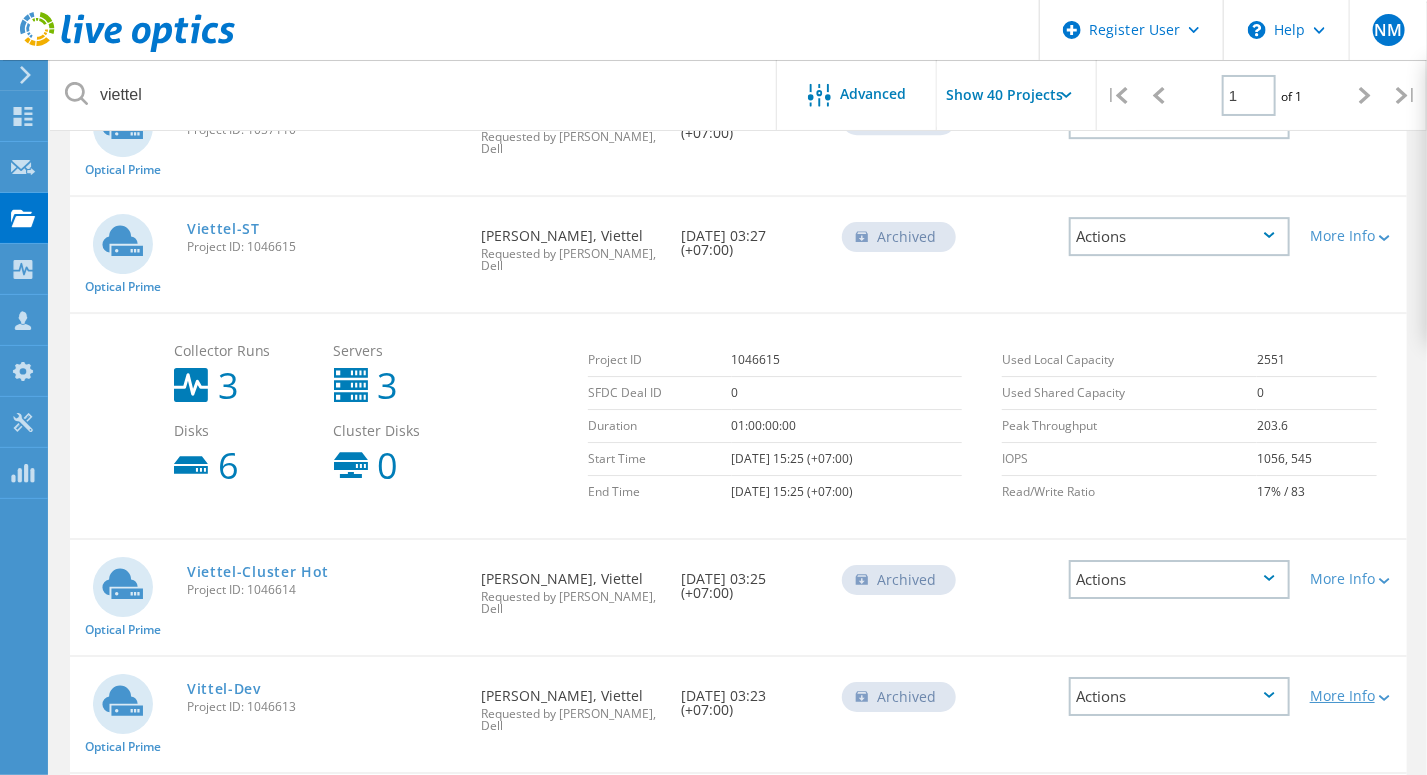 scroll, scrollTop: 2800, scrollLeft: 0, axis: vertical 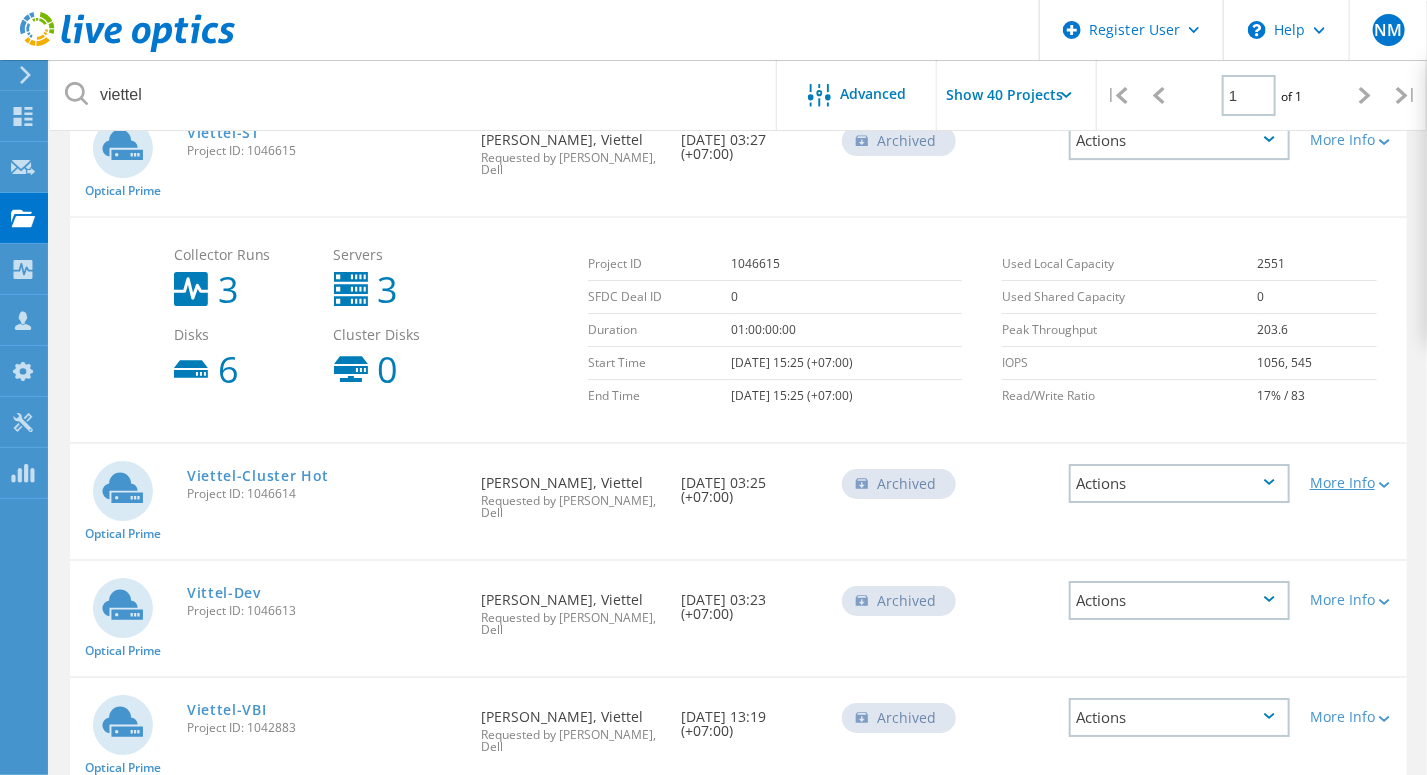 click on "More Info" 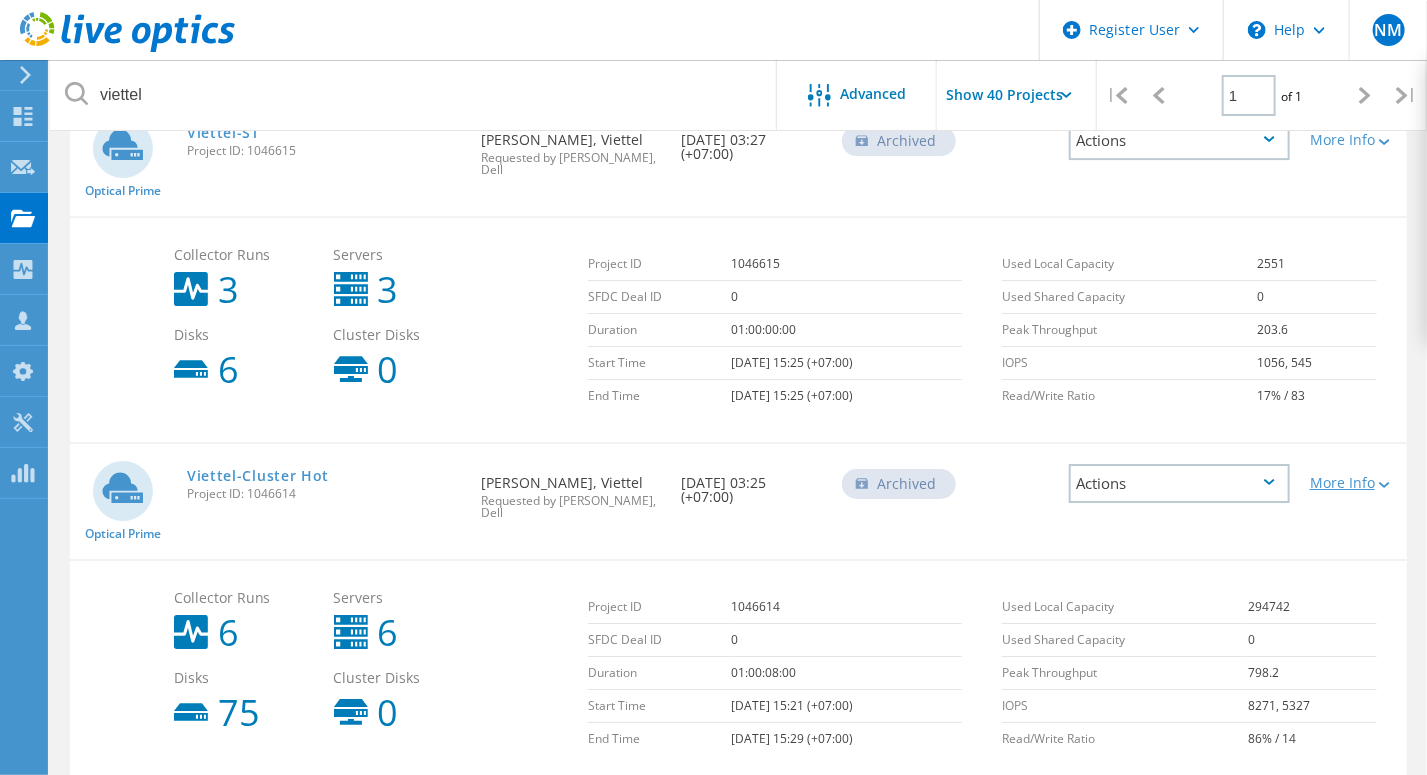 scroll, scrollTop: 3000, scrollLeft: 0, axis: vertical 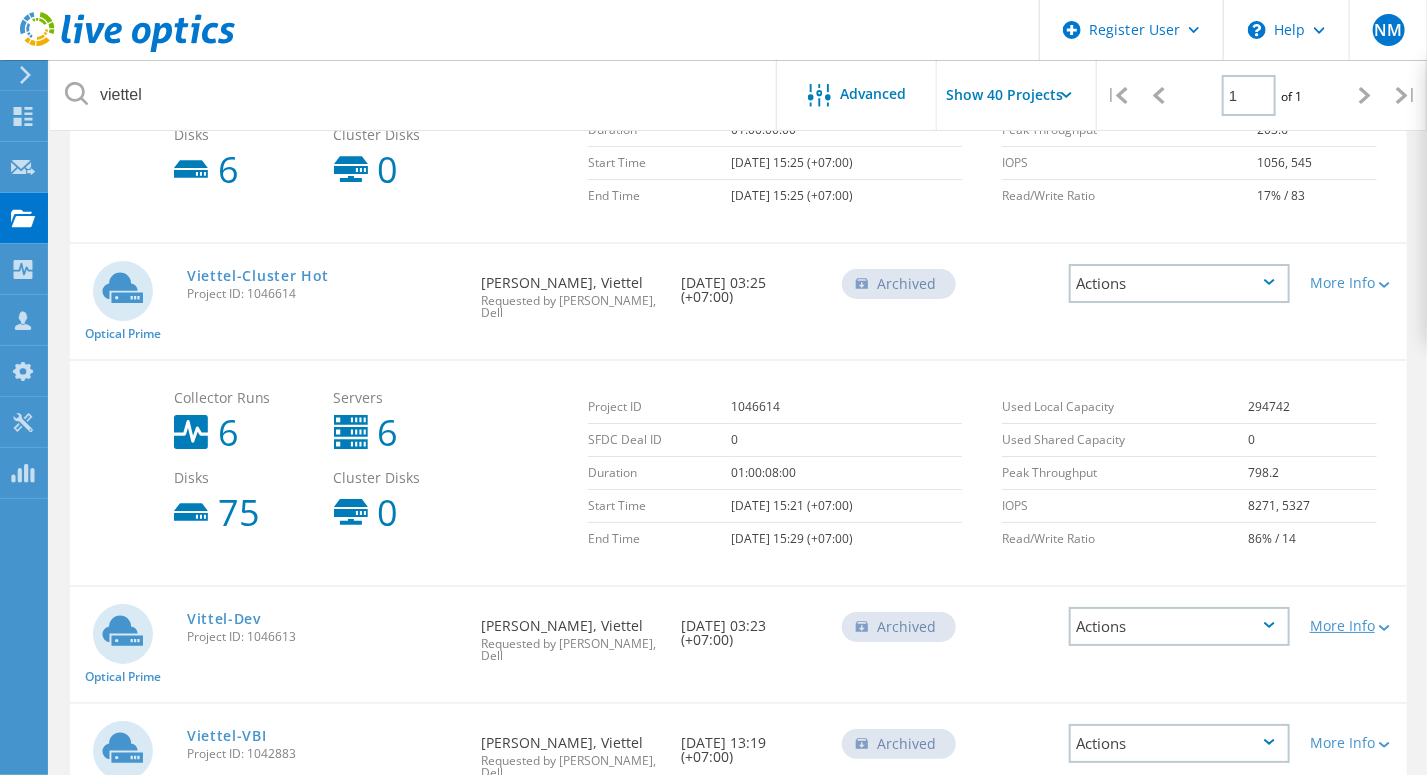 click on "More Info" 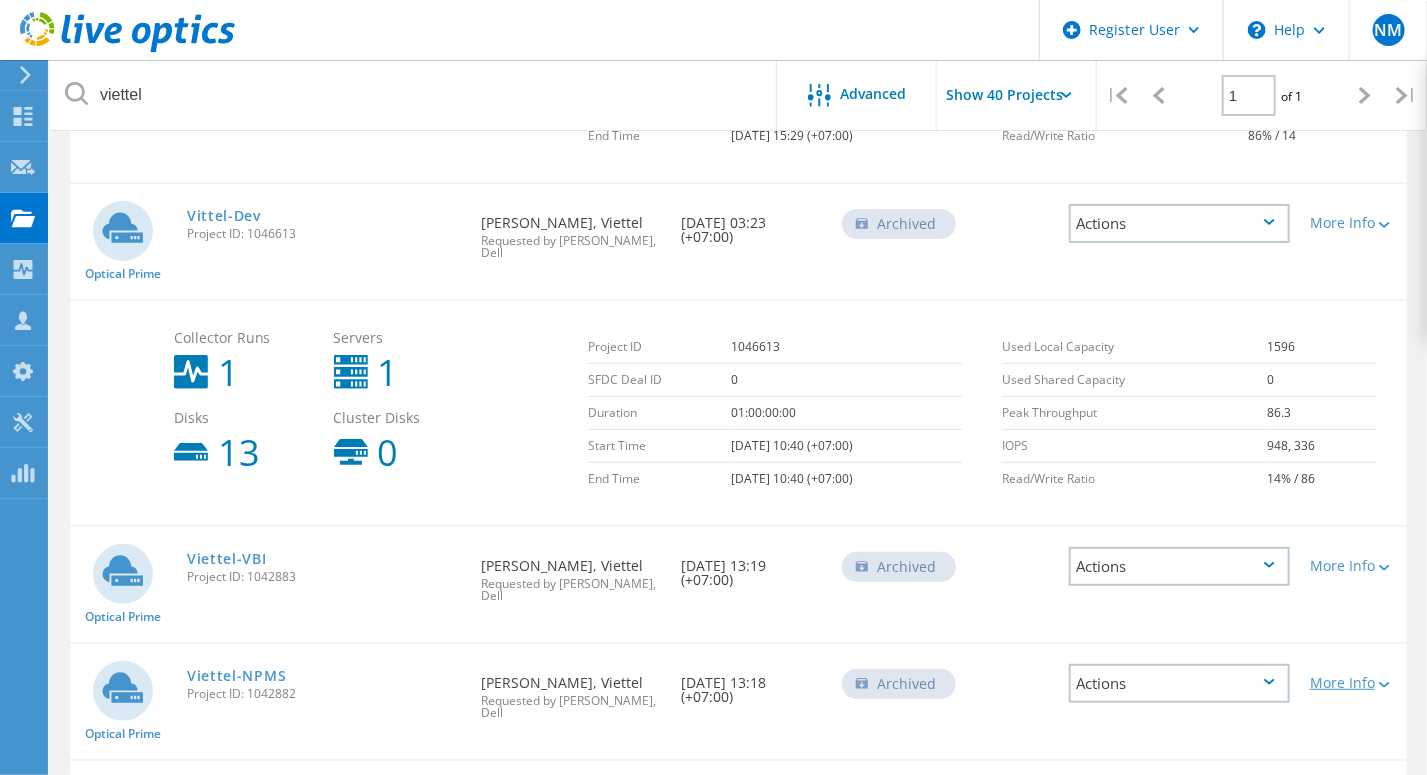 scroll, scrollTop: 3500, scrollLeft: 0, axis: vertical 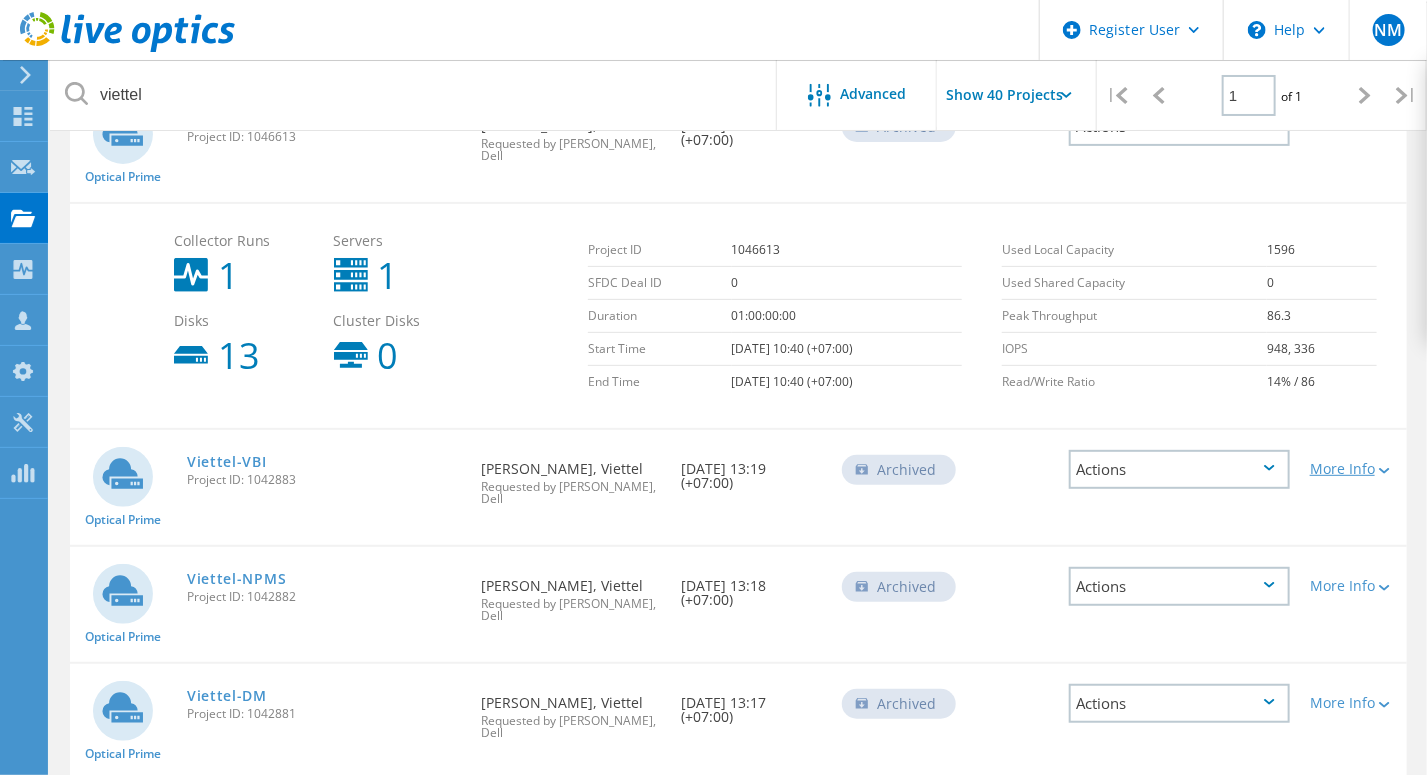 click on "More Info" 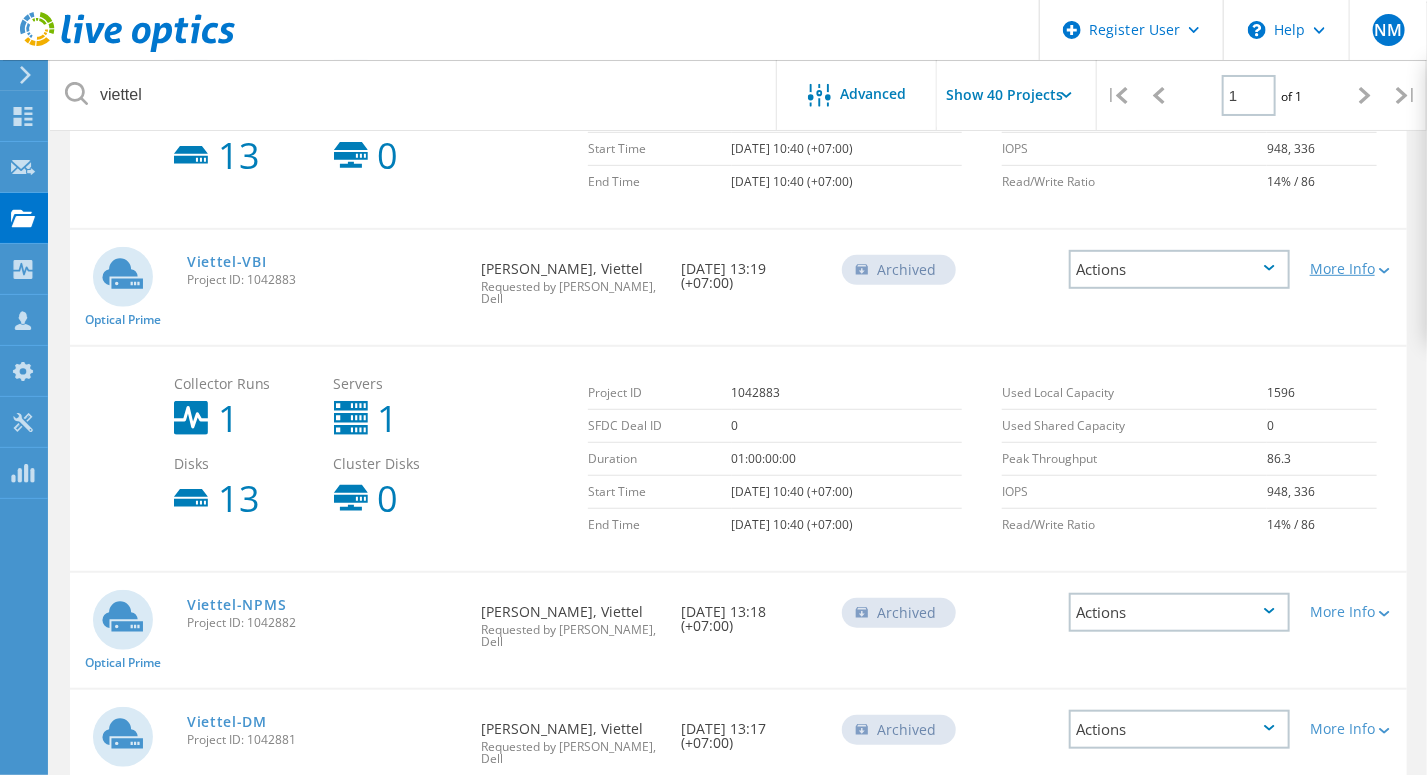 scroll, scrollTop: 3800, scrollLeft: 0, axis: vertical 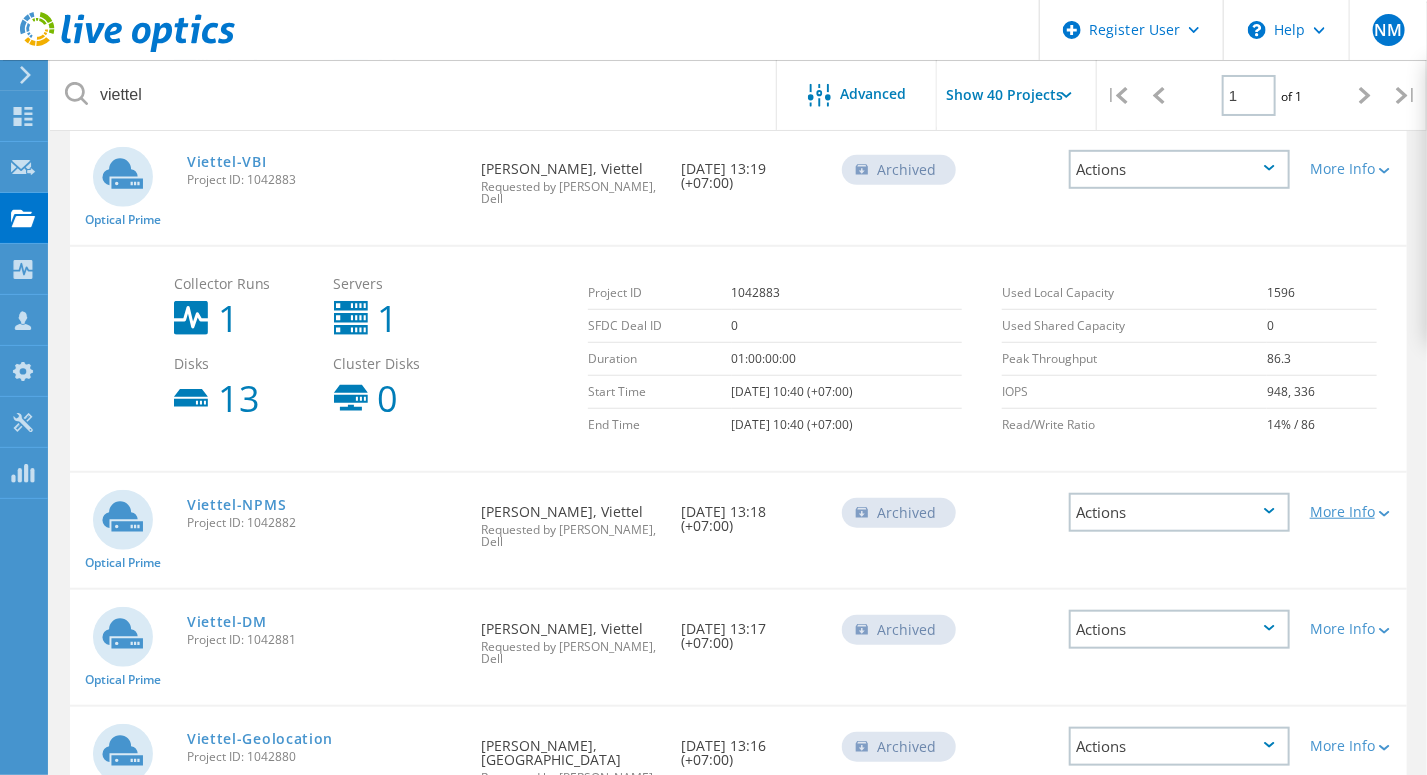 click on "More Info" 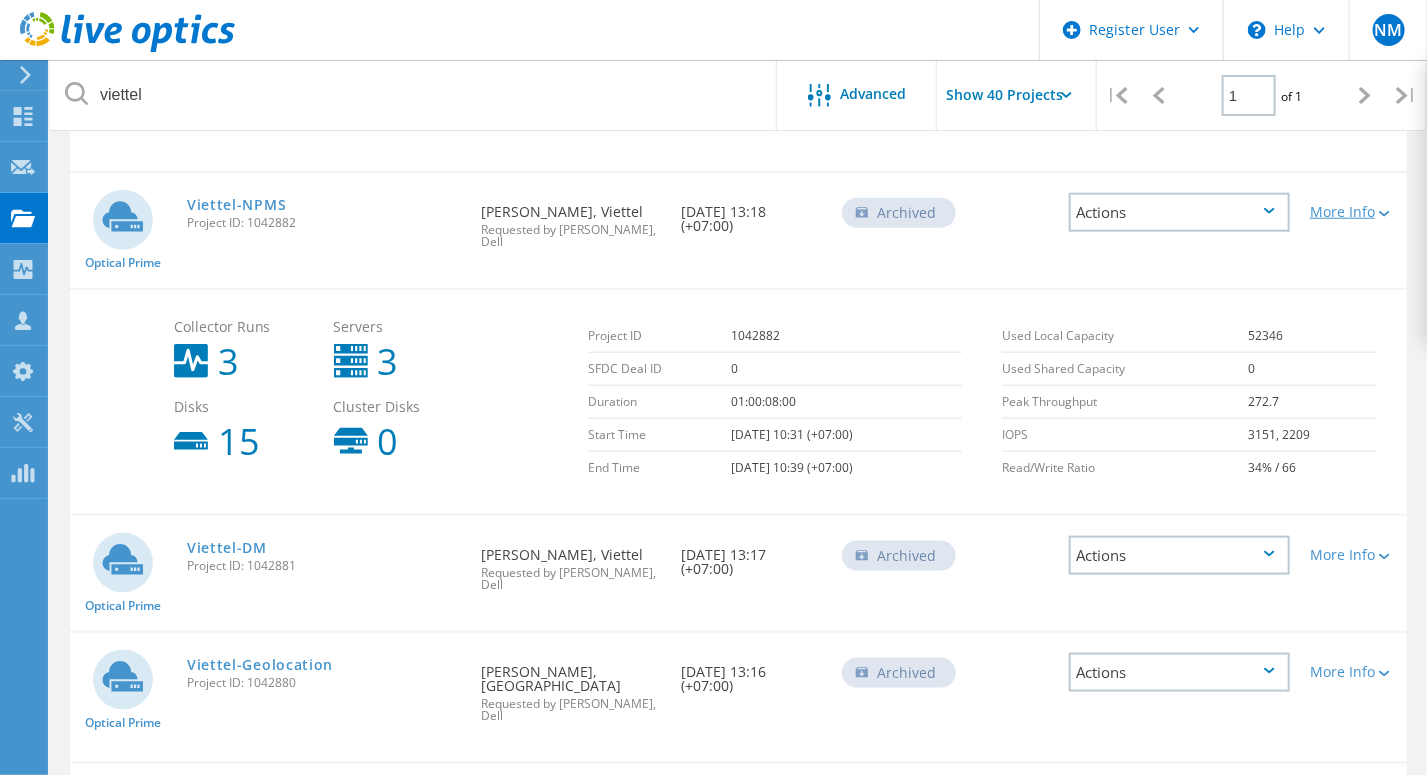 scroll, scrollTop: 4200, scrollLeft: 0, axis: vertical 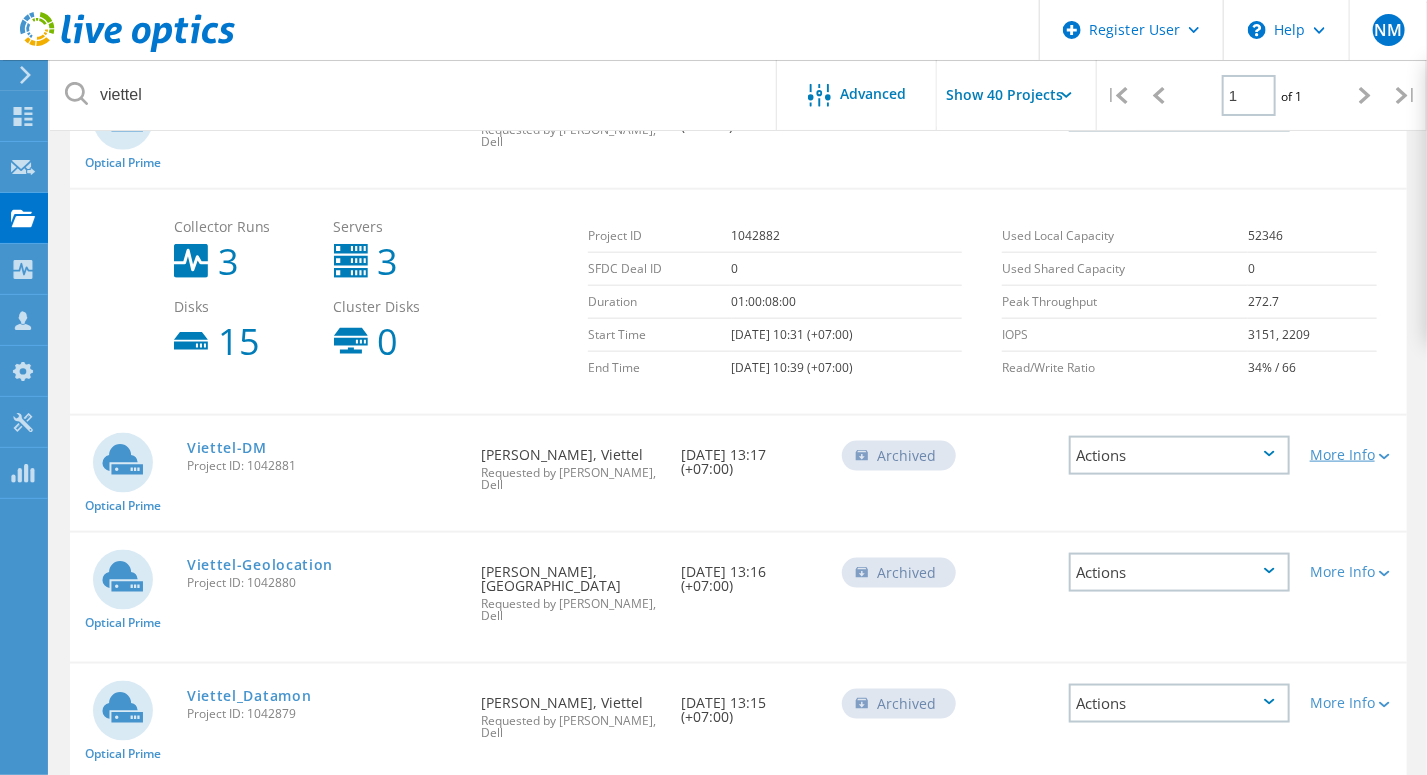 click on "More Info" 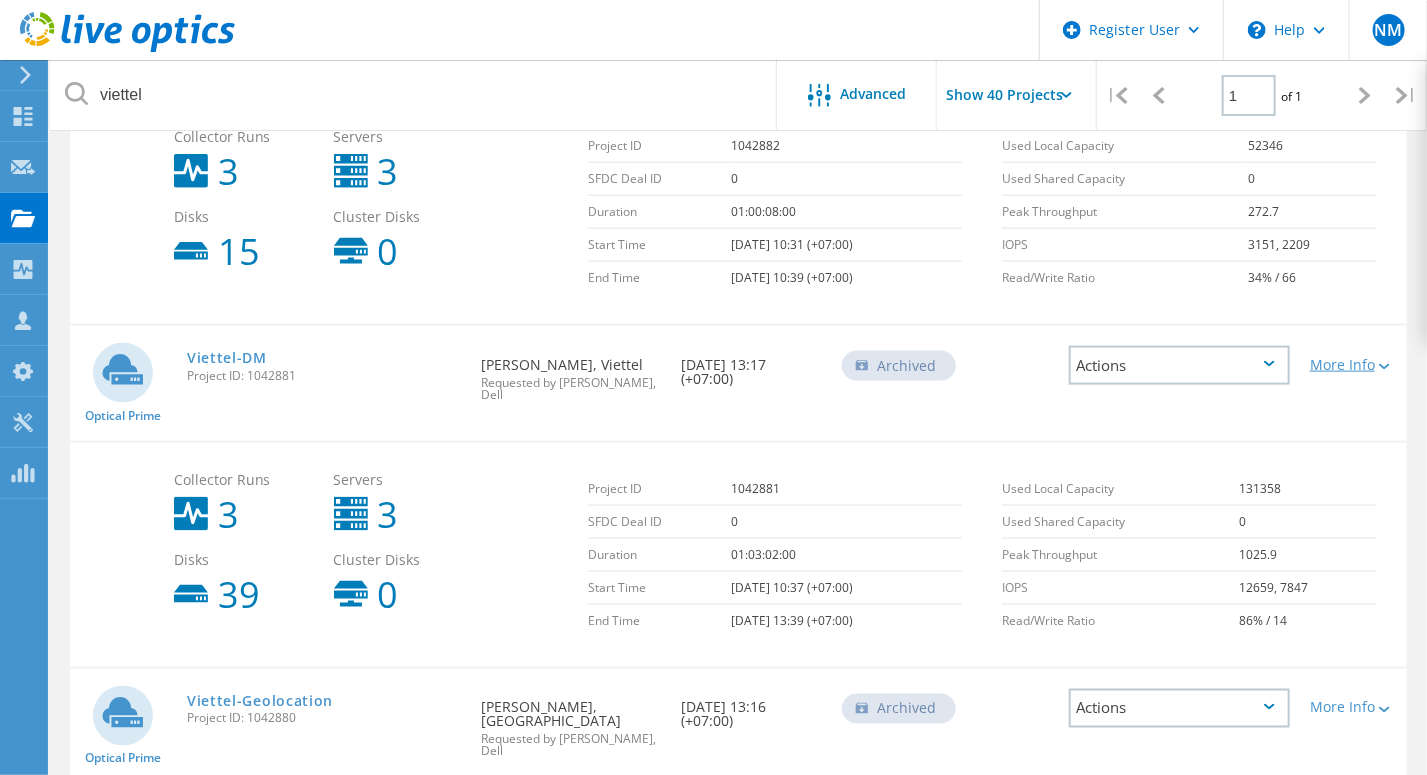 scroll, scrollTop: 4400, scrollLeft: 0, axis: vertical 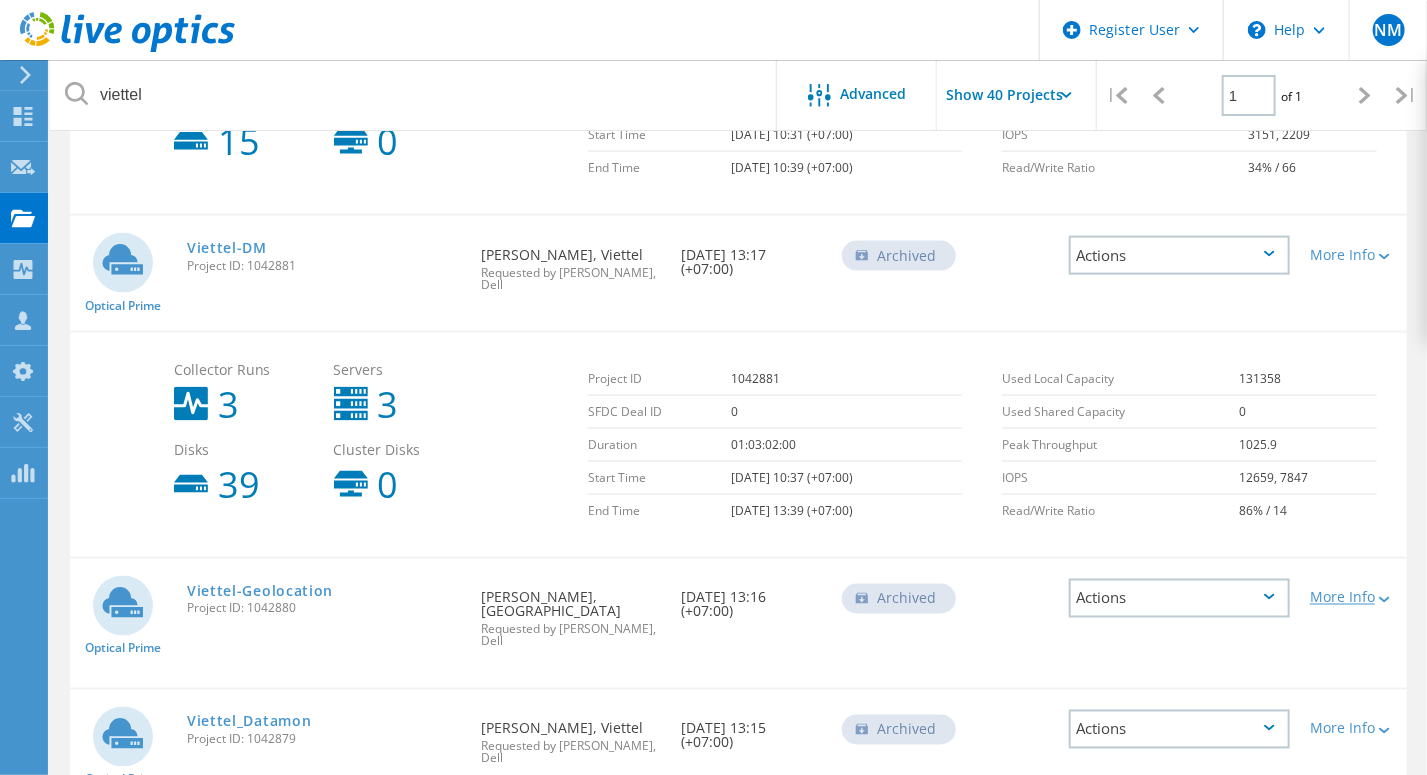 click on "More Info" 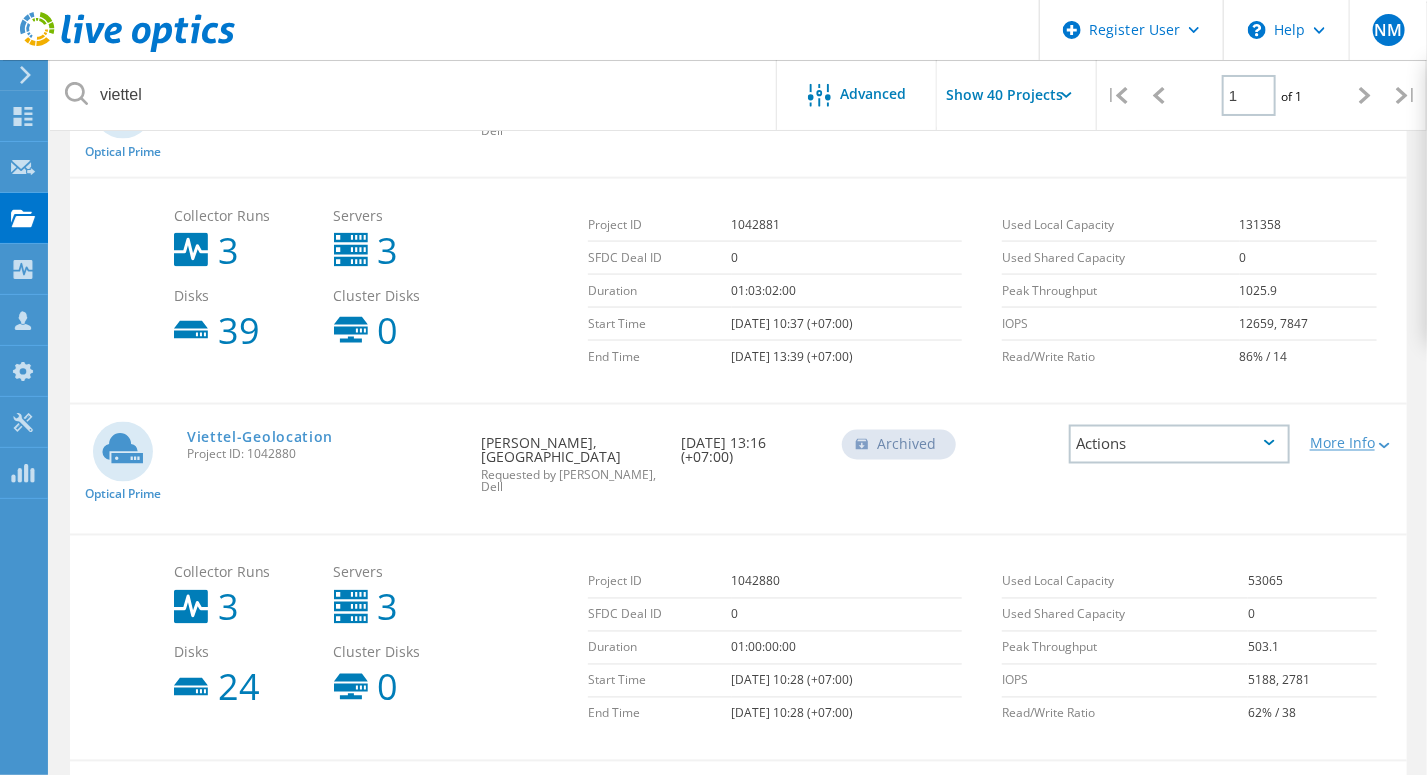 scroll, scrollTop: 4700, scrollLeft: 0, axis: vertical 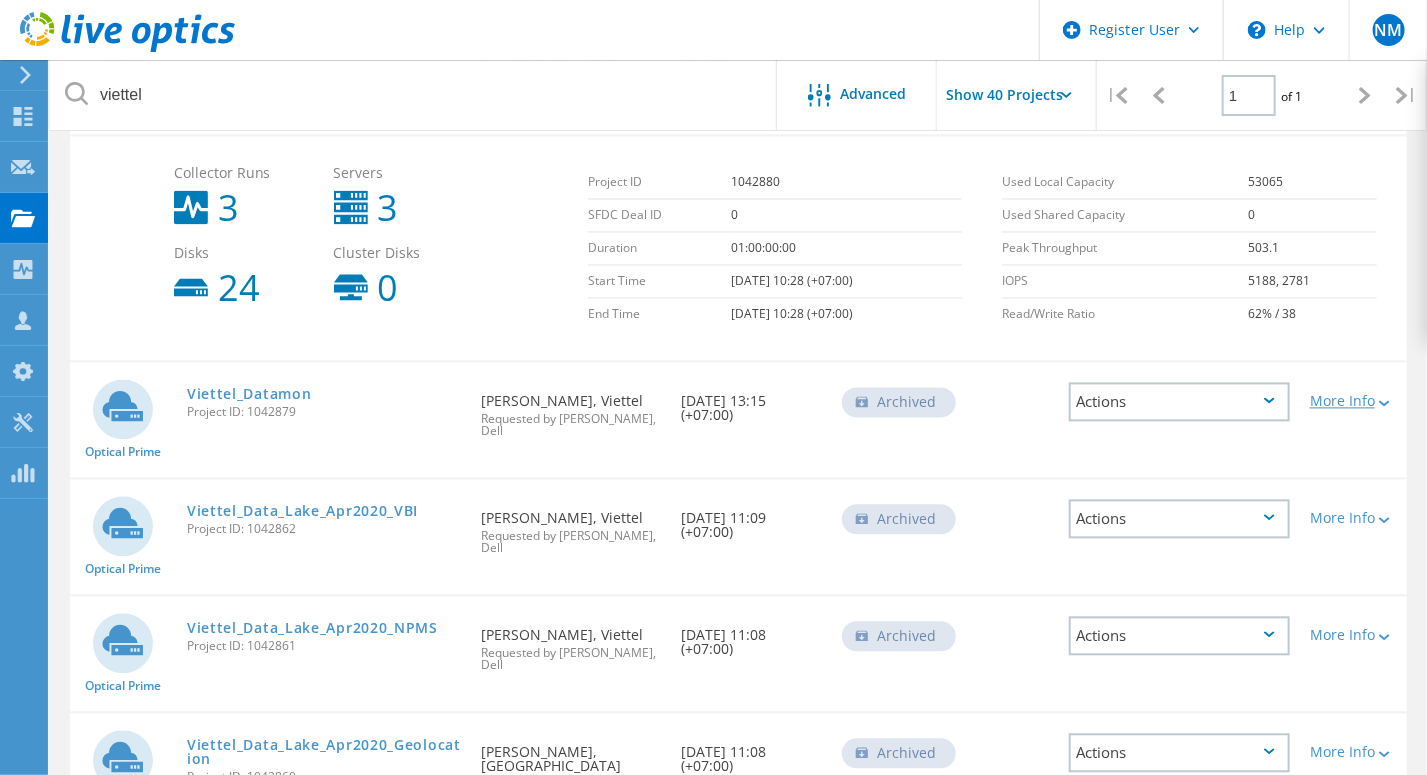click on "More Info" 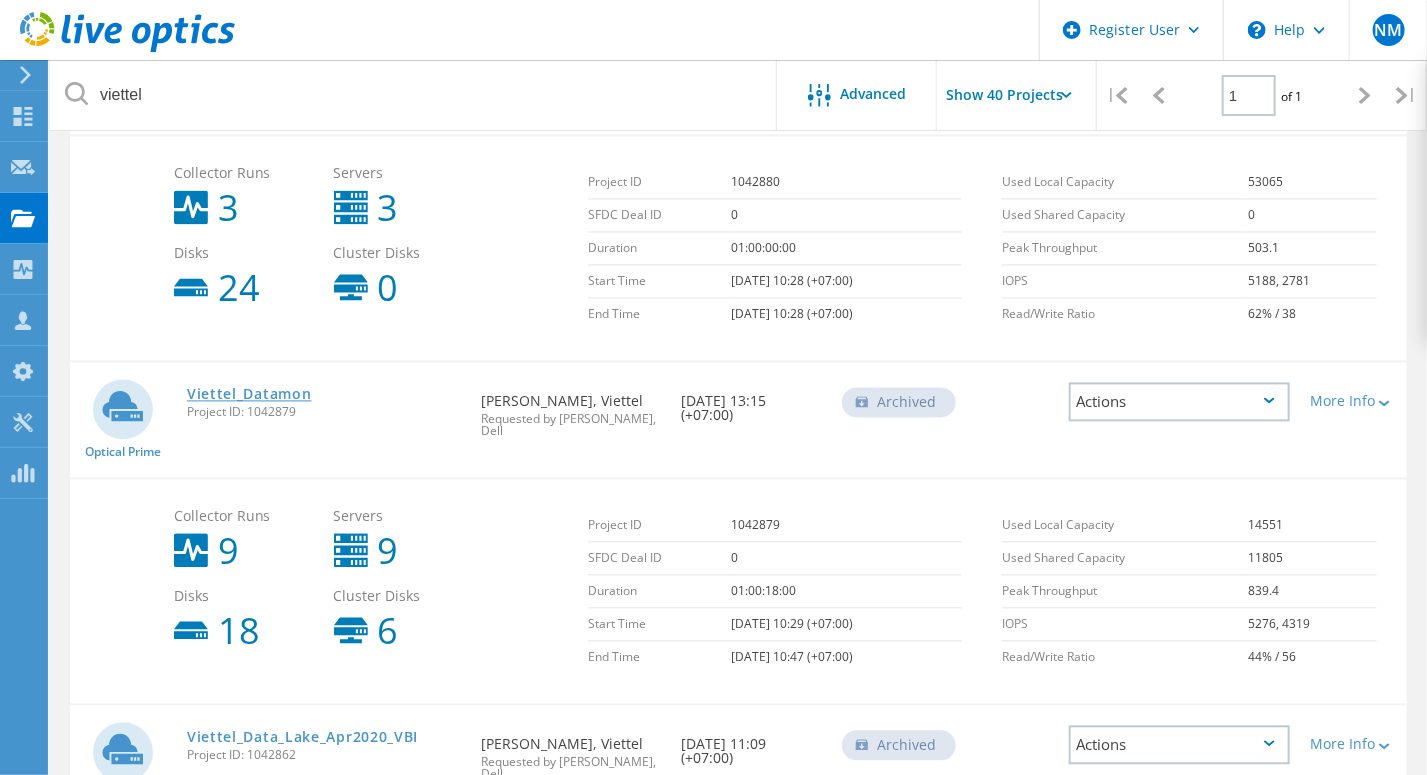 click on "Viettel_Datamon" 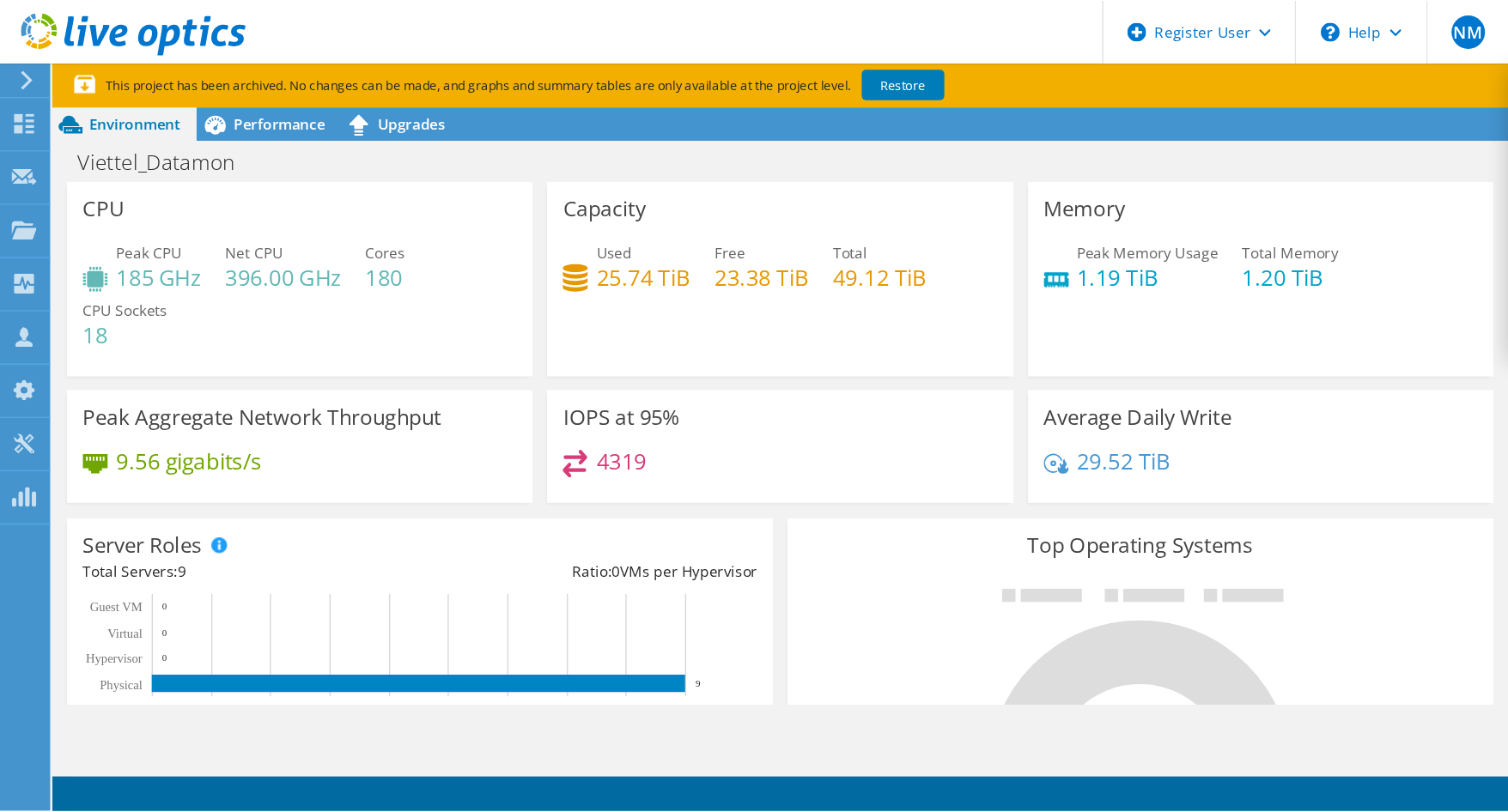scroll, scrollTop: 0, scrollLeft: 0, axis: both 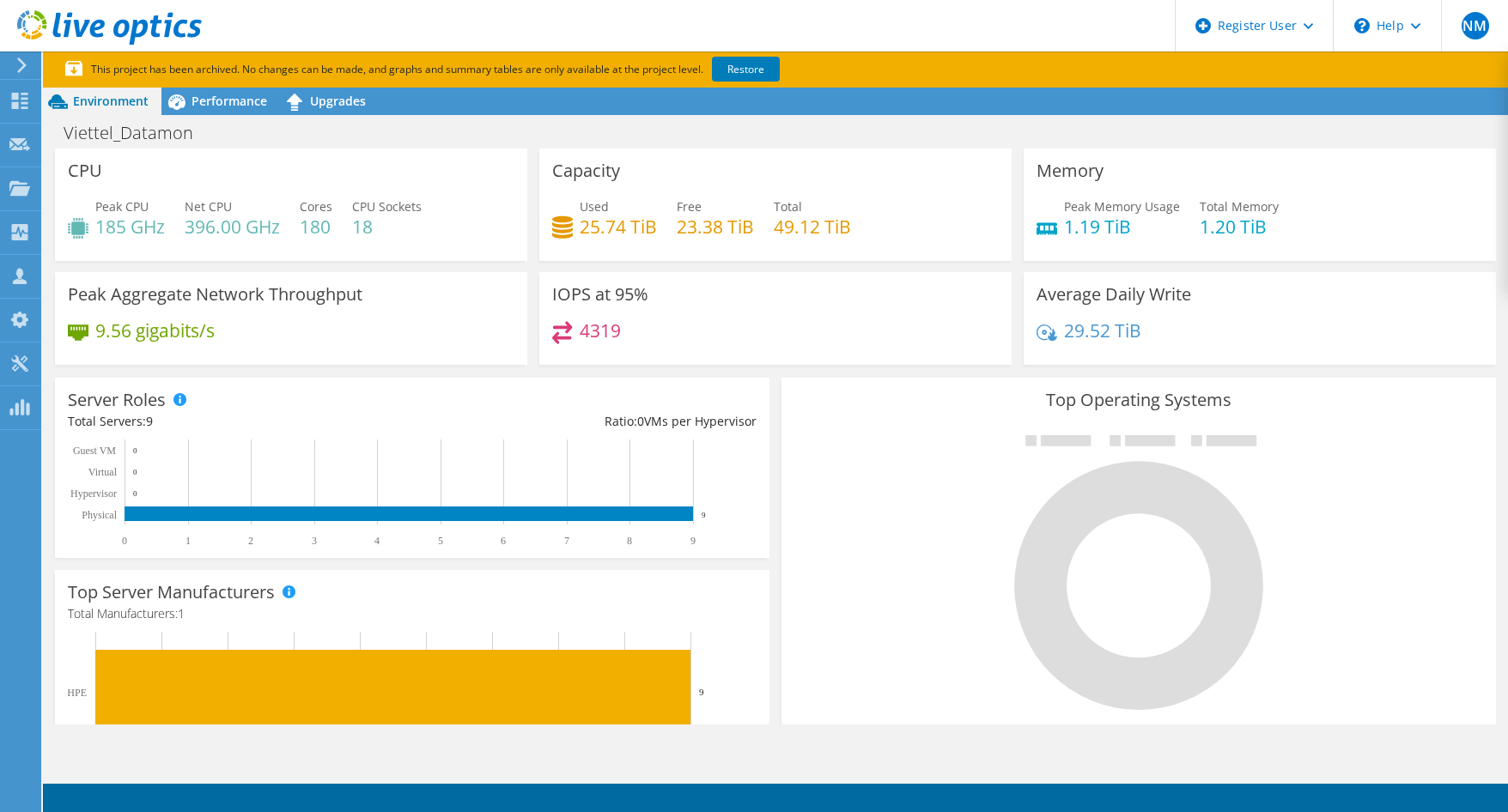 click on "Peak Aggregate Network Throughput
9.56 gigabits/s" at bounding box center (291, 318) 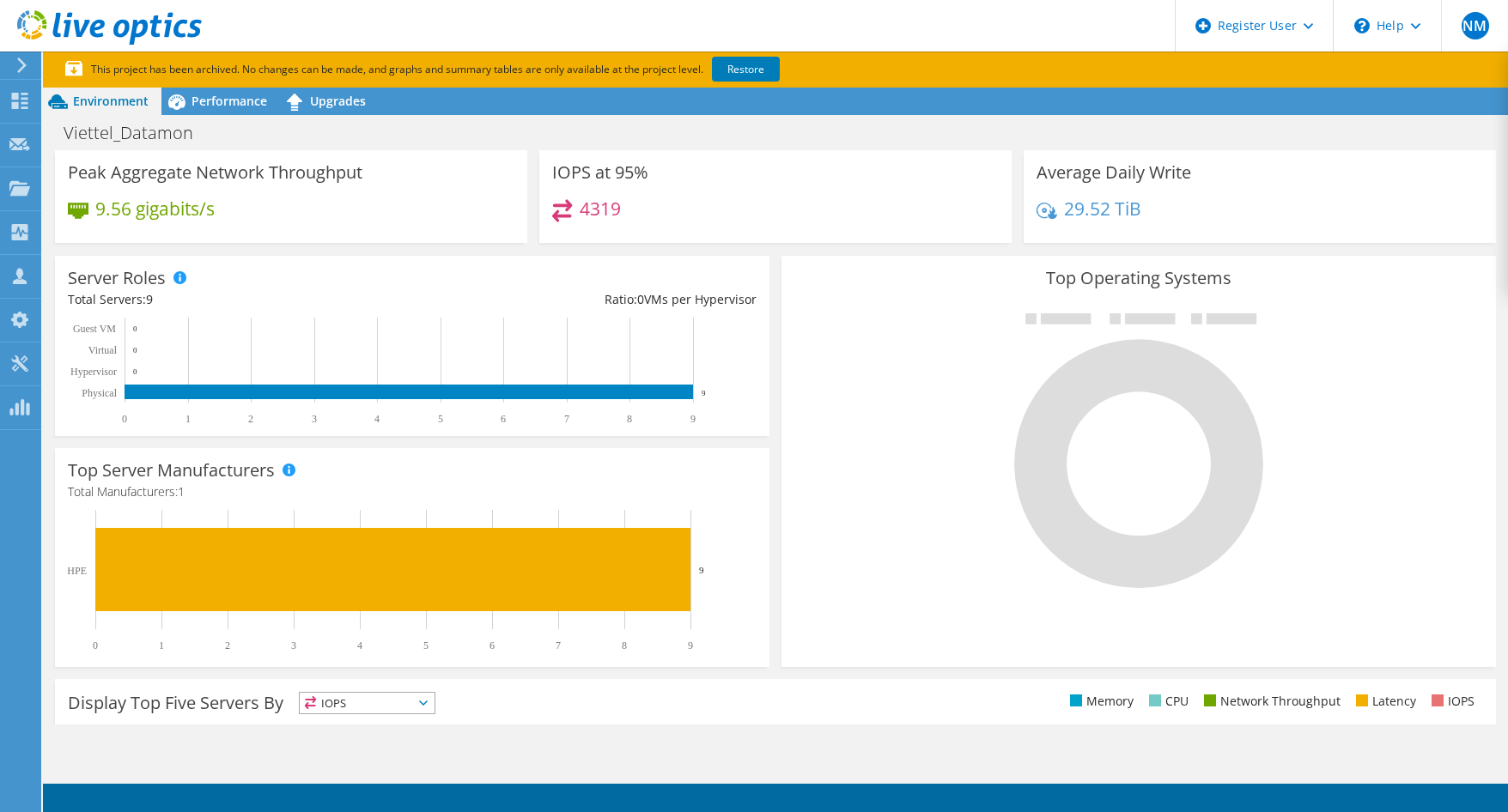 scroll, scrollTop: 0, scrollLeft: 0, axis: both 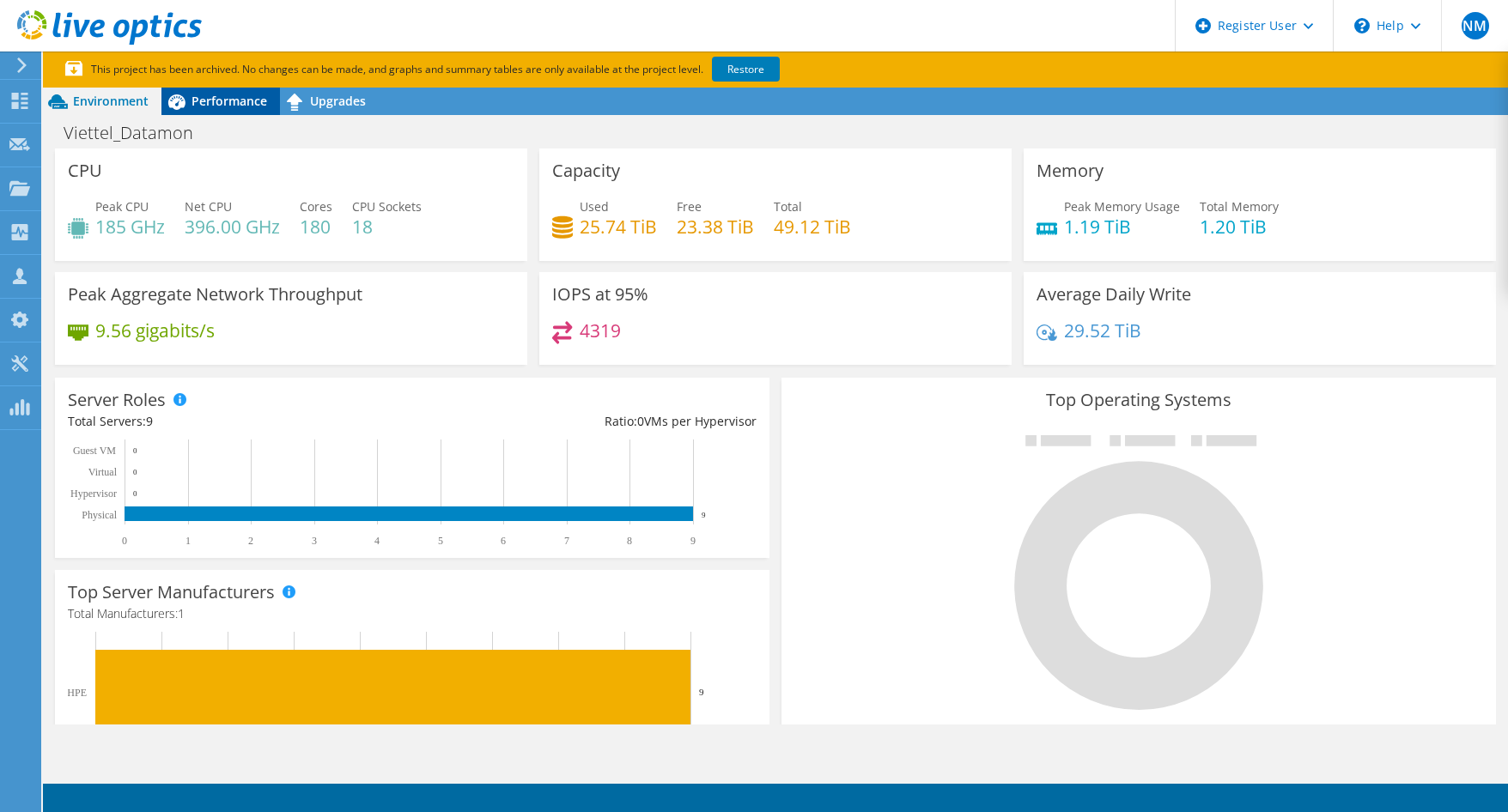 click on "Performance" at bounding box center (229, 100) 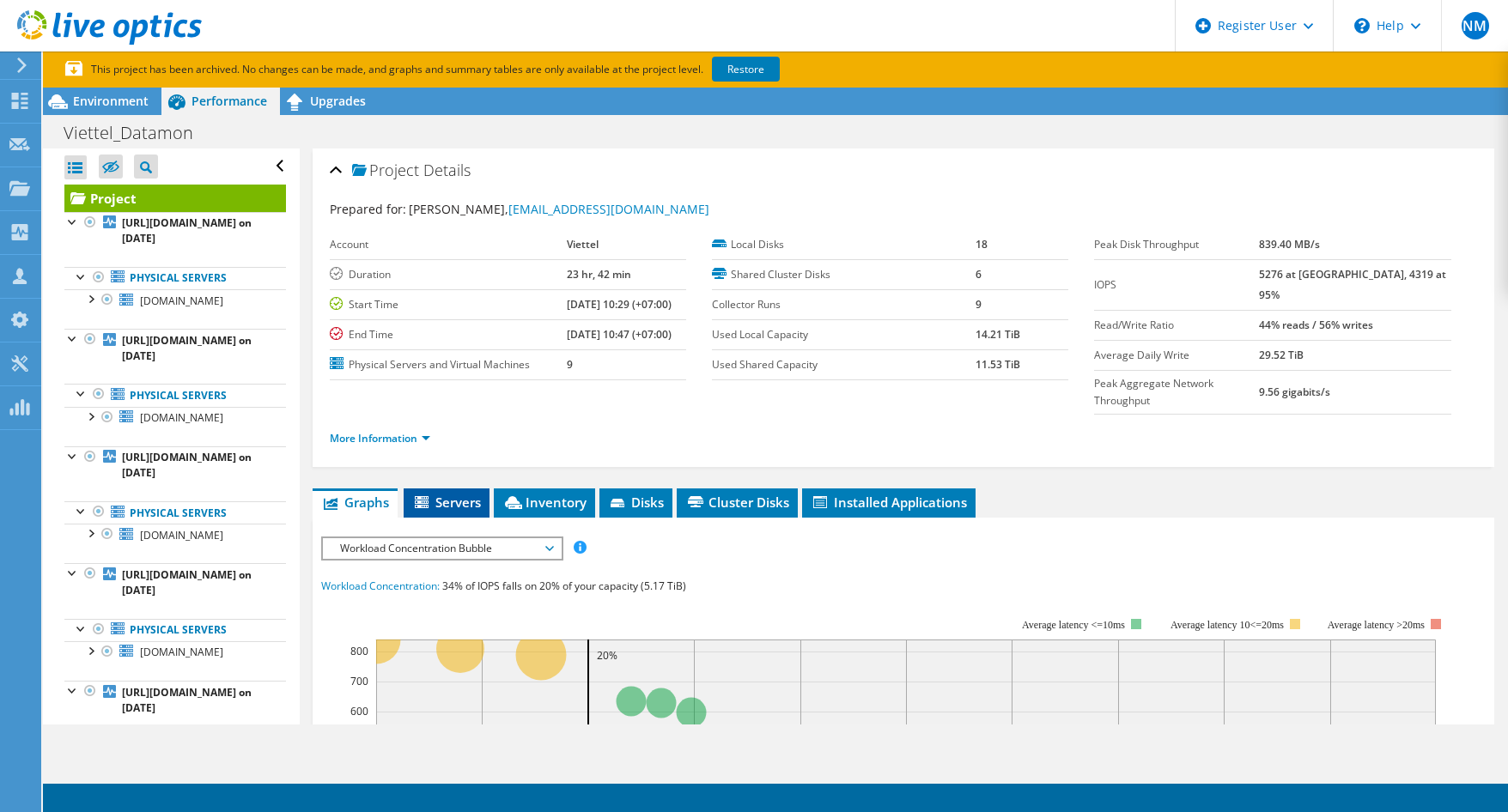 click on "Servers" at bounding box center (447, 502) 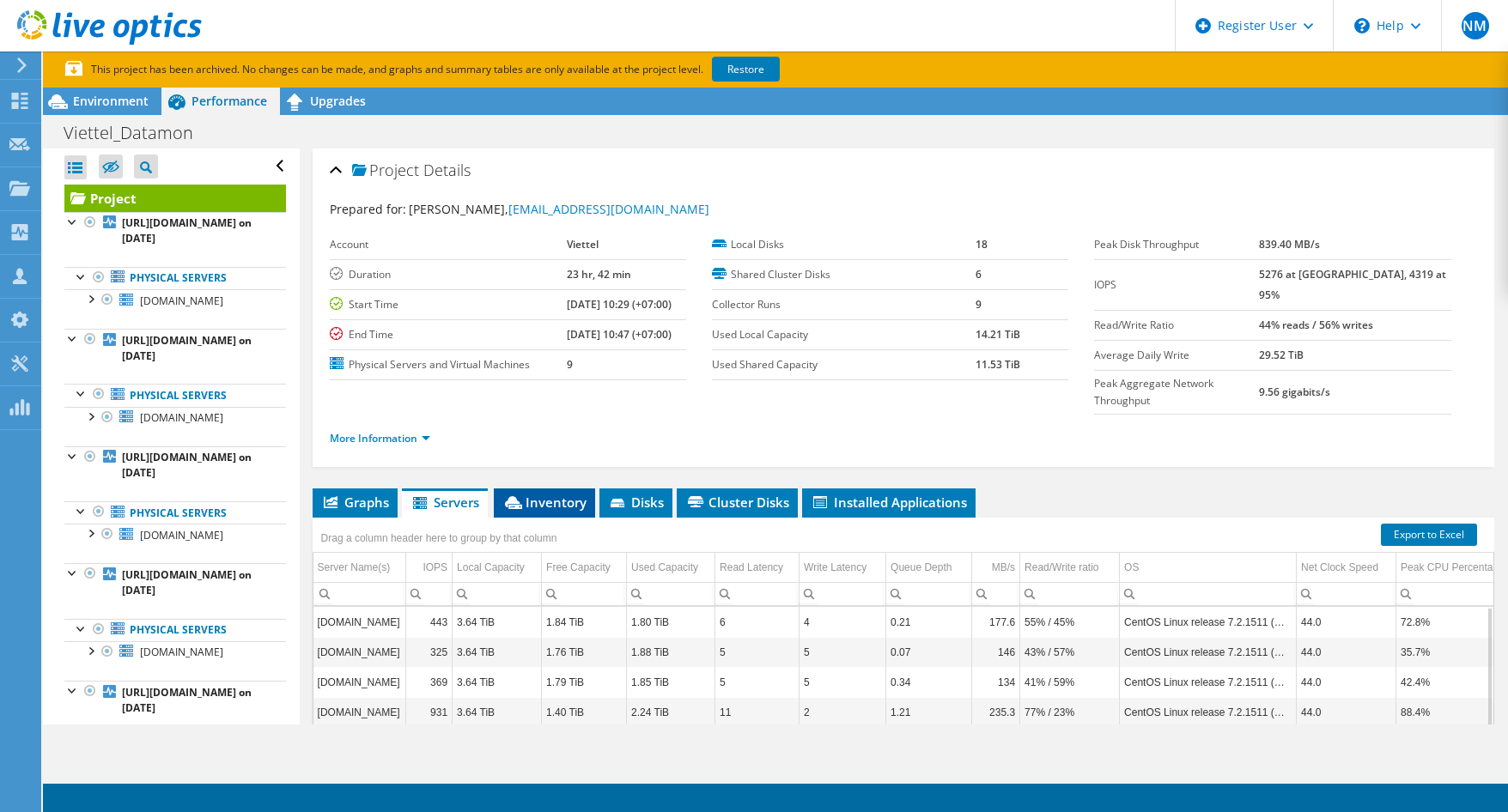 scroll, scrollTop: 86, scrollLeft: 0, axis: vertical 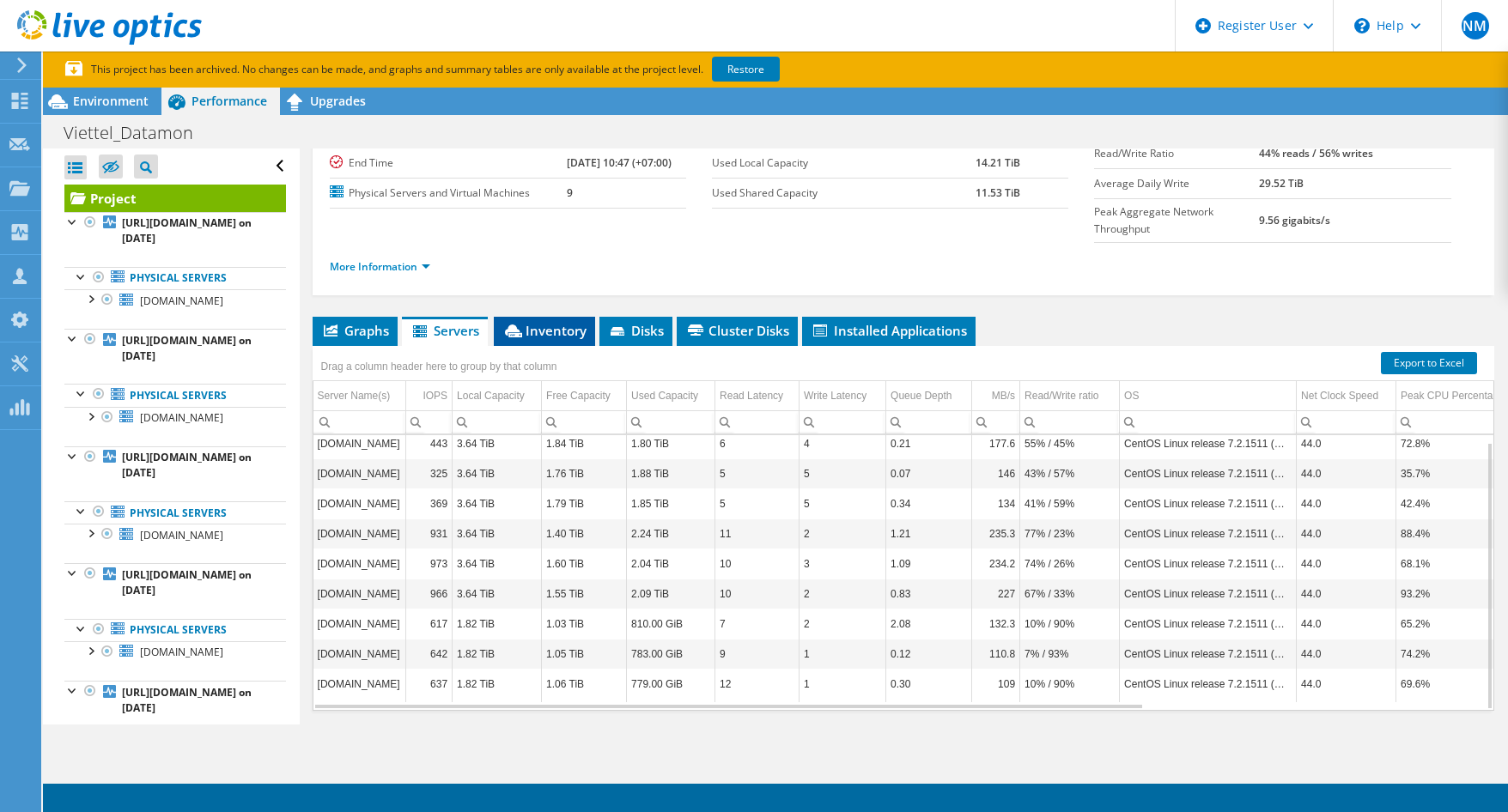 click on "Inventory" at bounding box center [544, 330] 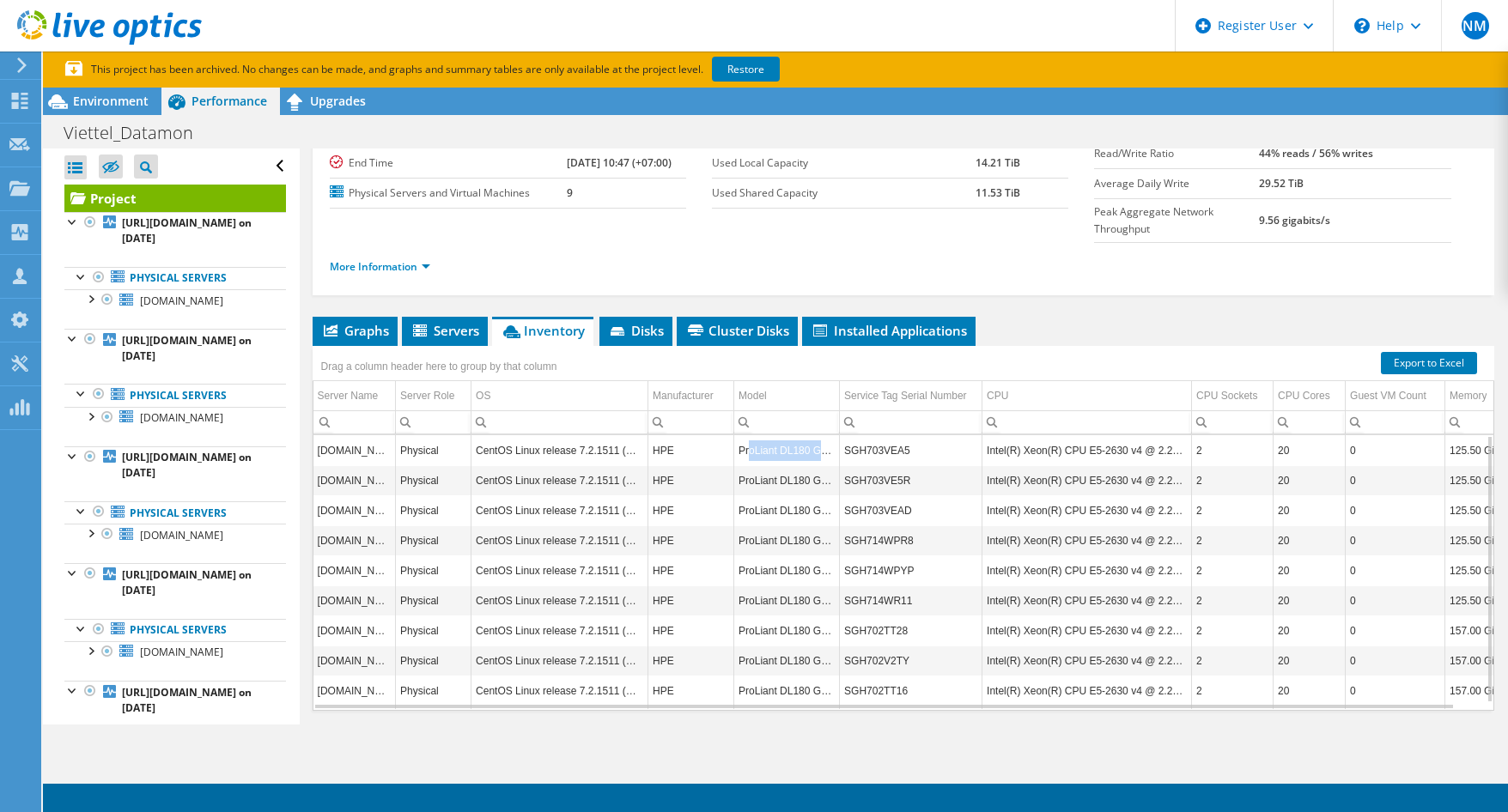 drag, startPoint x: 748, startPoint y: 418, endPoint x: 822, endPoint y: 419, distance: 74.00676 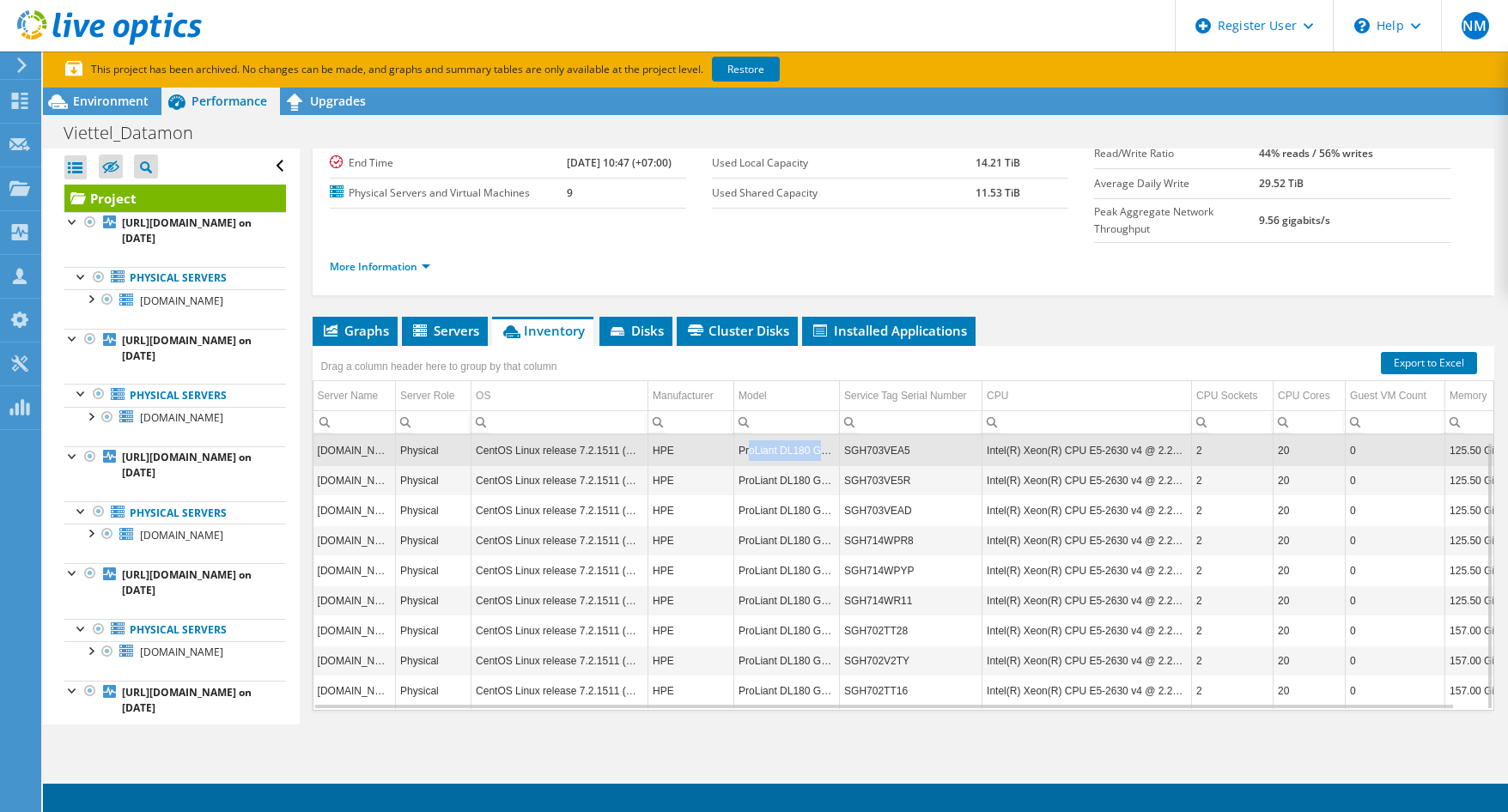 scroll, scrollTop: 7, scrollLeft: 0, axis: vertical 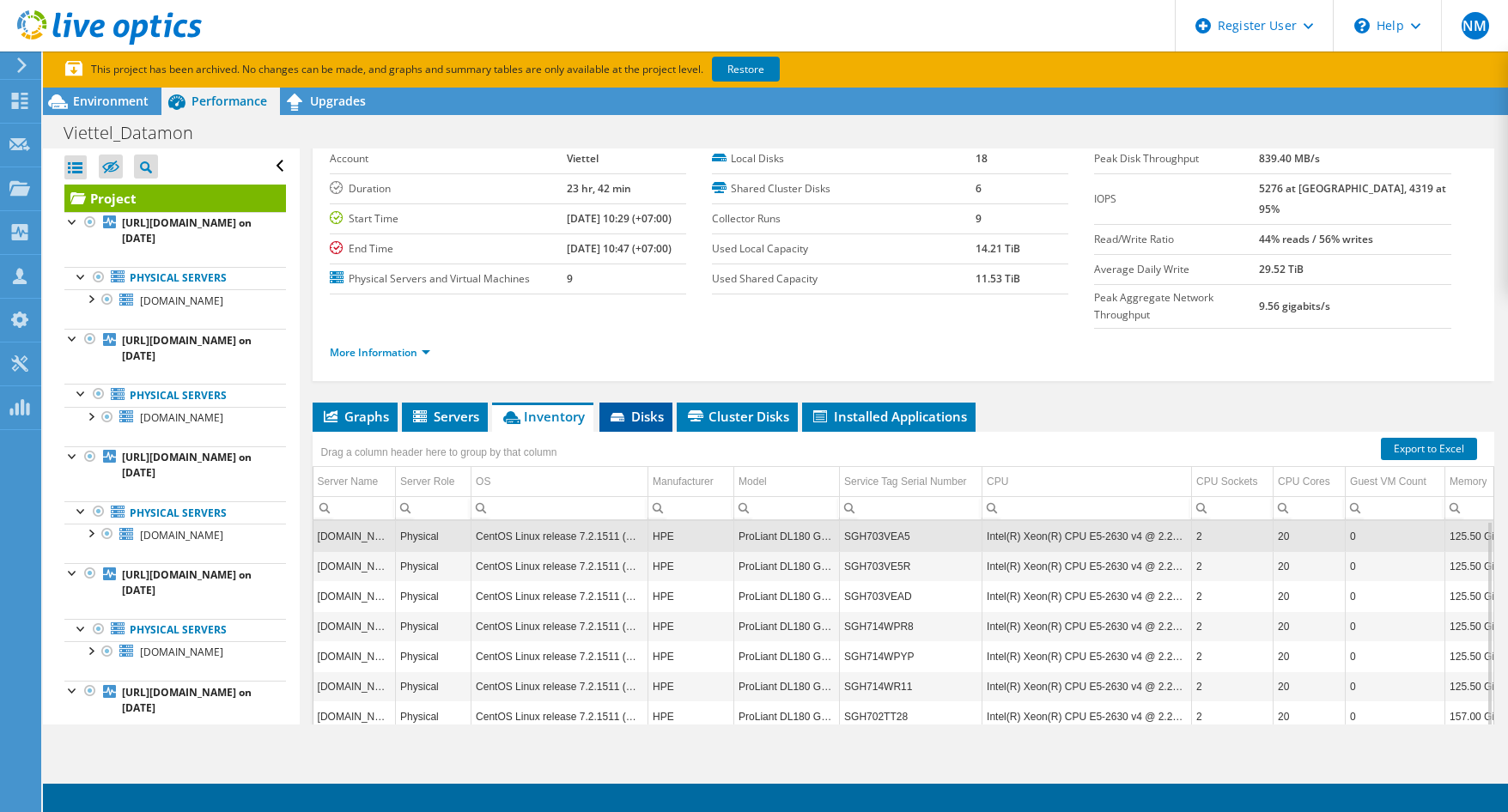 click on "Disks" at bounding box center [635, 416] 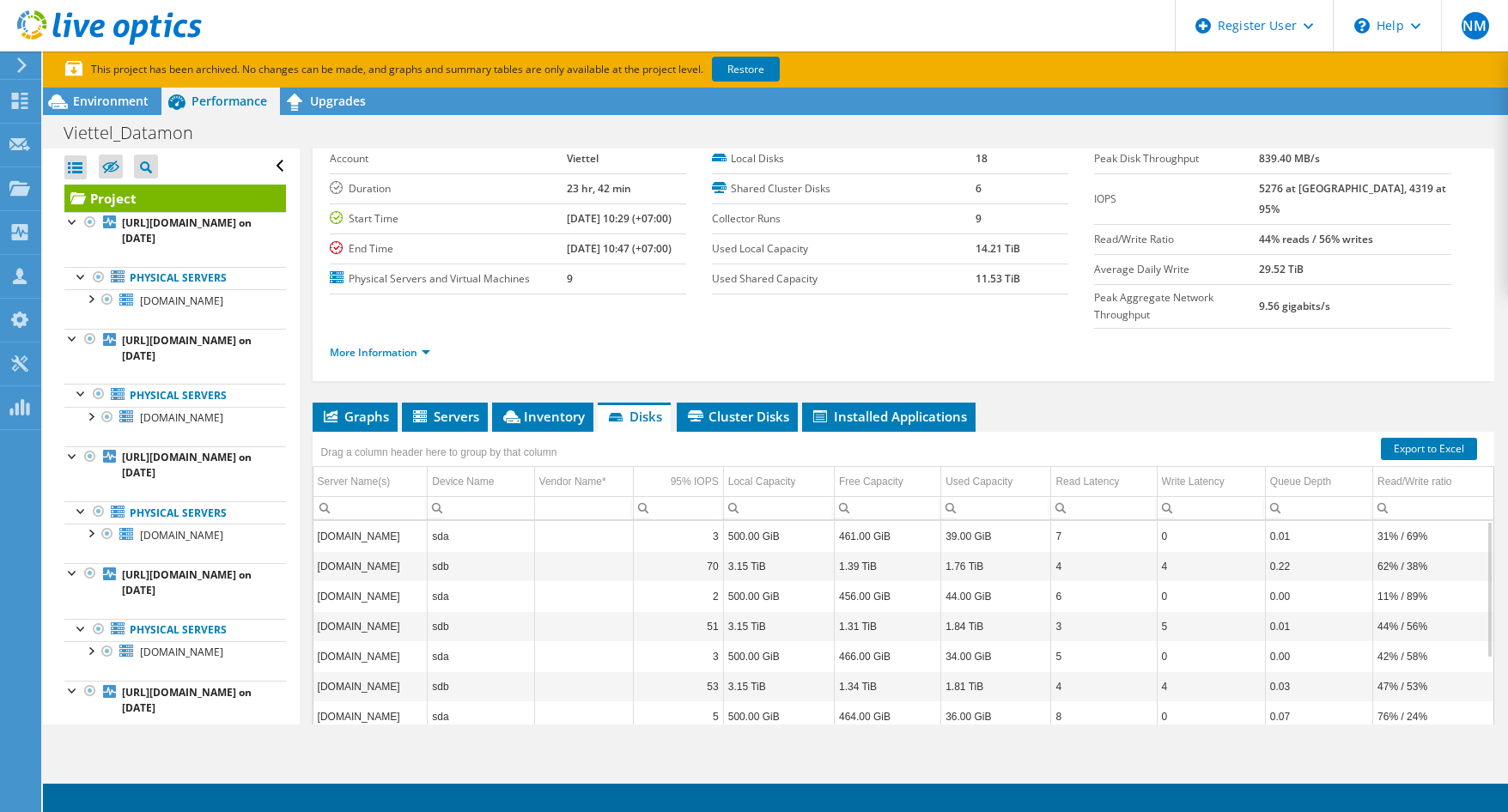 scroll, scrollTop: 206, scrollLeft: 0, axis: vertical 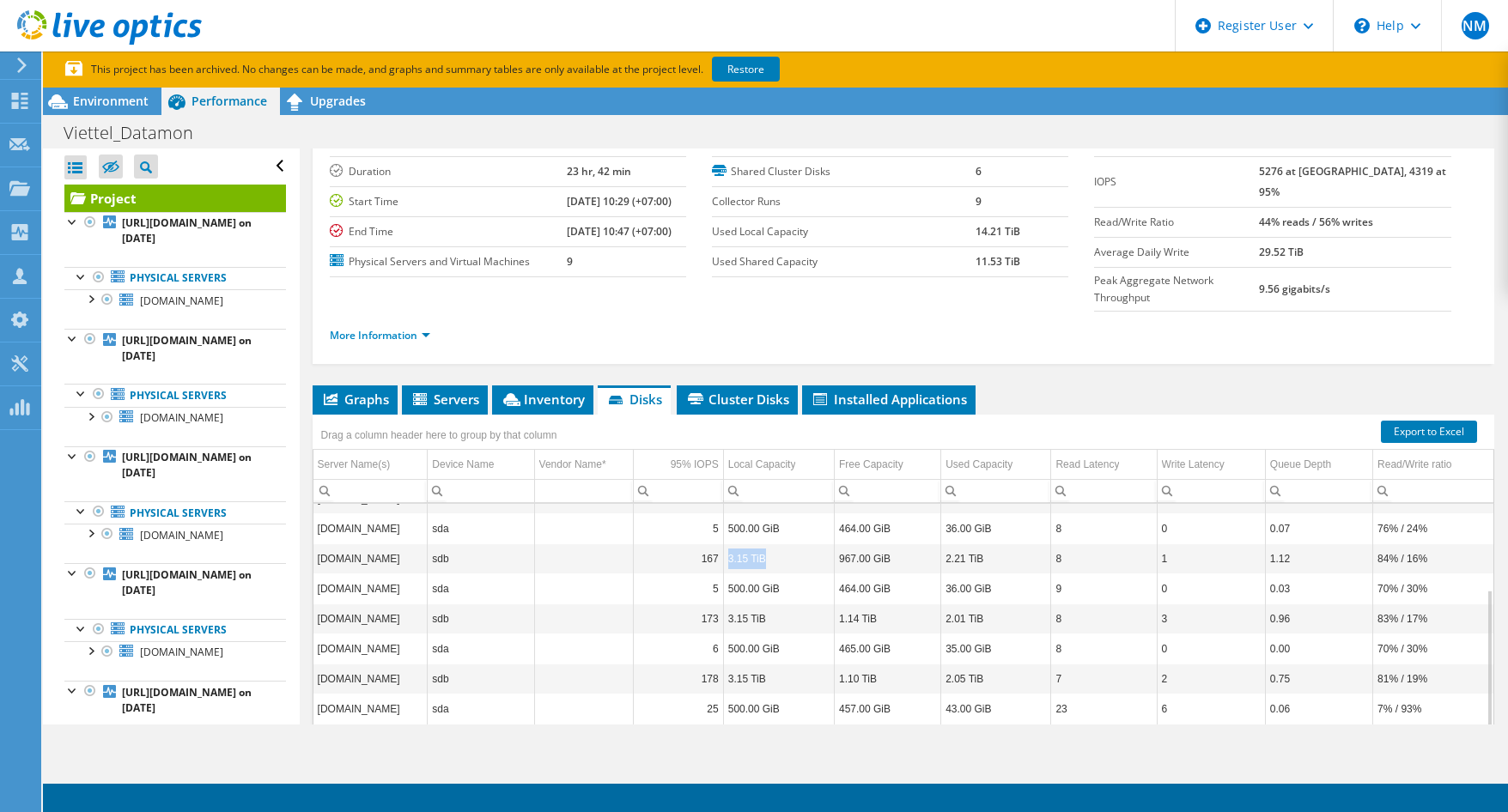 drag, startPoint x: 767, startPoint y: 525, endPoint x: 721, endPoint y: 526, distance: 46.01087 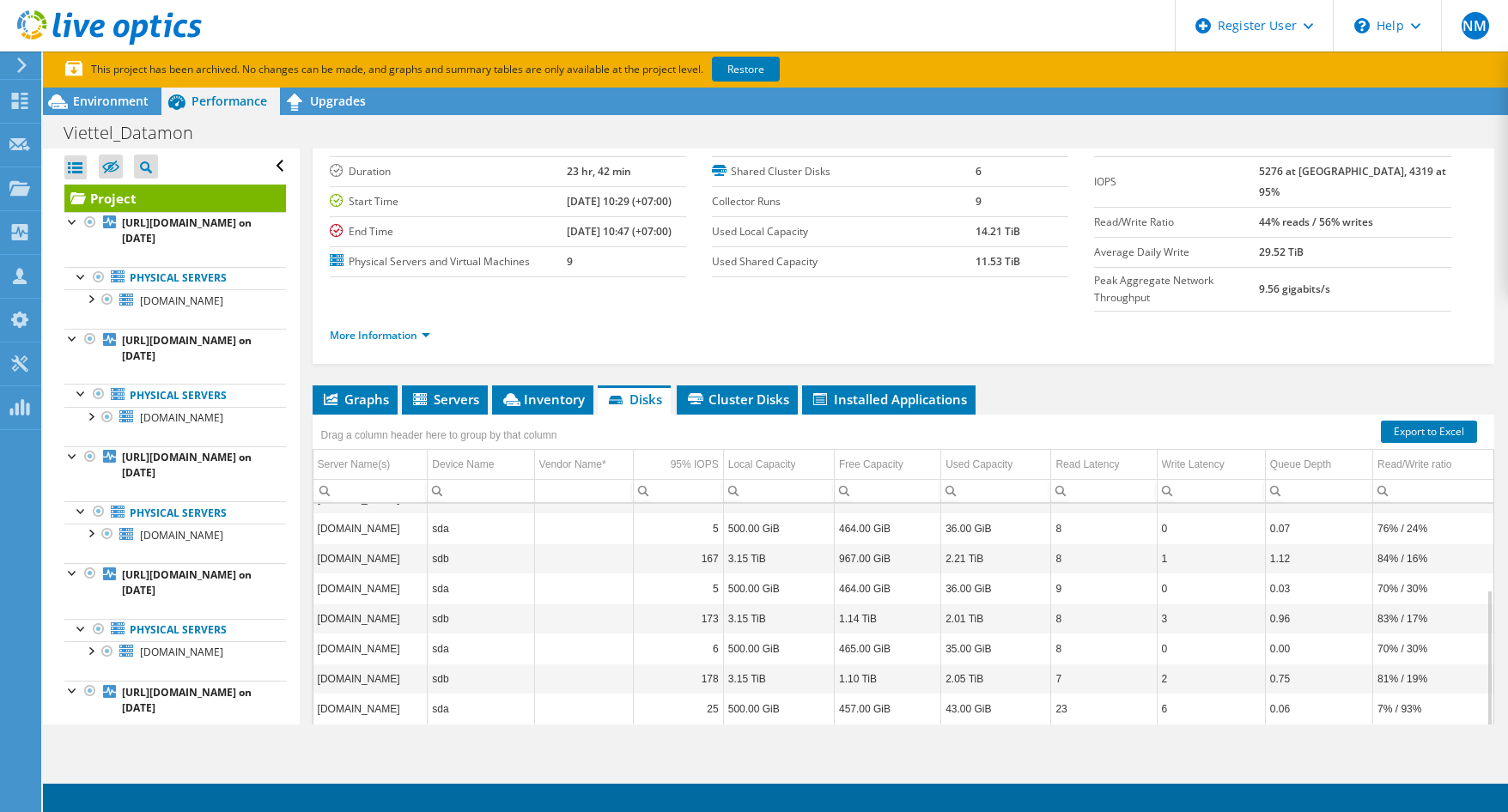 click on "3.15 TiB" at bounding box center (778, 618) 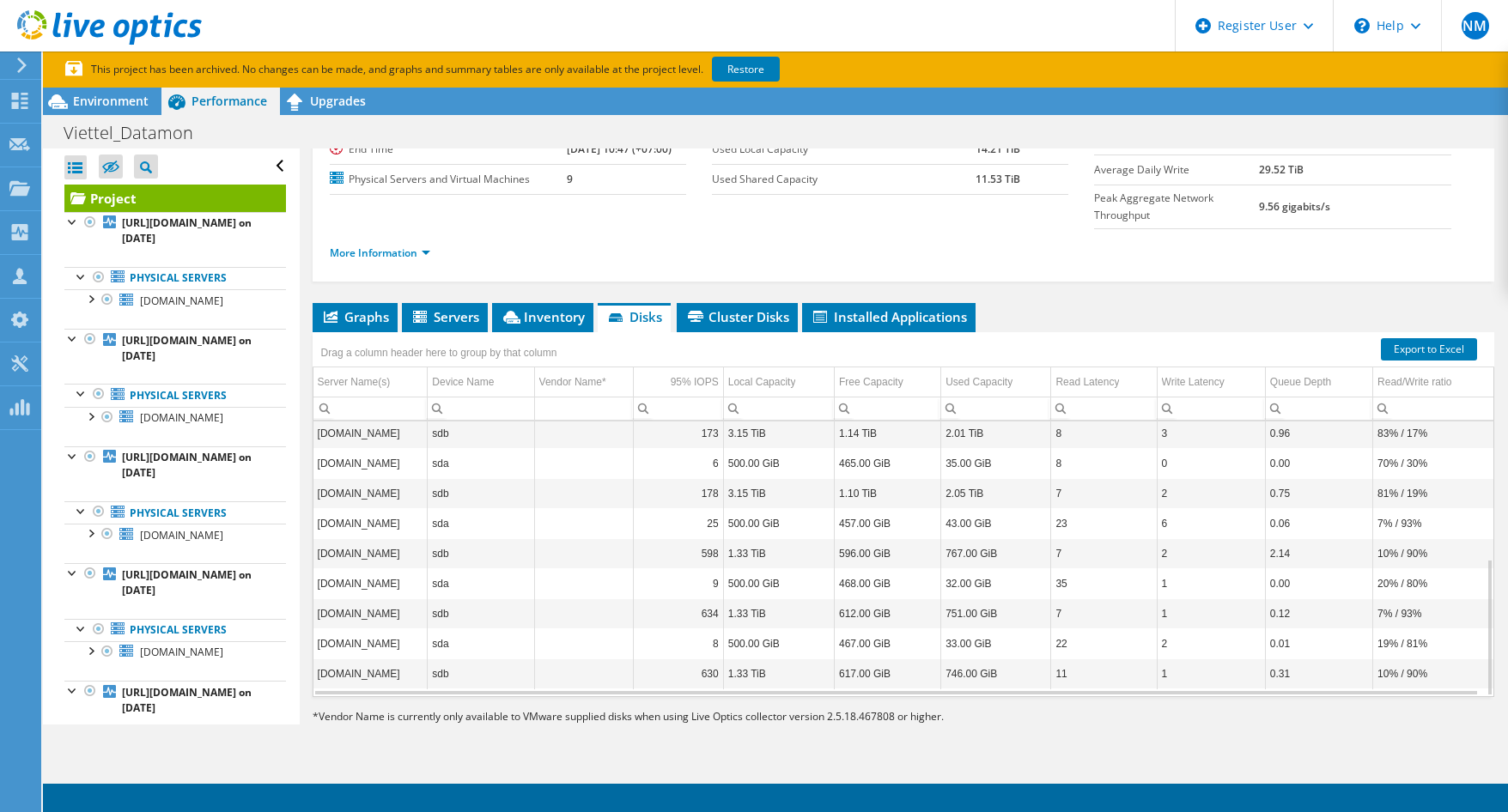 scroll, scrollTop: 189, scrollLeft: 0, axis: vertical 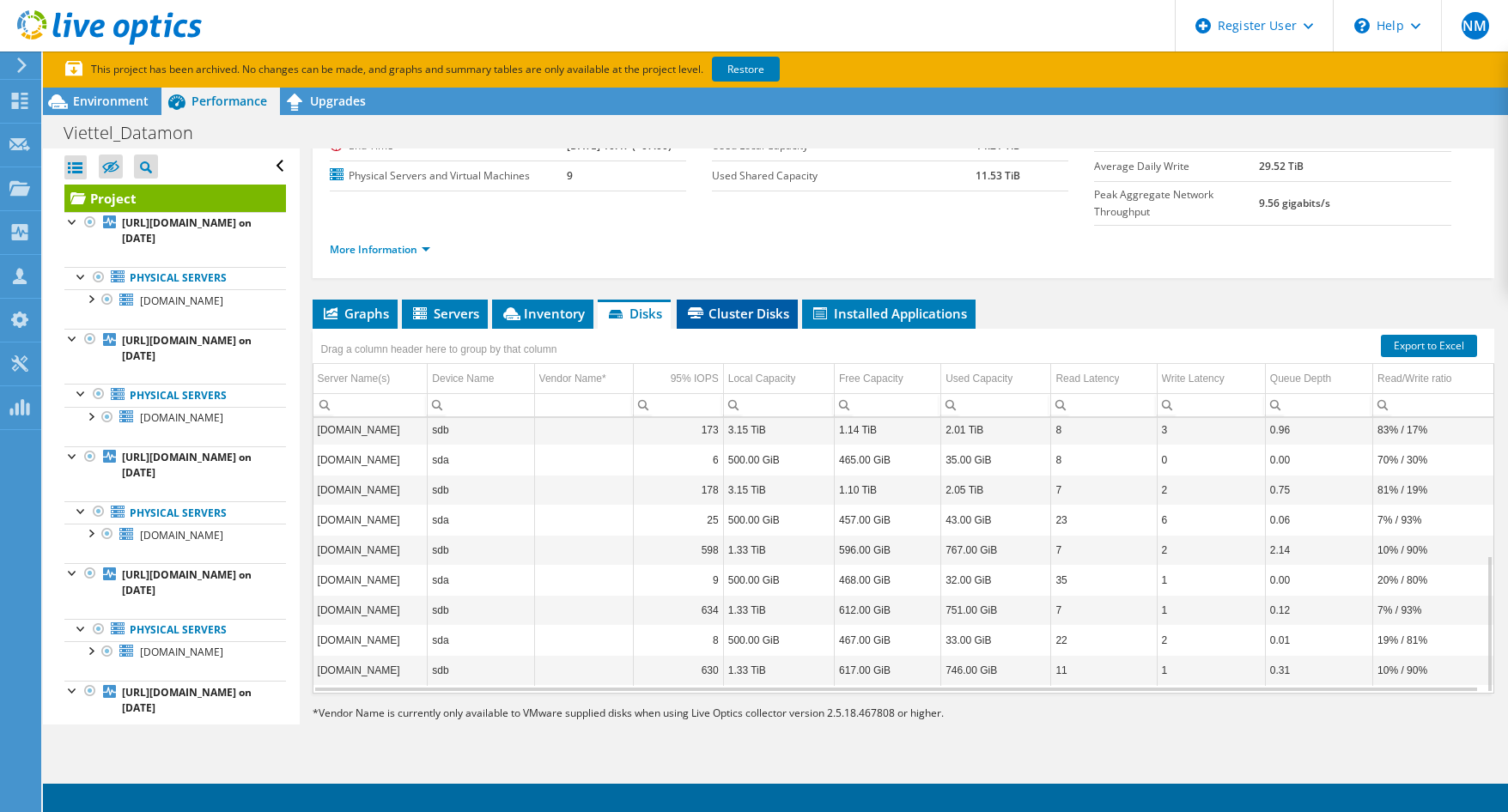 click on "Cluster Disks" at bounding box center [737, 314] 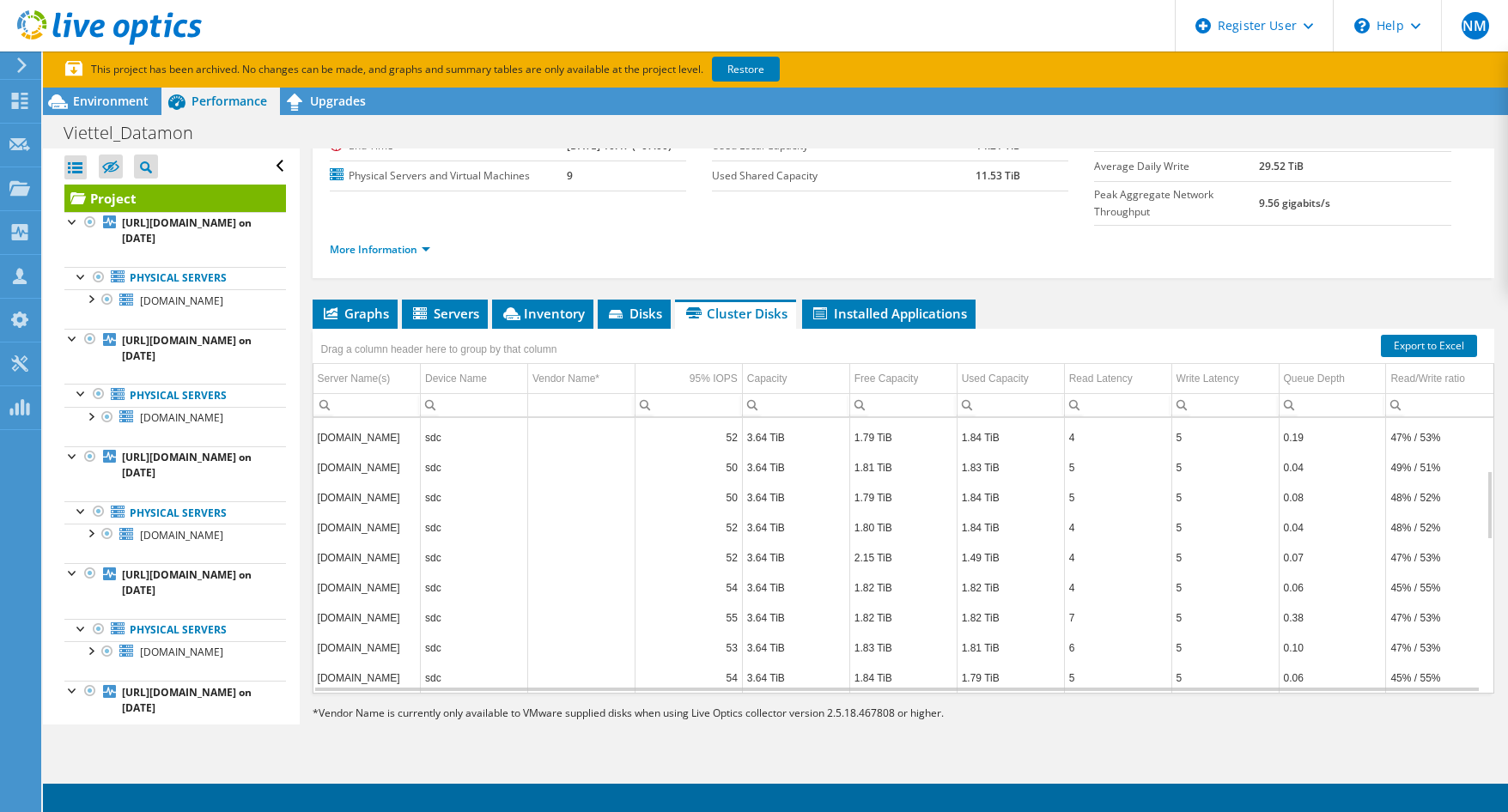 scroll, scrollTop: 103, scrollLeft: 0, axis: vertical 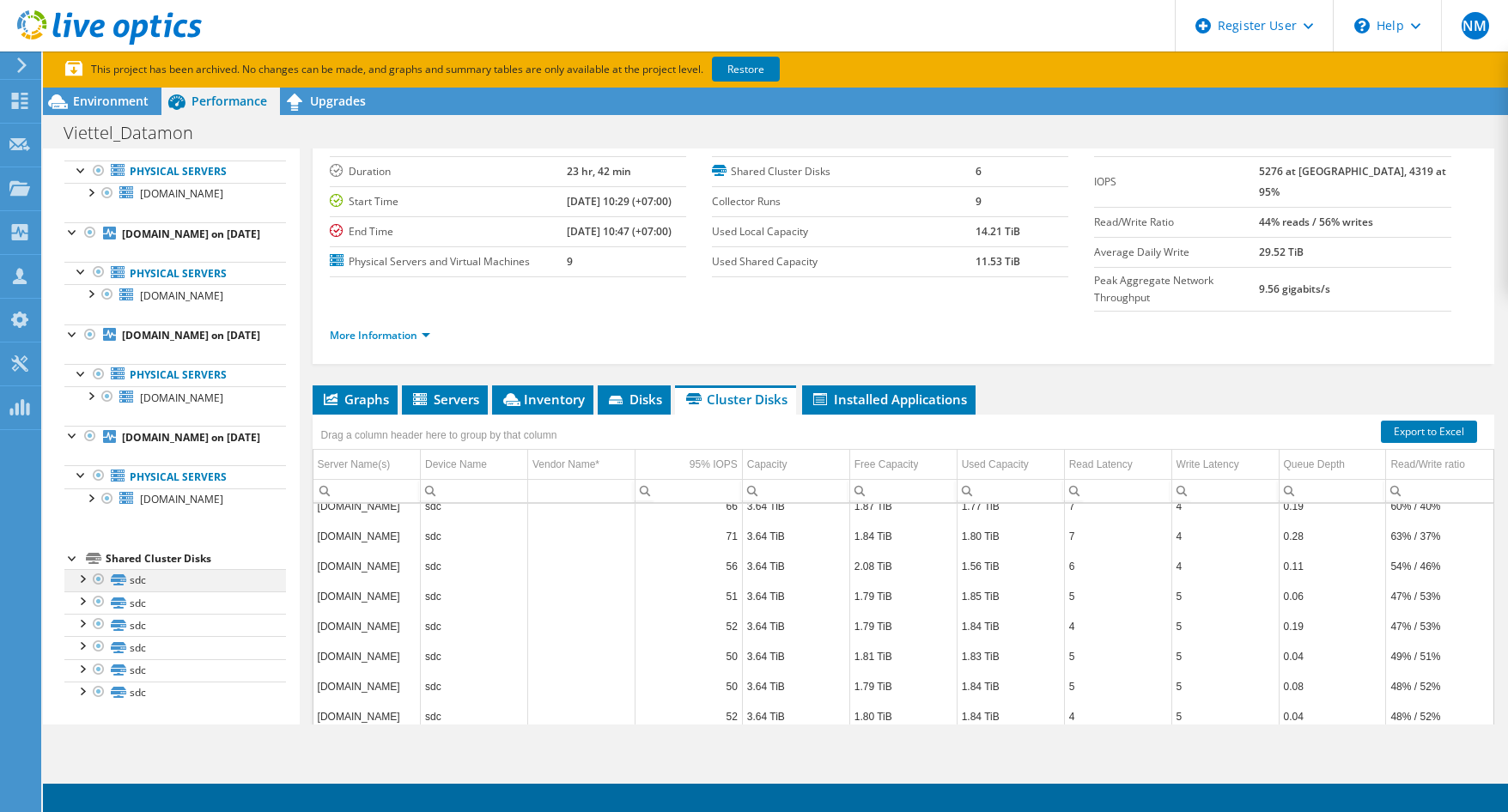 click at bounding box center (82, 578) 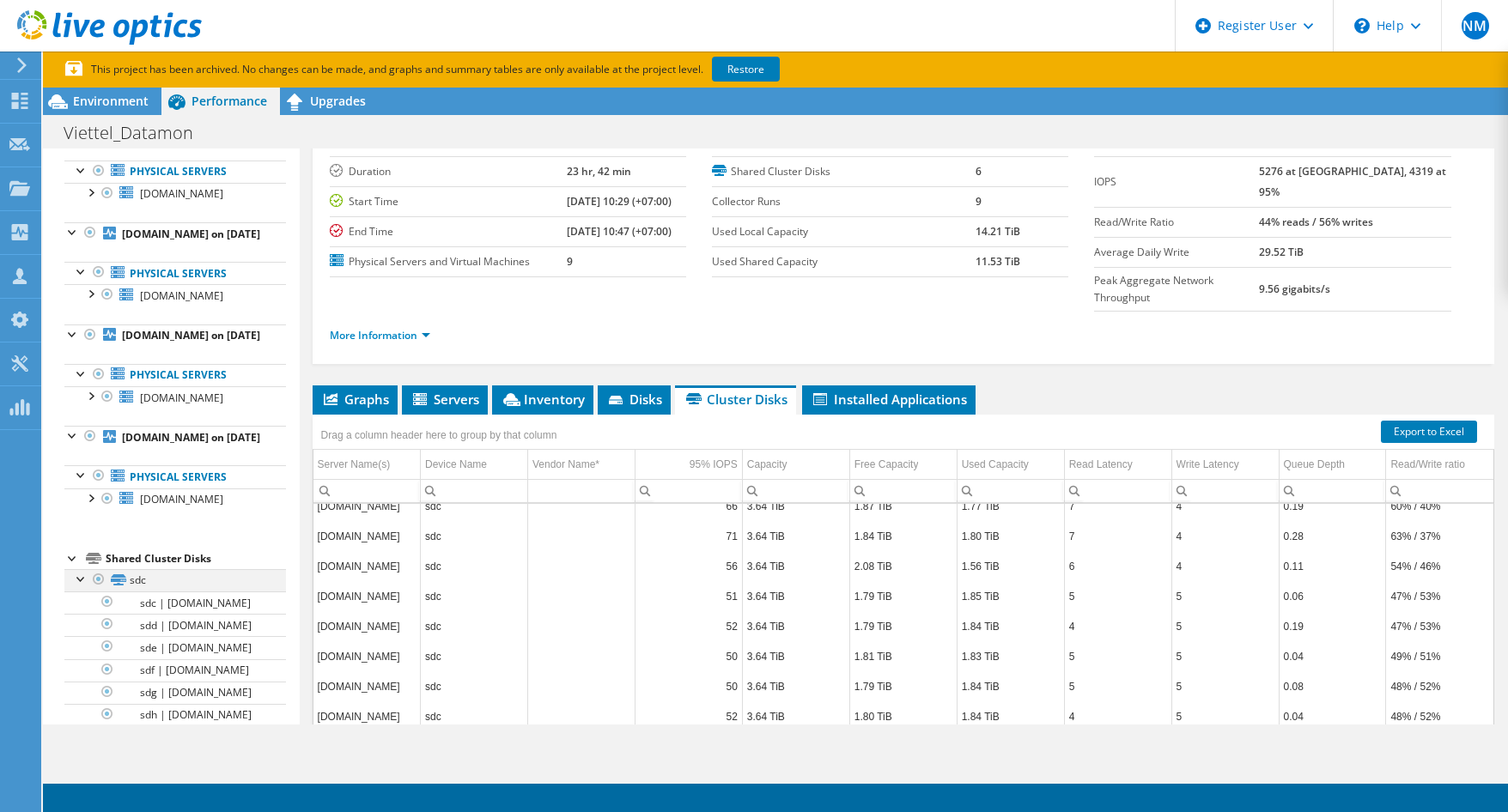 scroll, scrollTop: 779, scrollLeft: 0, axis: vertical 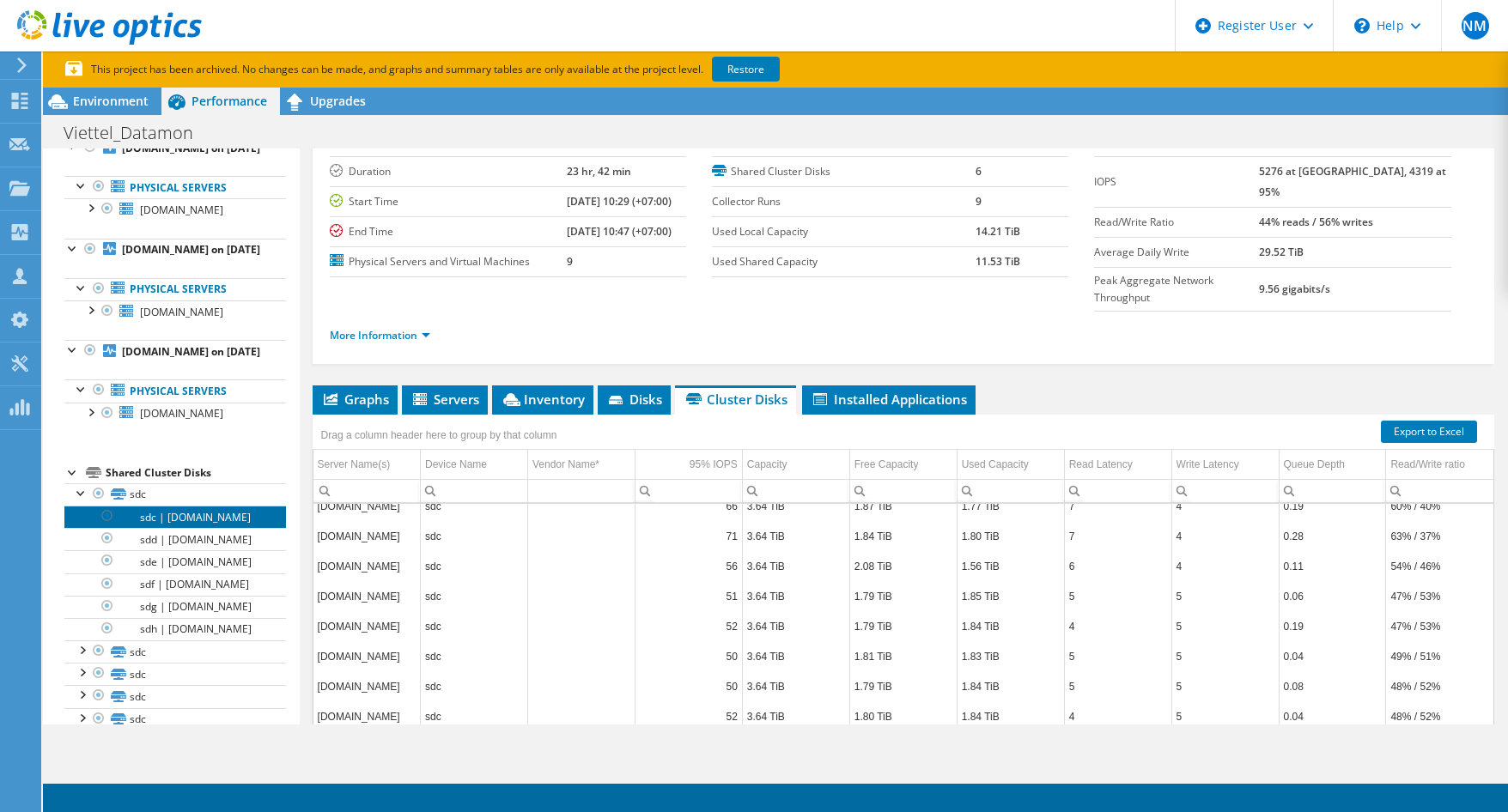 click on "sdc | bat111.cbs.vn" at bounding box center [175, 517] 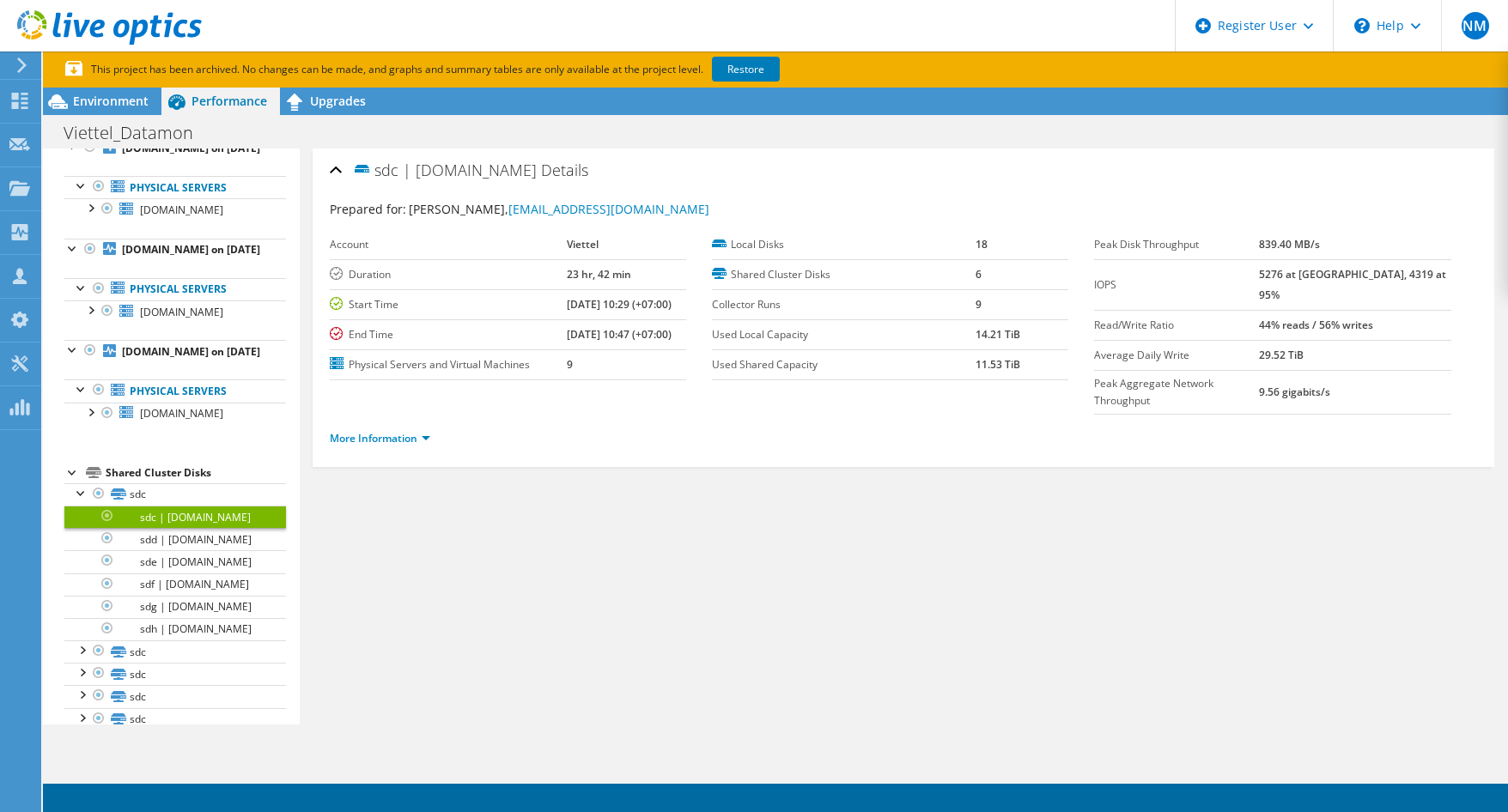 scroll, scrollTop: 0, scrollLeft: 0, axis: both 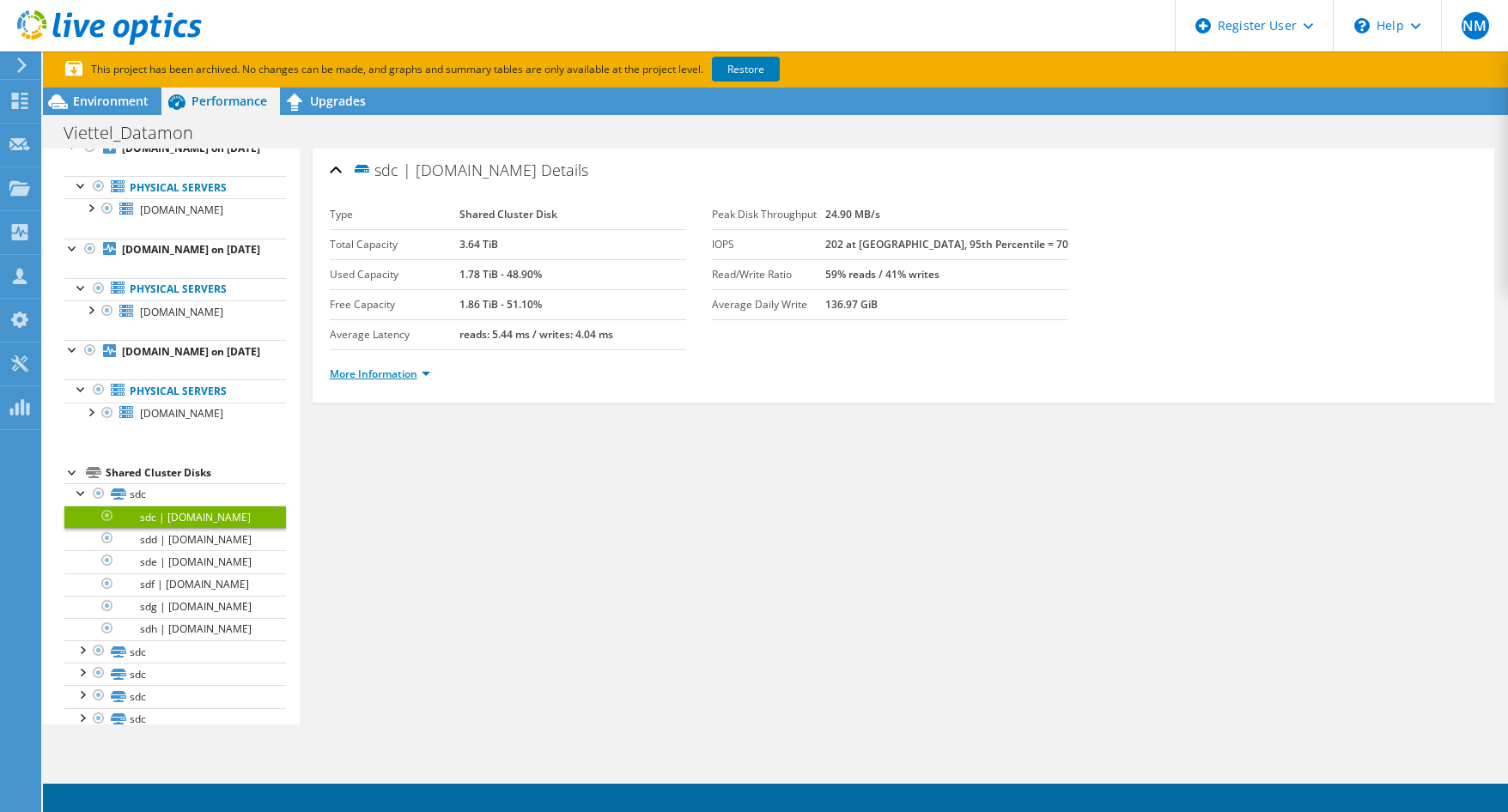 click on "More Information" at bounding box center (380, 373) 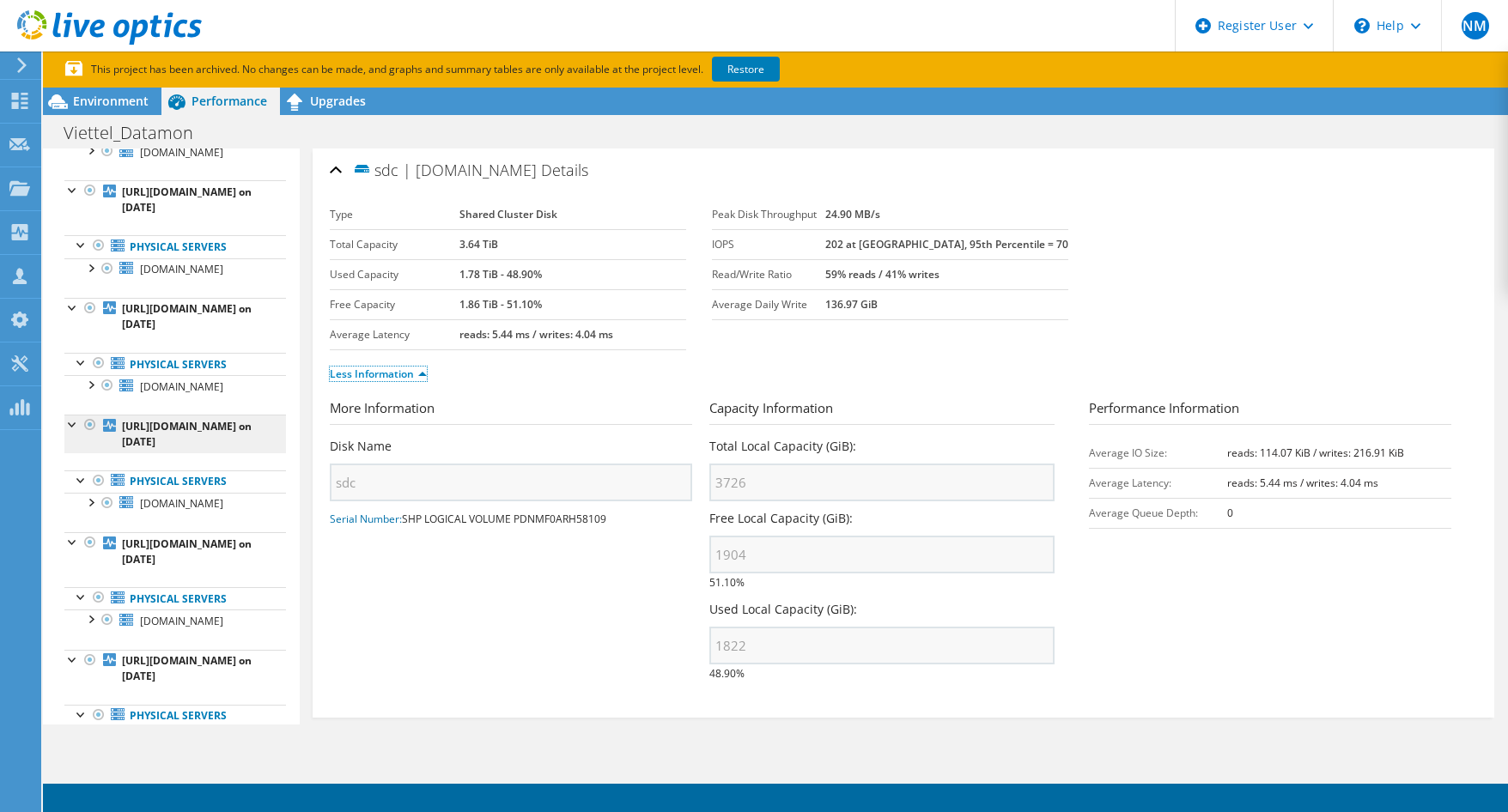 scroll, scrollTop: 0, scrollLeft: 0, axis: both 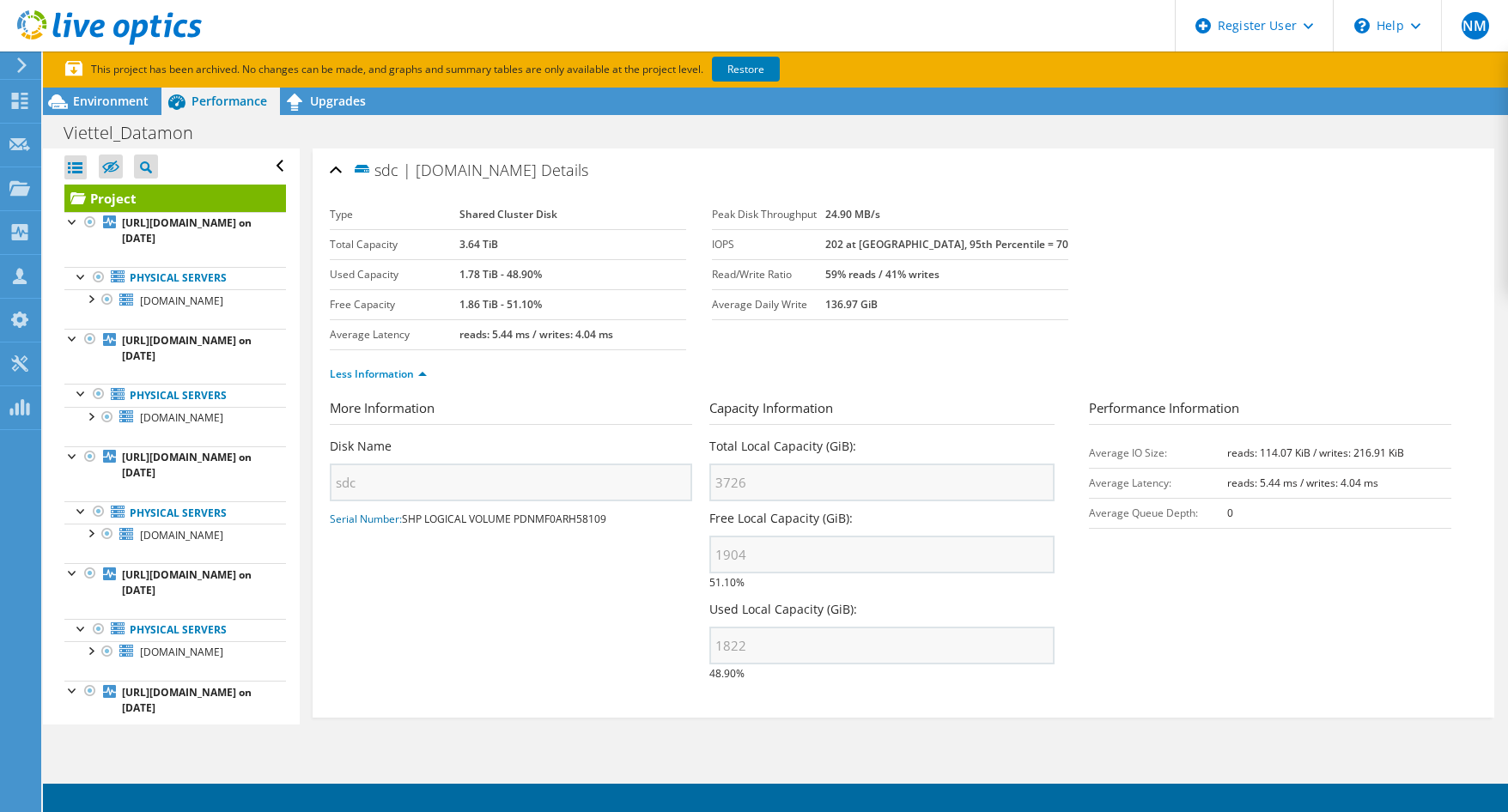 click on "Project" at bounding box center (175, 198) 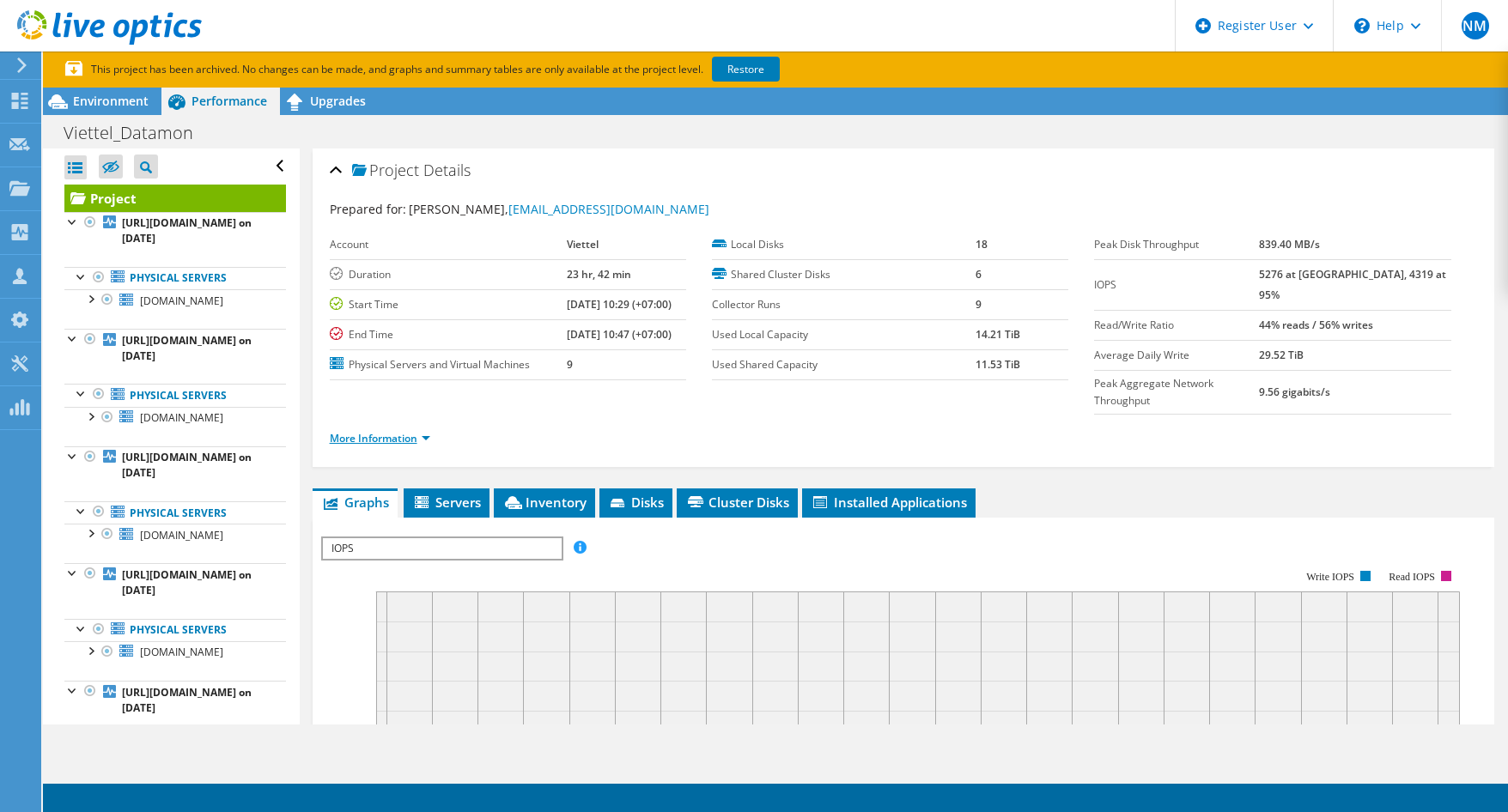 click on "More Information" at bounding box center (380, 438) 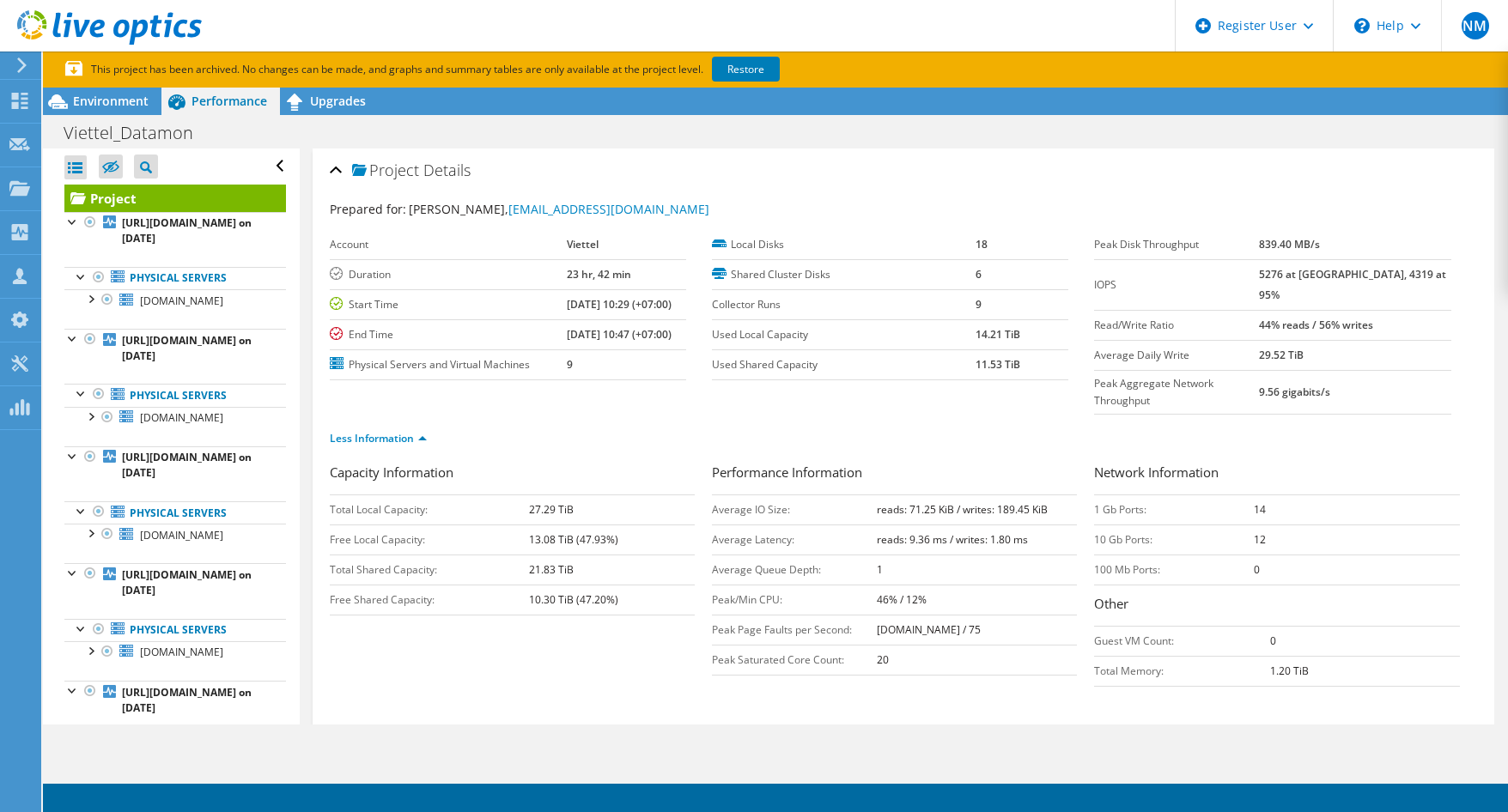 click on "Capacity Information
Total Local Capacity:
27.29 TiB
Free Local Capacity:
13.08 TiB (47.93%)
Total Shared Capacity:
21.83 TiB
Free Shared Capacity:
10.30 TiB (47.20%)" at bounding box center [520, 539] 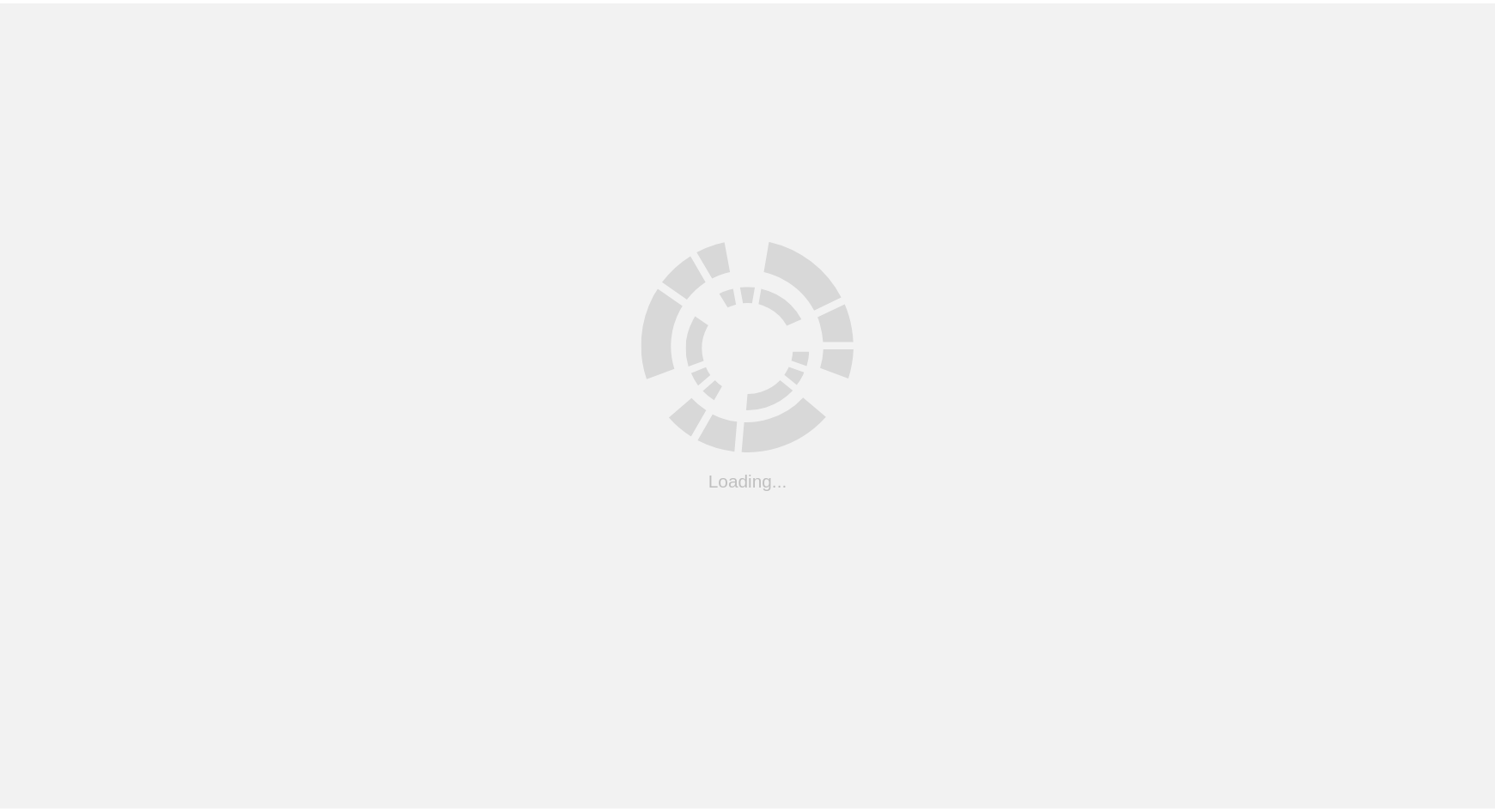 scroll, scrollTop: 0, scrollLeft: 0, axis: both 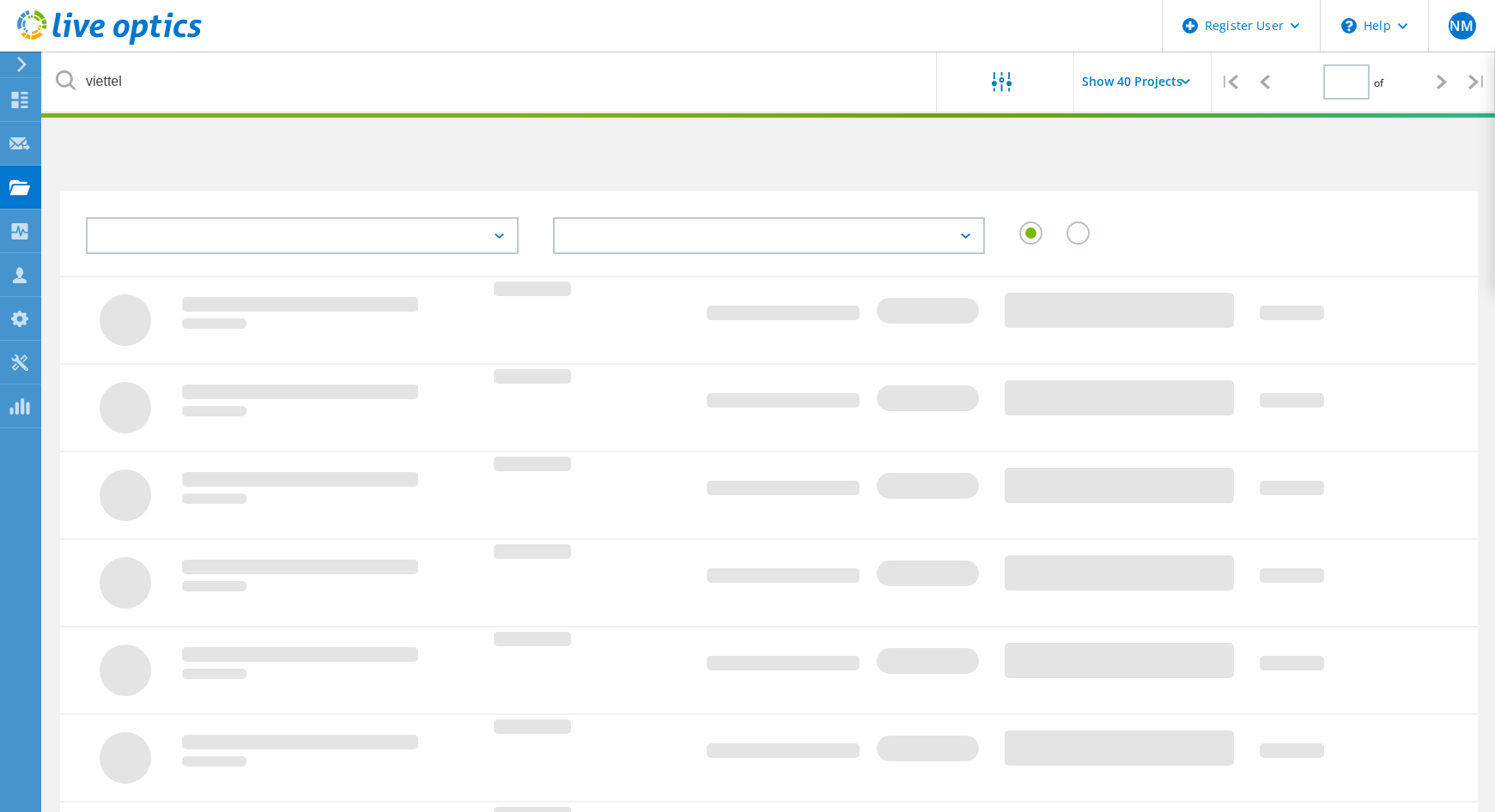 type on "1" 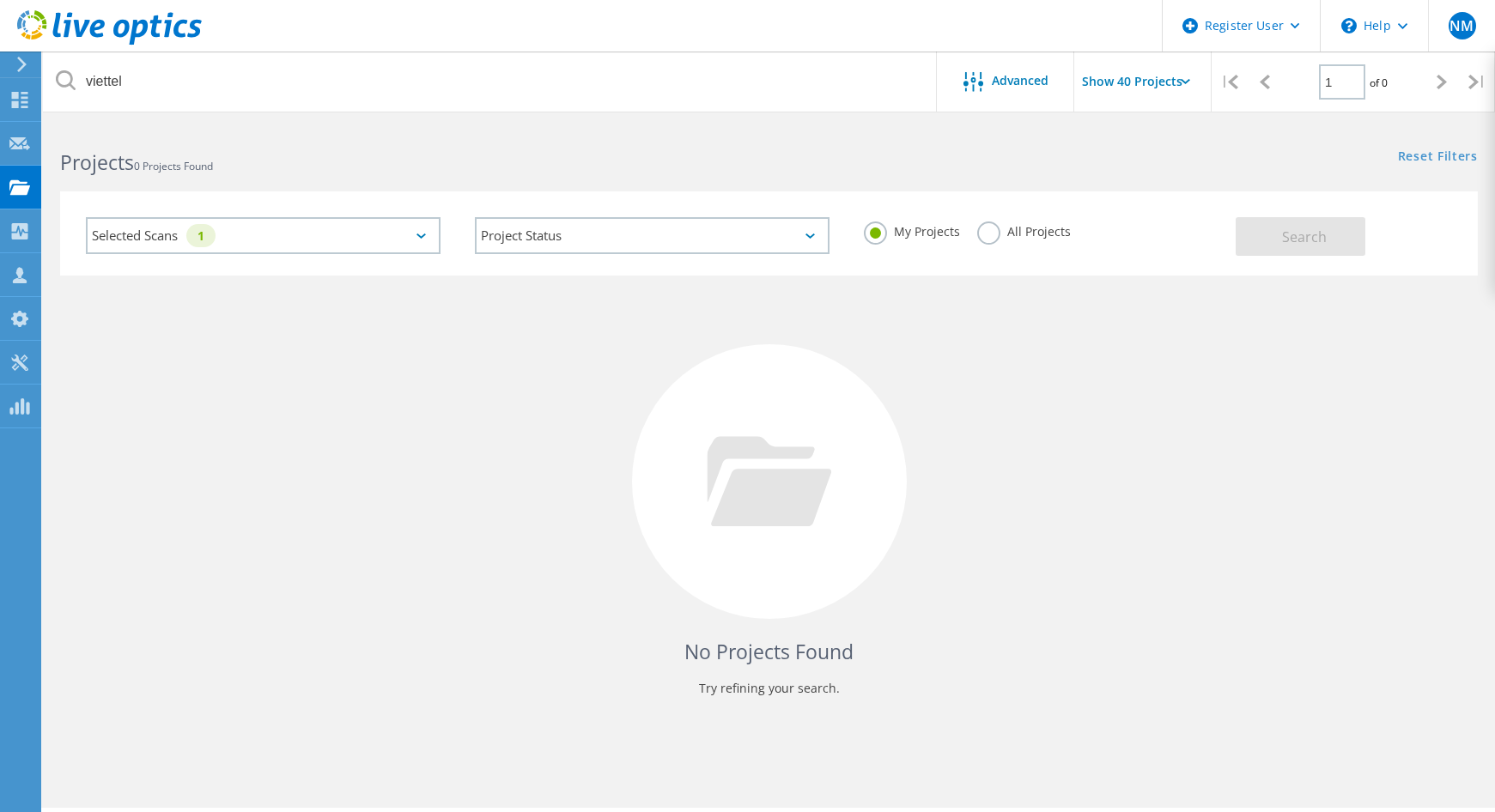 scroll, scrollTop: 47, scrollLeft: 0, axis: vertical 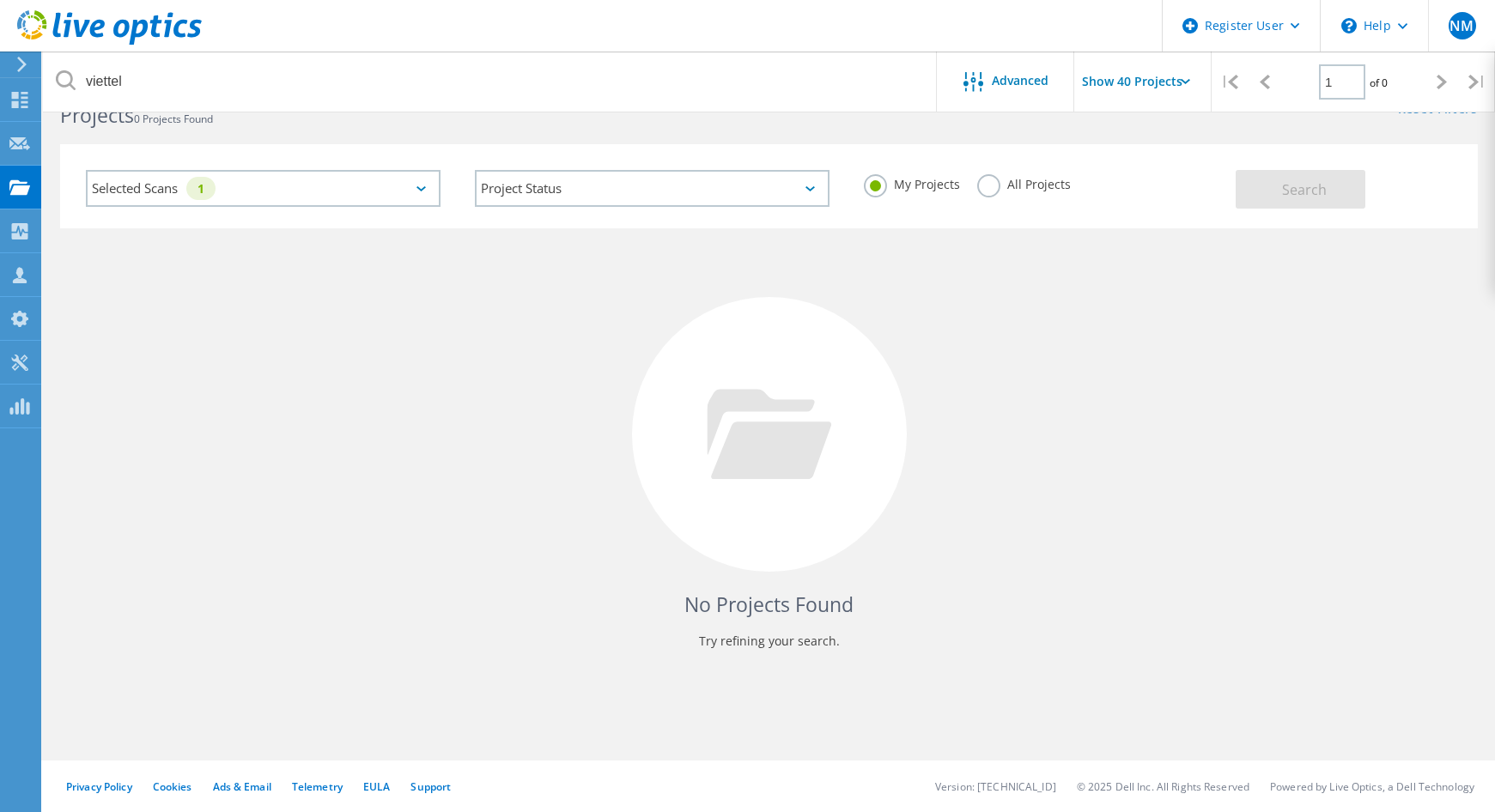 click on "All Projects" 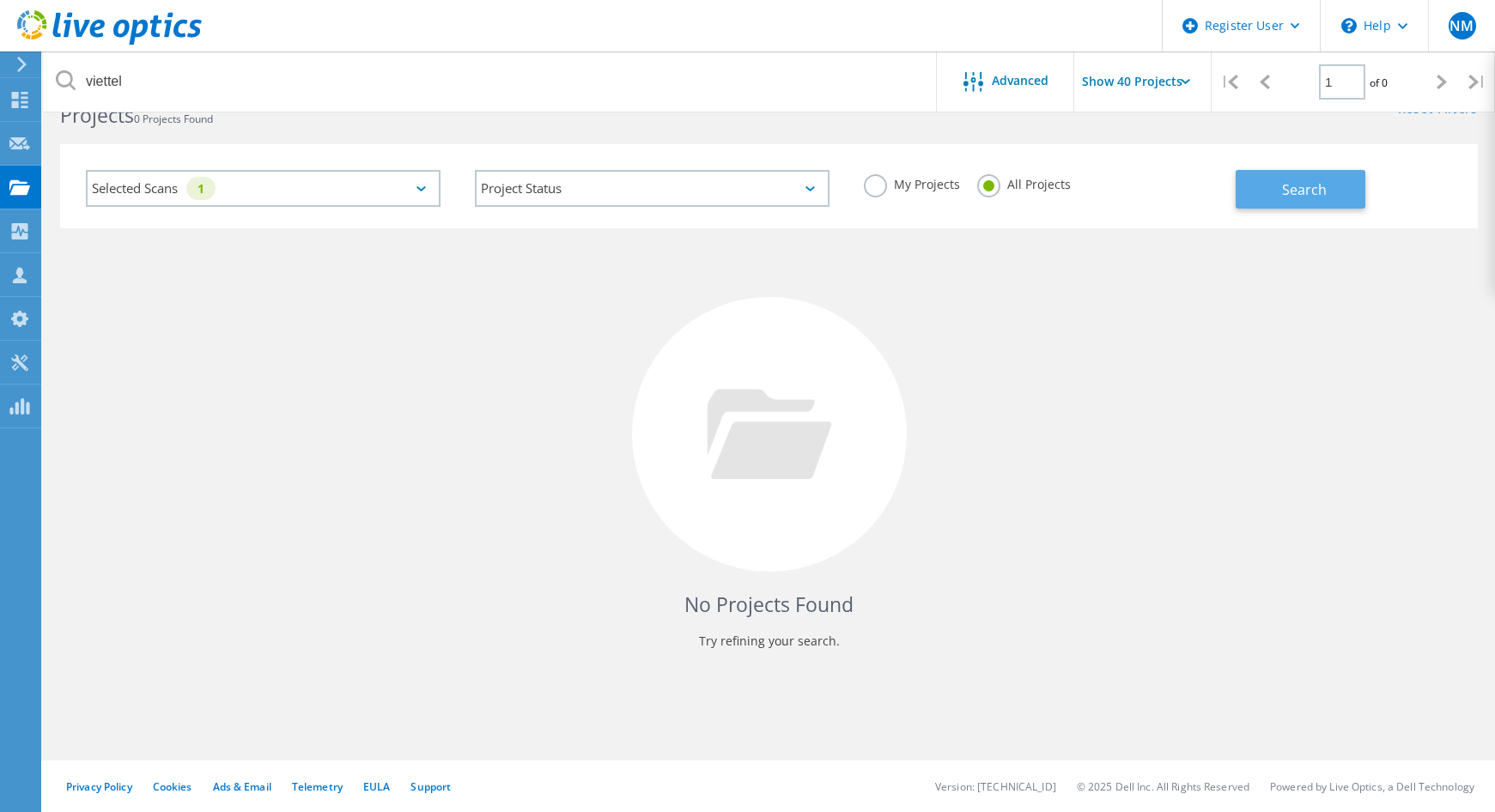 click on "Search" 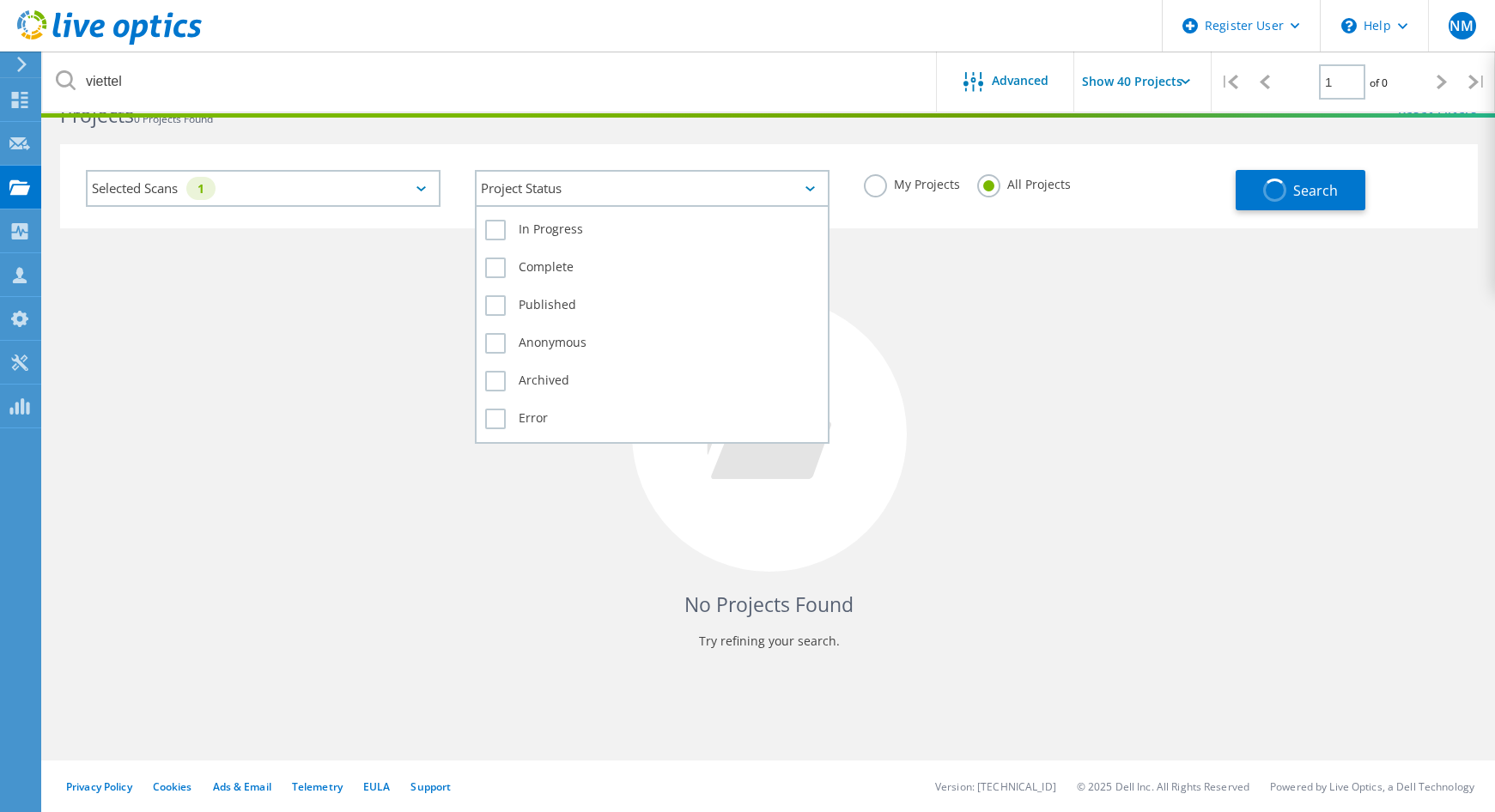 click on "Project Status" 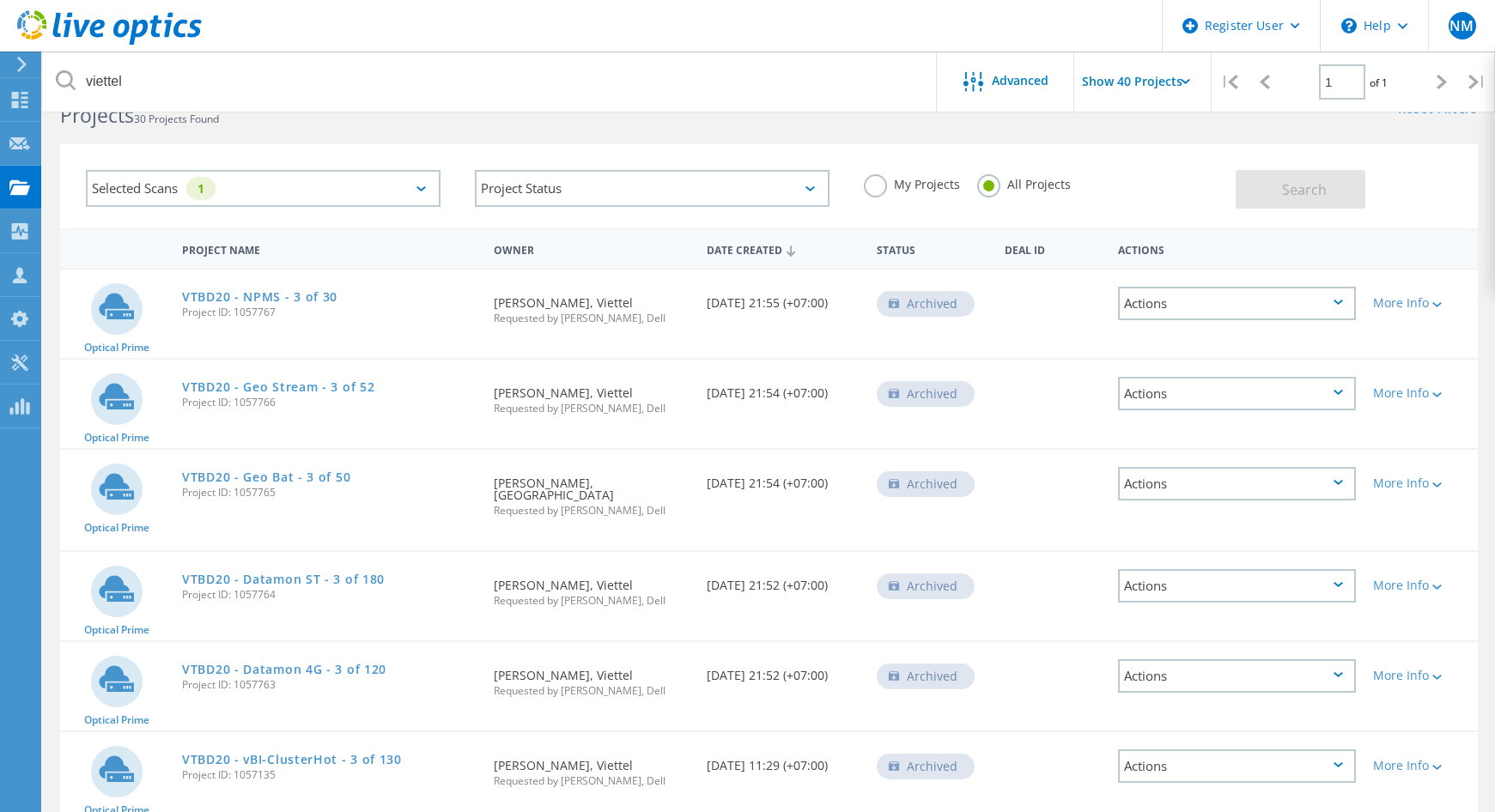 click on "My Projects All Projects" 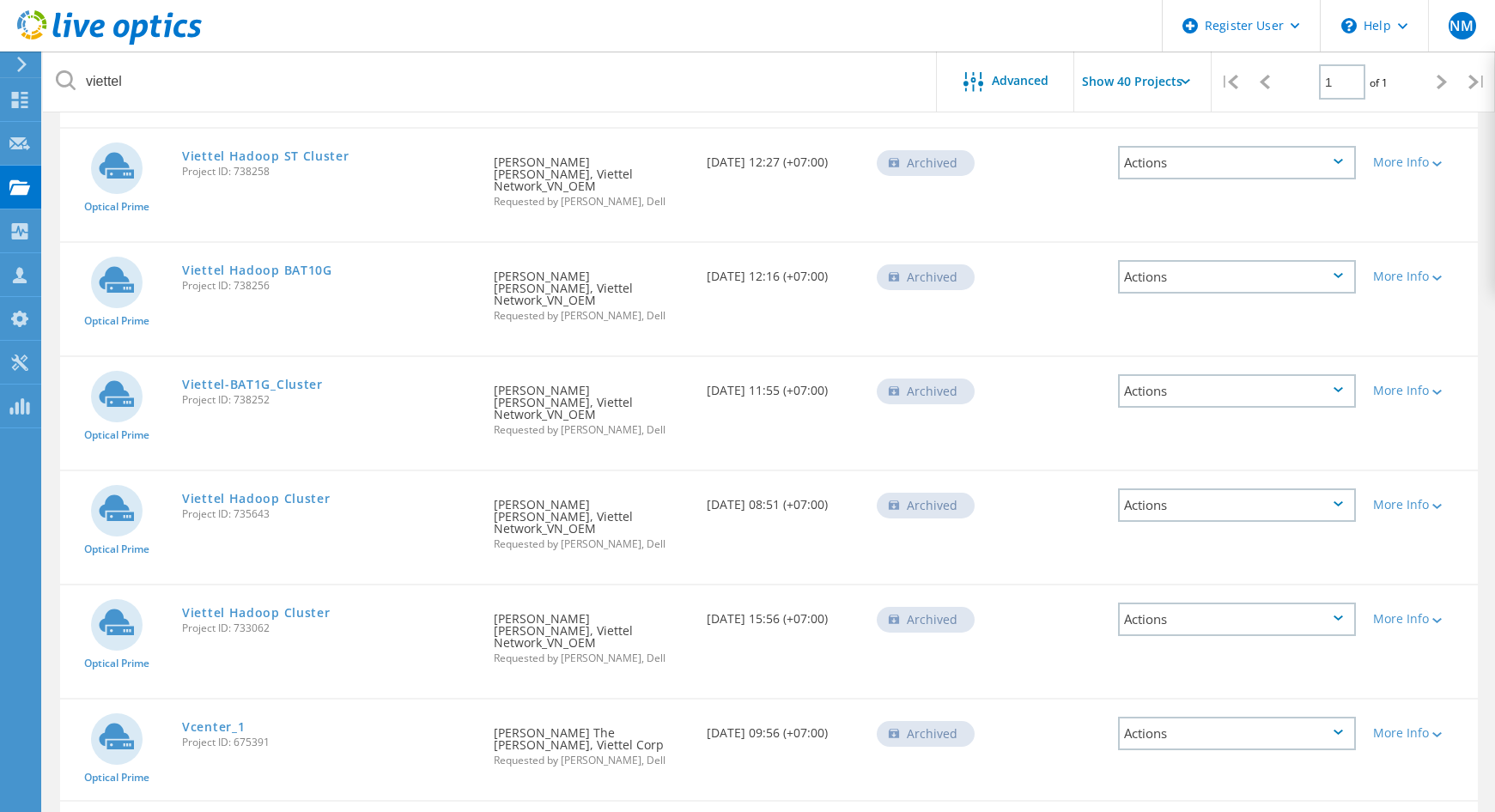 scroll, scrollTop: 2336, scrollLeft: 0, axis: vertical 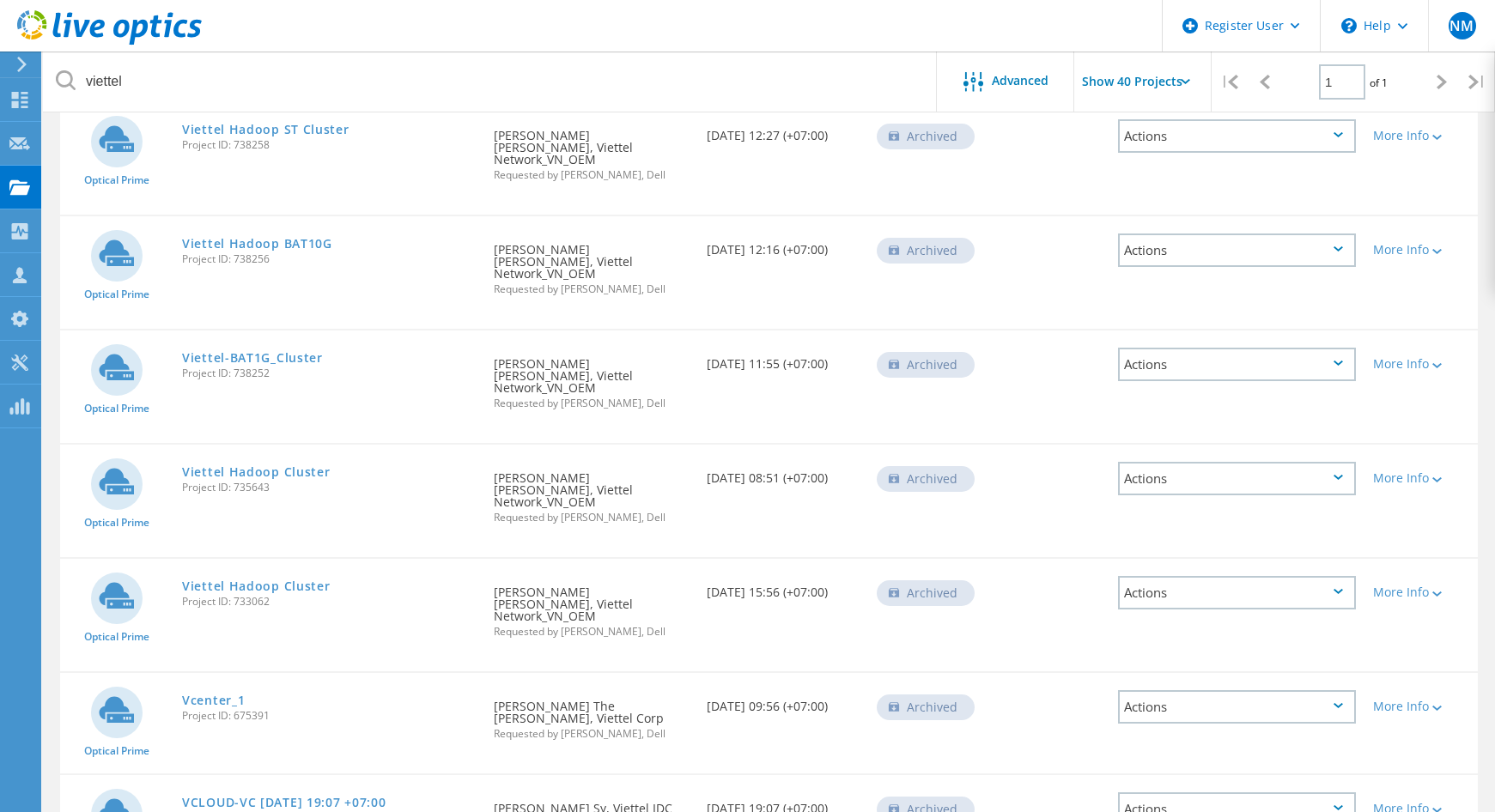 click 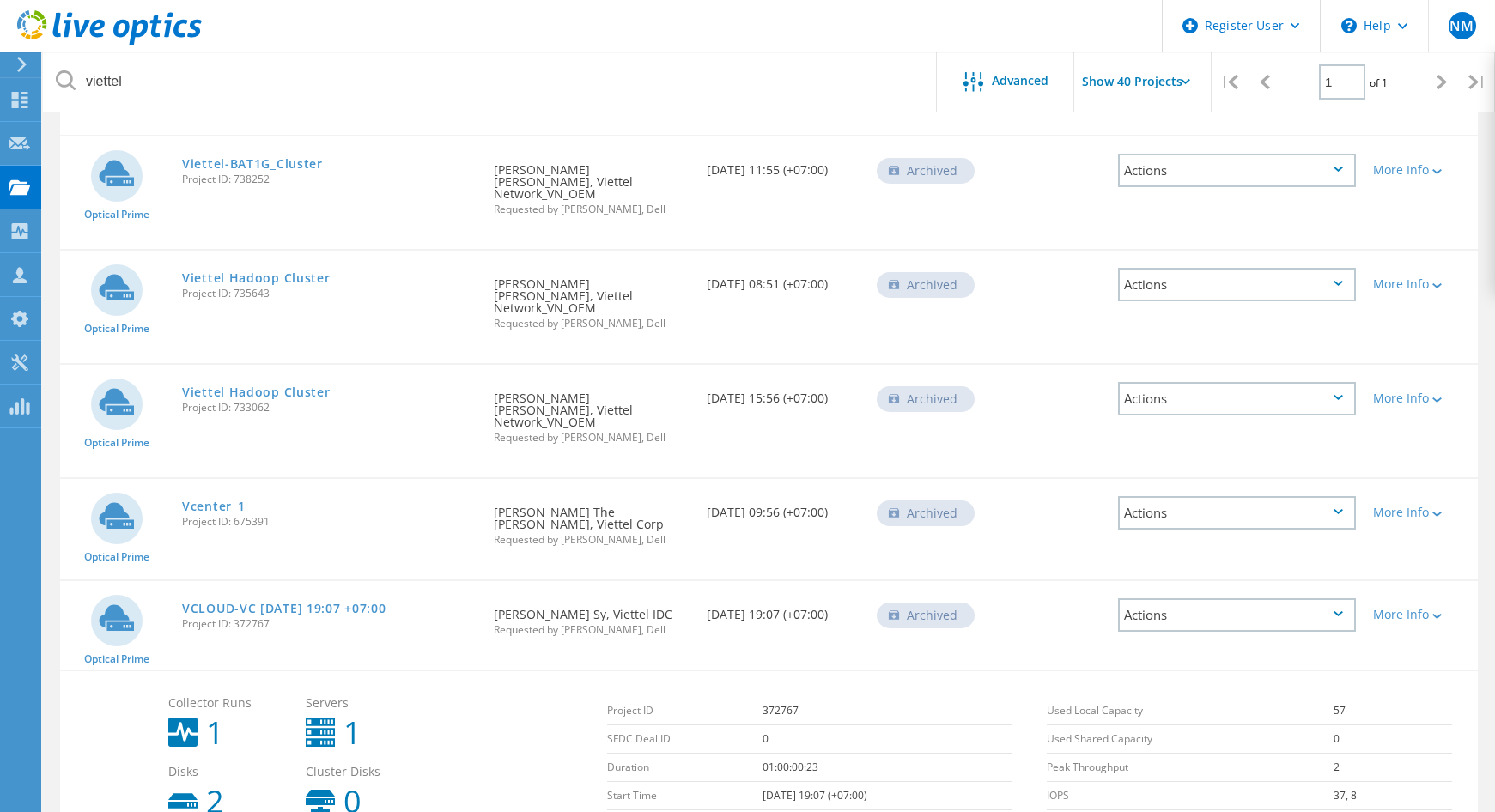 scroll, scrollTop: 2444, scrollLeft: 0, axis: vertical 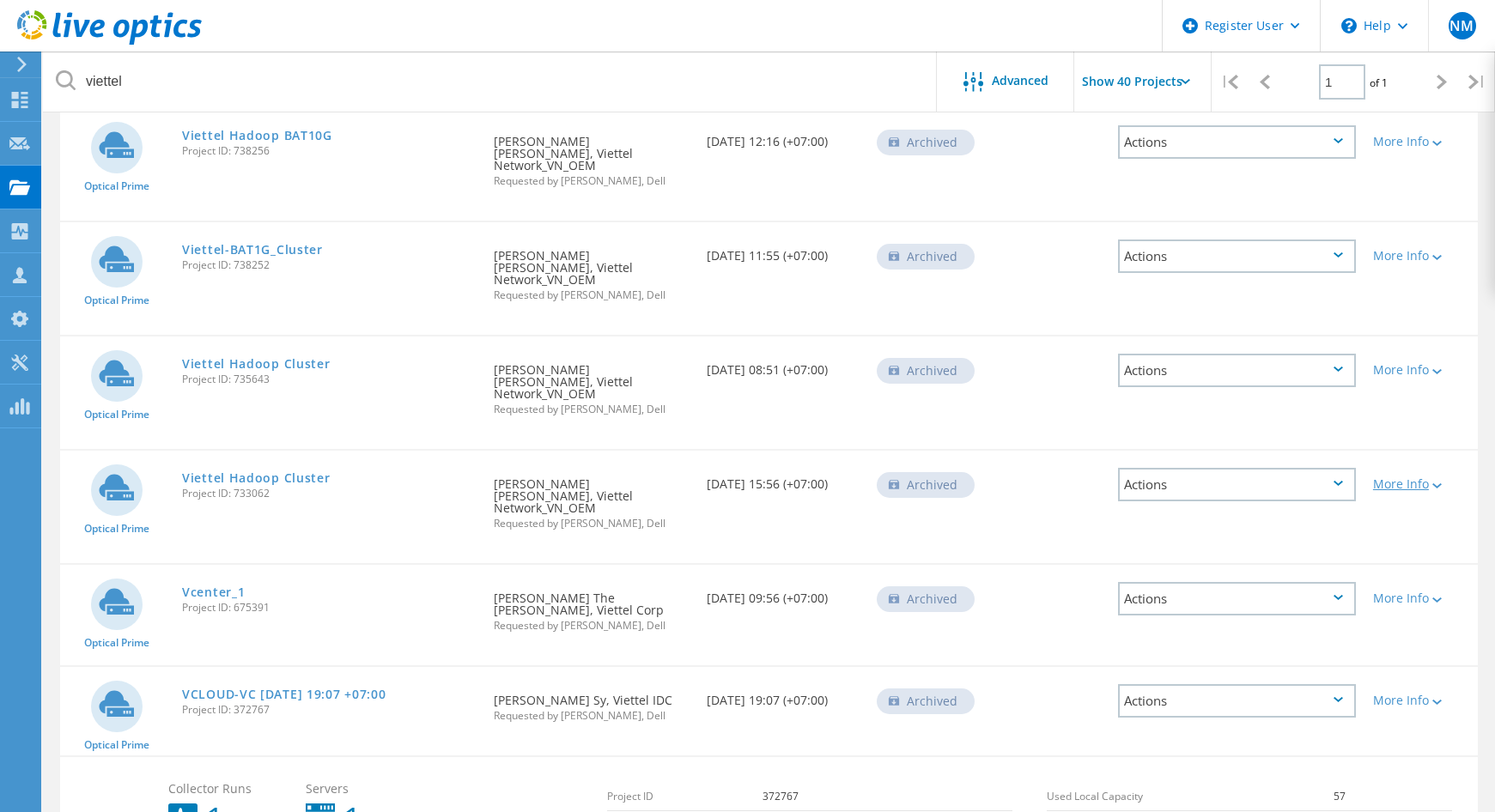 click 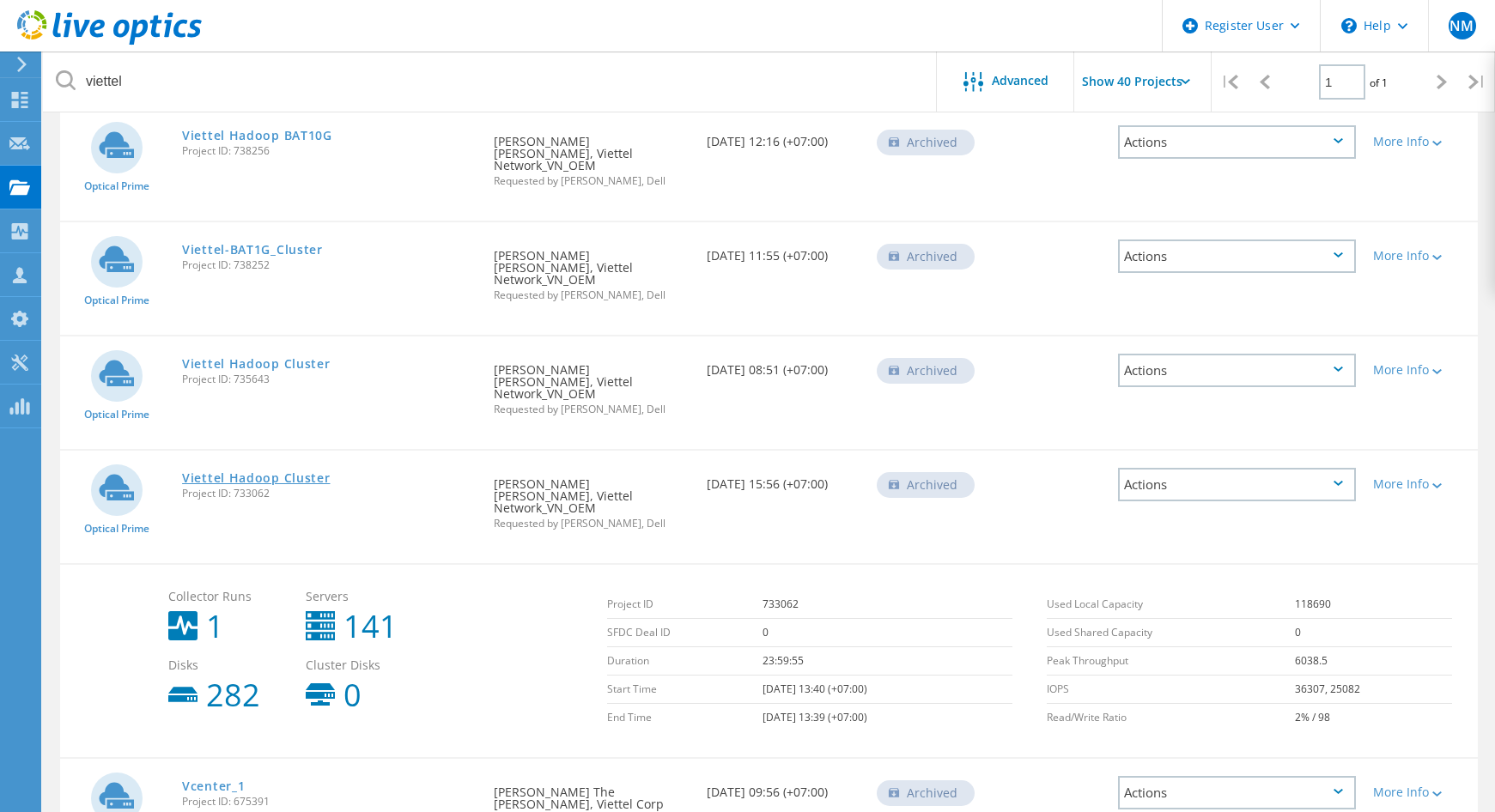 drag, startPoint x: 356, startPoint y: 390, endPoint x: 223, endPoint y: 379, distance: 133.45411 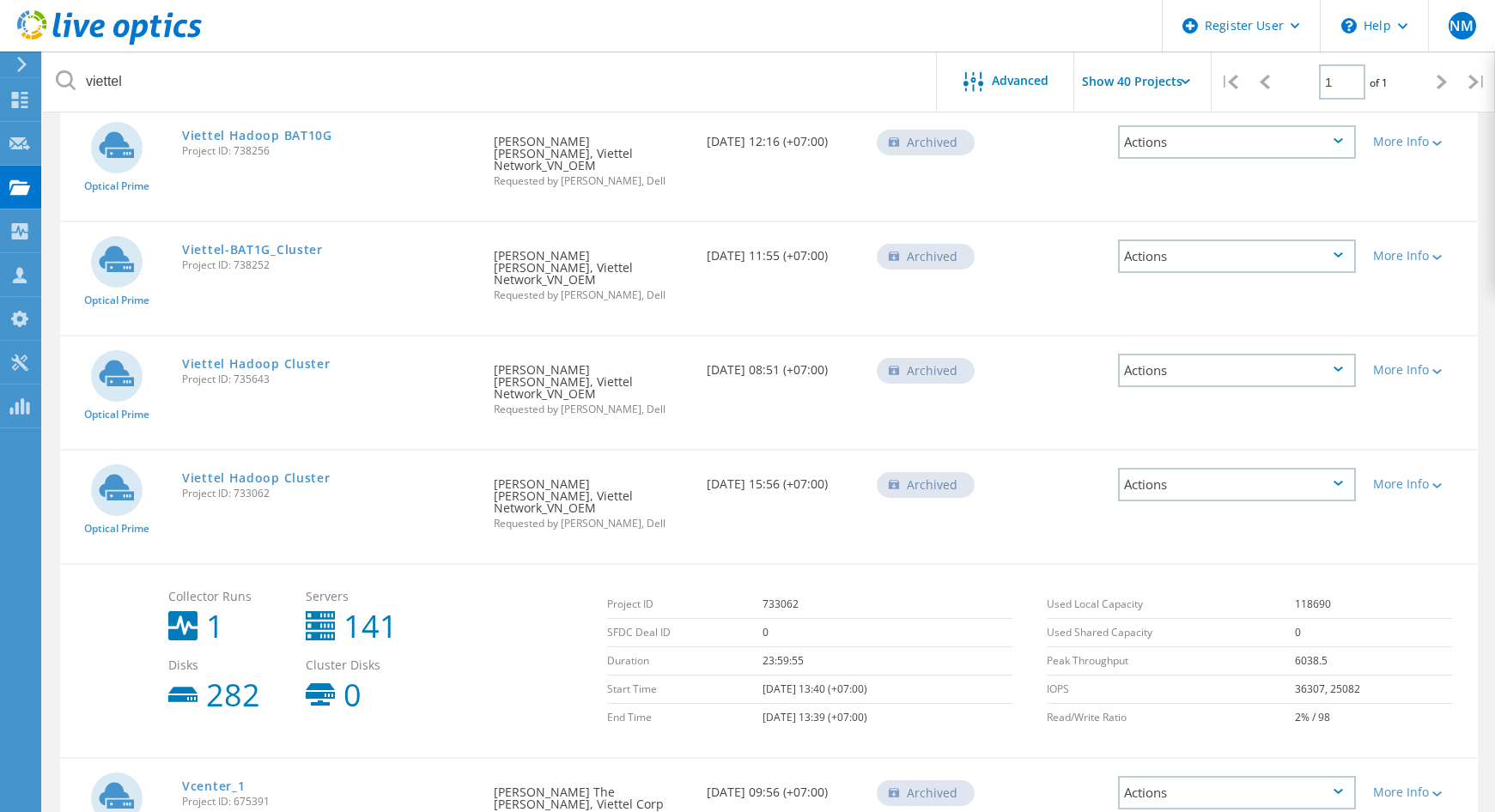 click on "Viettel Hadoop Cluster  Project ID: 733062" 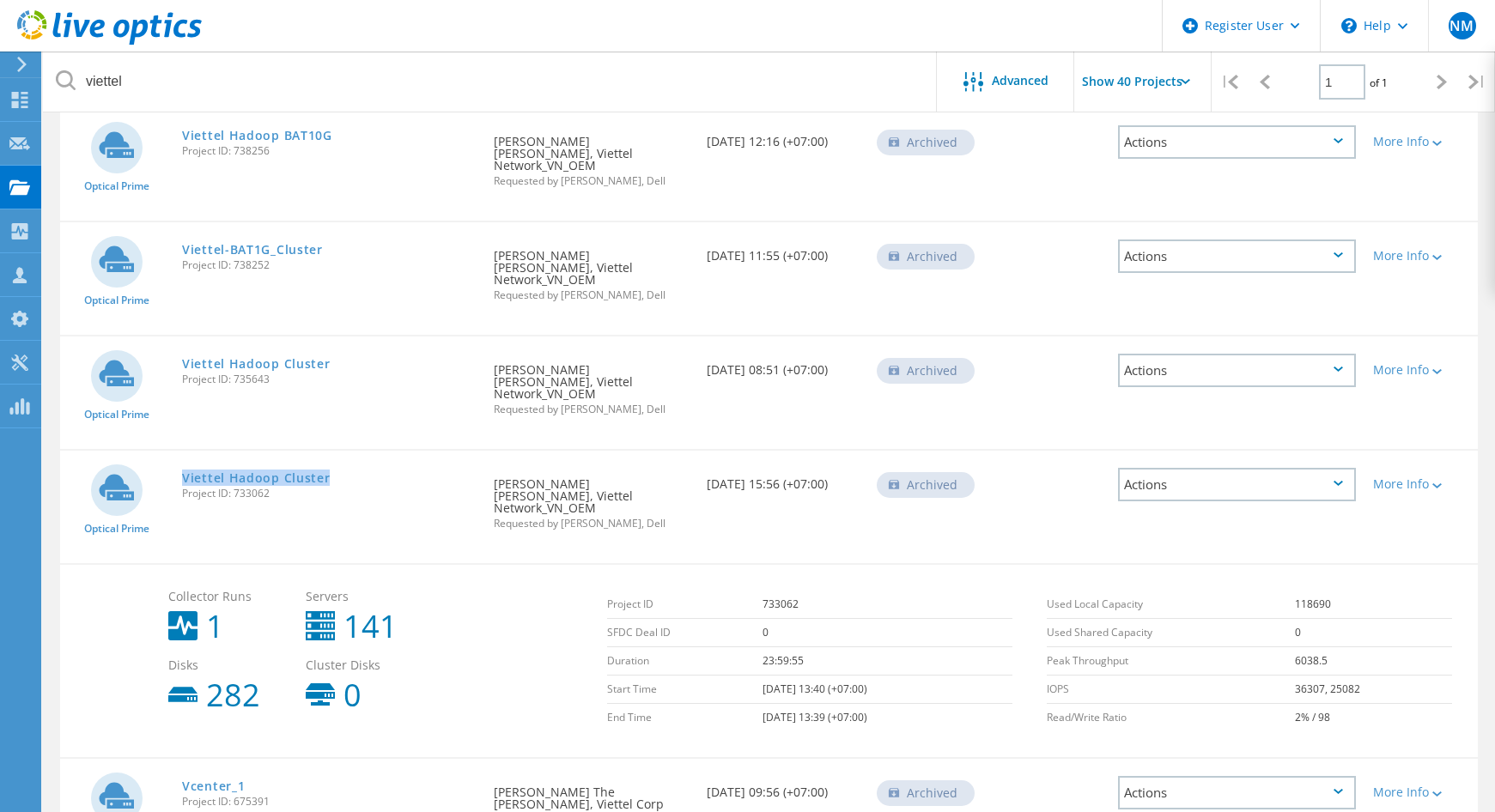 drag, startPoint x: 353, startPoint y: 381, endPoint x: 246, endPoint y: 370, distance: 107.56393 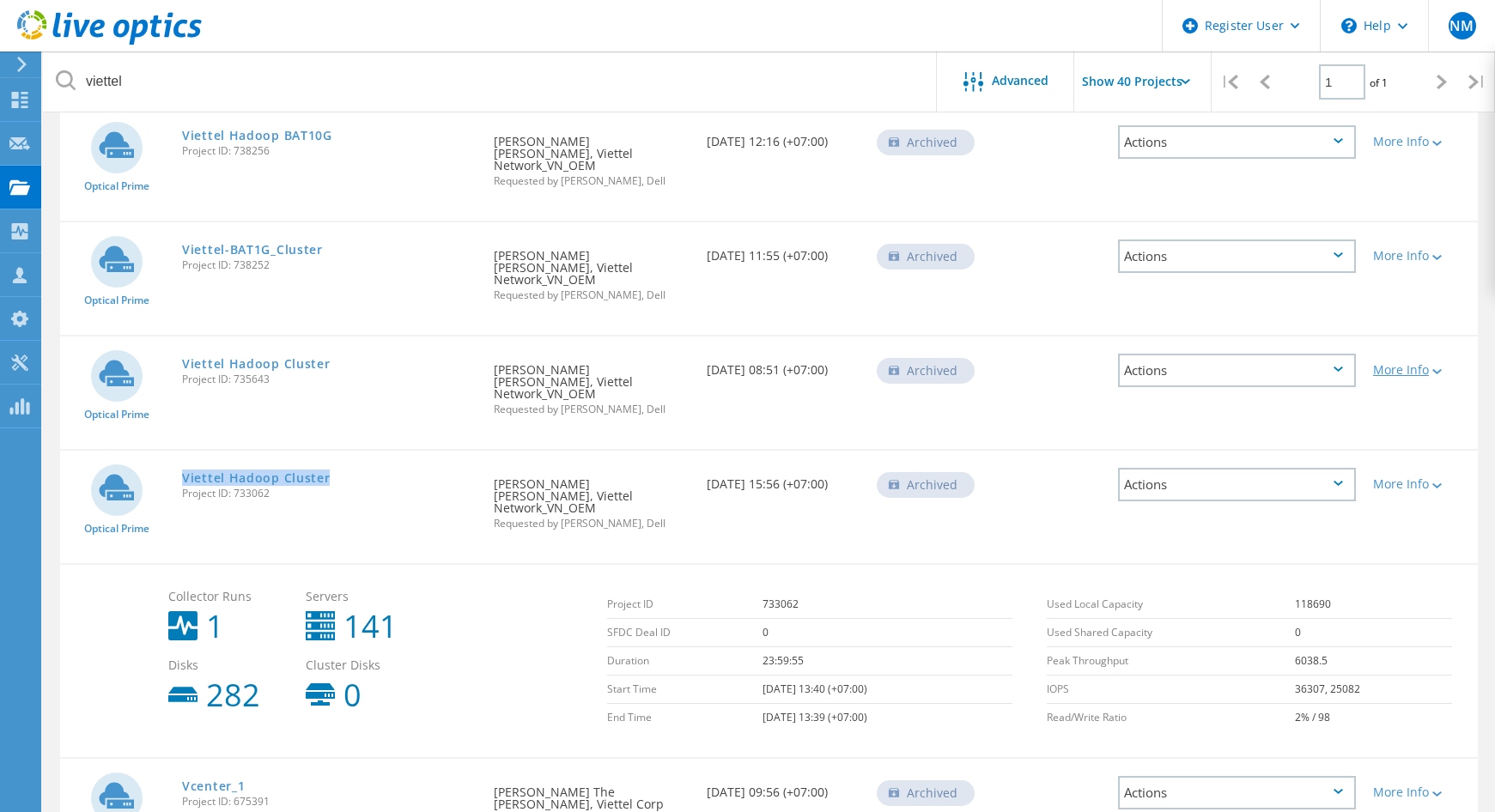click 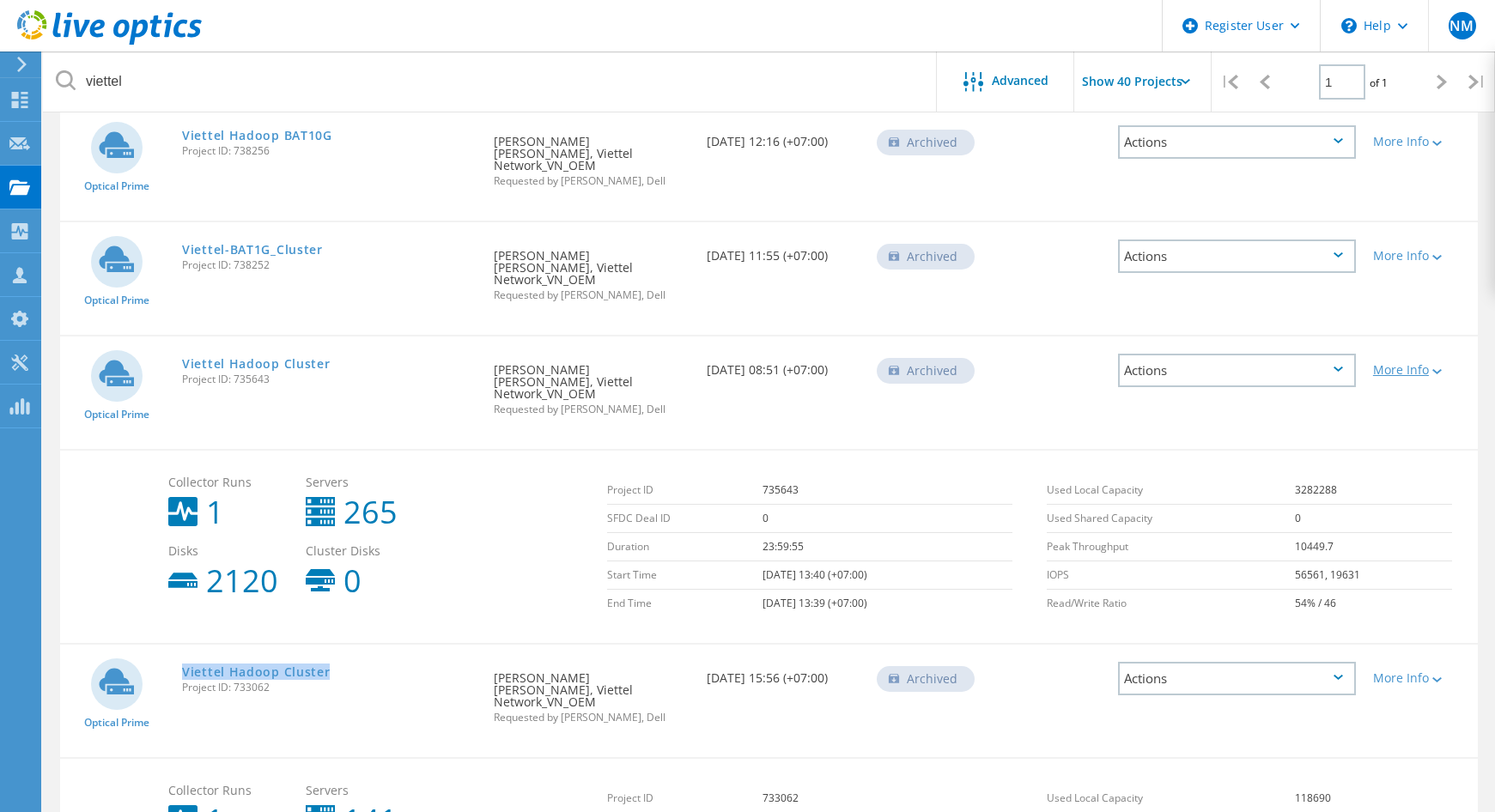 click 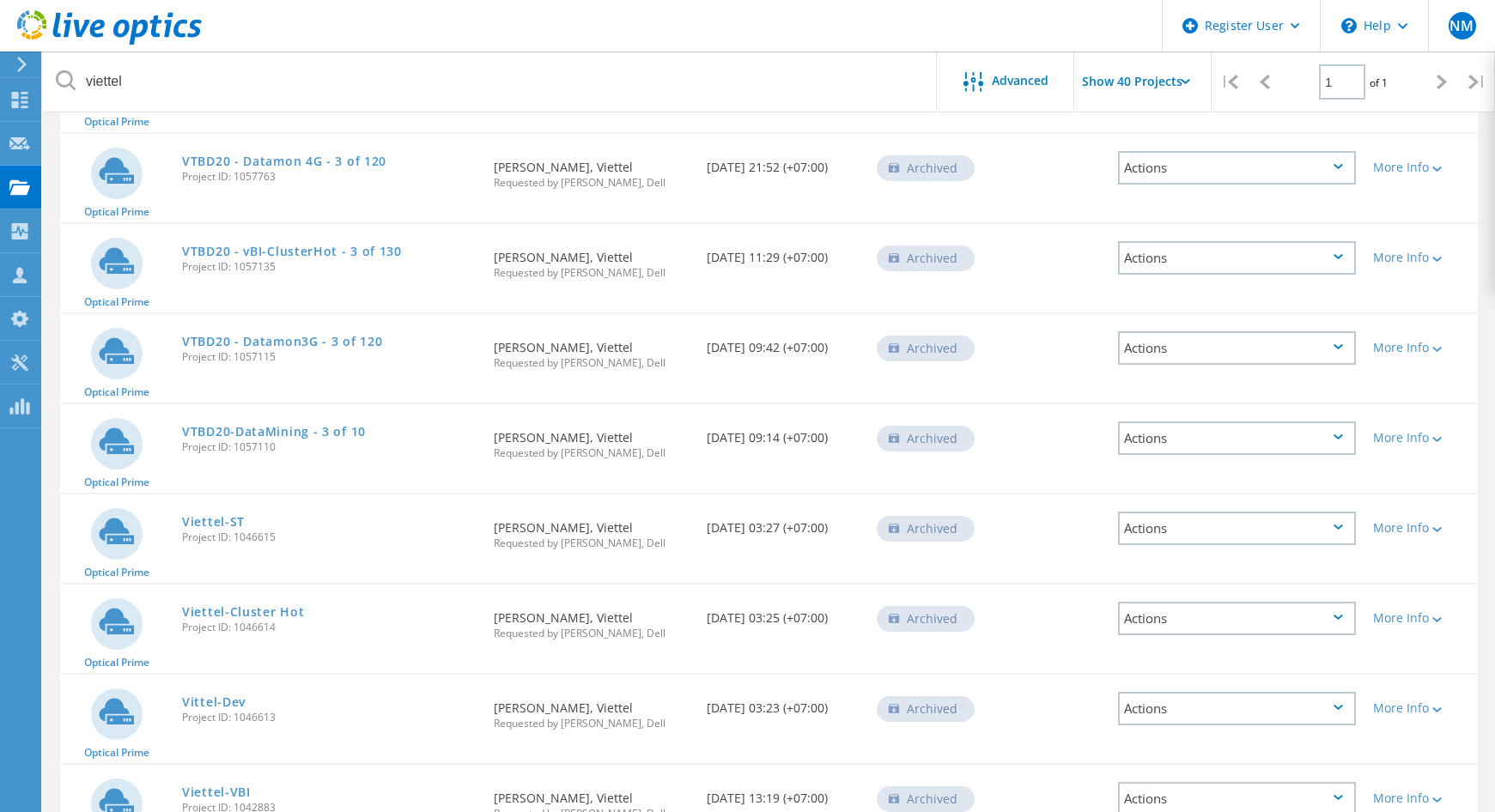 scroll, scrollTop: 0, scrollLeft: 0, axis: both 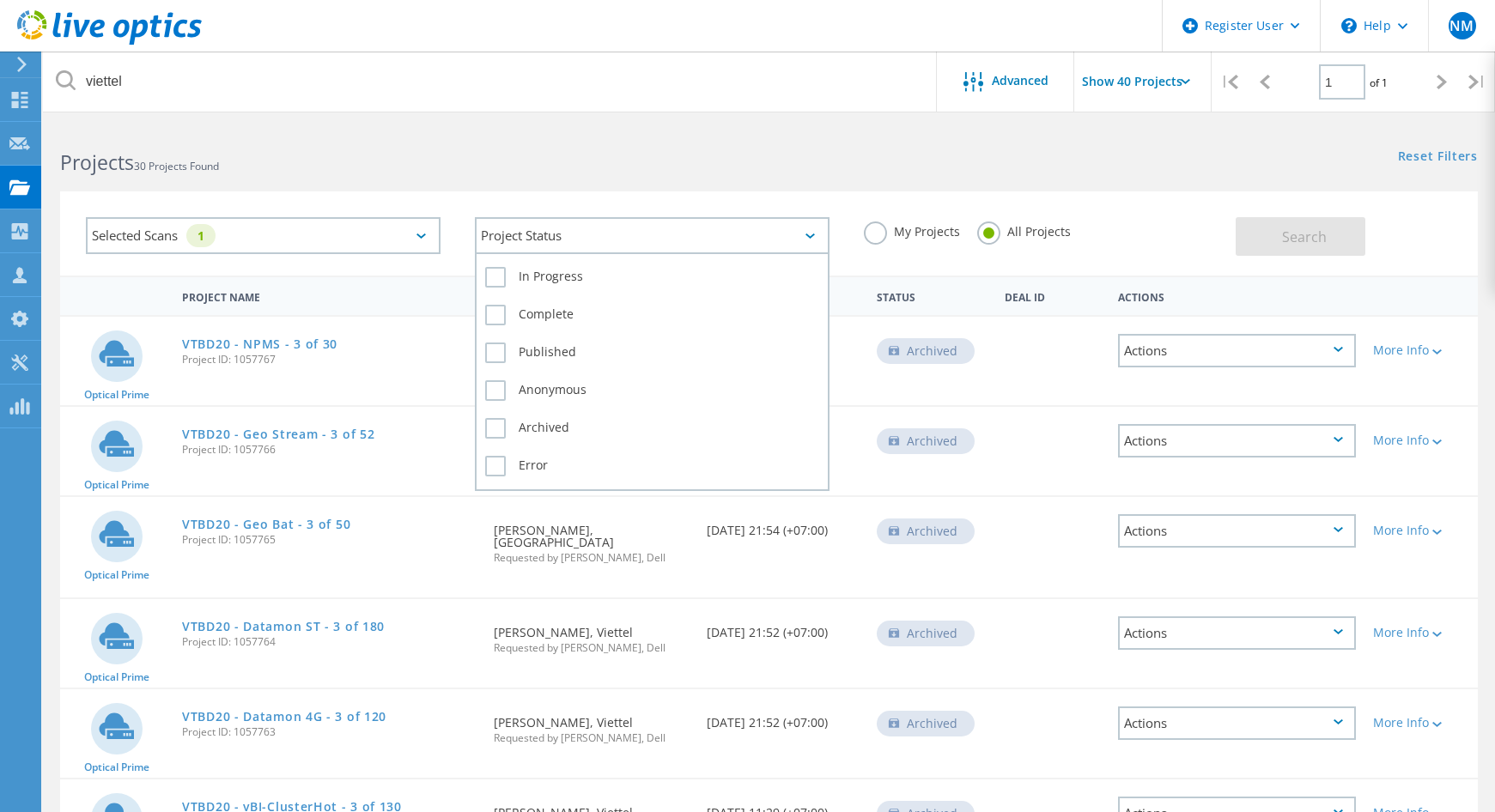 click on "Project Status" 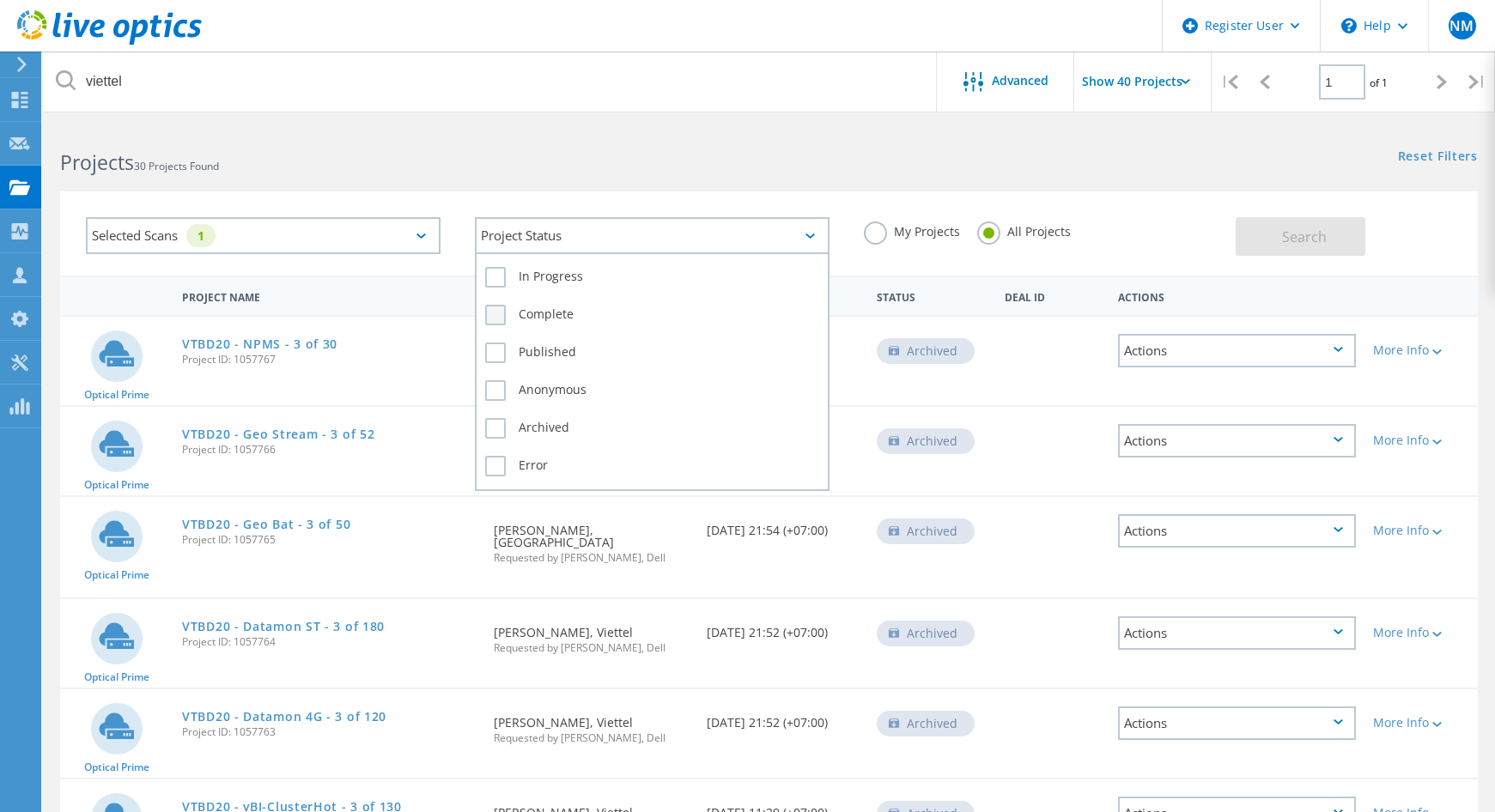 click on "Complete" 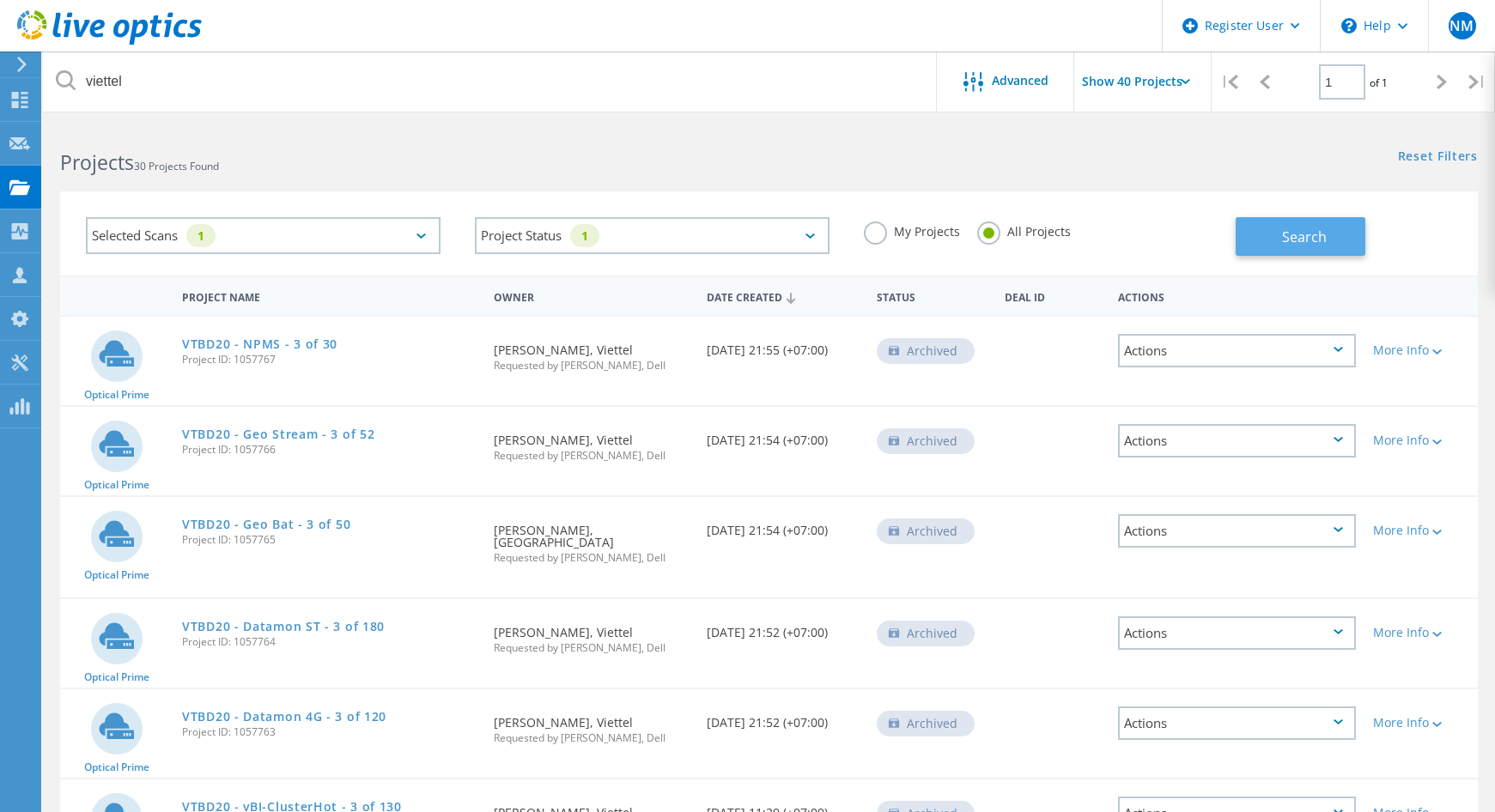 click on "Search" 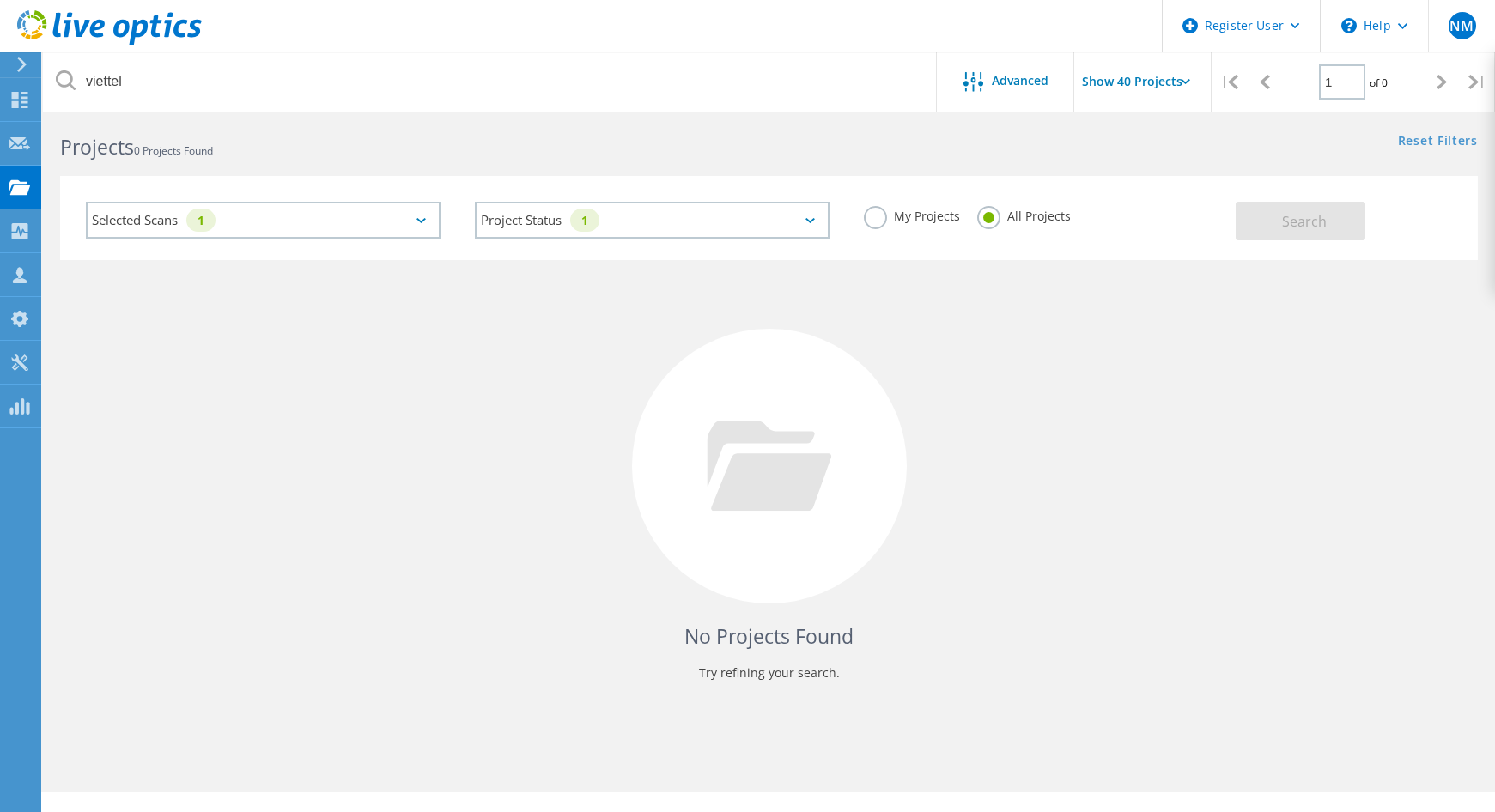 scroll, scrollTop: 0, scrollLeft: 0, axis: both 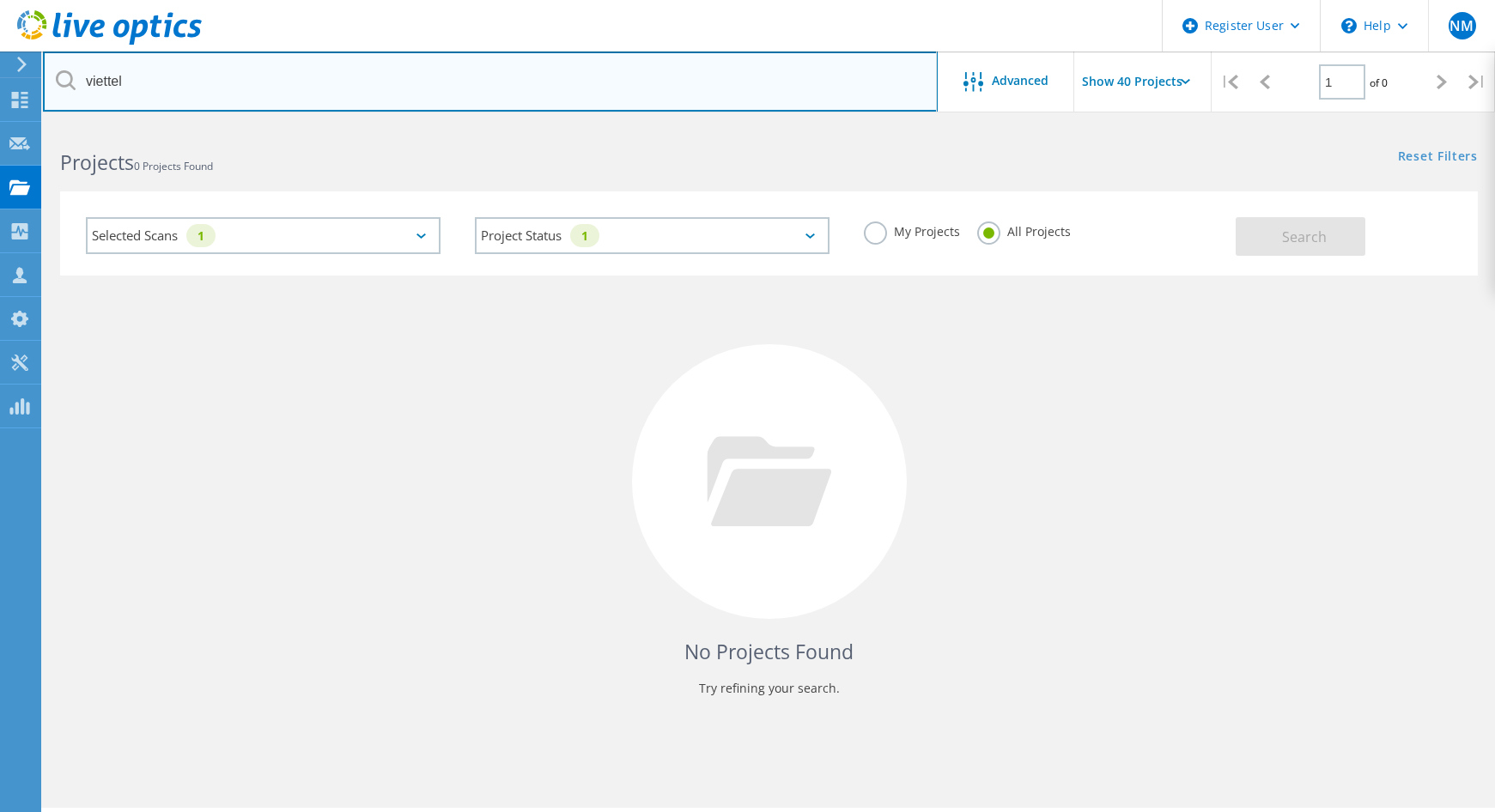 click on "viettel" at bounding box center [490, 82] 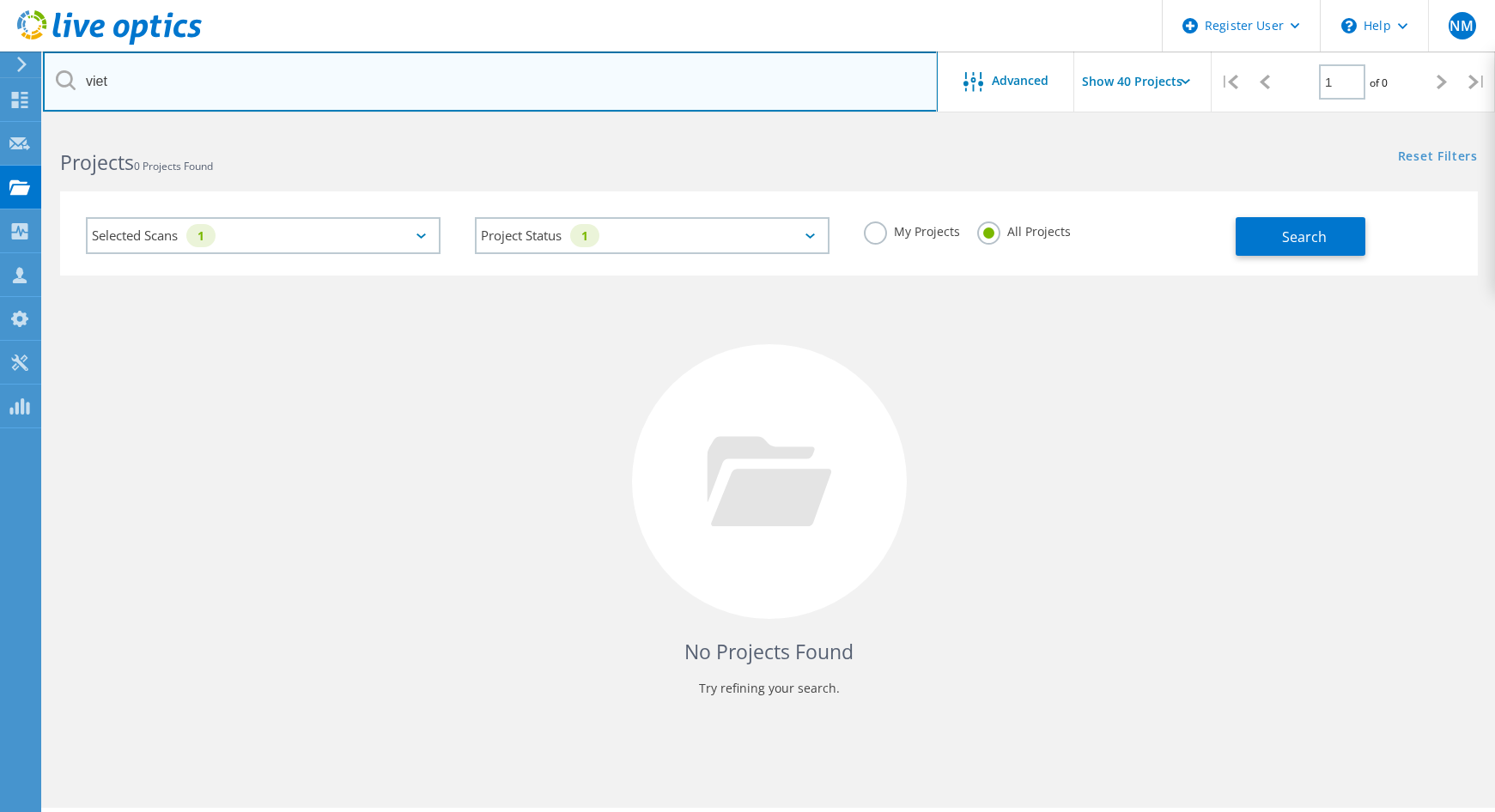 type on "viet" 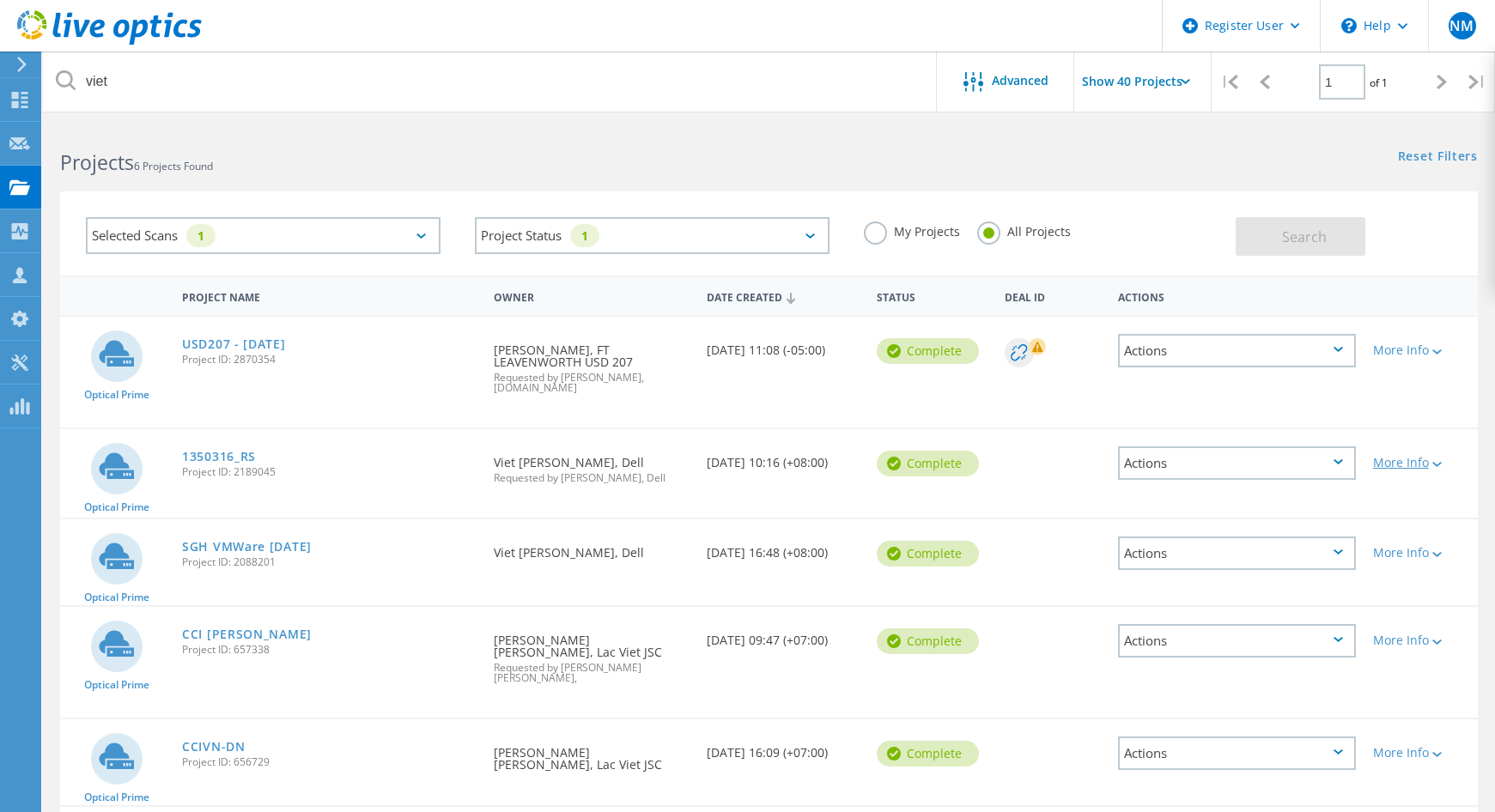 click on "More Info" 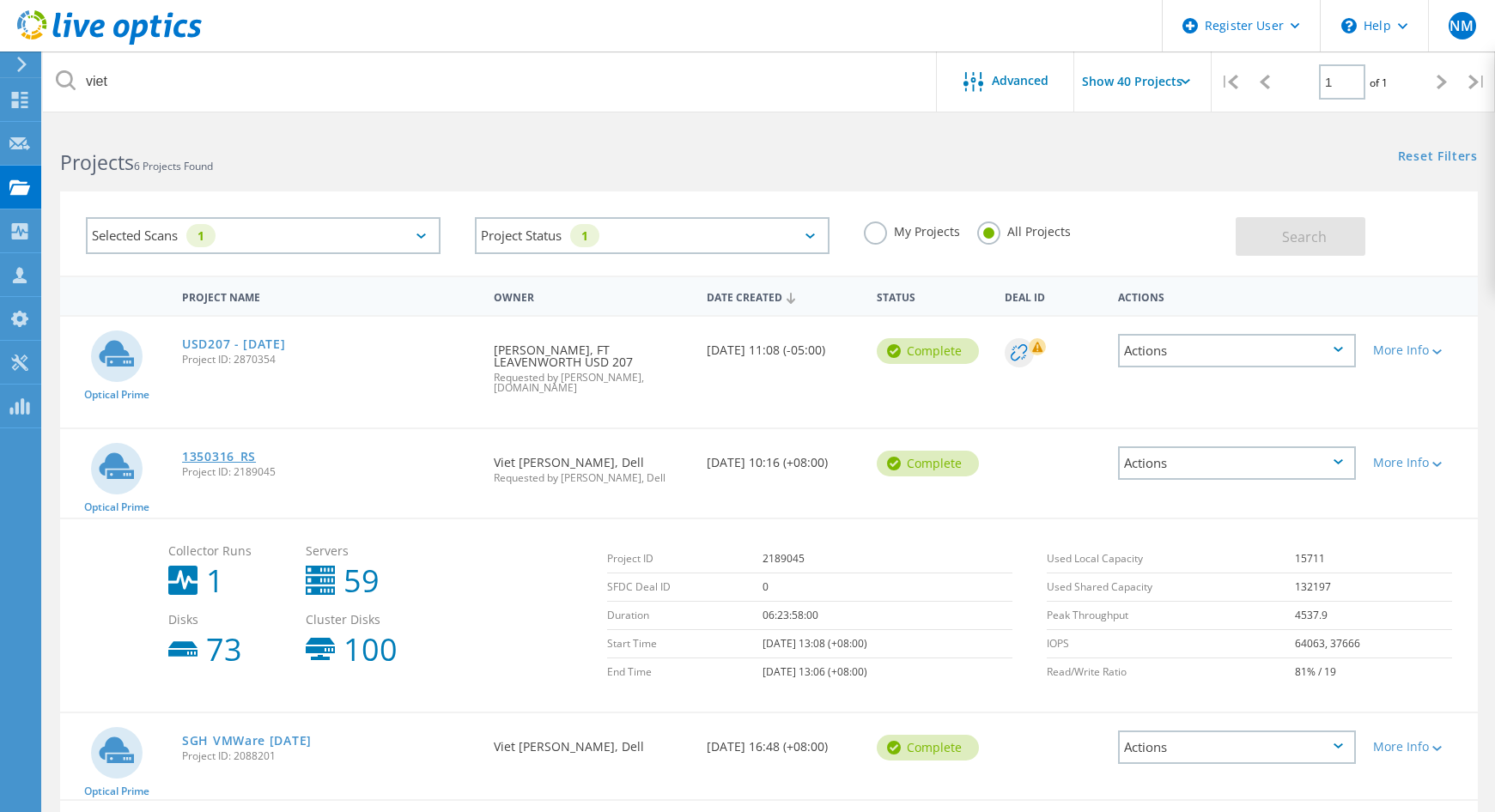 click on "1350316_RS" 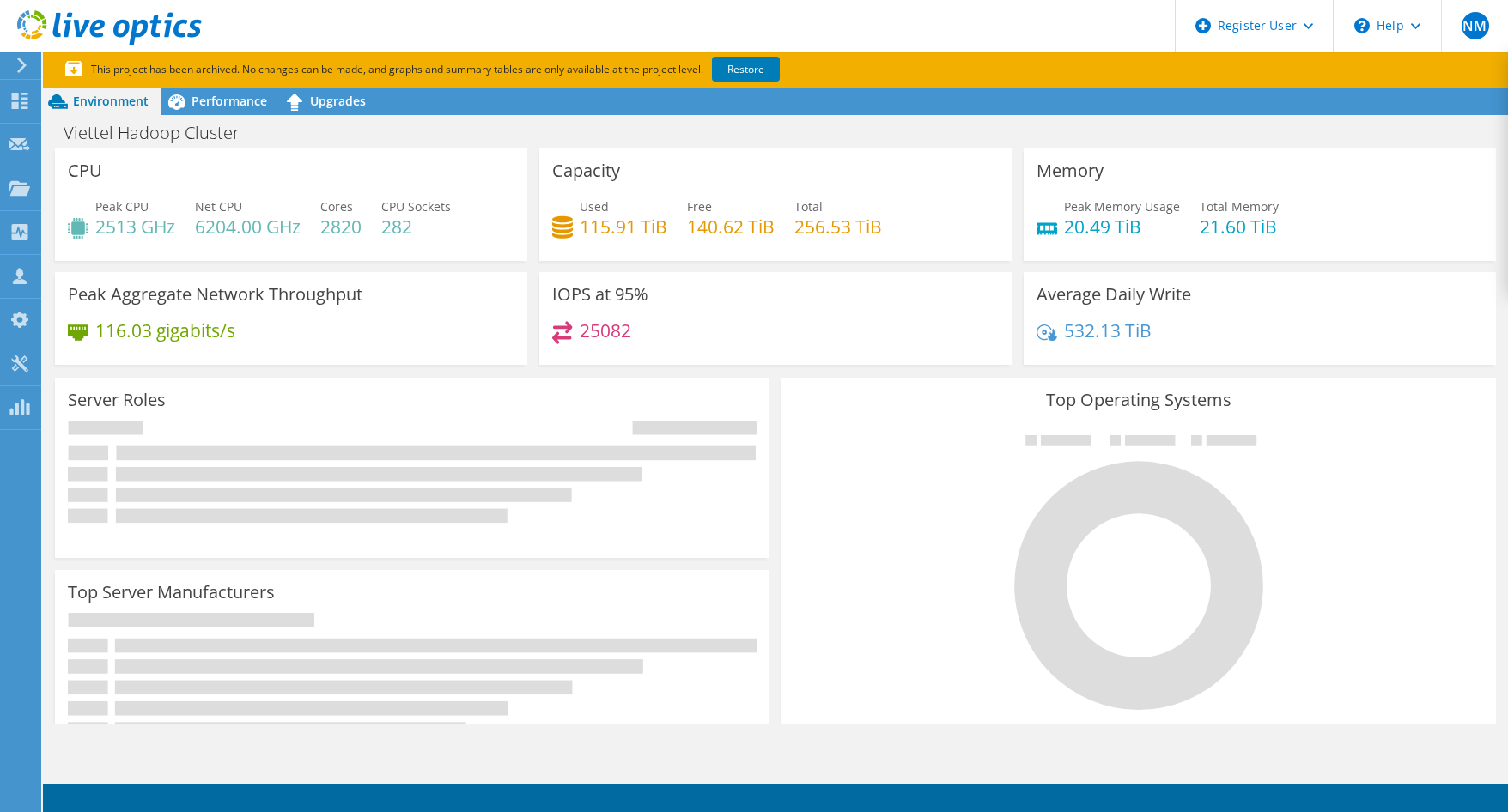 scroll, scrollTop: 0, scrollLeft: 0, axis: both 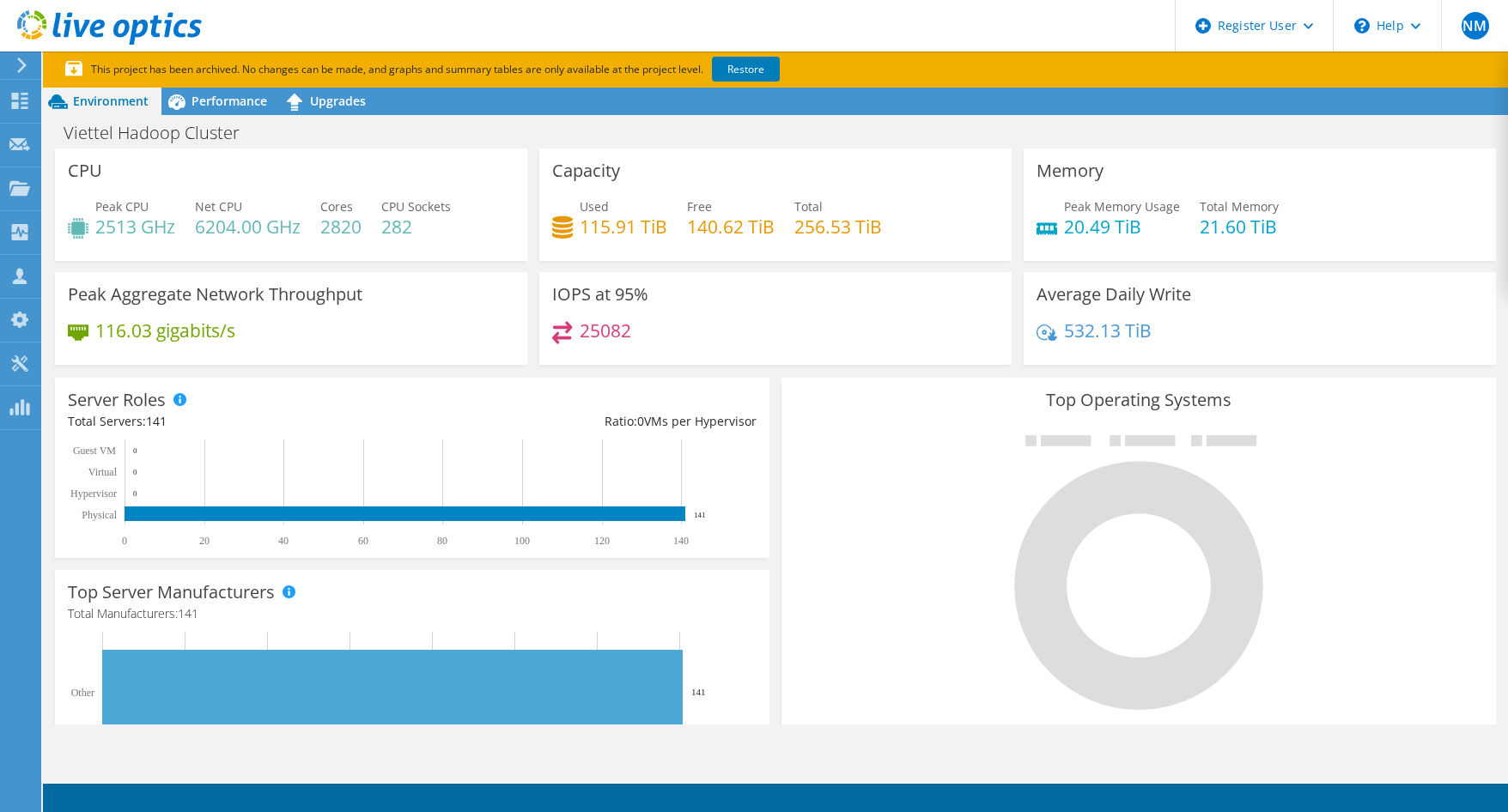 click on "Peak Aggregate Network Throughput
116.03 gigabits/s" at bounding box center [291, 318] 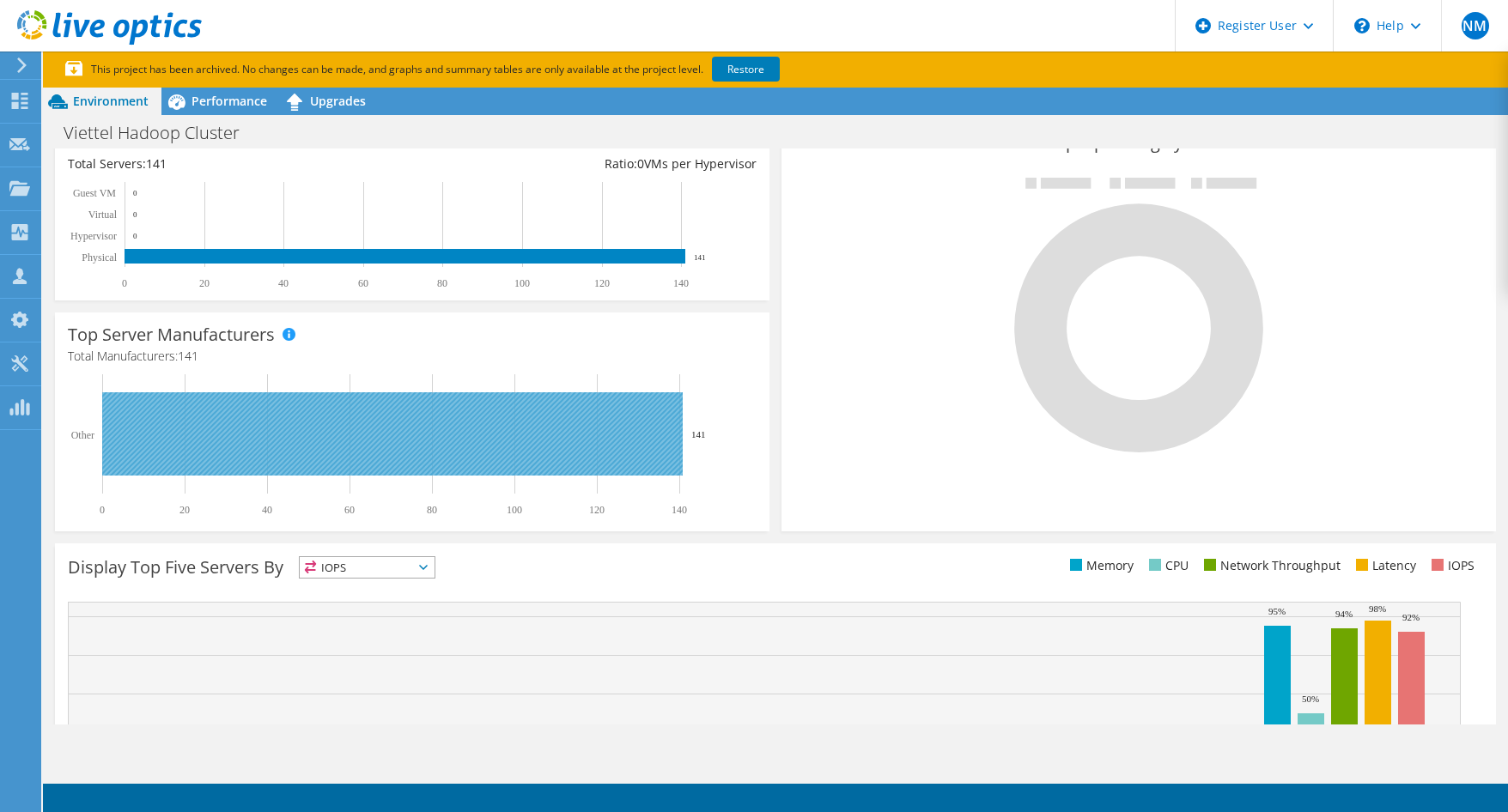scroll, scrollTop: 172, scrollLeft: 0, axis: vertical 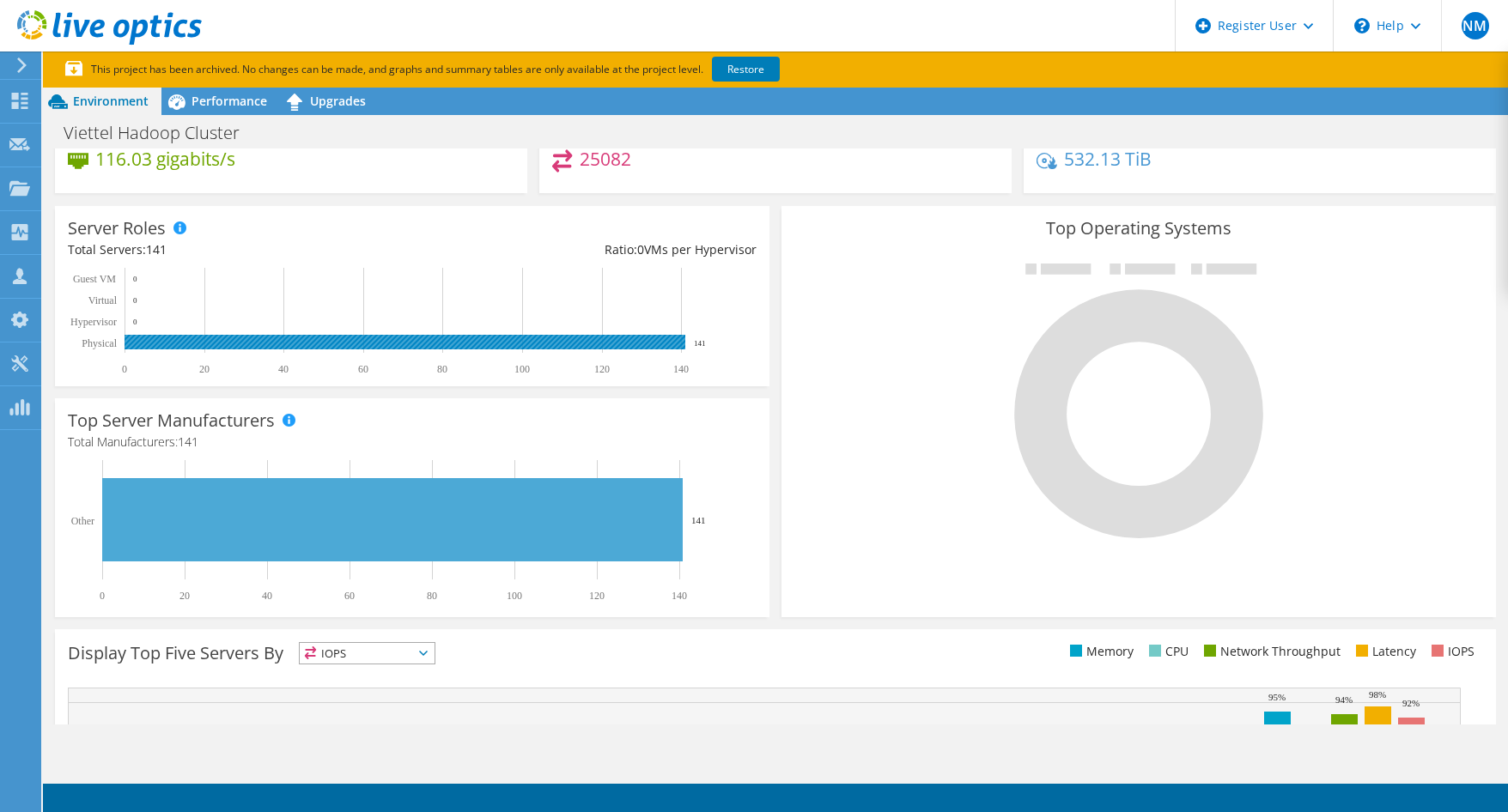 click 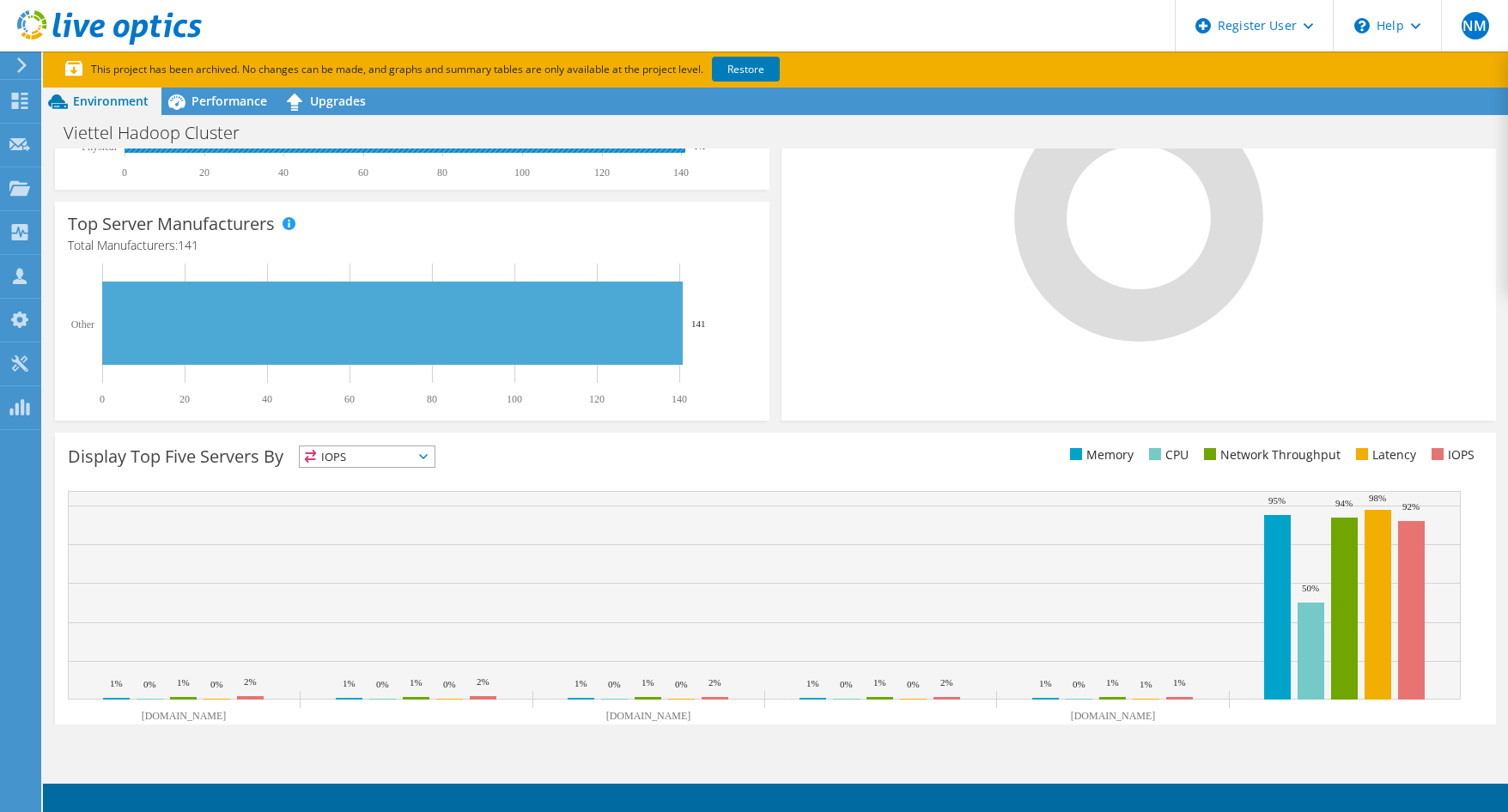 scroll, scrollTop: 423, scrollLeft: 0, axis: vertical 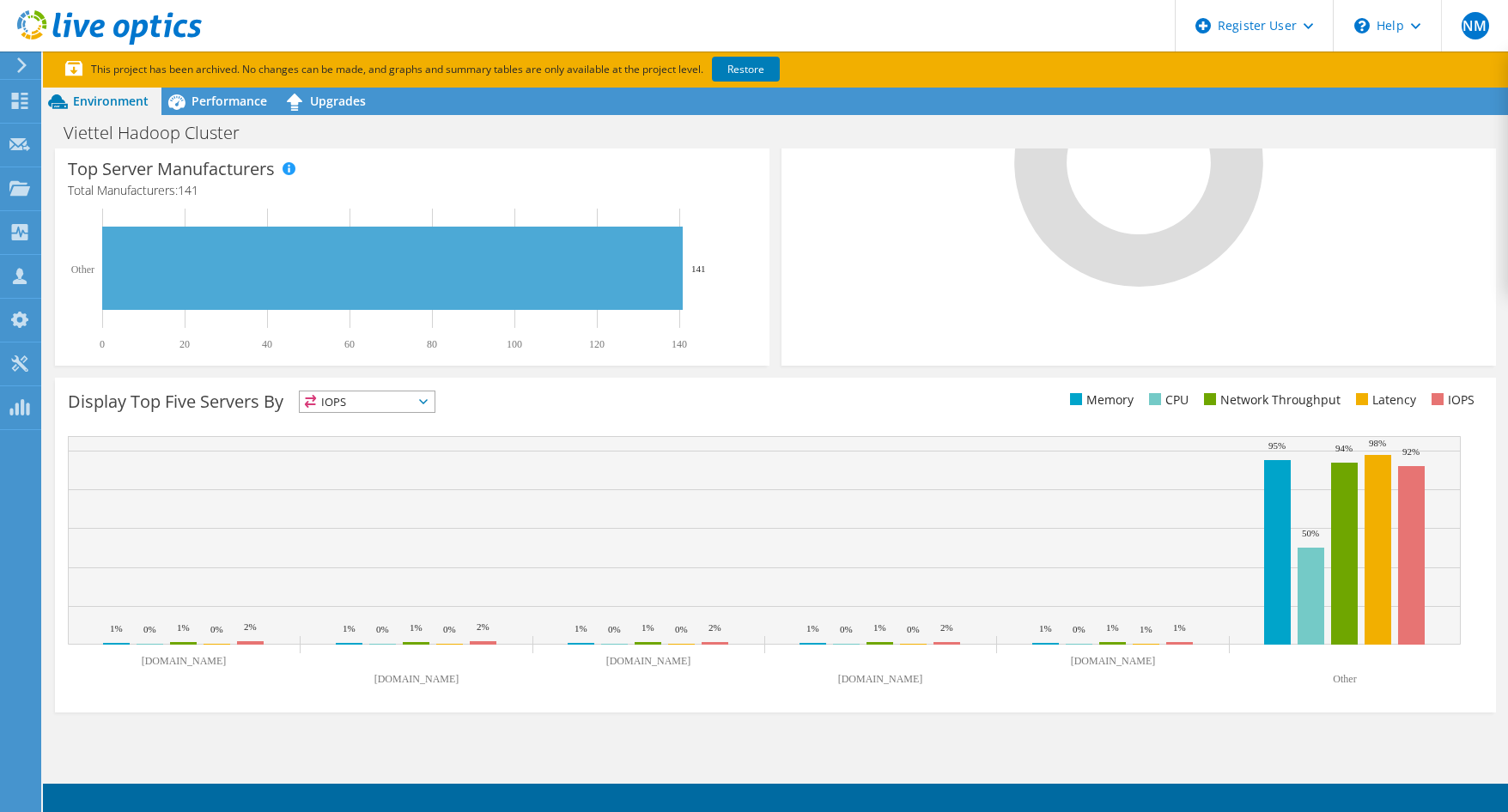 click 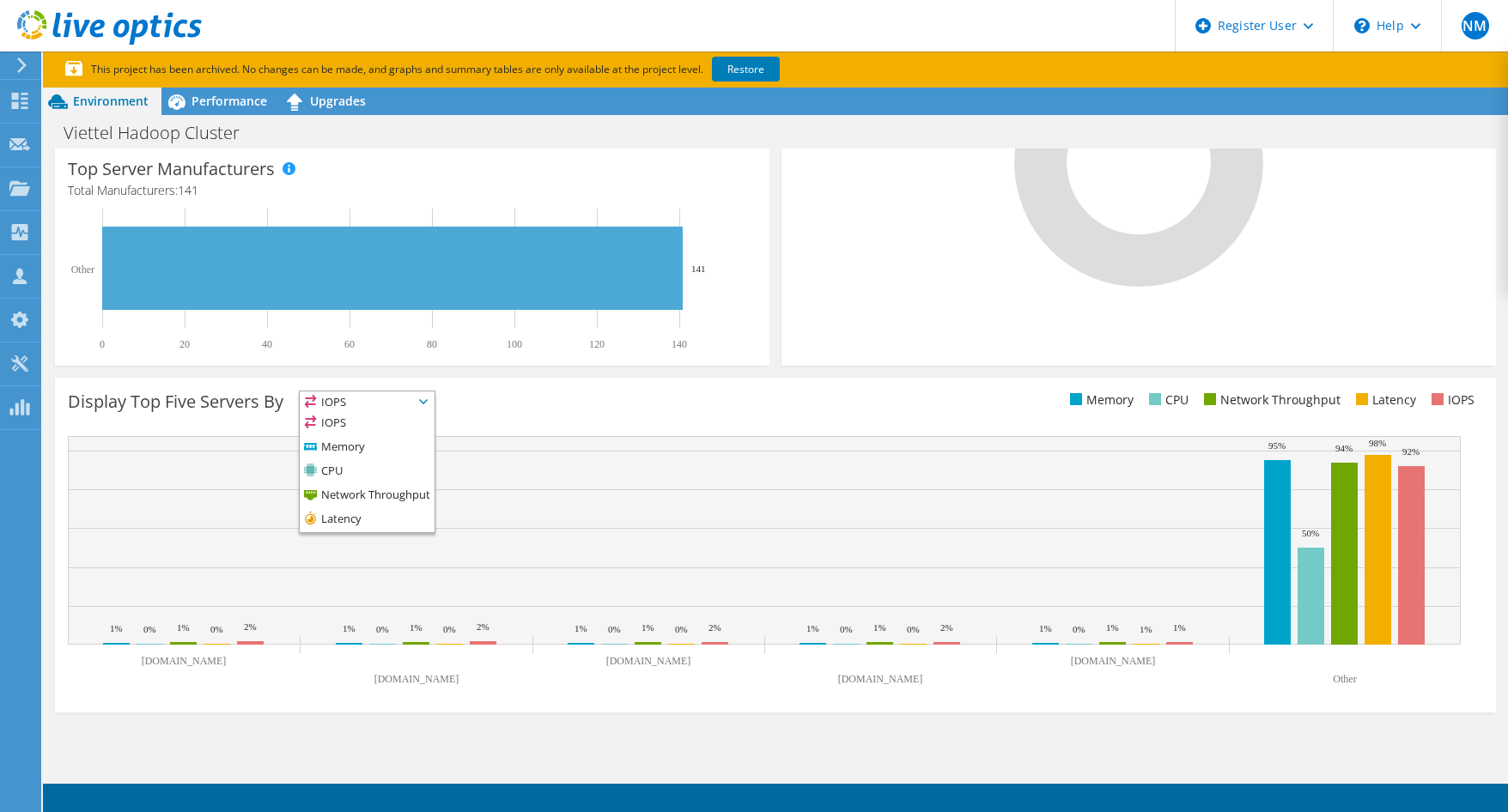 click on "st01.cbs.vn" 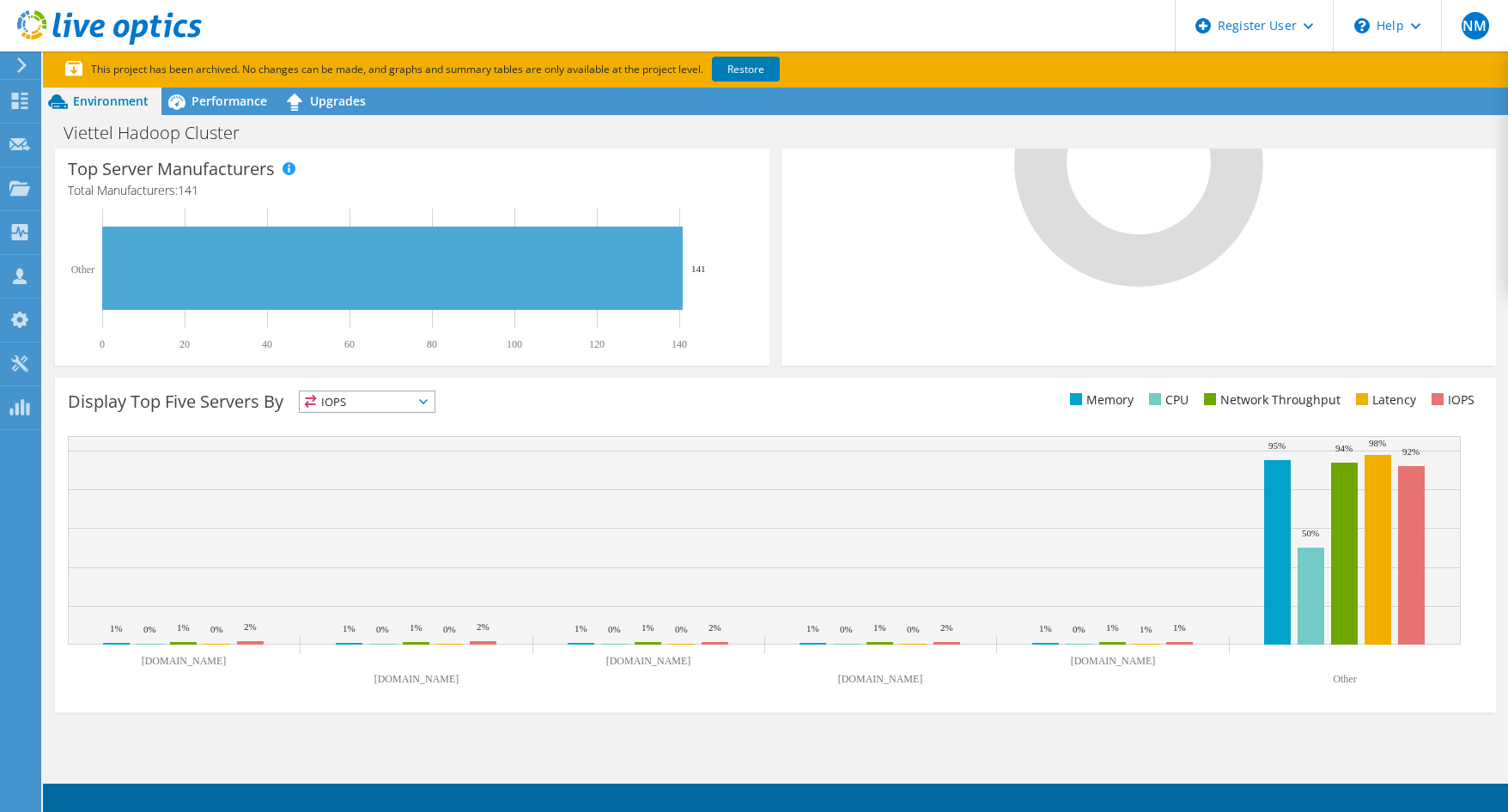 click on "IOPS" at bounding box center (367, 402) 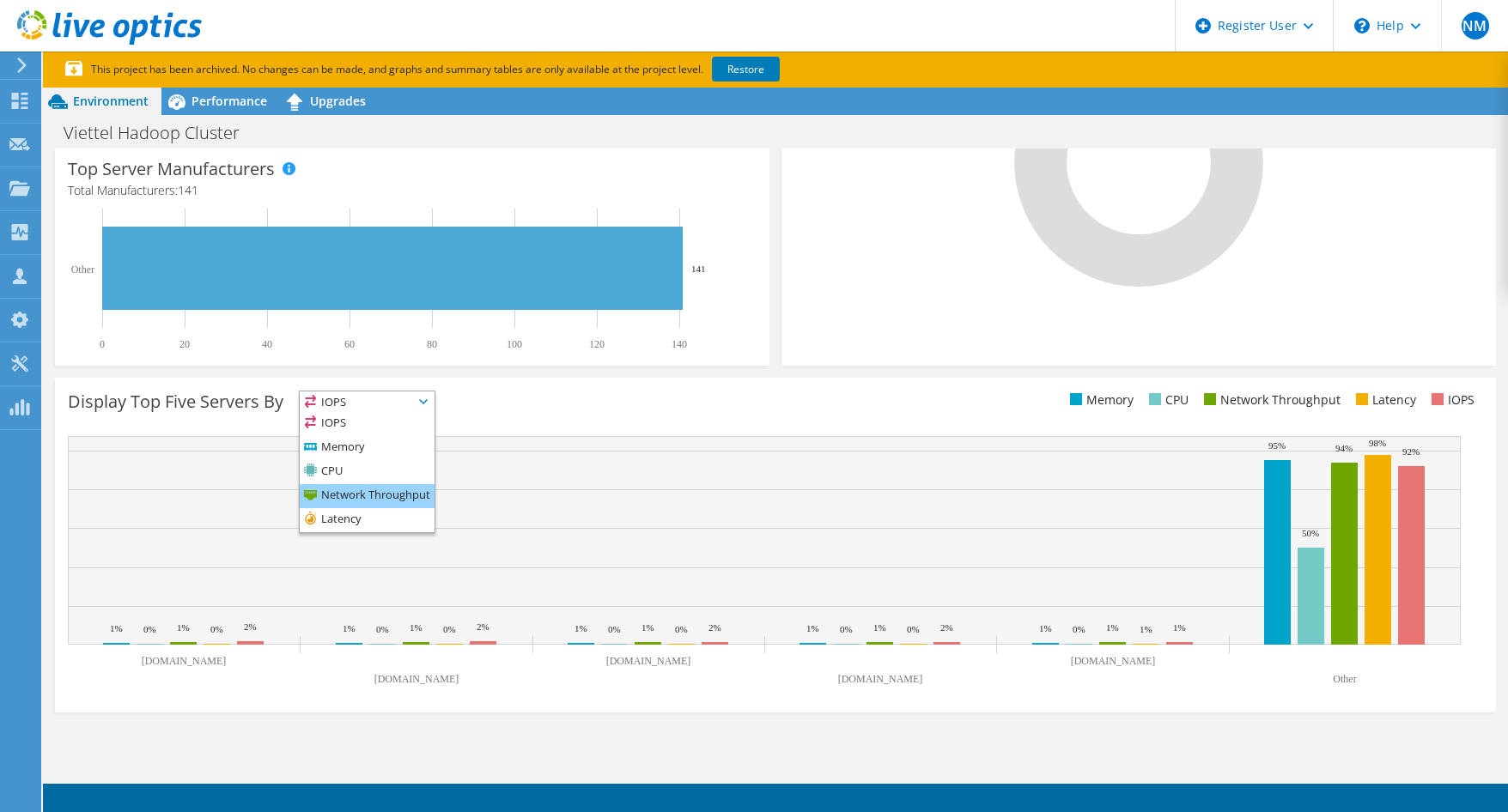 click on "Network Throughput" at bounding box center (367, 496) 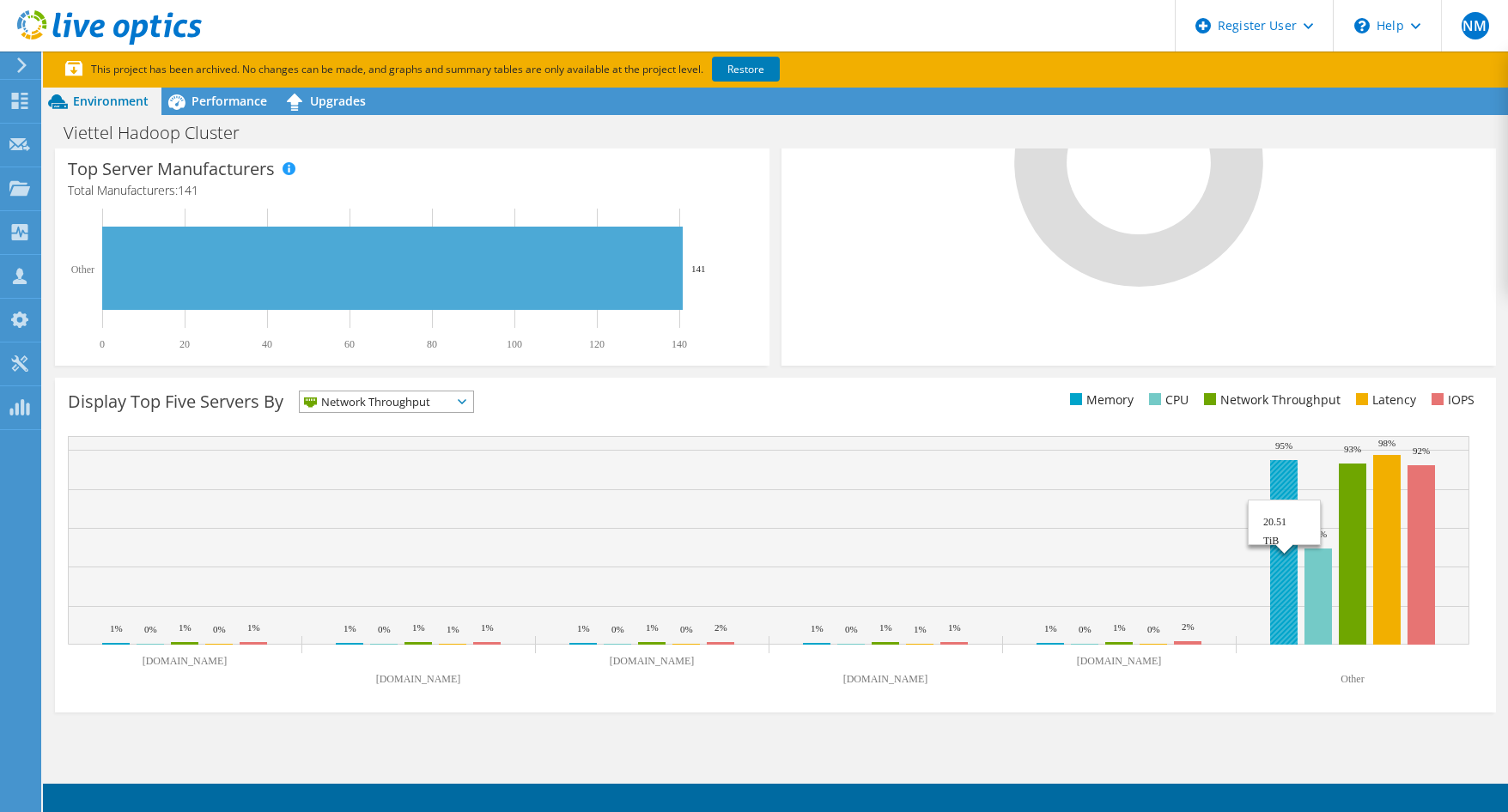 click 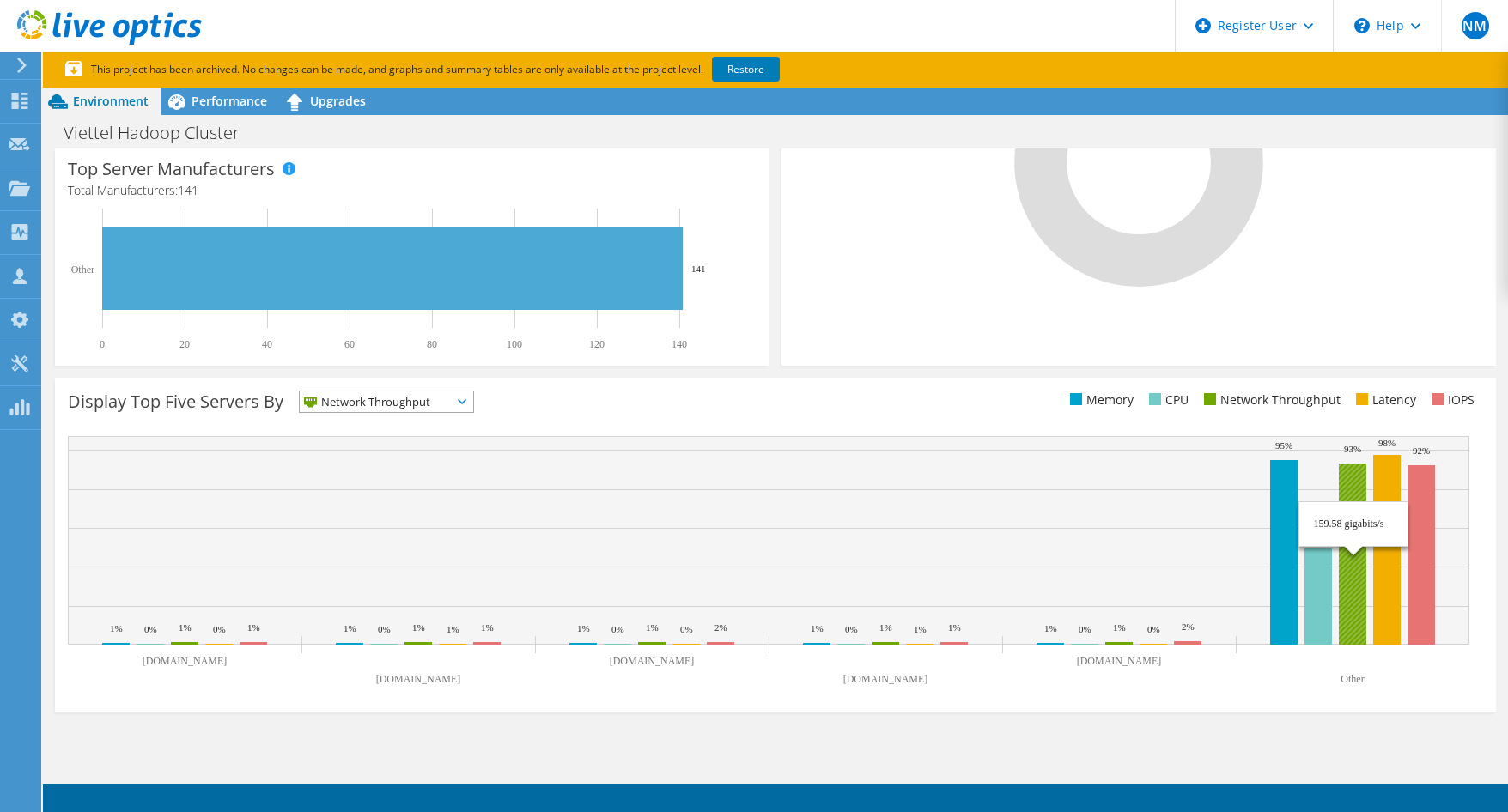 click 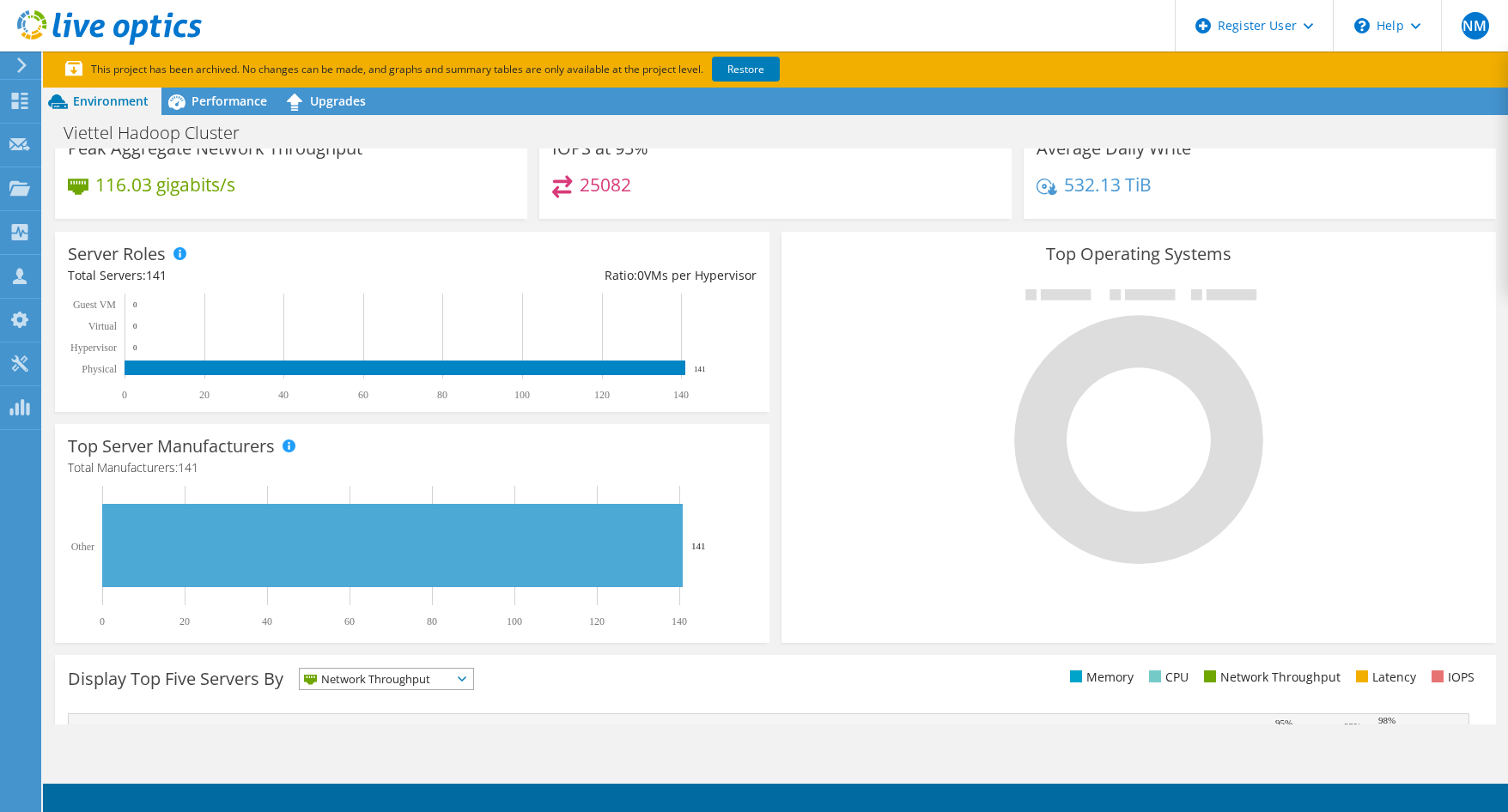scroll, scrollTop: 0, scrollLeft: 0, axis: both 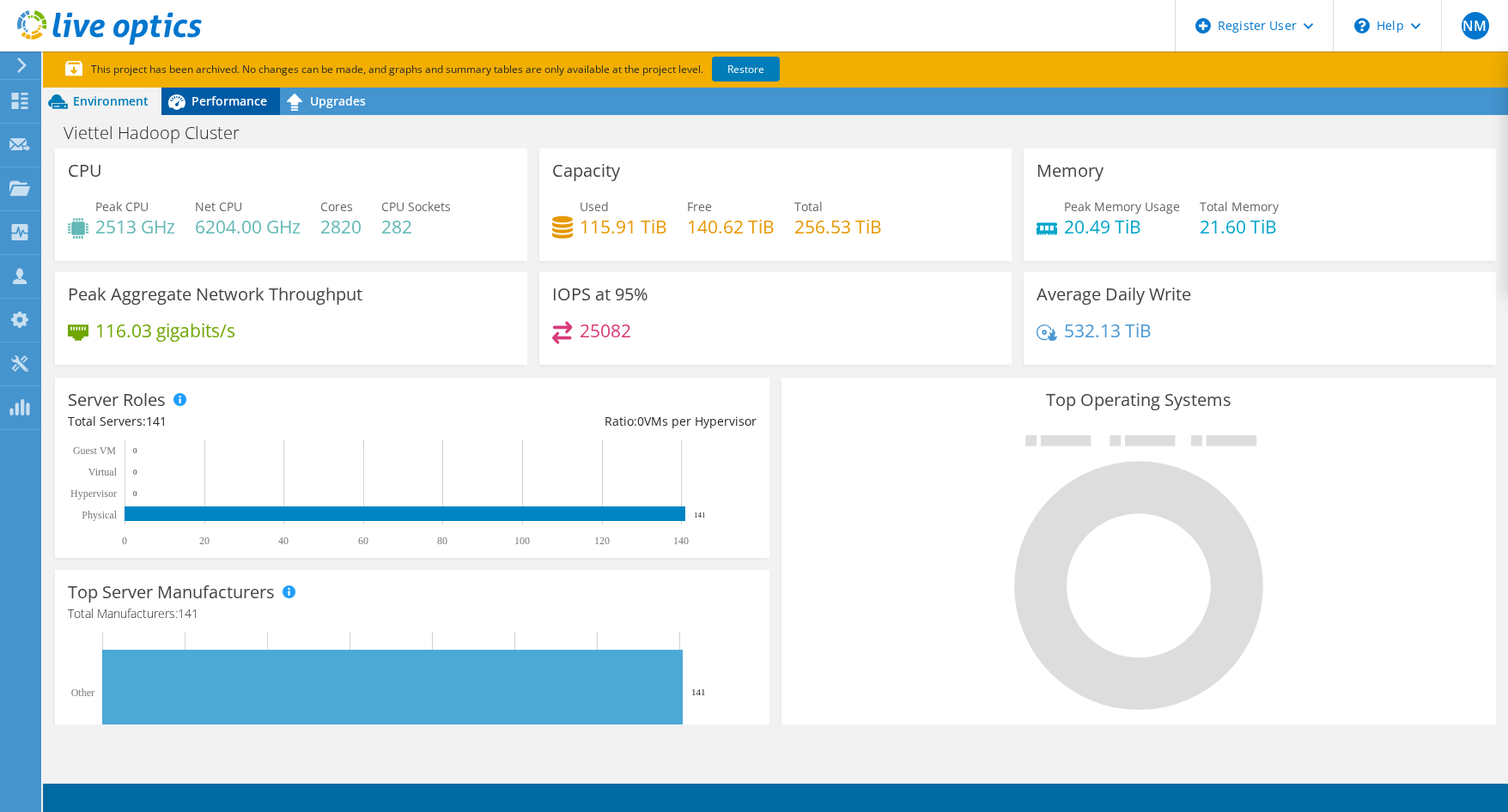 click on "Performance" at bounding box center [229, 100] 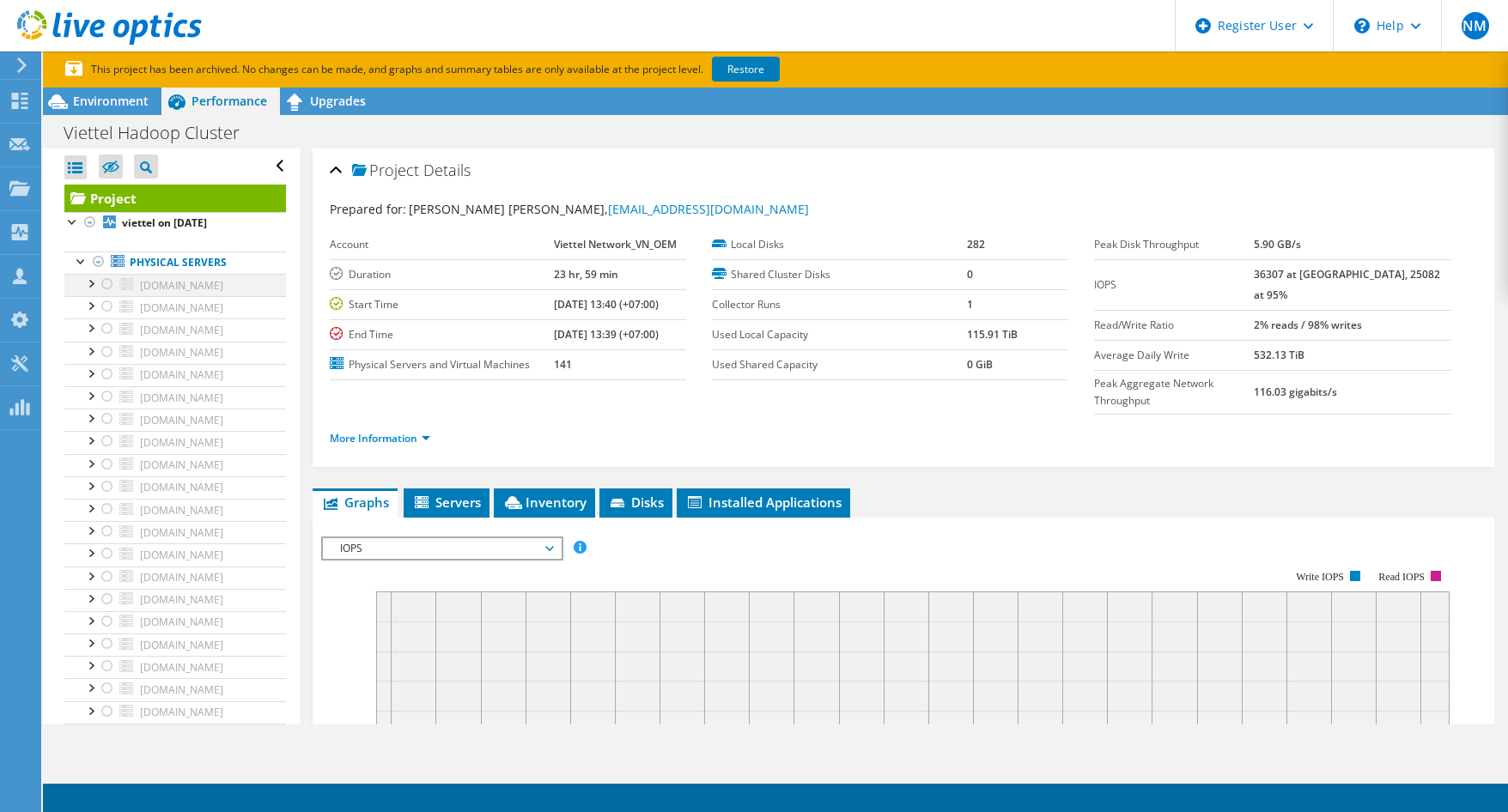 click at bounding box center (107, 284) 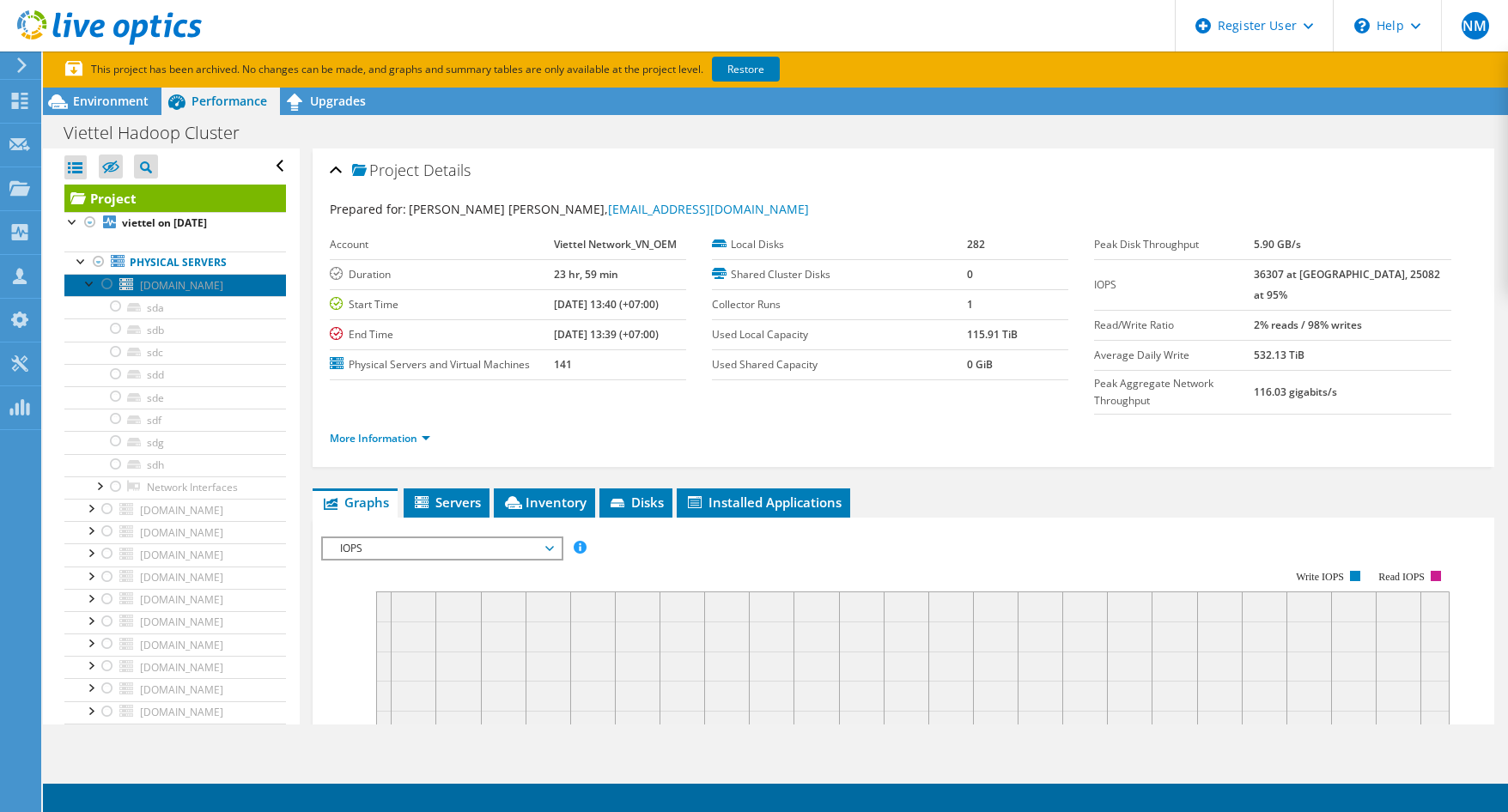click on "bat01.cbs.vn" at bounding box center [181, 285] 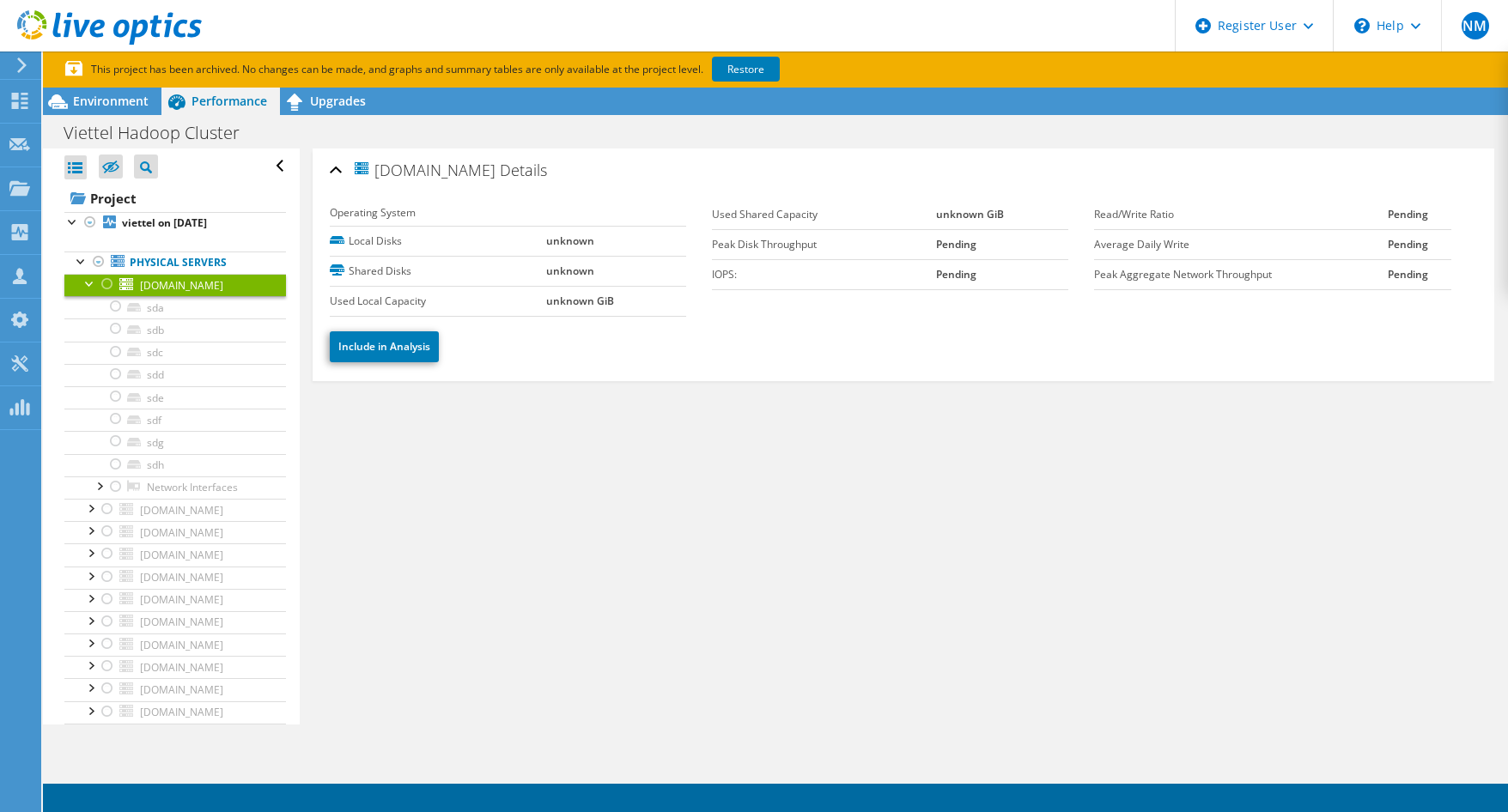 click at bounding box center [90, 282] 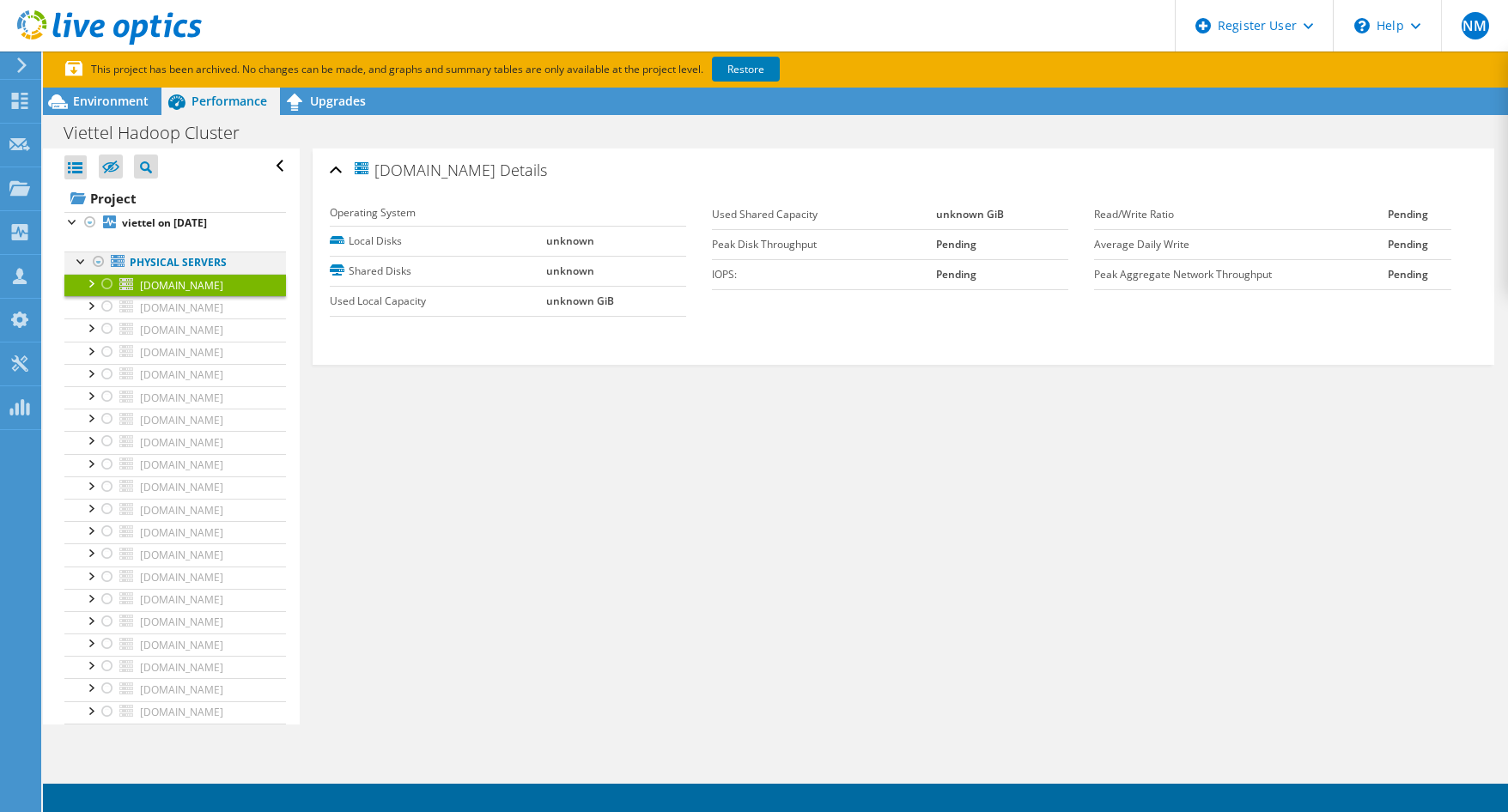 click at bounding box center [82, 260] 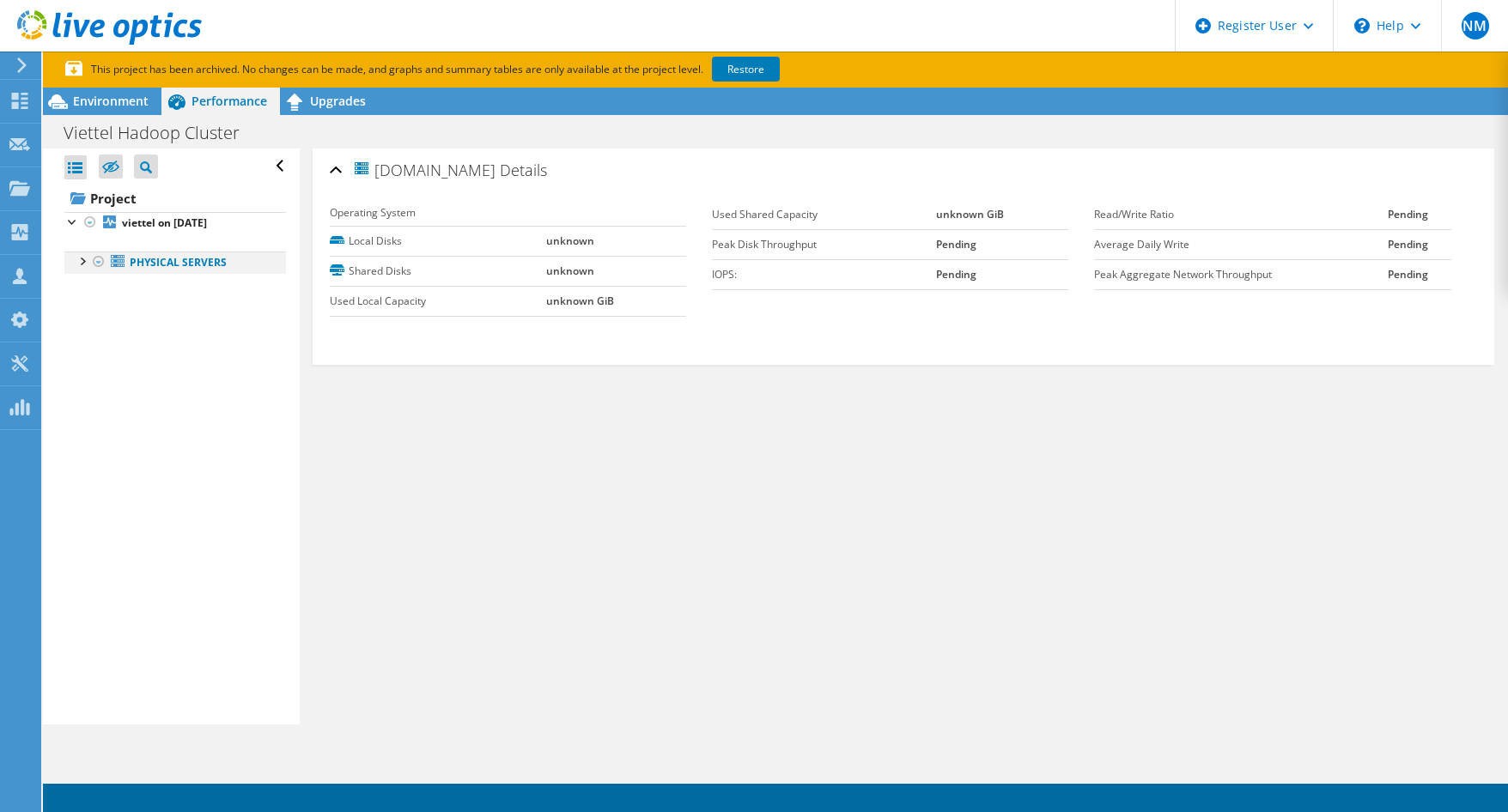 click at bounding box center [82, 260] 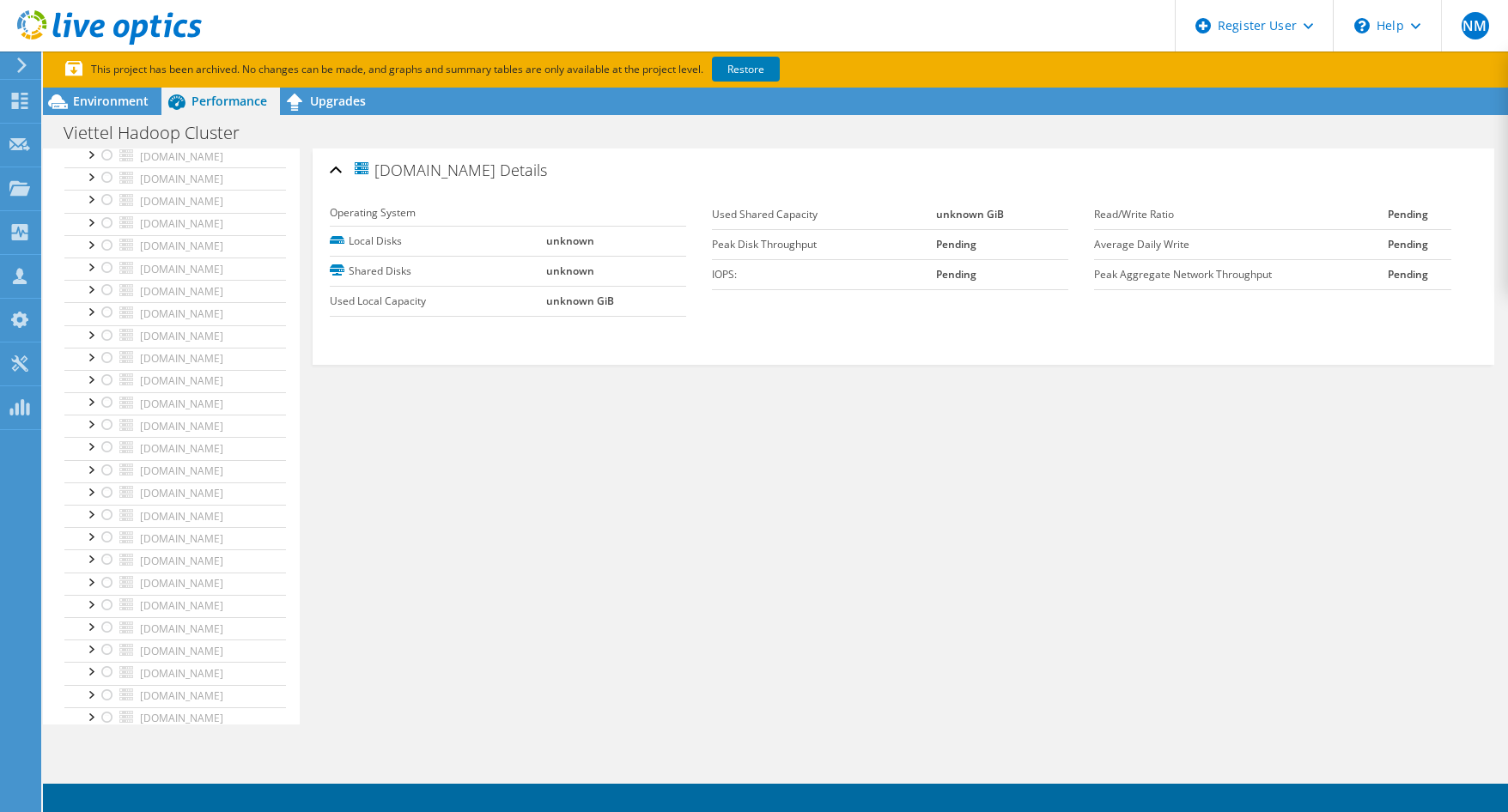 scroll, scrollTop: 0, scrollLeft: 0, axis: both 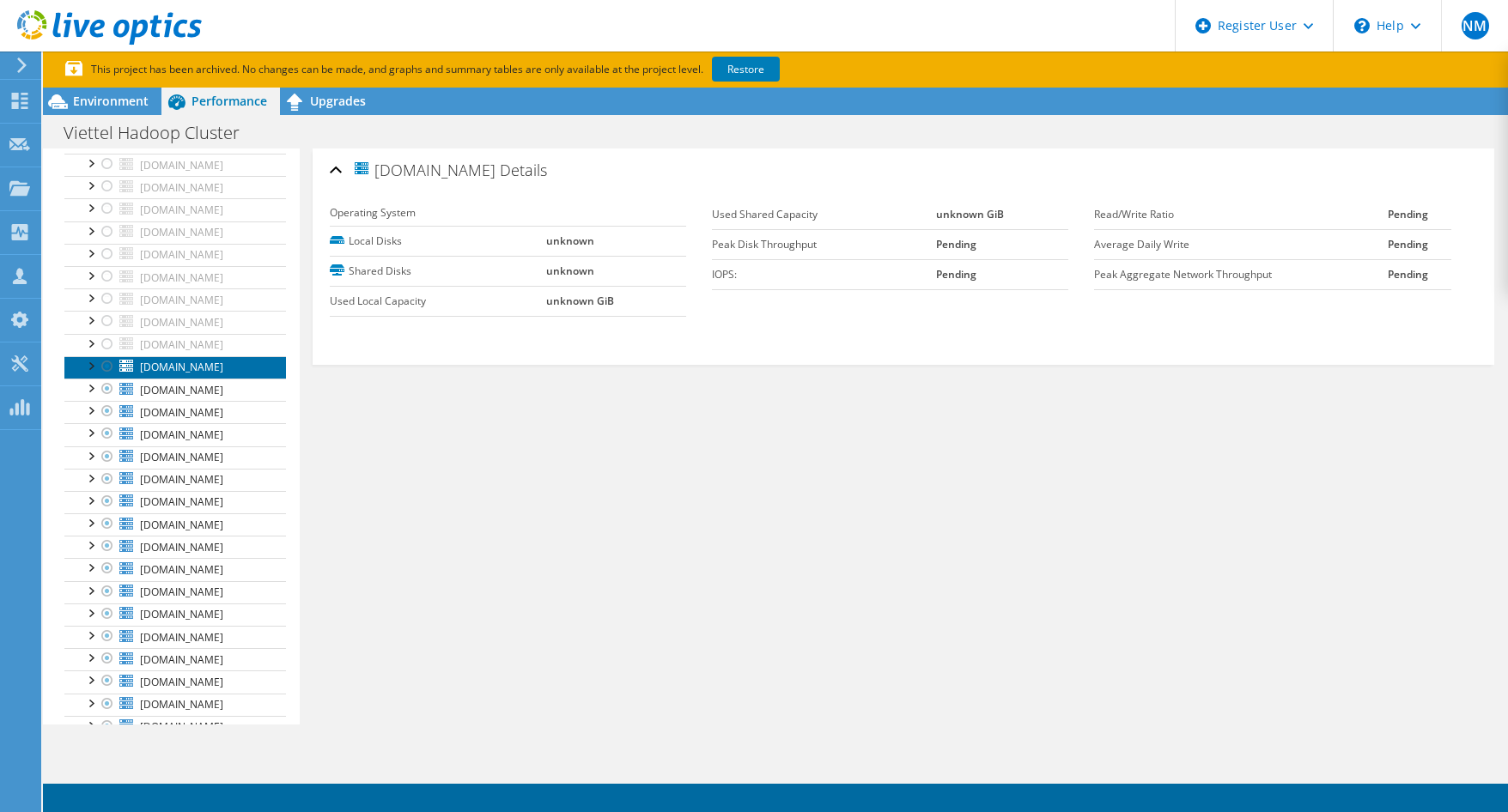click on "st144.cbs.vn" at bounding box center [181, 367] 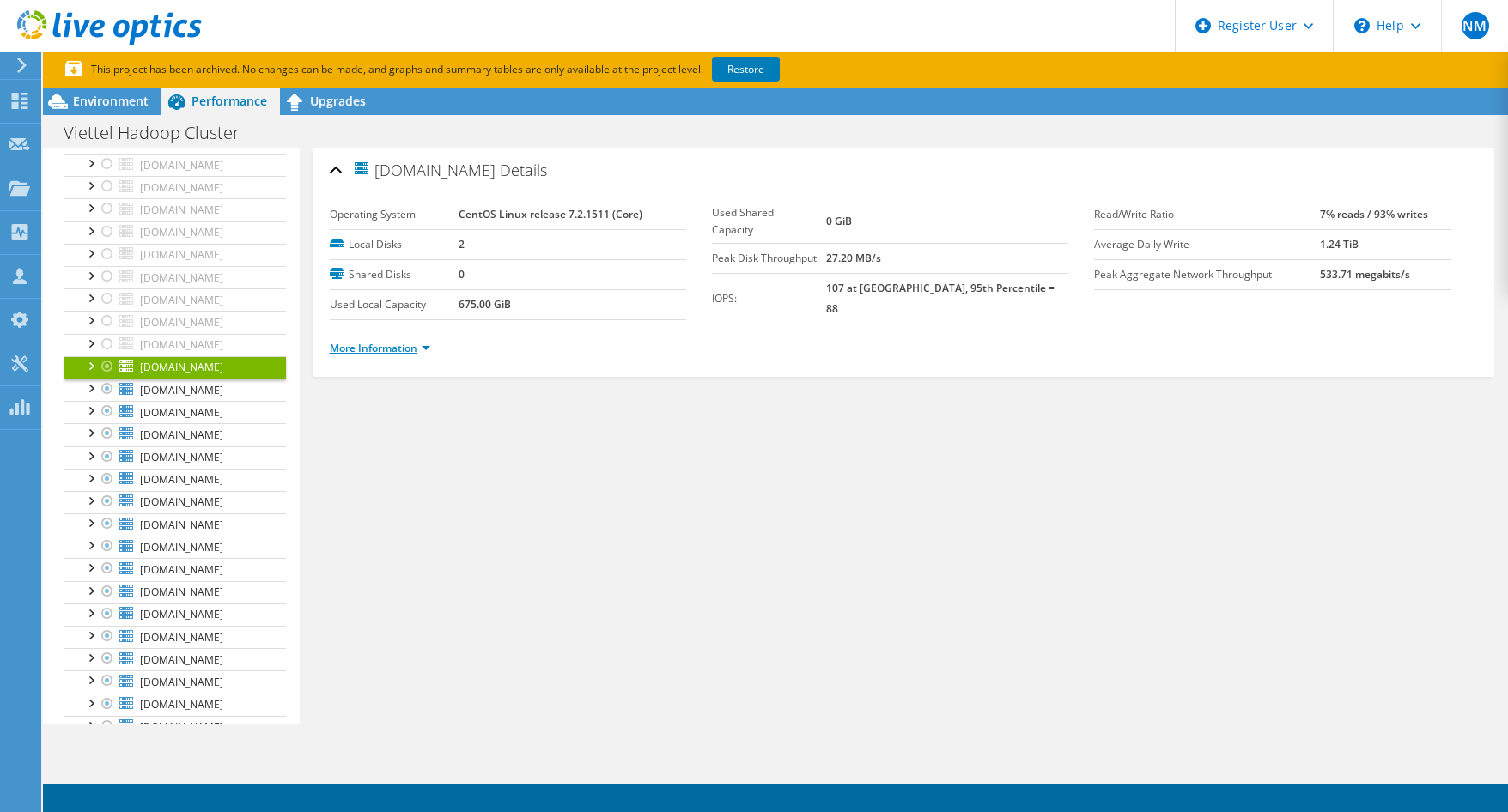 click on "More Information" at bounding box center (380, 348) 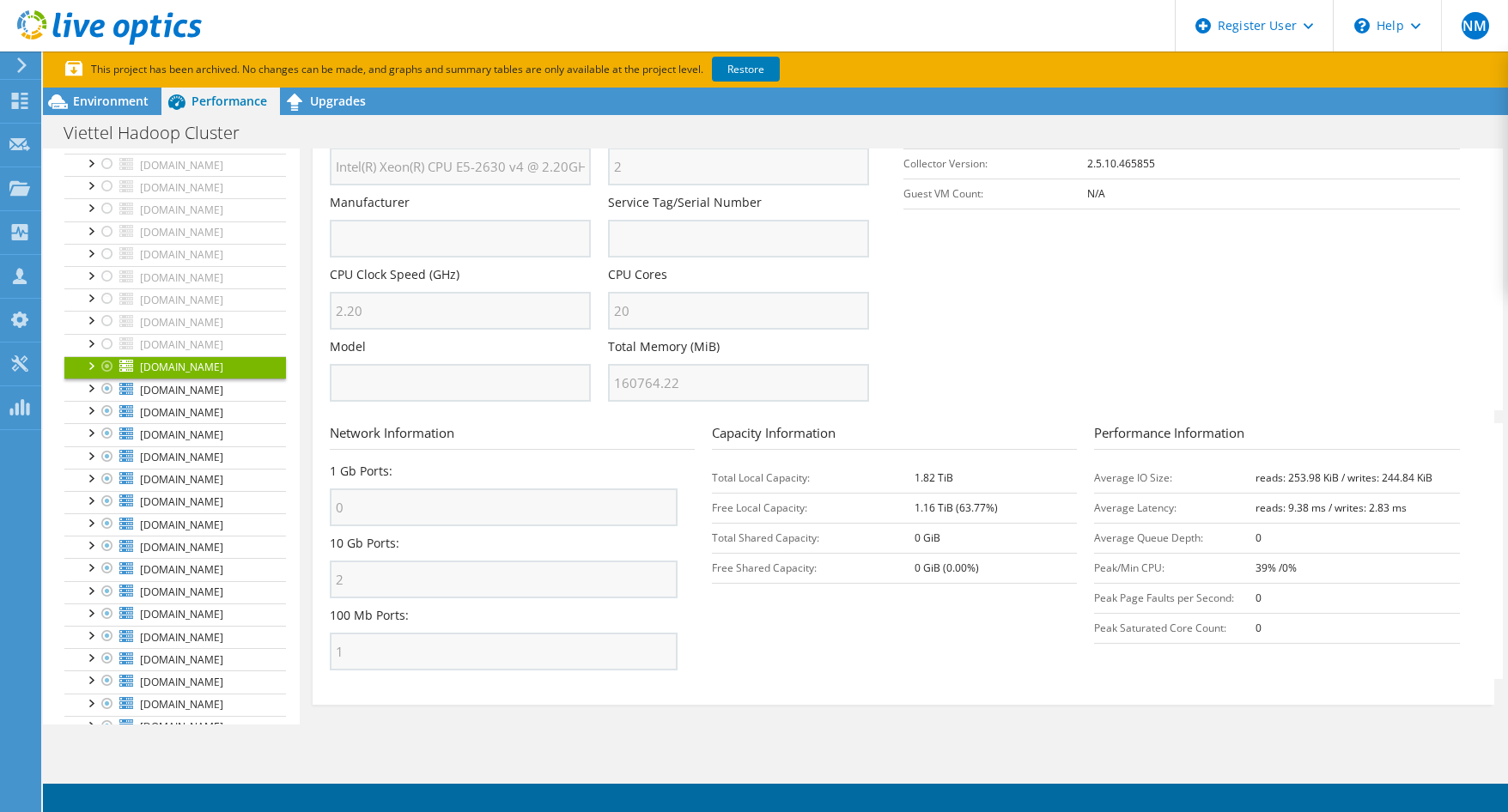scroll, scrollTop: 381, scrollLeft: 0, axis: vertical 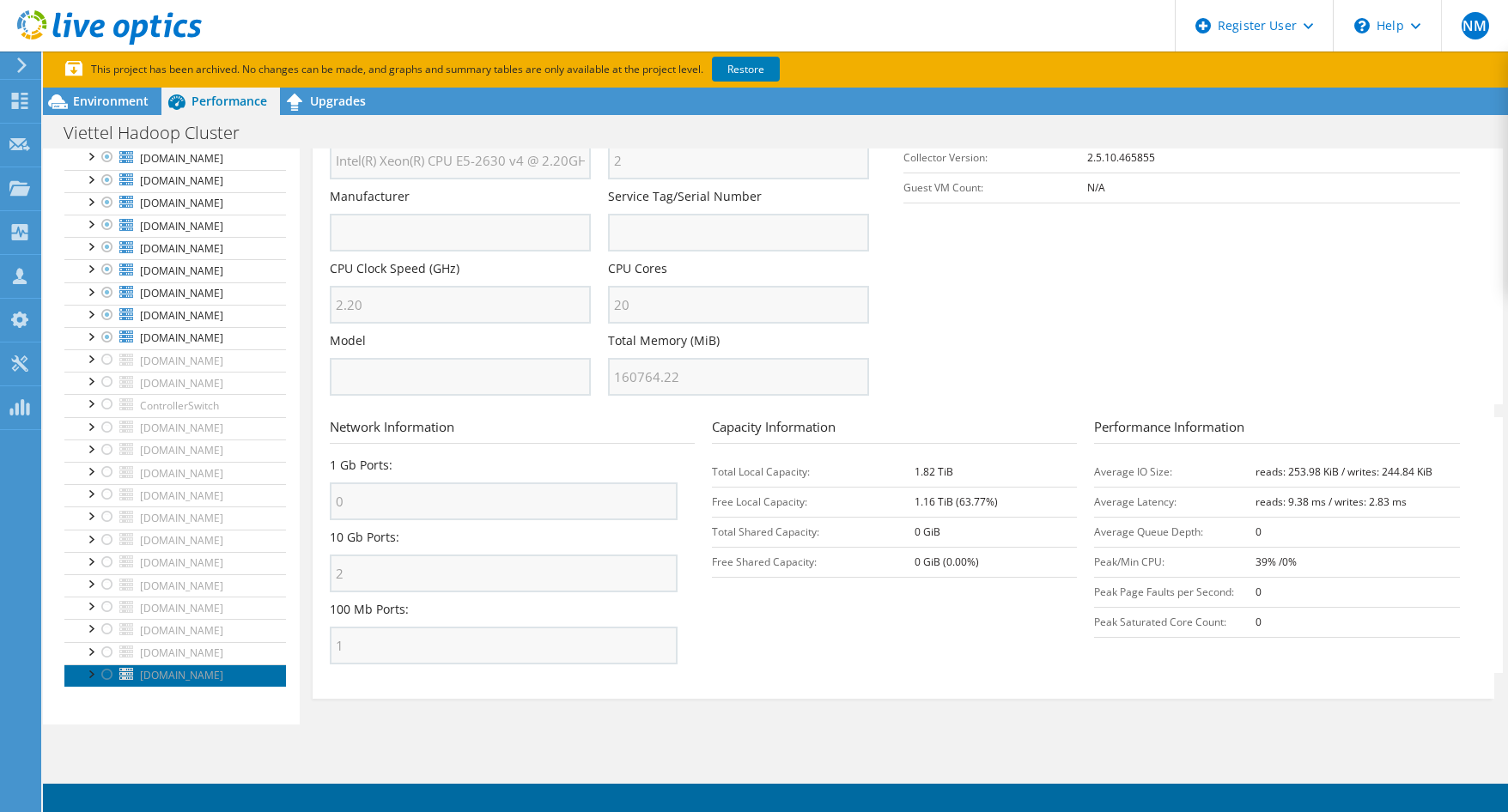 click on "website01.cbs.vn" at bounding box center (181, 675) 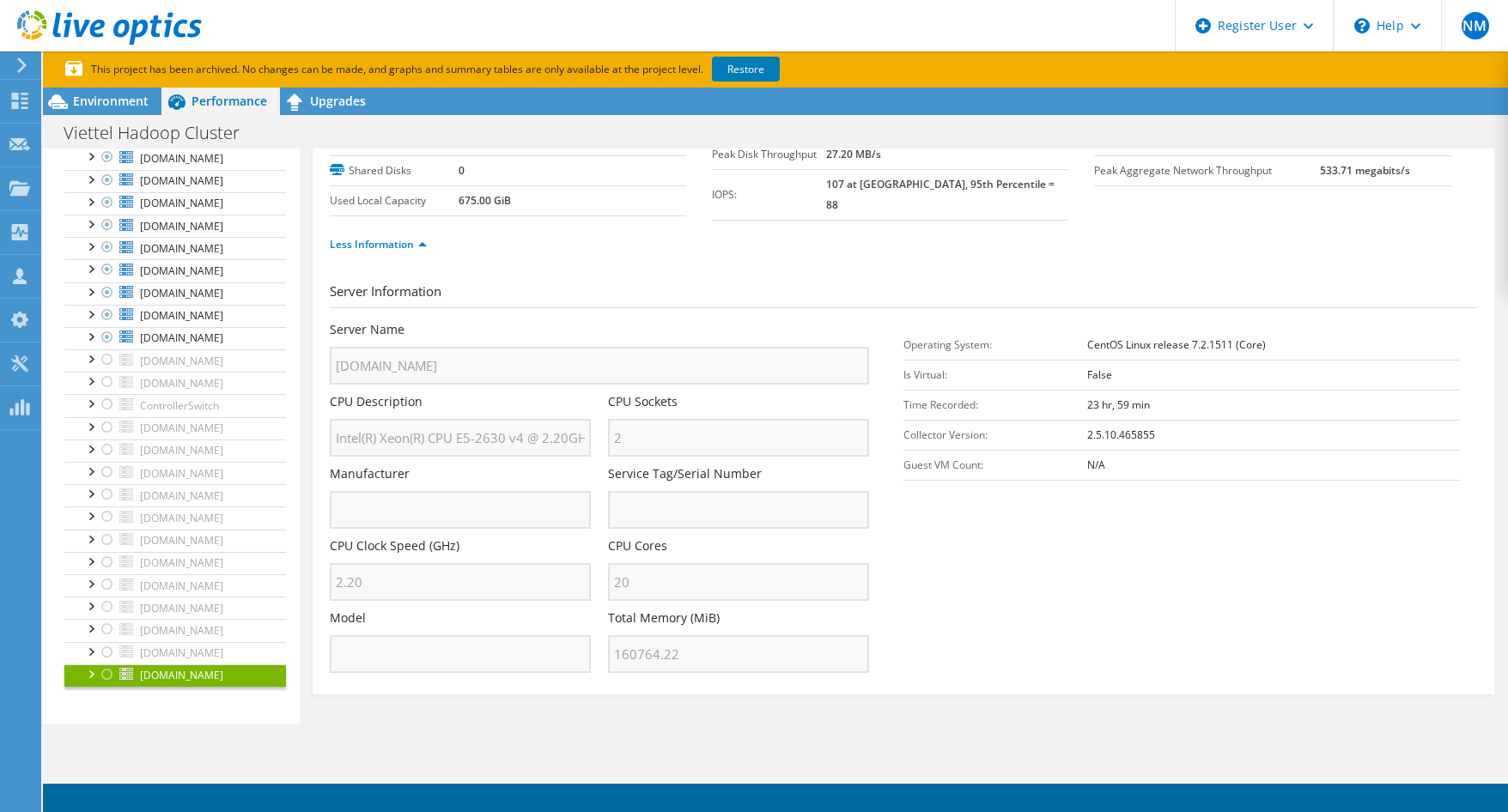 scroll, scrollTop: 0, scrollLeft: 0, axis: both 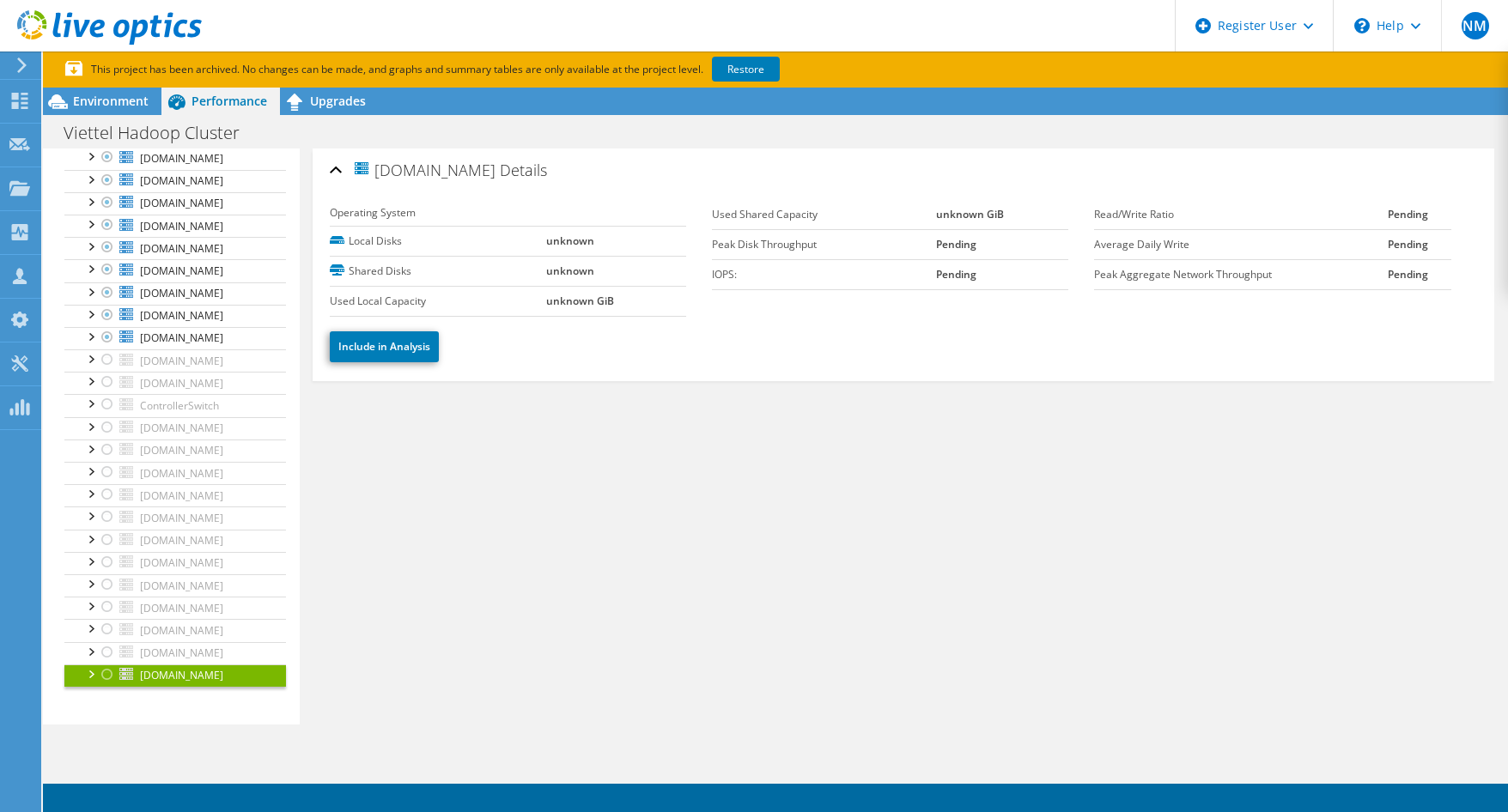 click on "website01.cbs.vn" at bounding box center [181, 675] 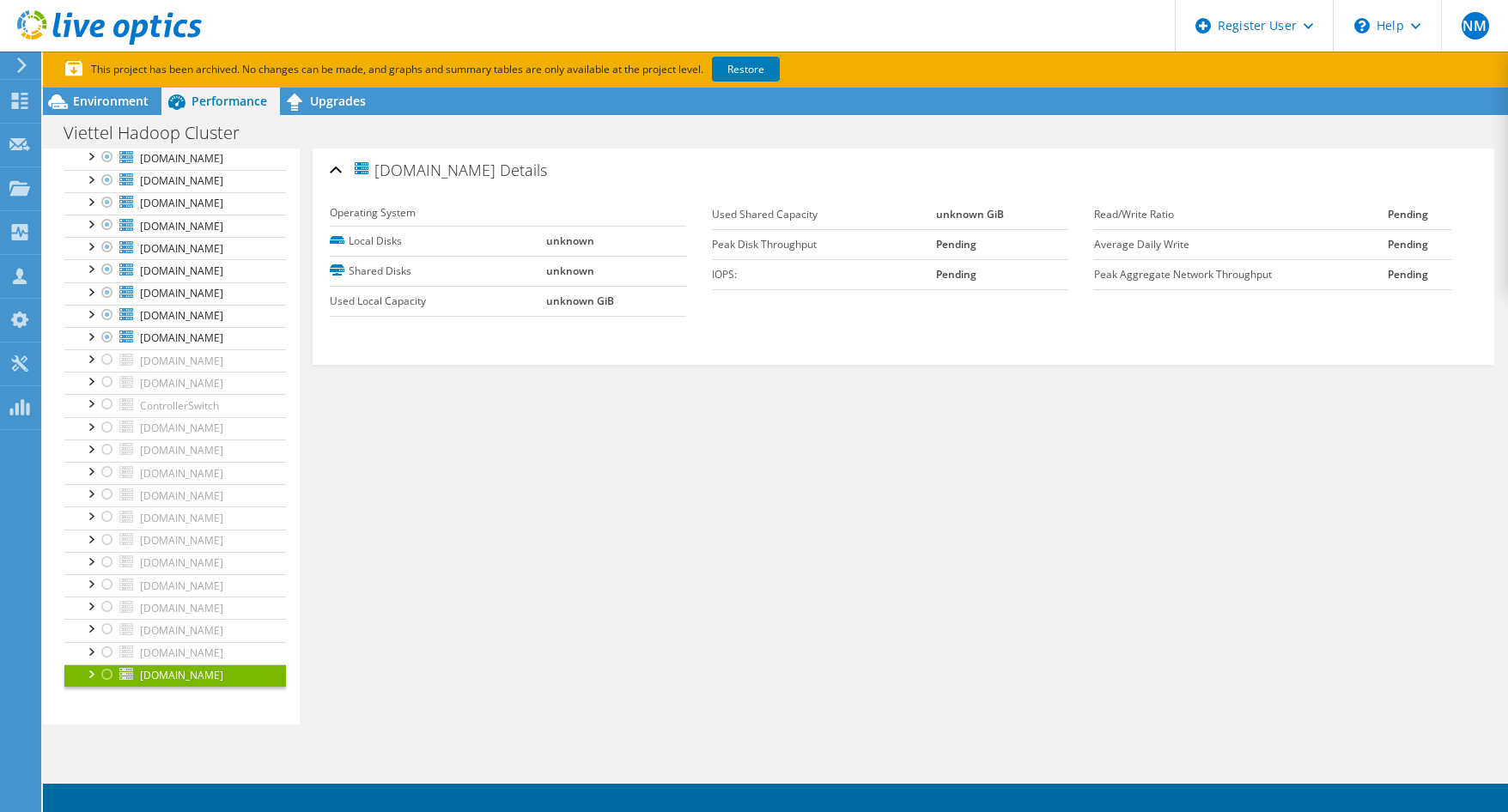click on "website01.cbs.vn" at bounding box center [181, 675] 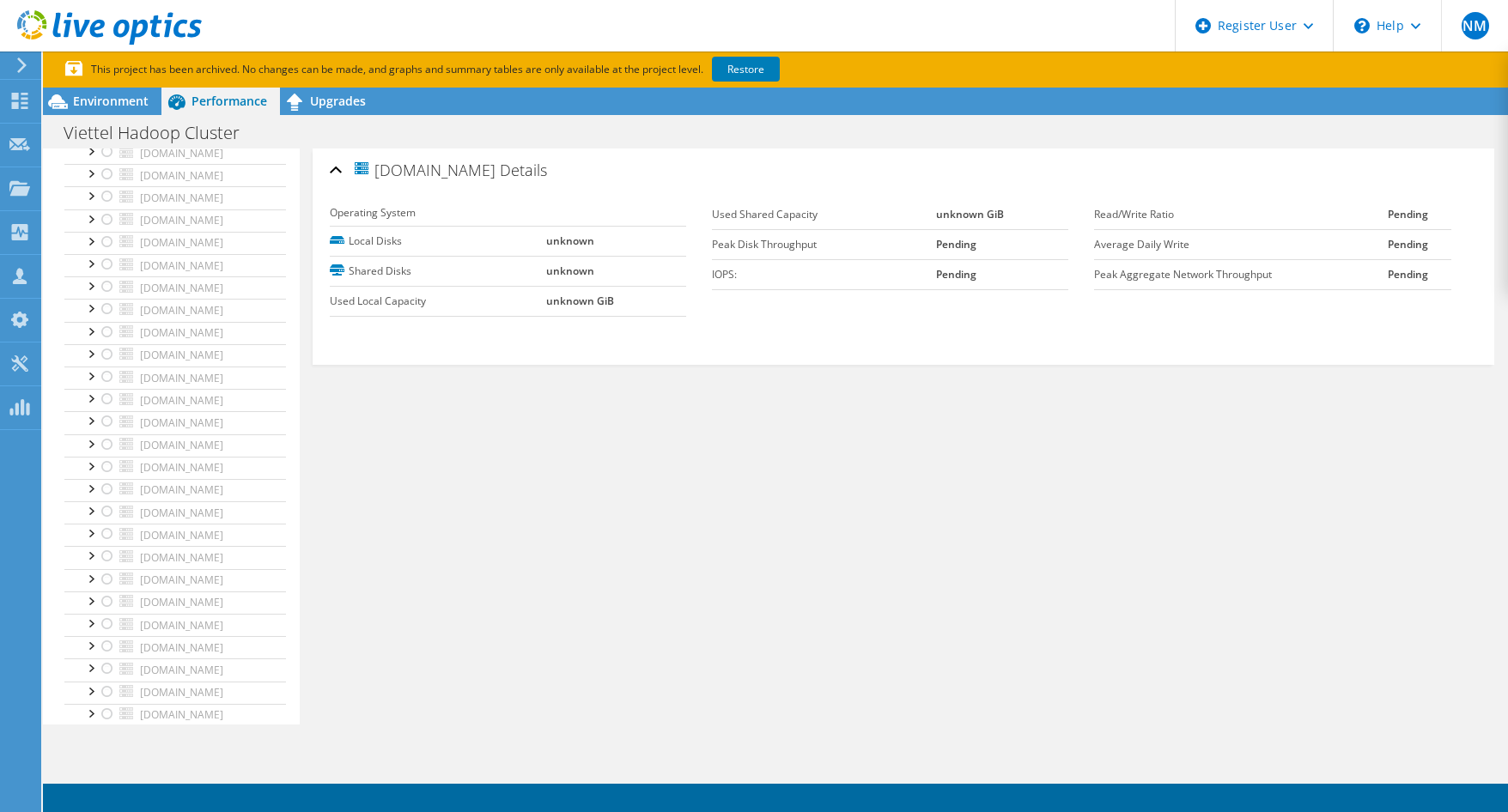 scroll, scrollTop: 0, scrollLeft: 0, axis: both 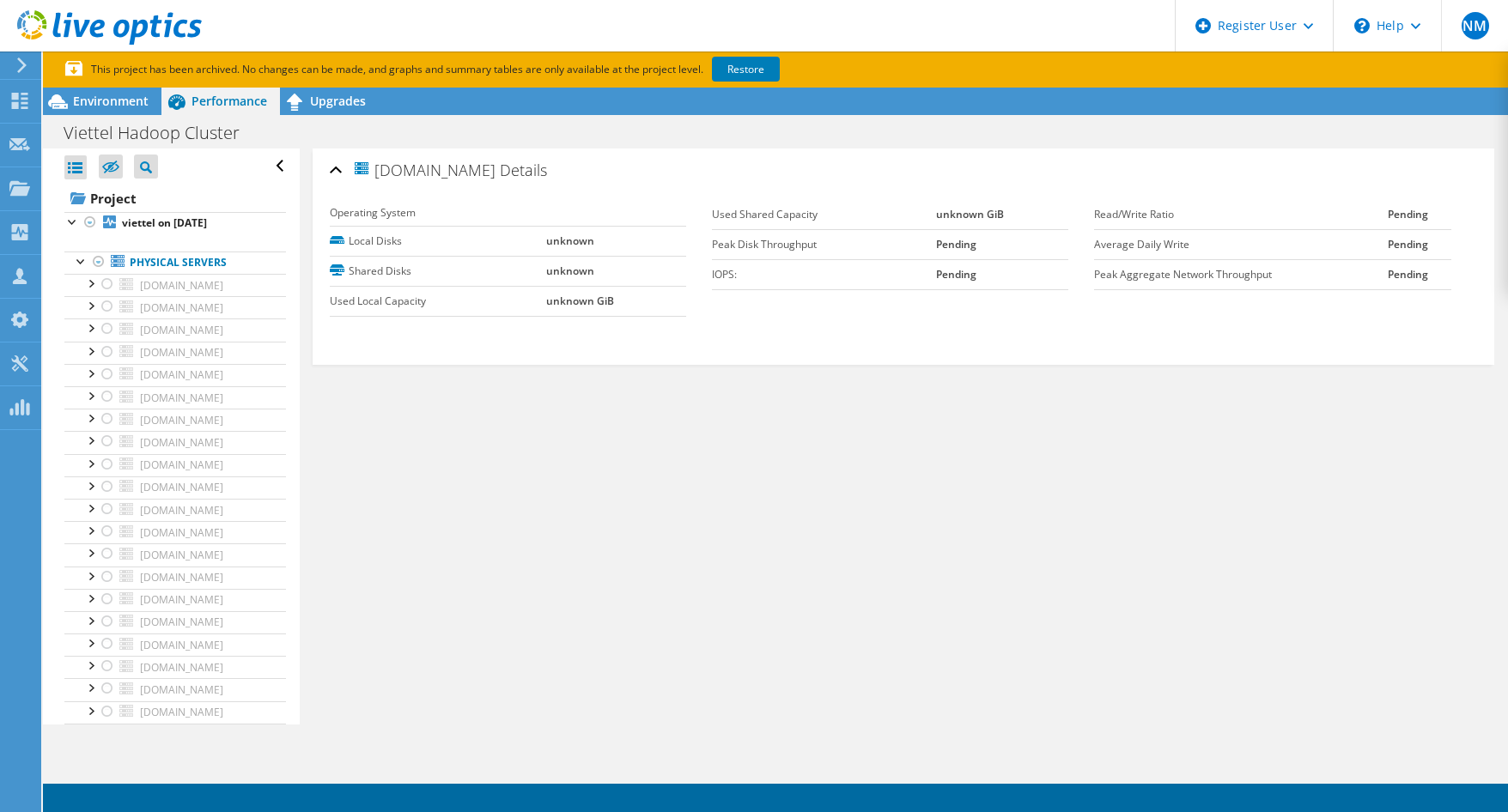 click 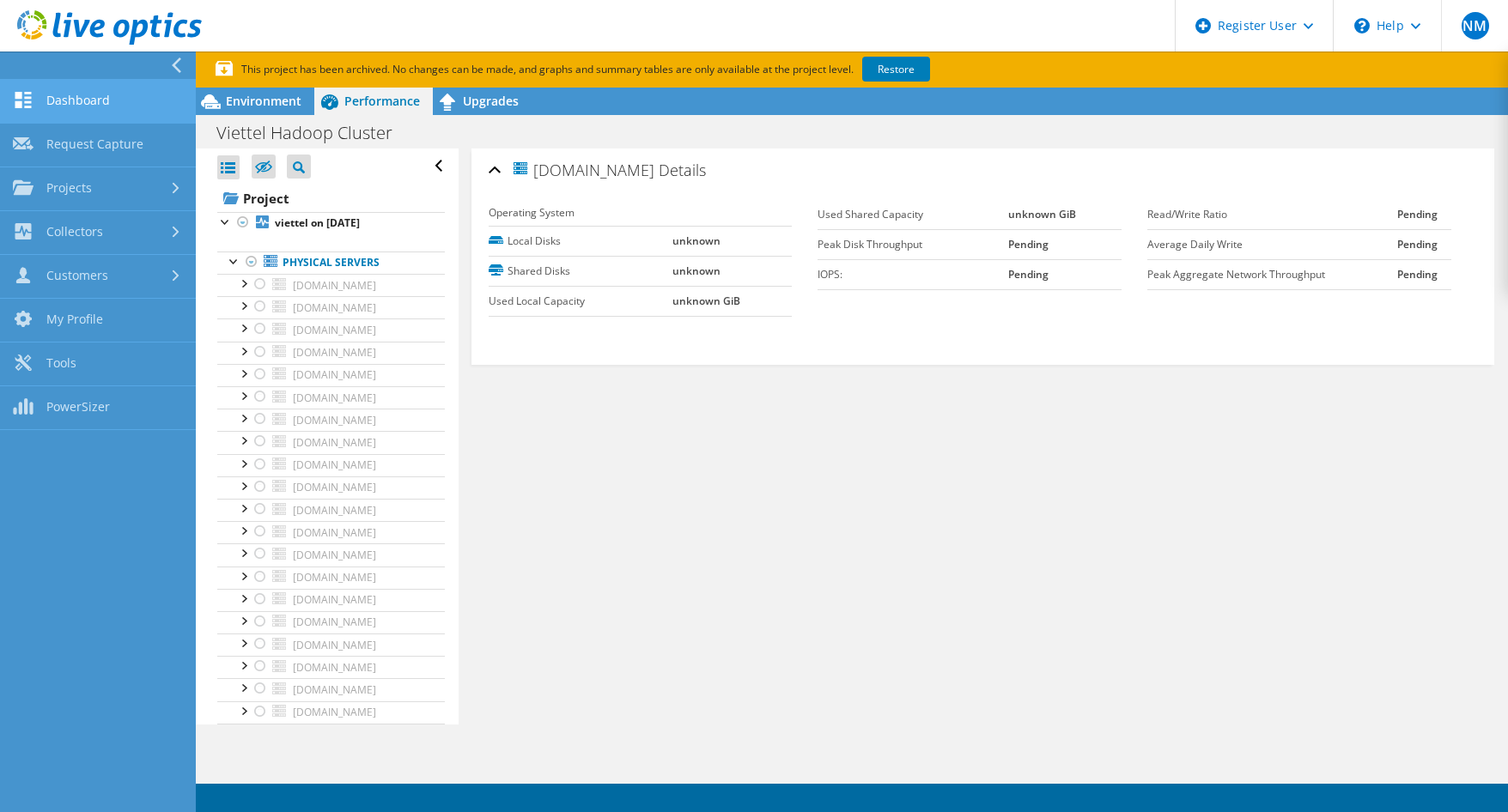 click on "Dashboard" at bounding box center [98, 101] 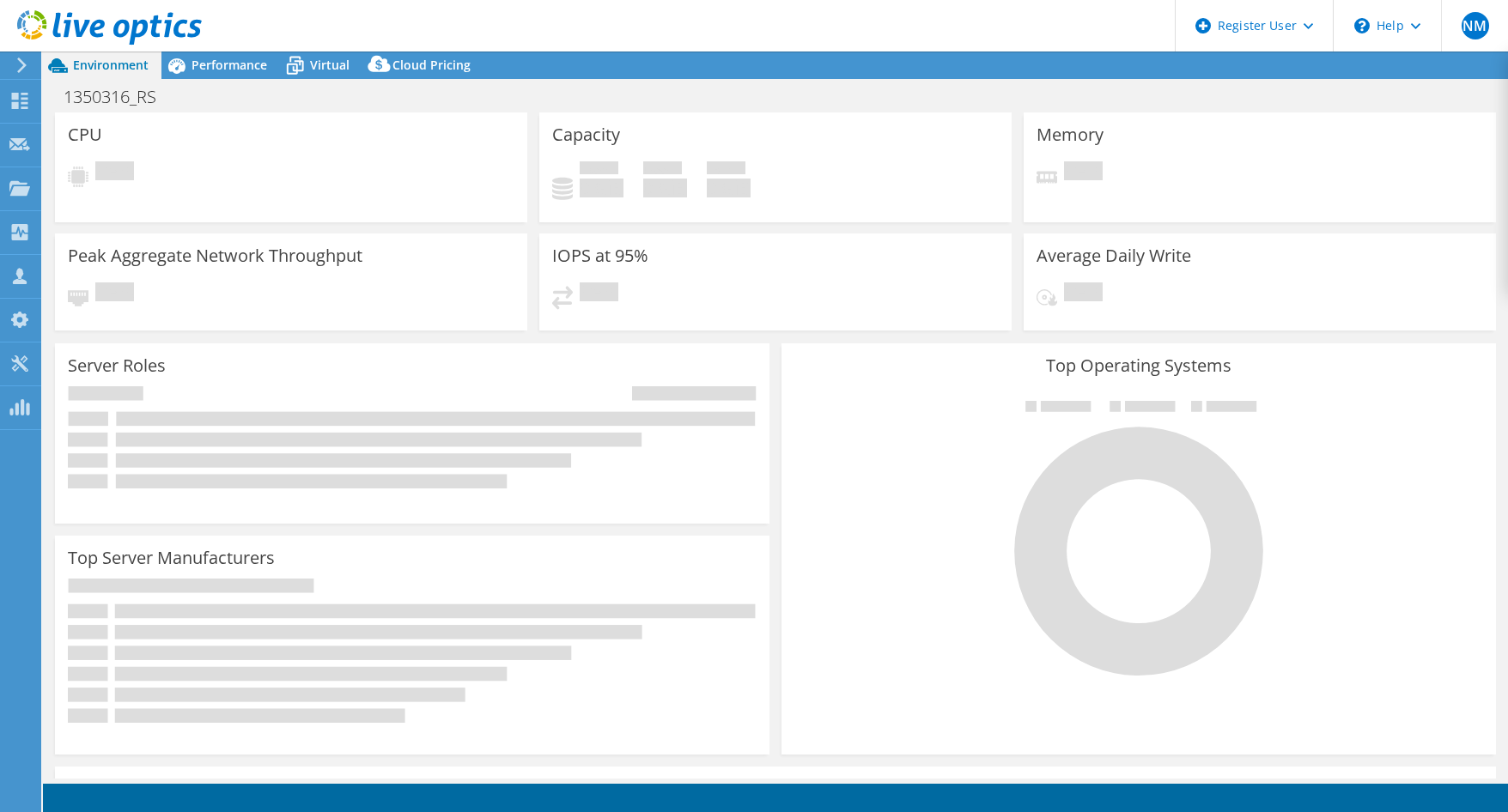 scroll, scrollTop: 0, scrollLeft: 0, axis: both 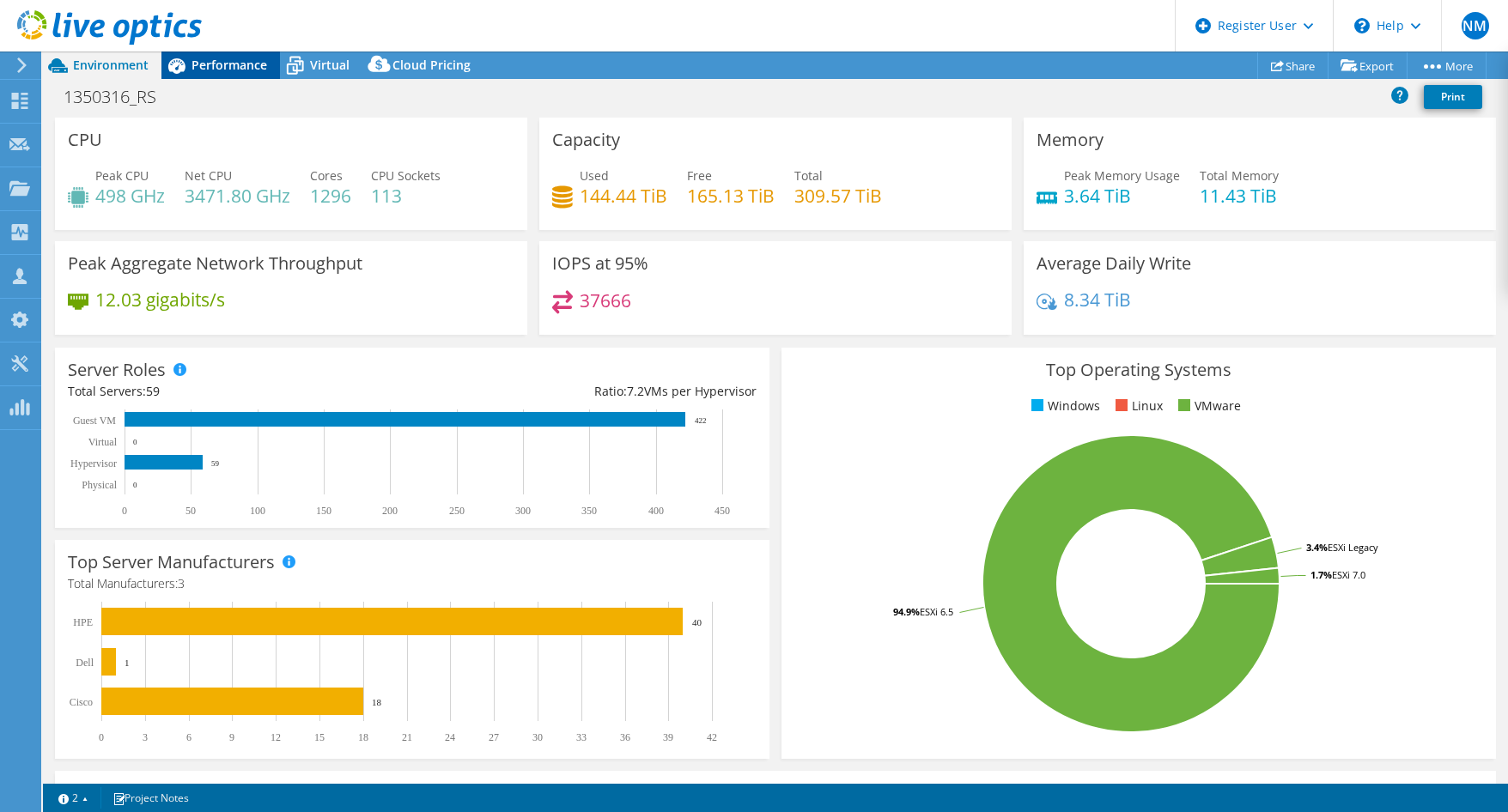 click on "Performance" at bounding box center [229, 64] 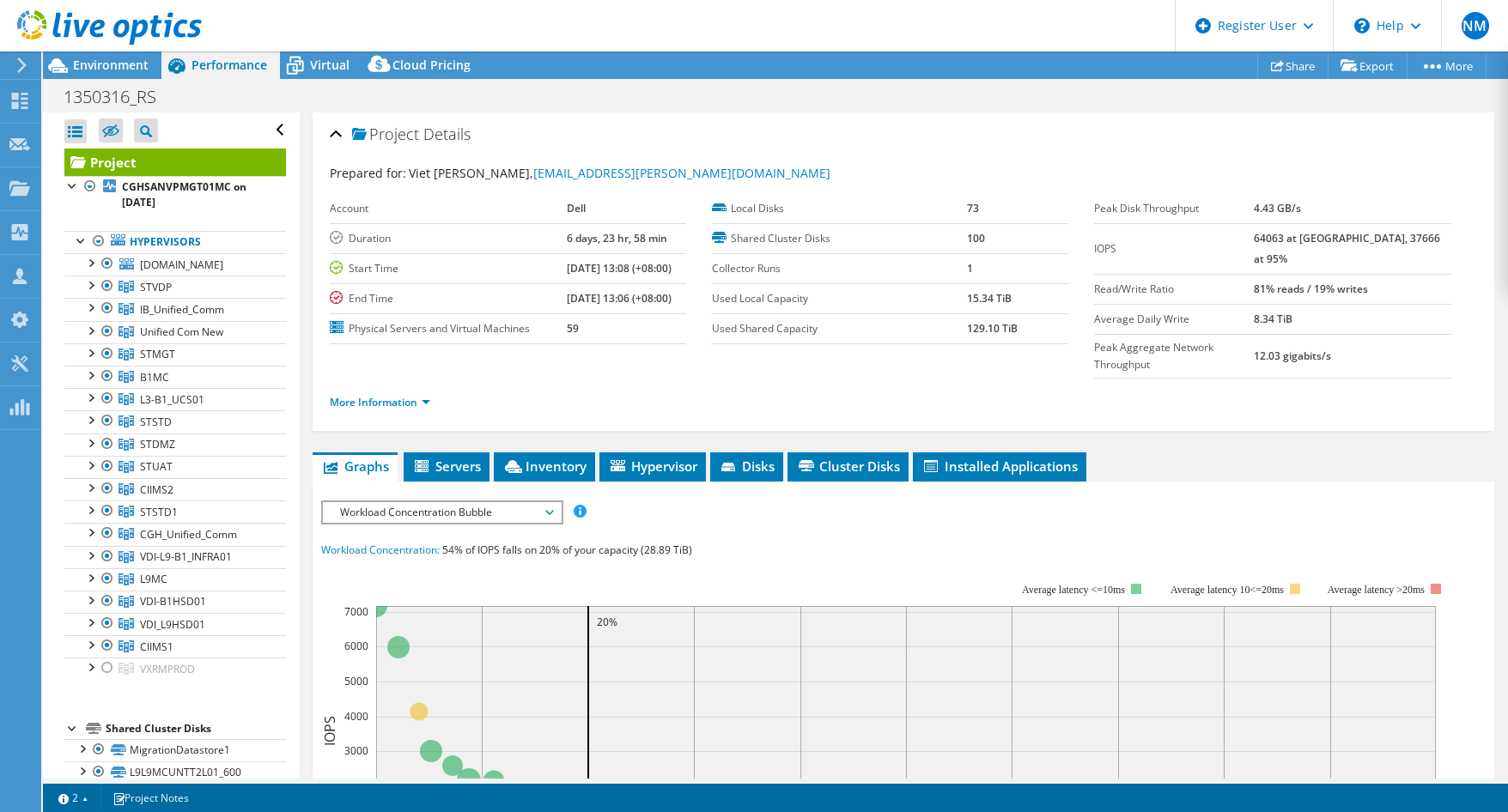 scroll, scrollTop: 441, scrollLeft: 0, axis: vertical 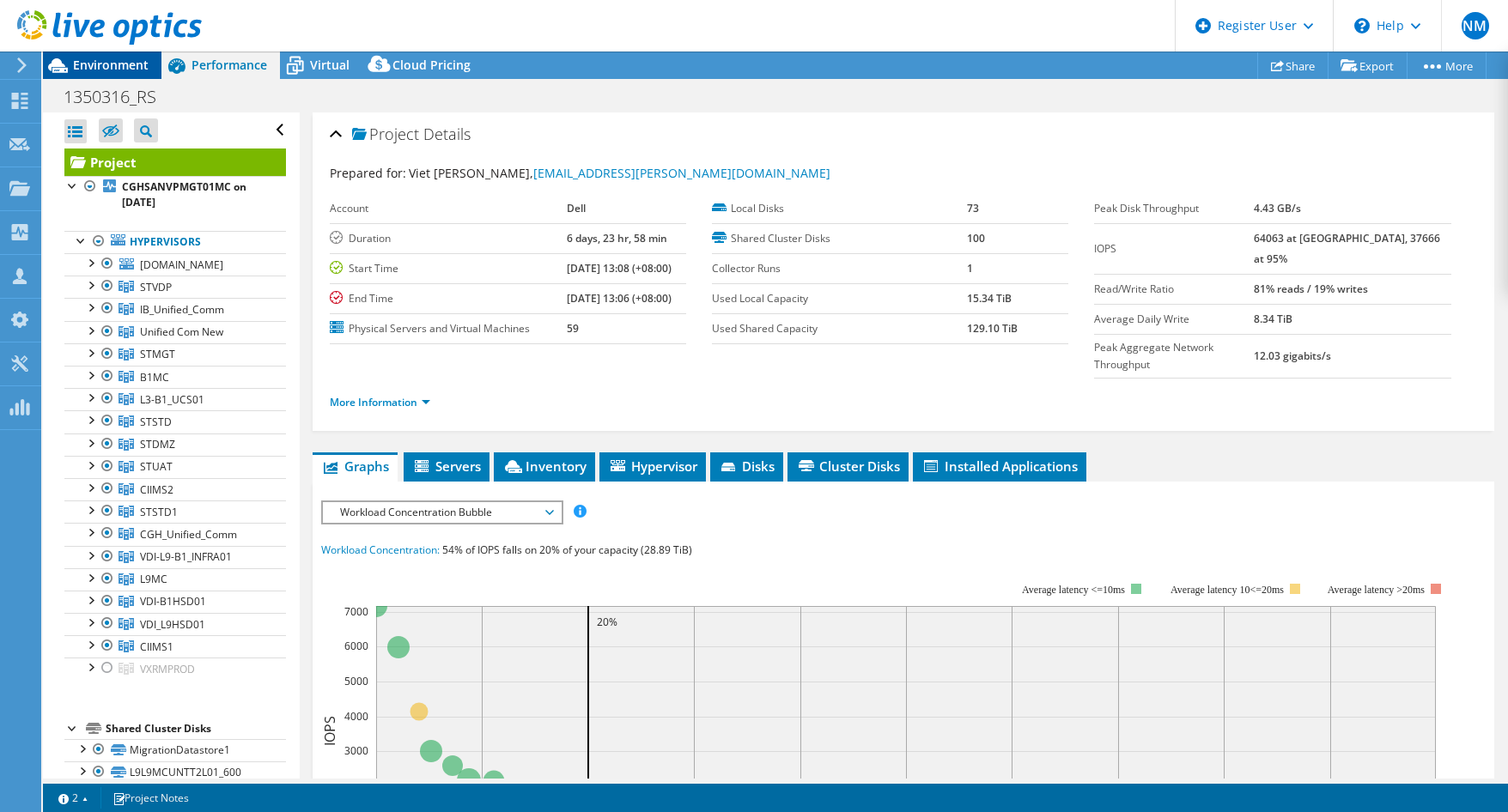 click on "Environment" at bounding box center [111, 64] 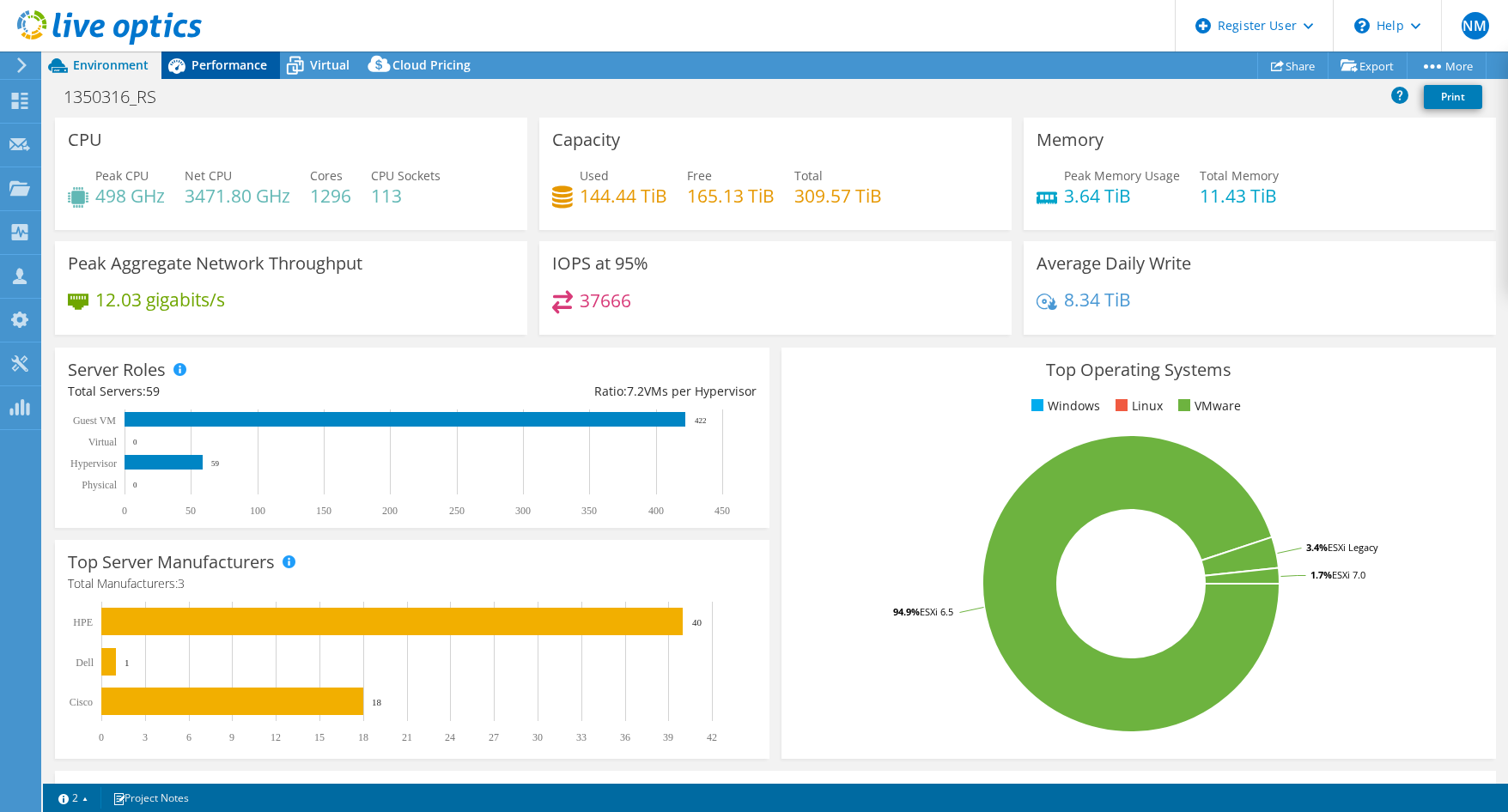 click on "Performance" at bounding box center [229, 64] 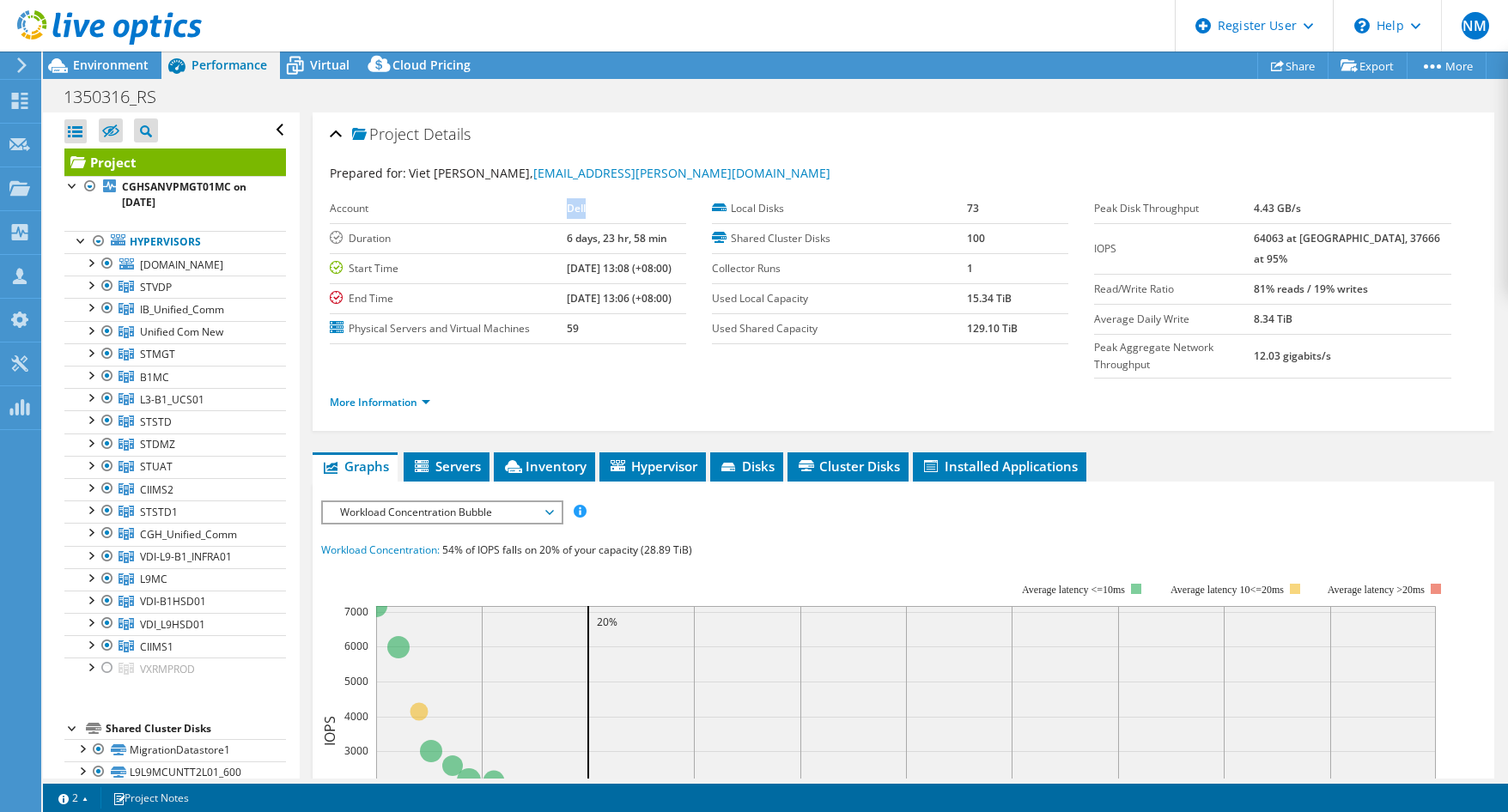 drag, startPoint x: 544, startPoint y: 204, endPoint x: 573, endPoint y: 221, distance: 33.615473 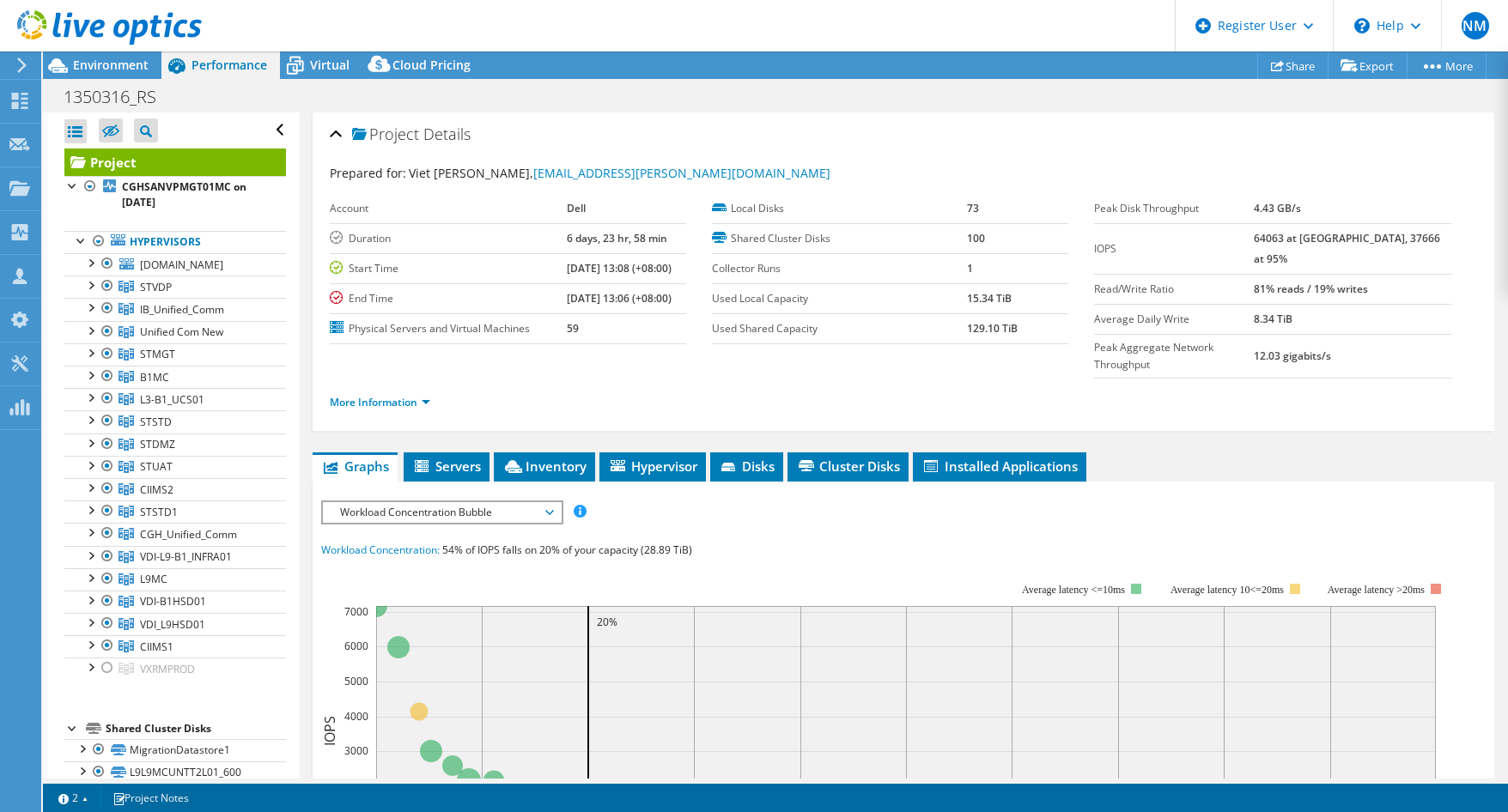 click on "More Information" at bounding box center (385, 403) 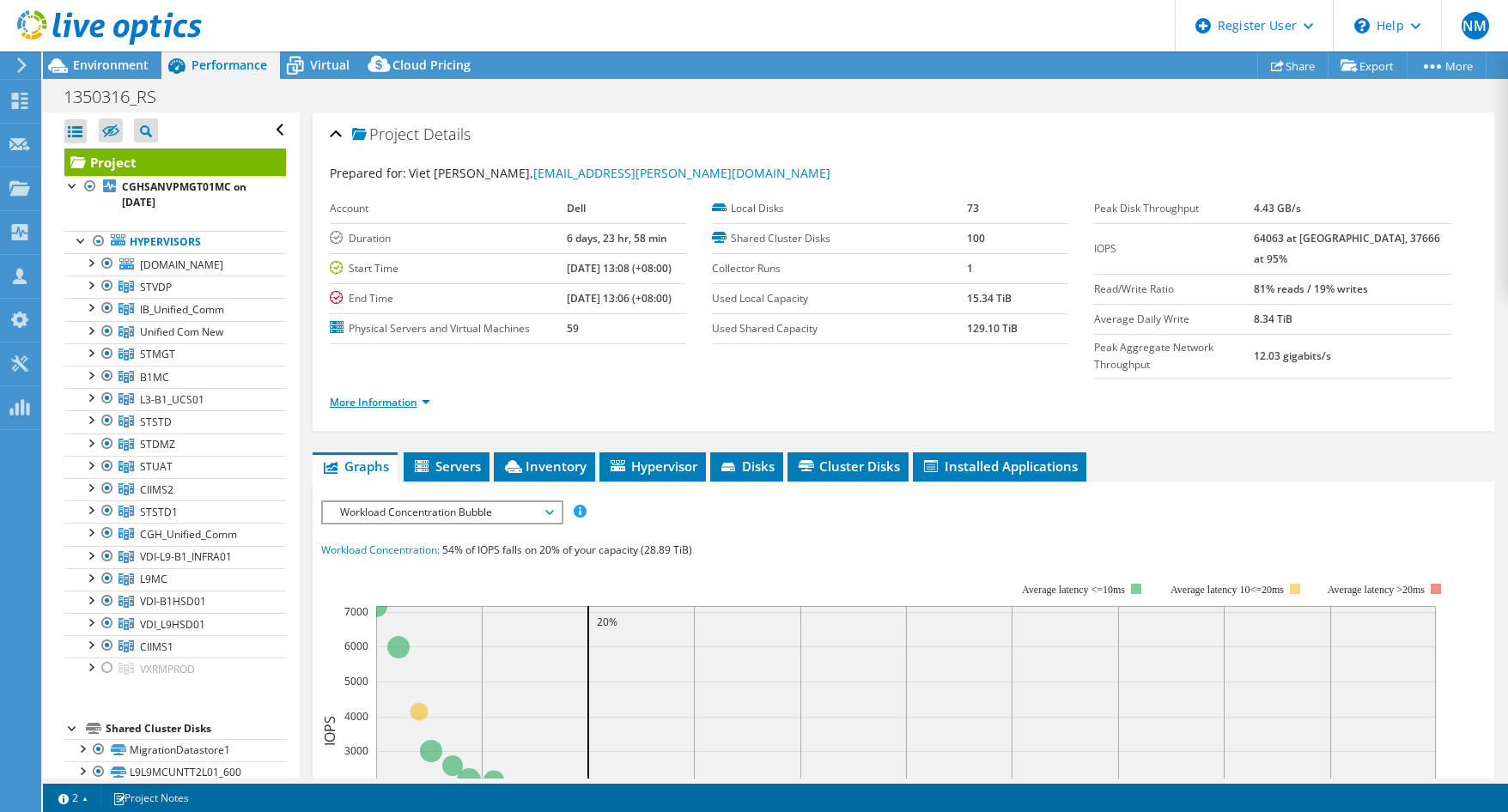 click on "More Information" at bounding box center (380, 402) 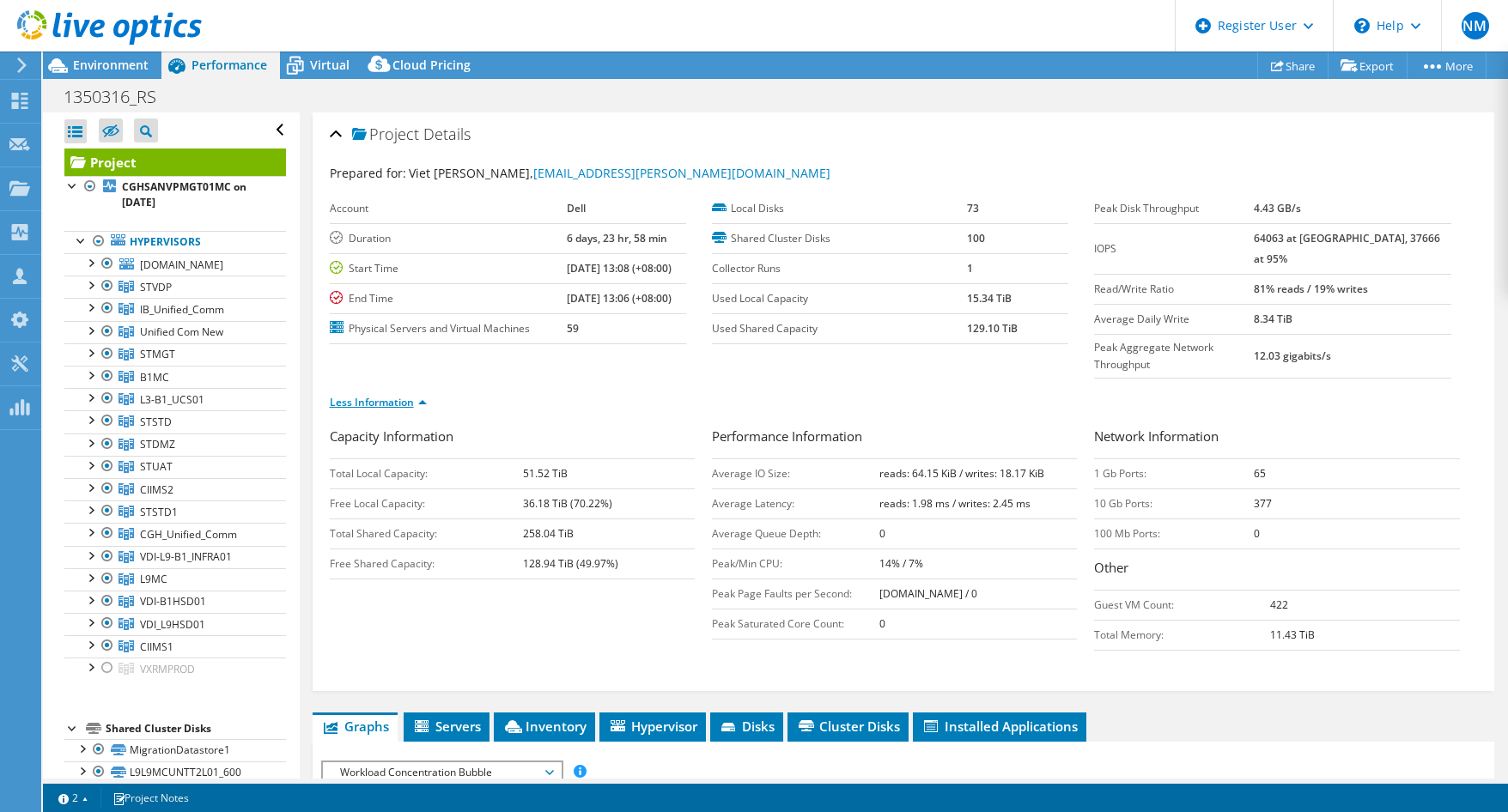 scroll, scrollTop: 258, scrollLeft: 0, axis: vertical 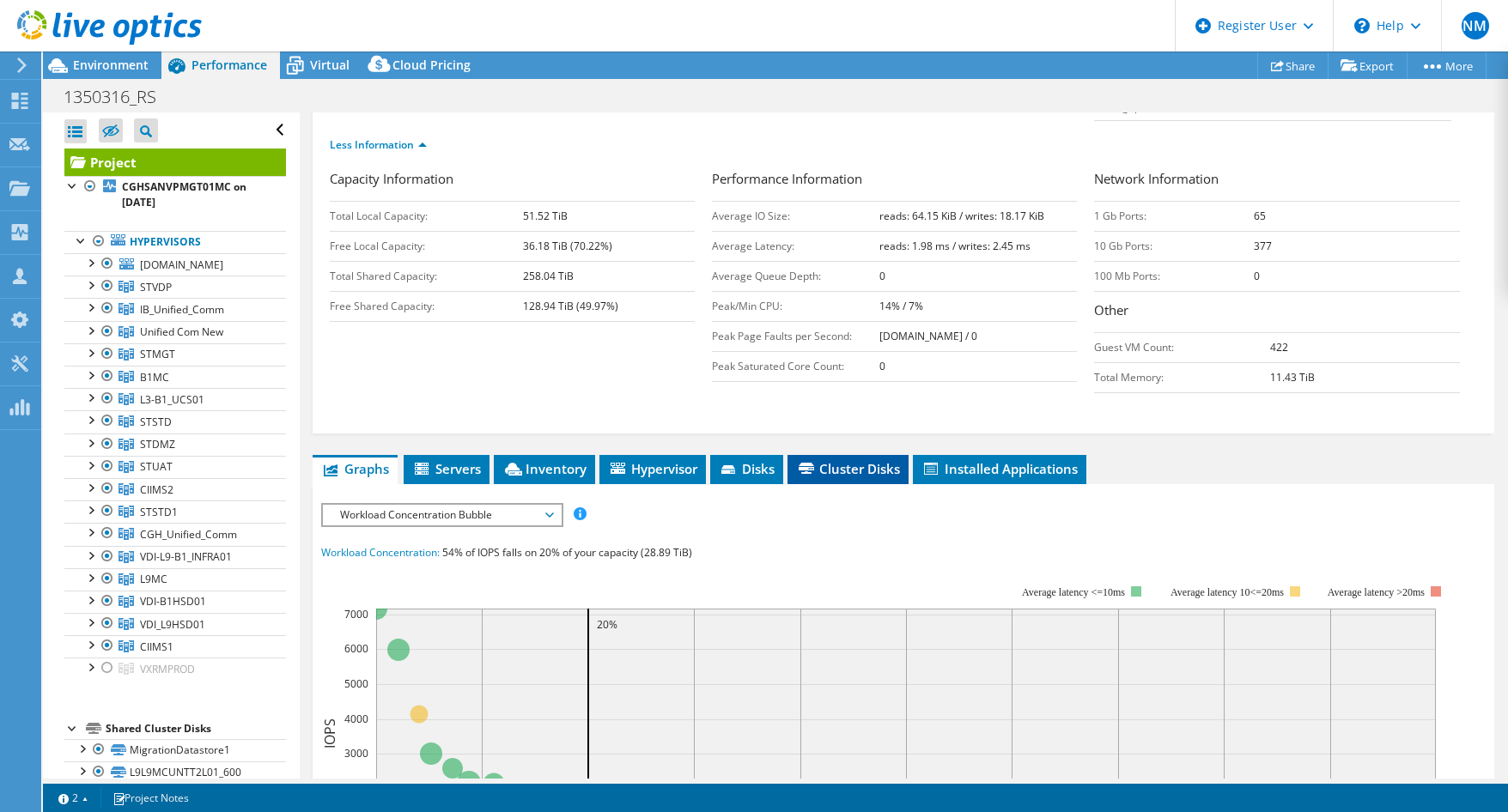 click on "Cluster Disks" at bounding box center (848, 469) 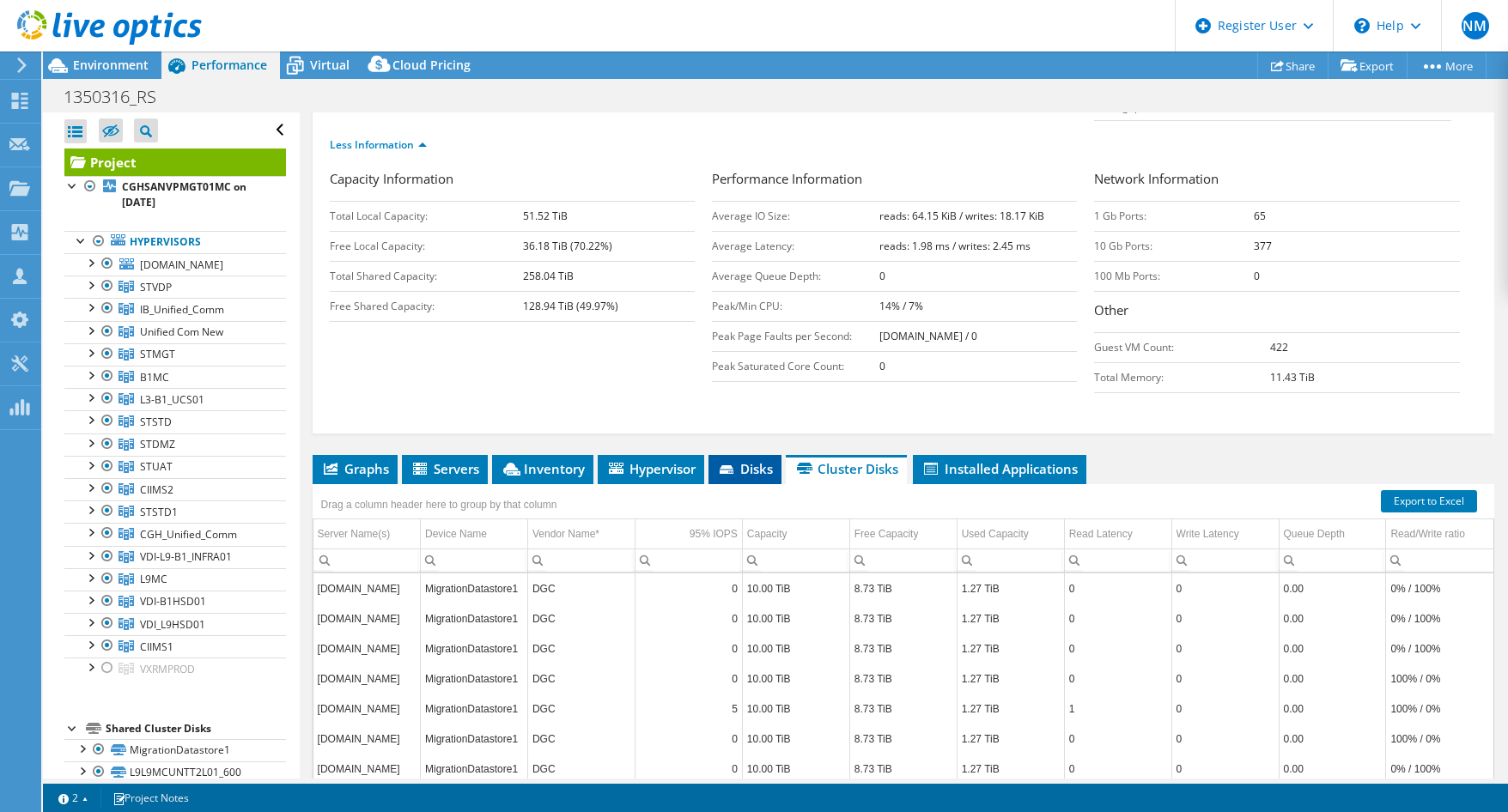 scroll, scrollTop: 359, scrollLeft: 0, axis: vertical 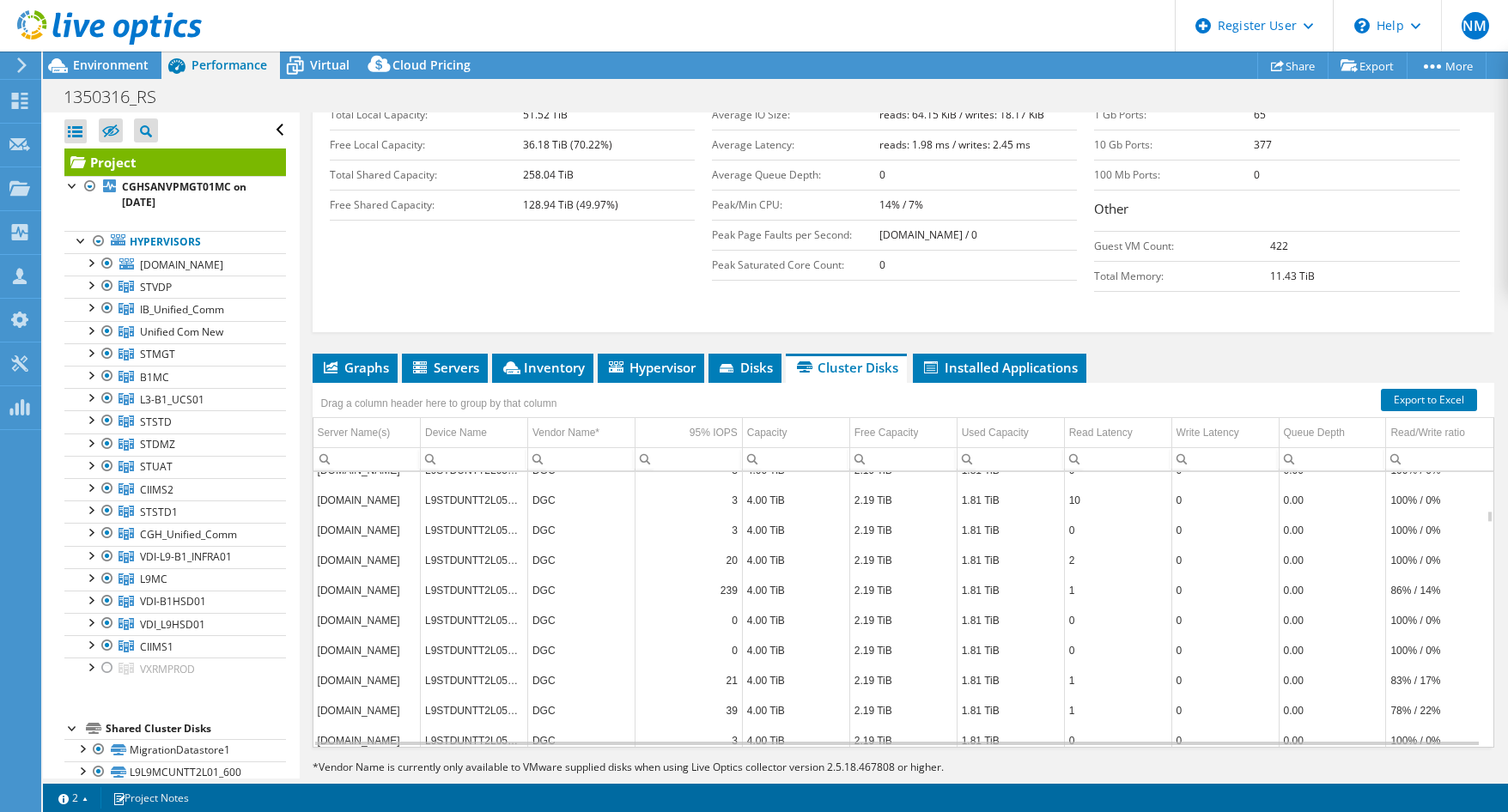click on "DGC" at bounding box center [581, 590] 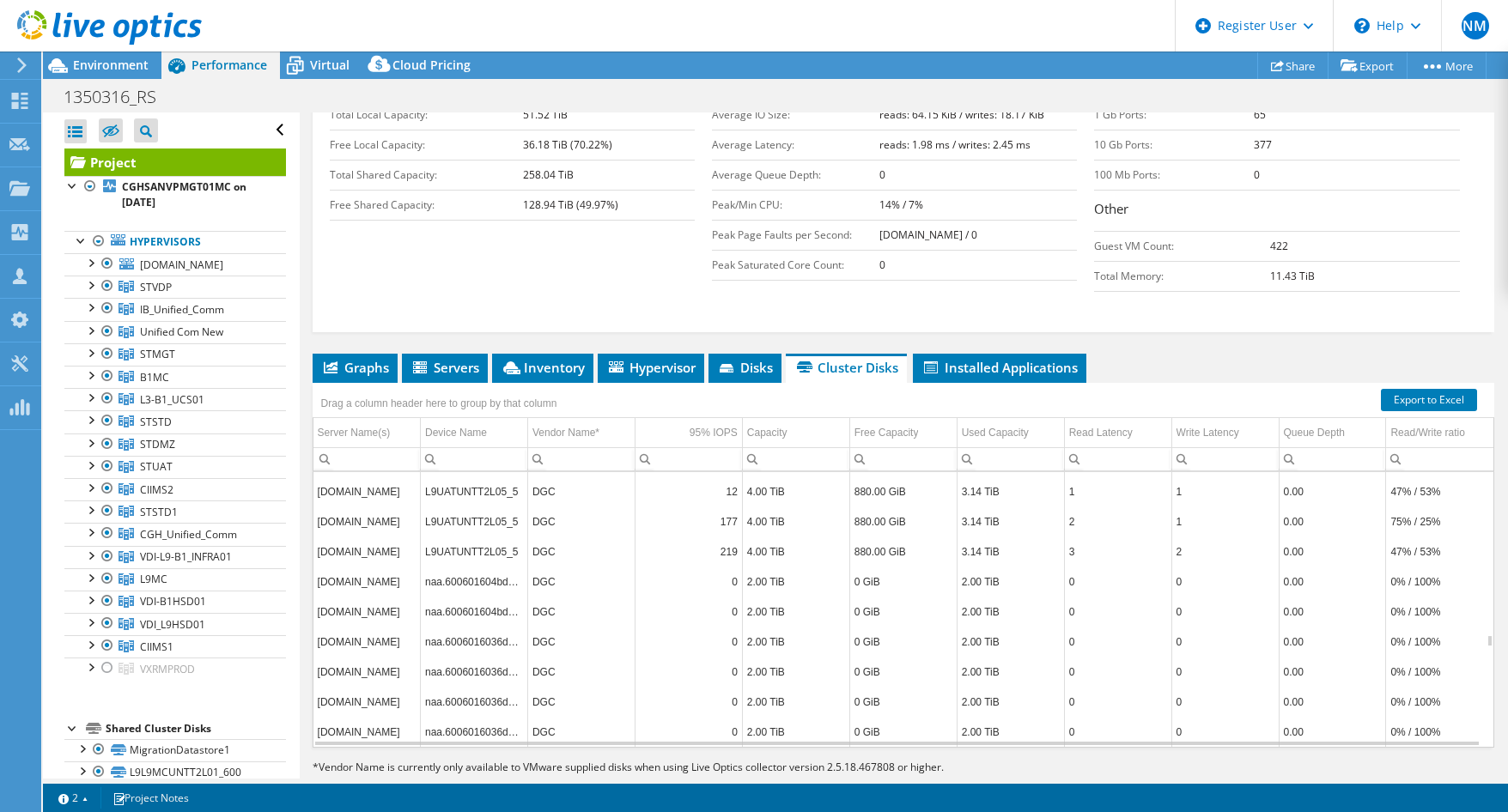 scroll, scrollTop: 11845, scrollLeft: 0, axis: vertical 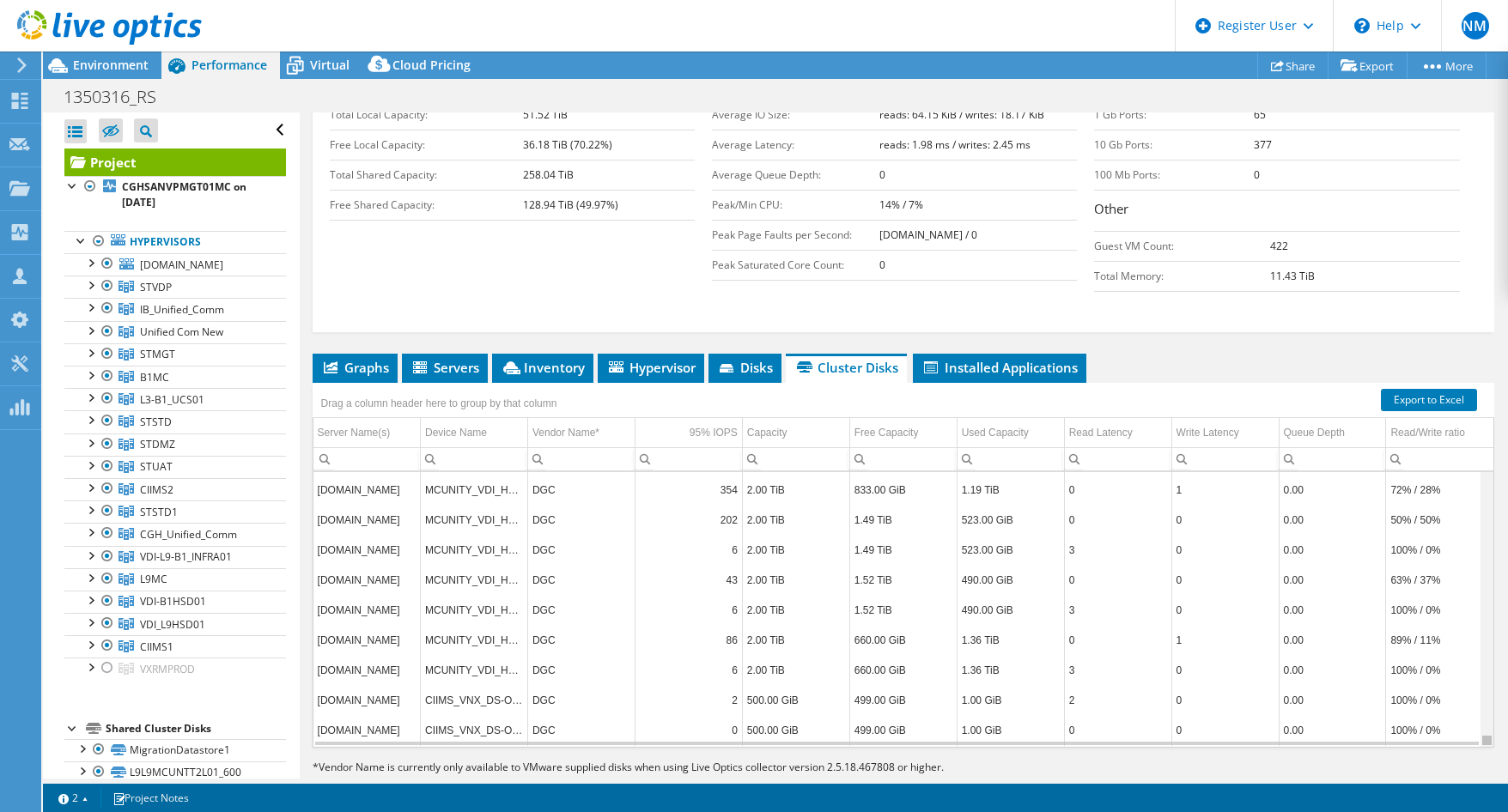 drag, startPoint x: 1476, startPoint y: 604, endPoint x: 1467, endPoint y: 720, distance: 116.3486 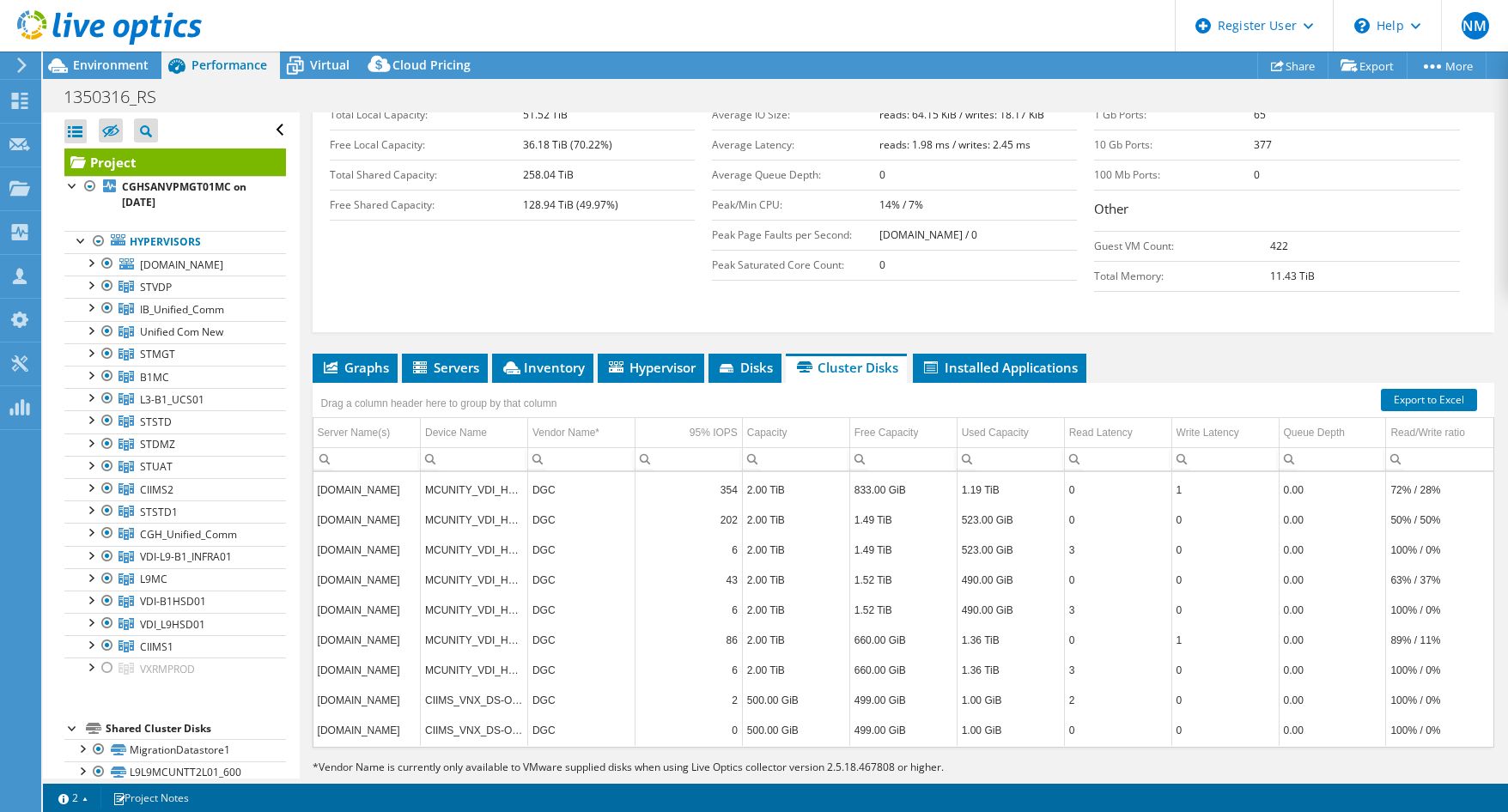 scroll, scrollTop: 0, scrollLeft: 0, axis: both 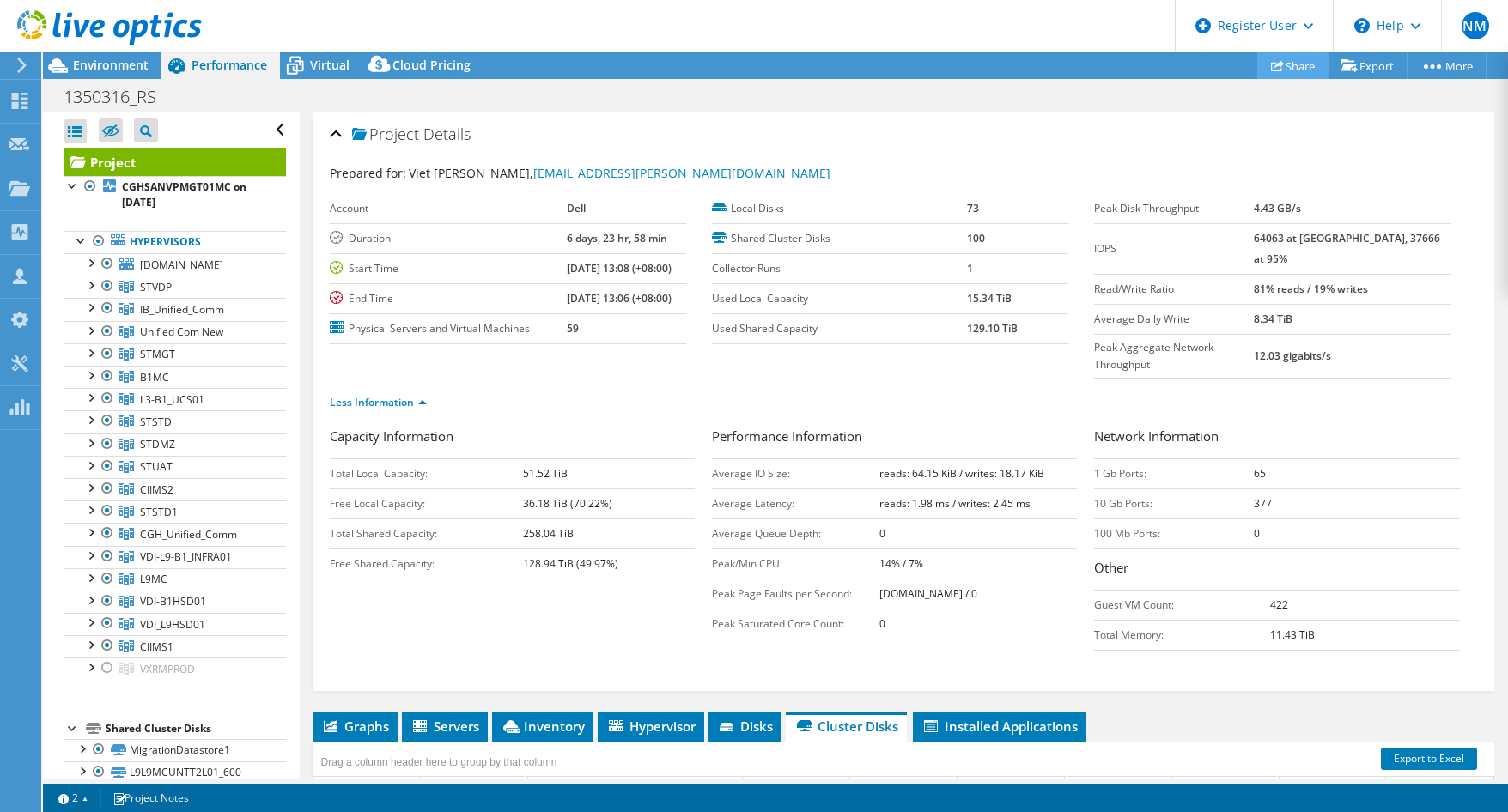 click on "Share" at bounding box center (1292, 65) 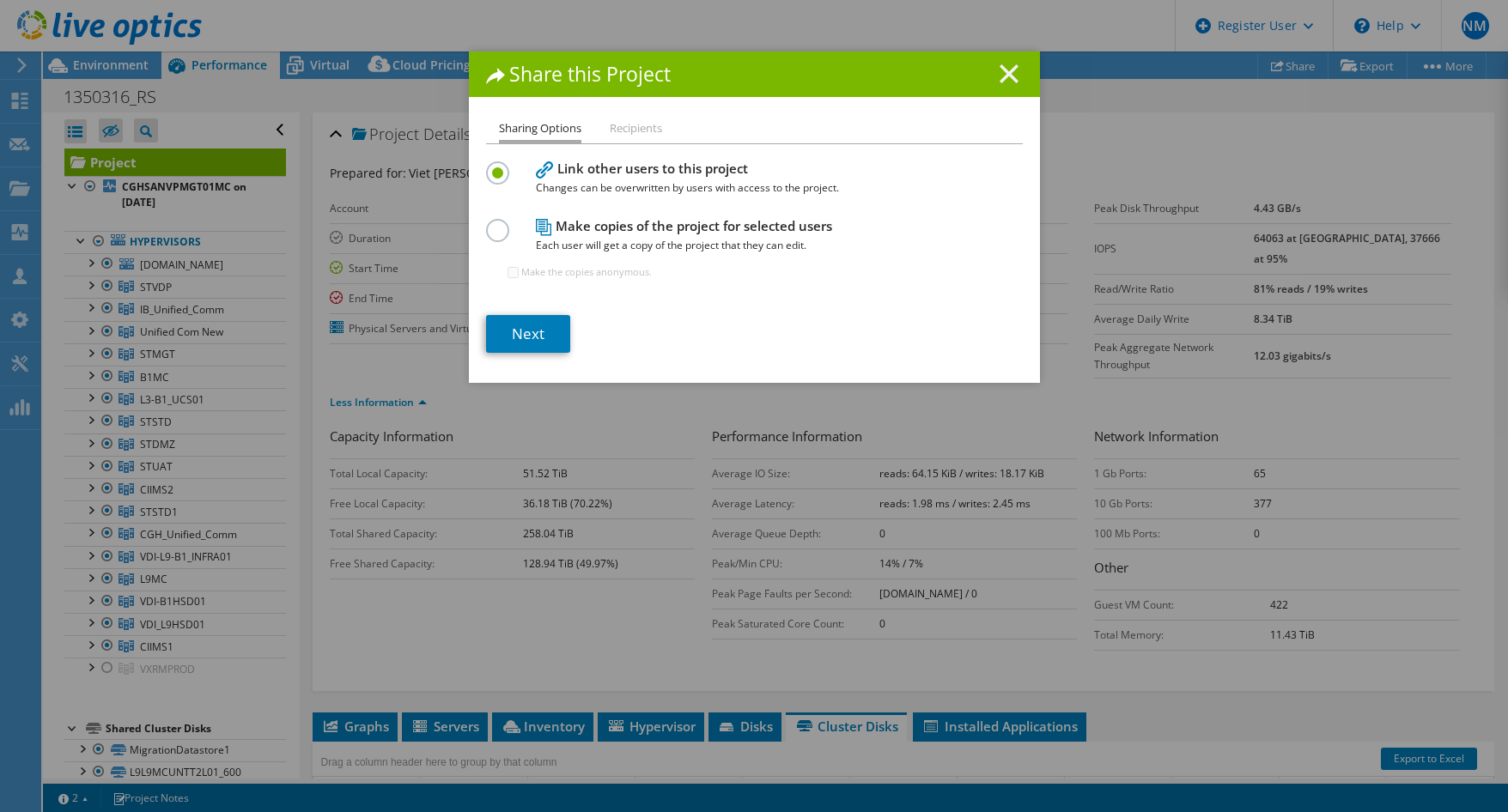 click 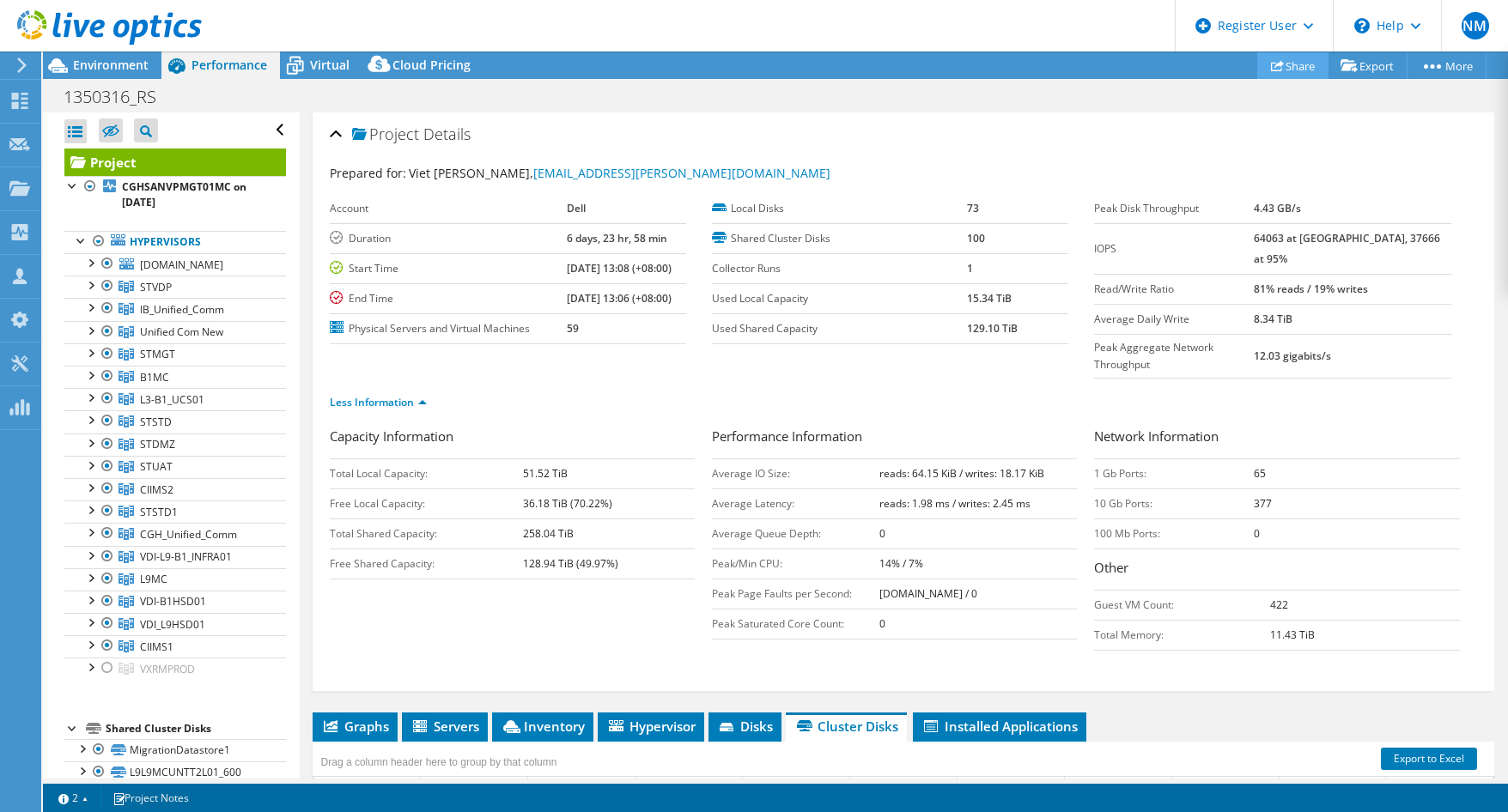 click 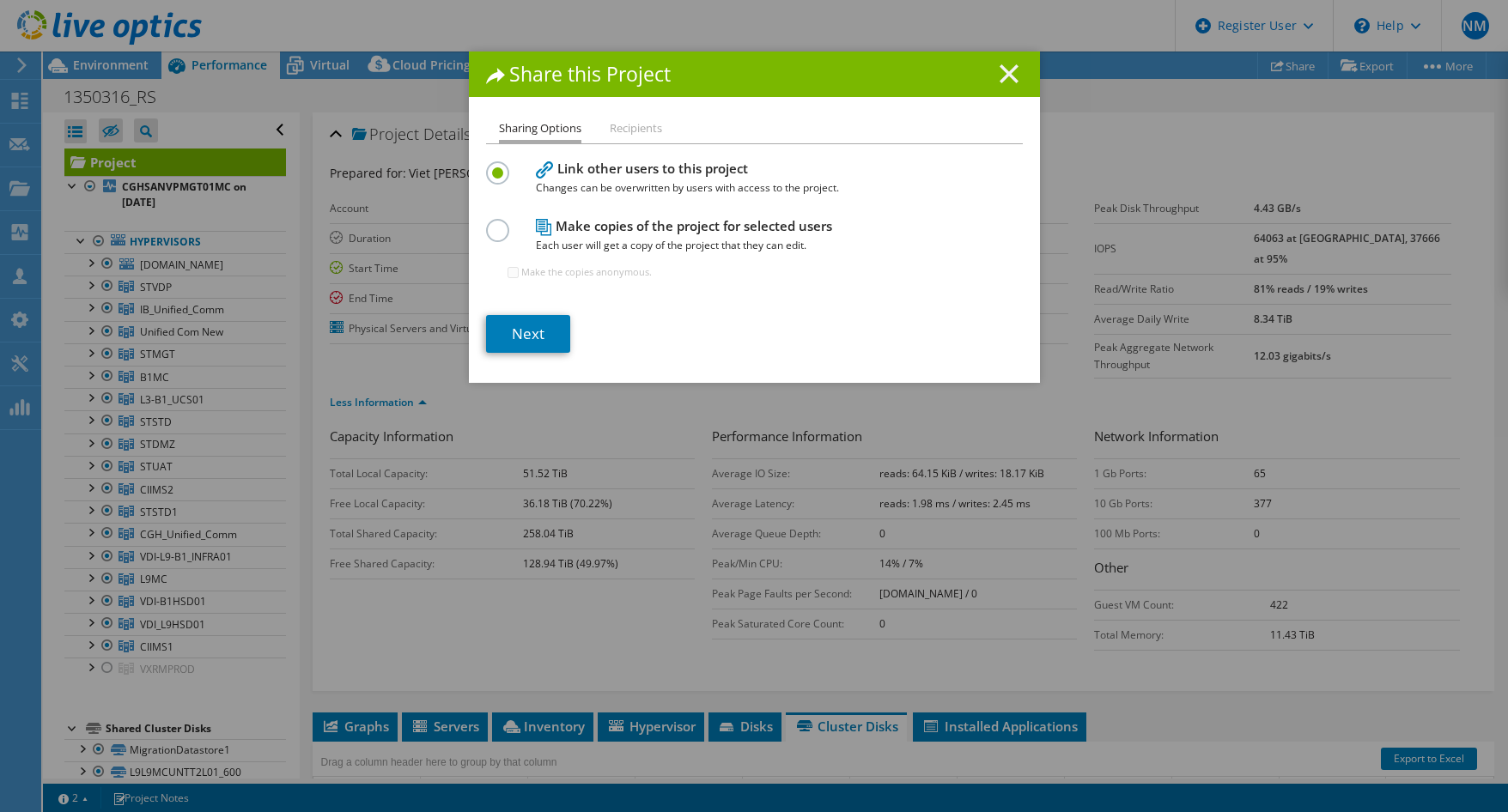 click 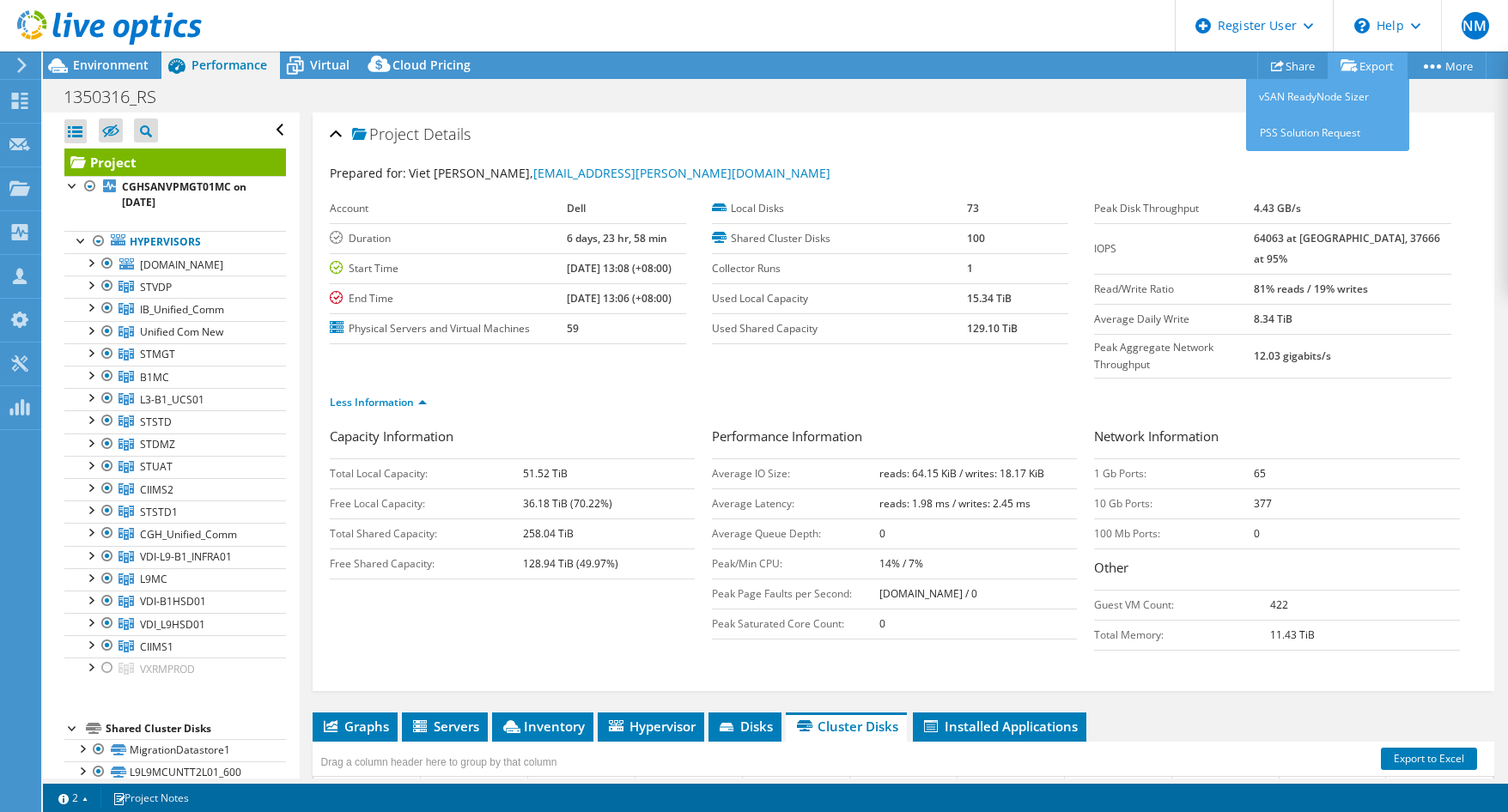 click on "This project has been archived. No changes can be made, and graphs and summary tables are only available at the project level.
Restore
Project Actions
Project Actions
Share
Export
vSAN ReadyNode Sizer" at bounding box center (775, 432) 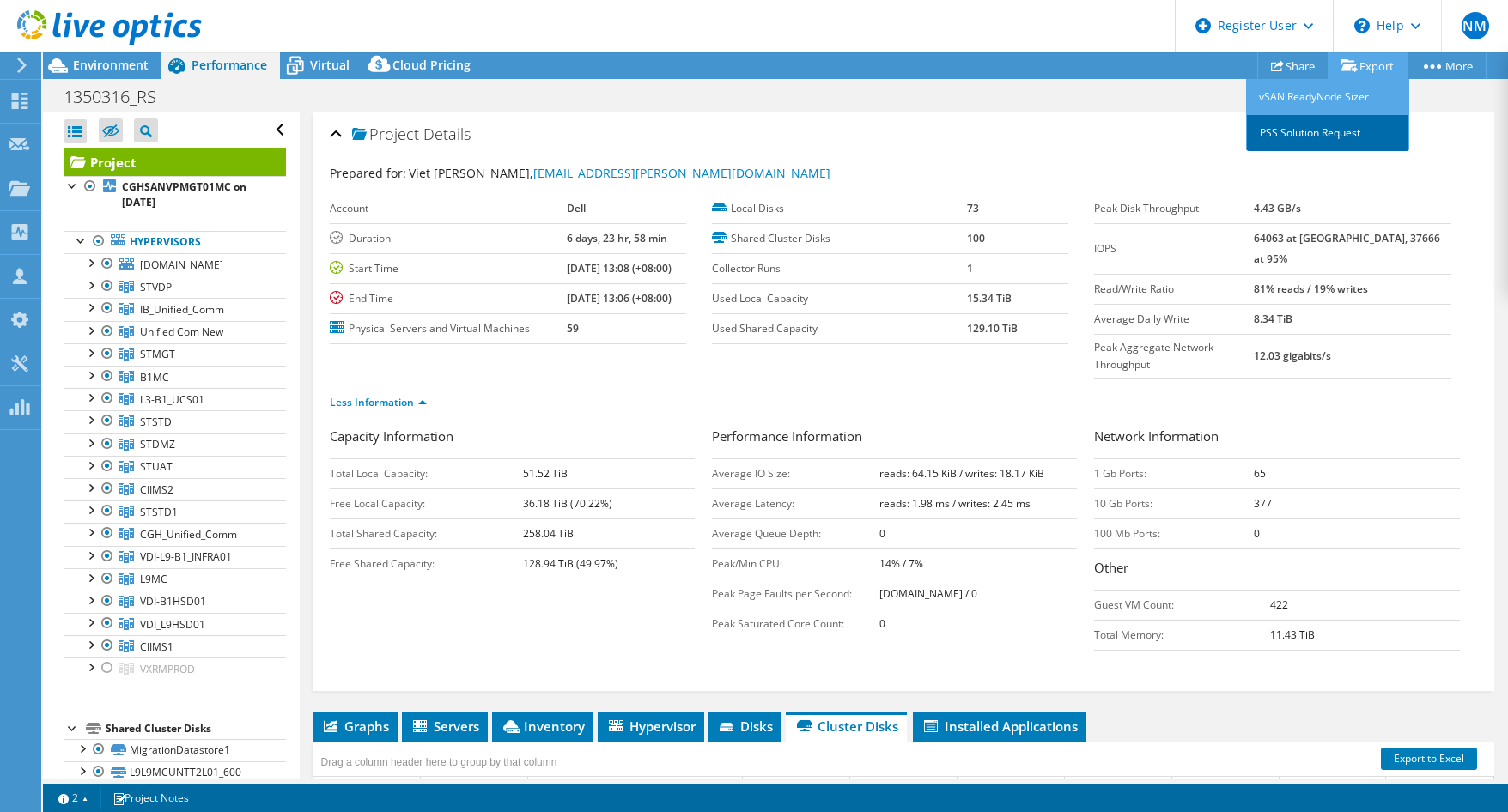 click on "PSS Solution Request" at bounding box center (1328, 133) 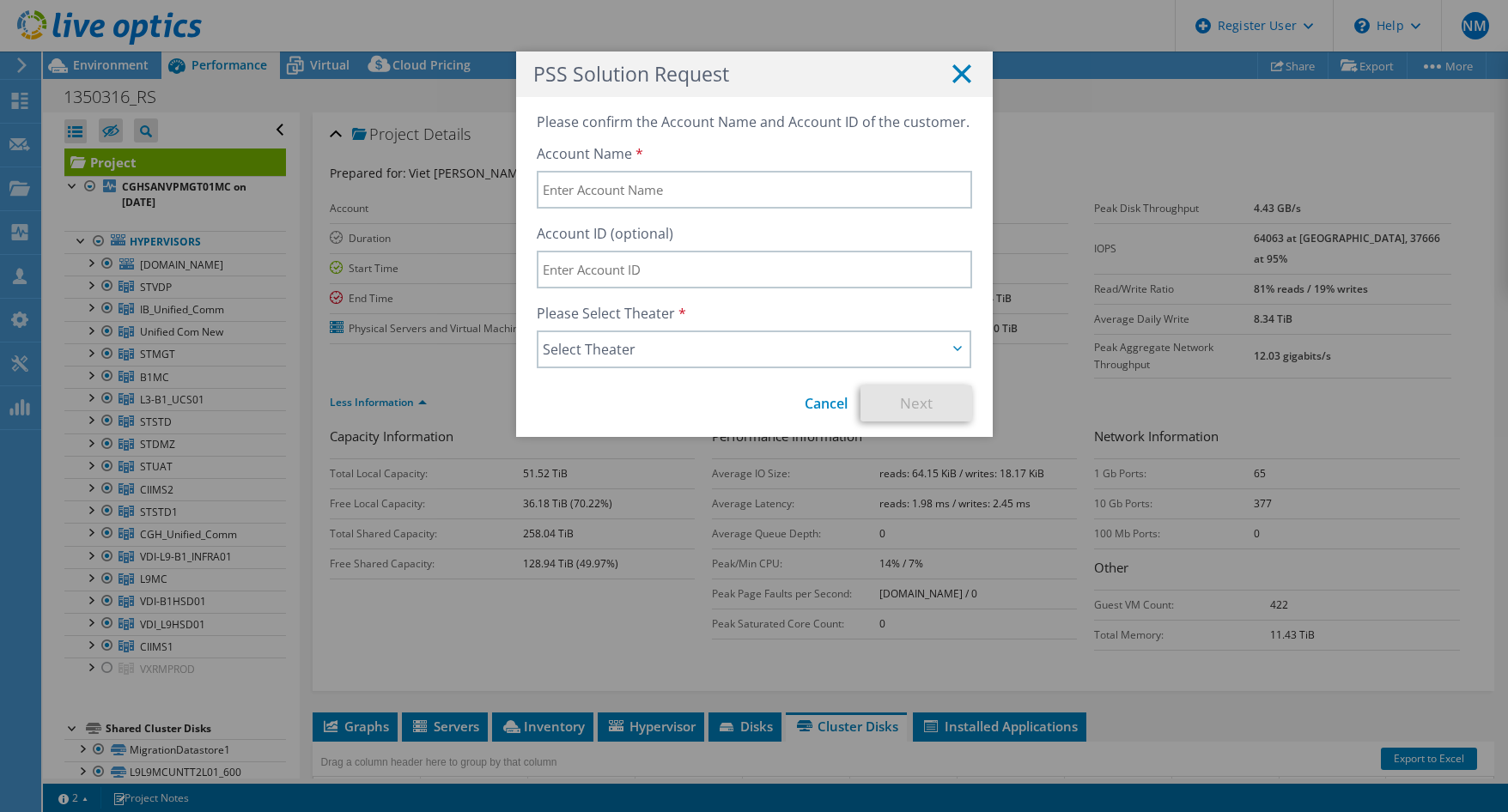 click 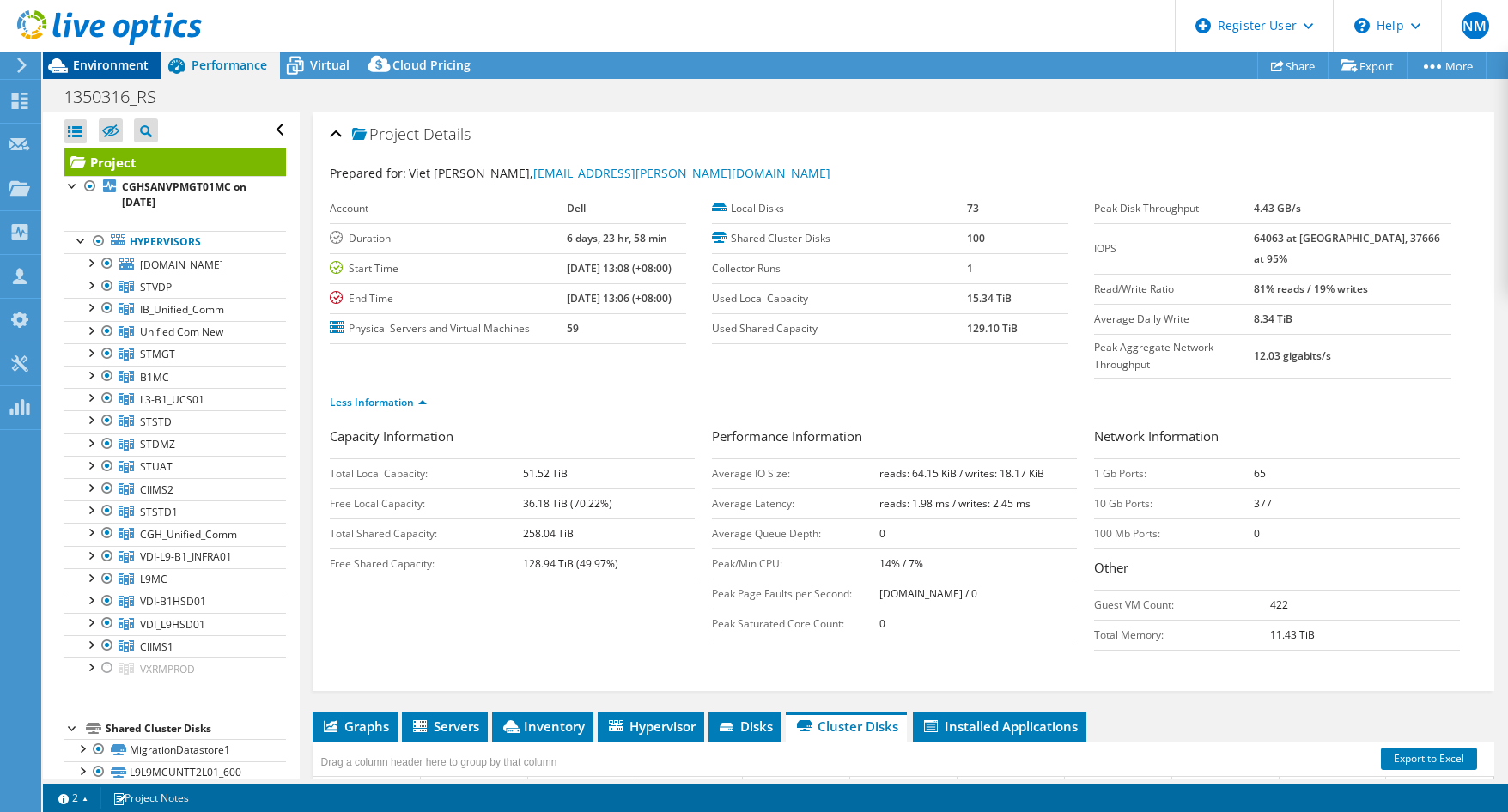 click on "Environment" at bounding box center (111, 64) 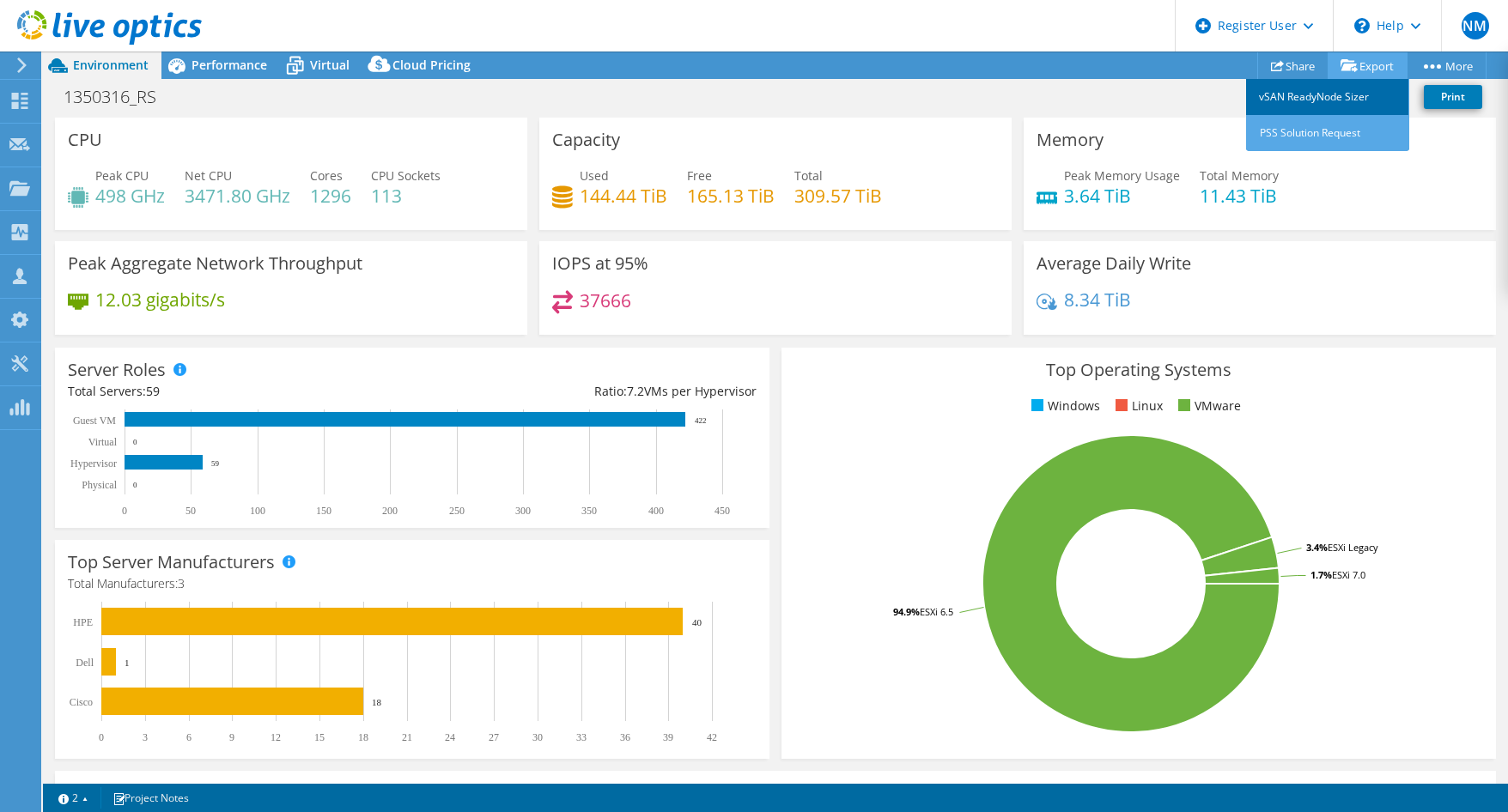 click on "vSAN ReadyNode Sizer" at bounding box center (1328, 97) 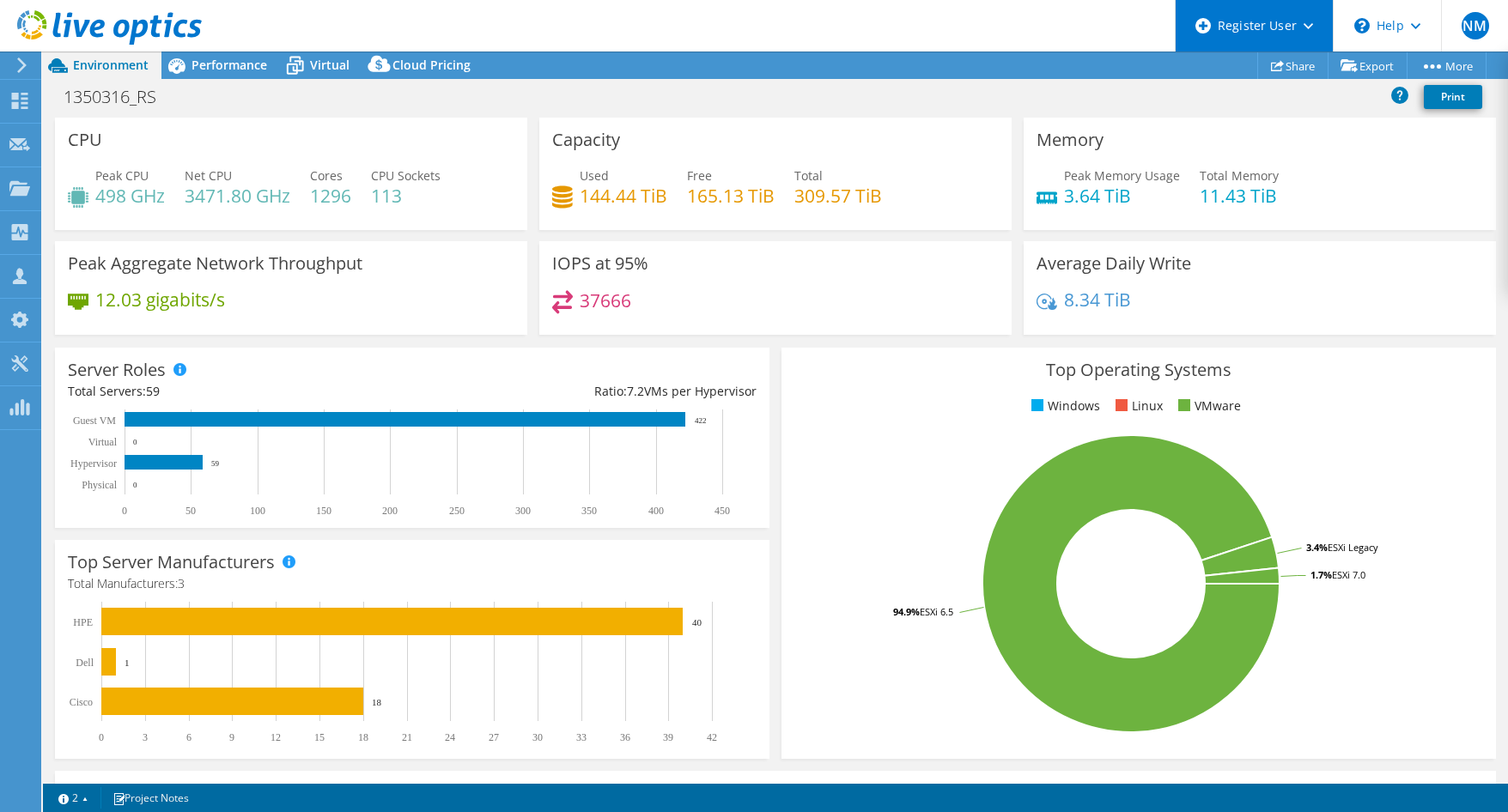 click 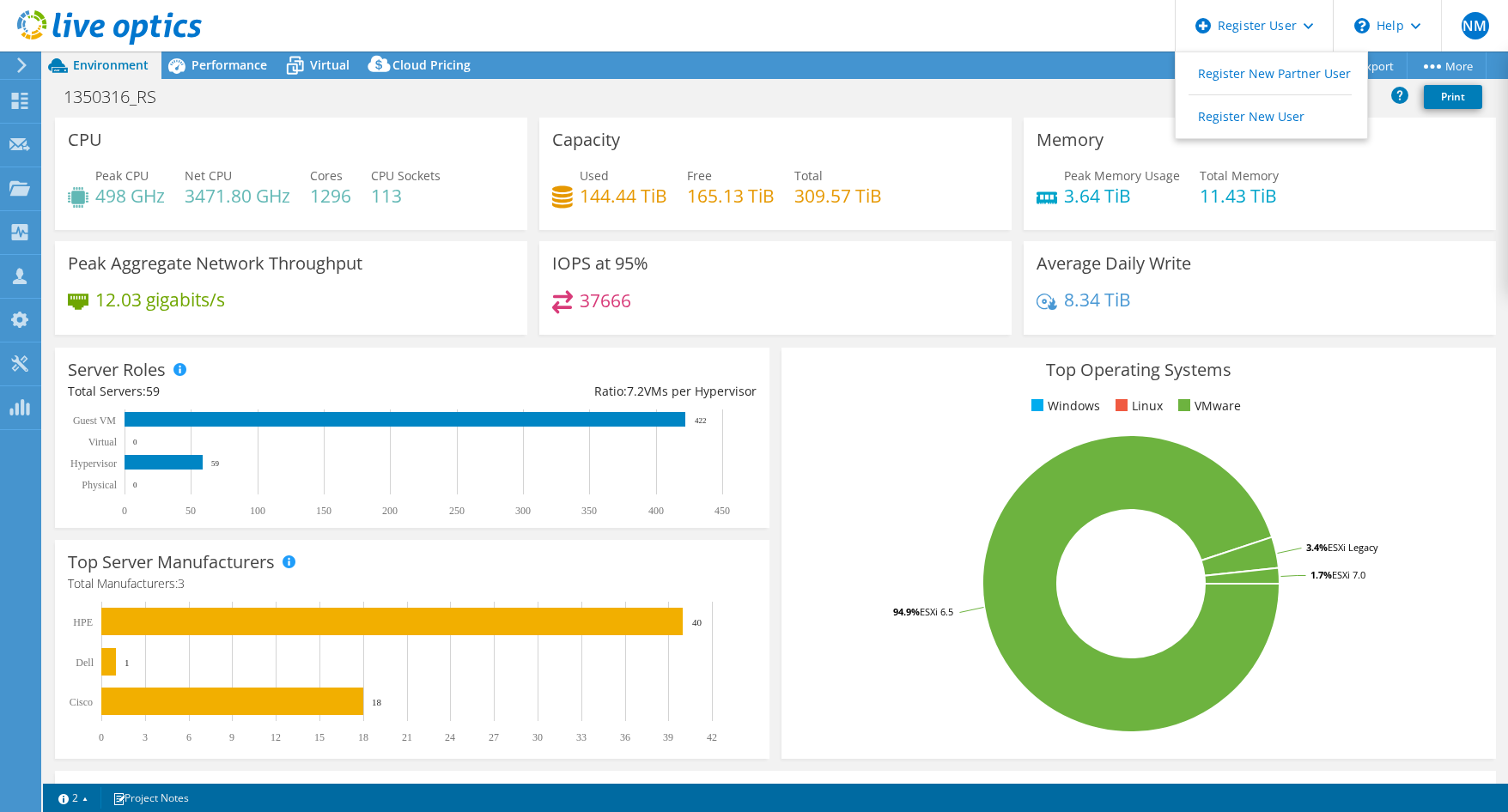 click on "Project Actions
Project Actions
Share
Export
vSAN ReadyNode Sizer
PSS Solution Request" at bounding box center (775, 65) 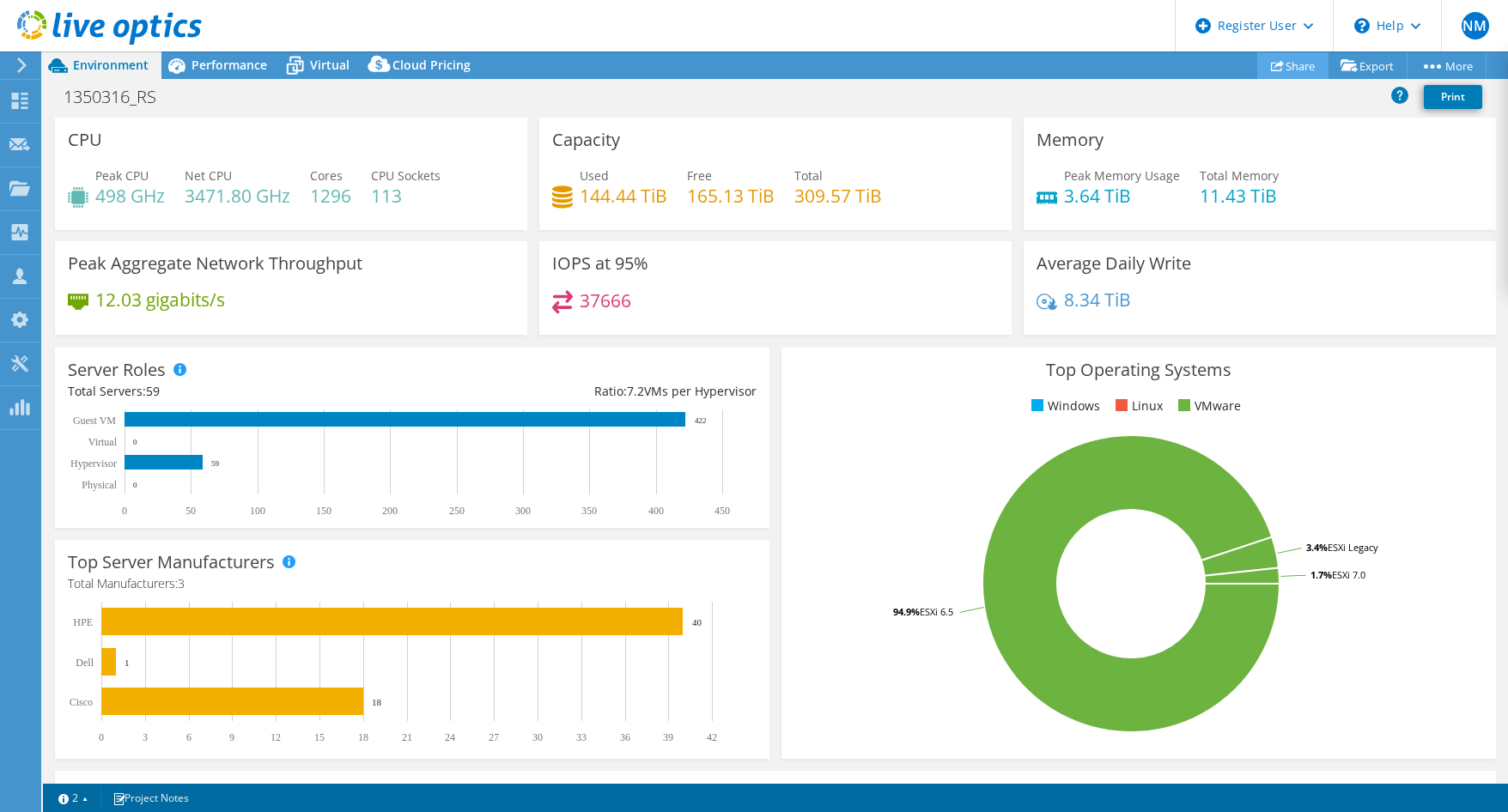 click 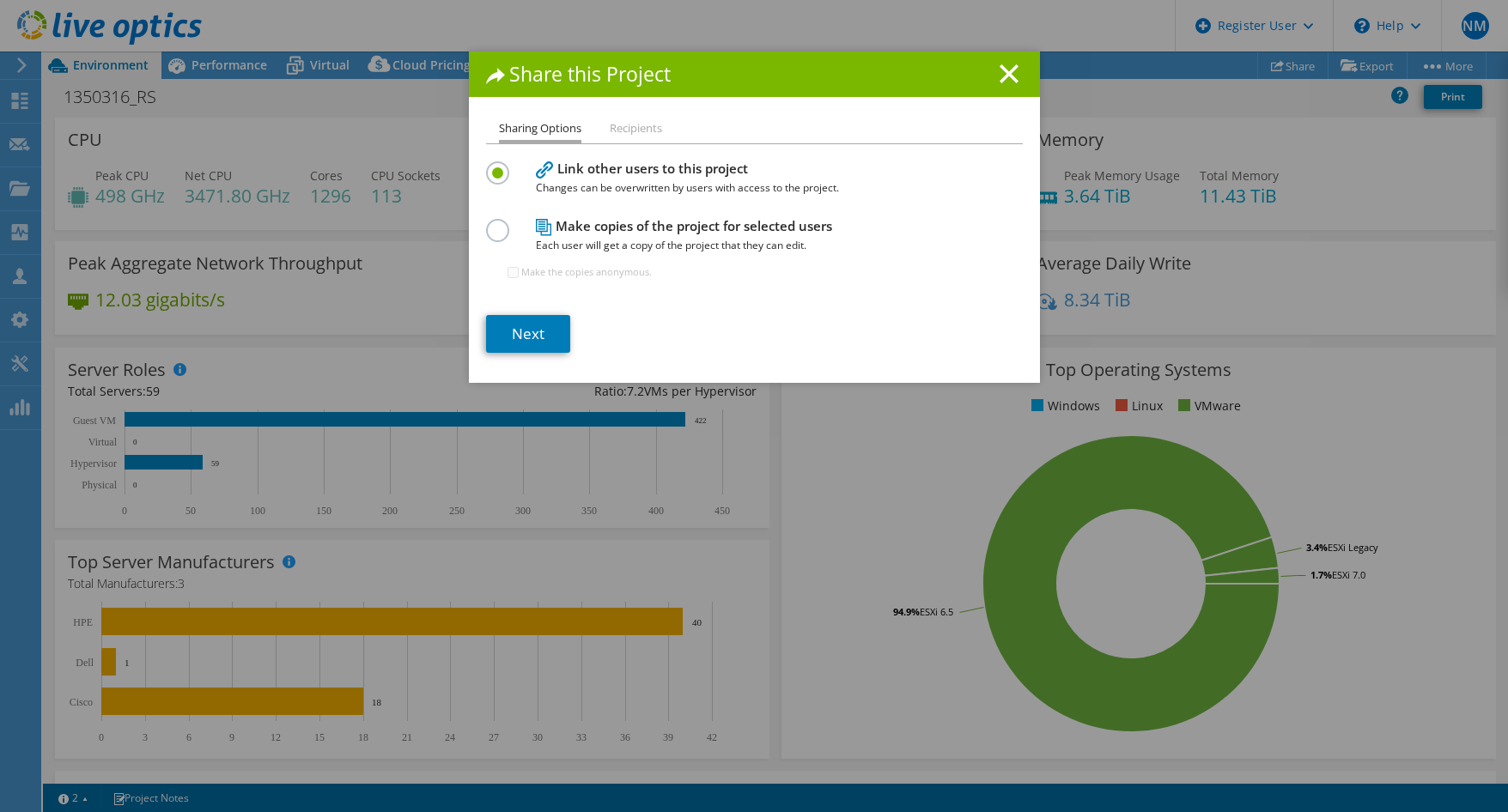 drag, startPoint x: 641, startPoint y: 128, endPoint x: 566, endPoint y: 130, distance: 75.02666 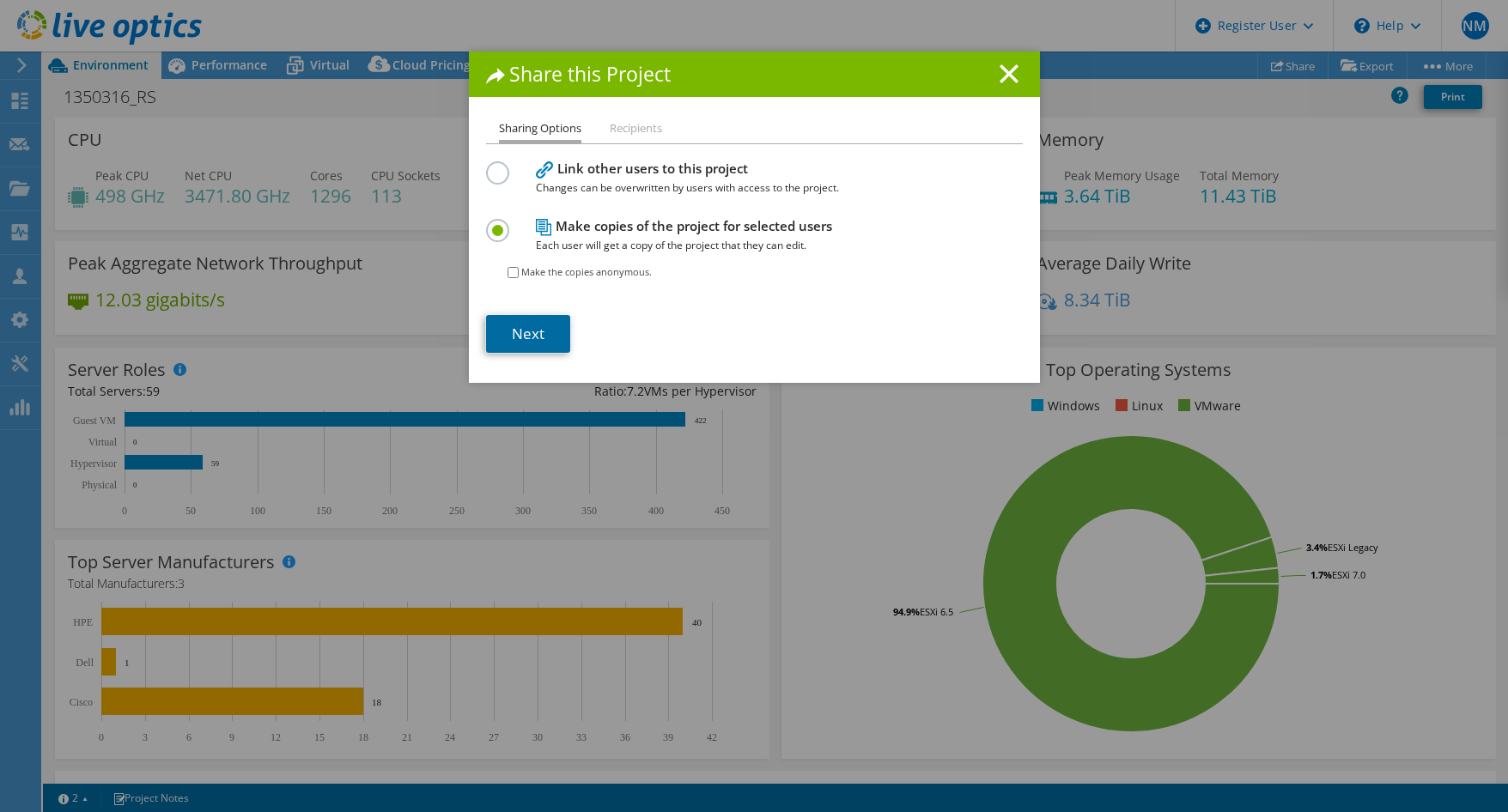 click on "Next" at bounding box center (528, 334) 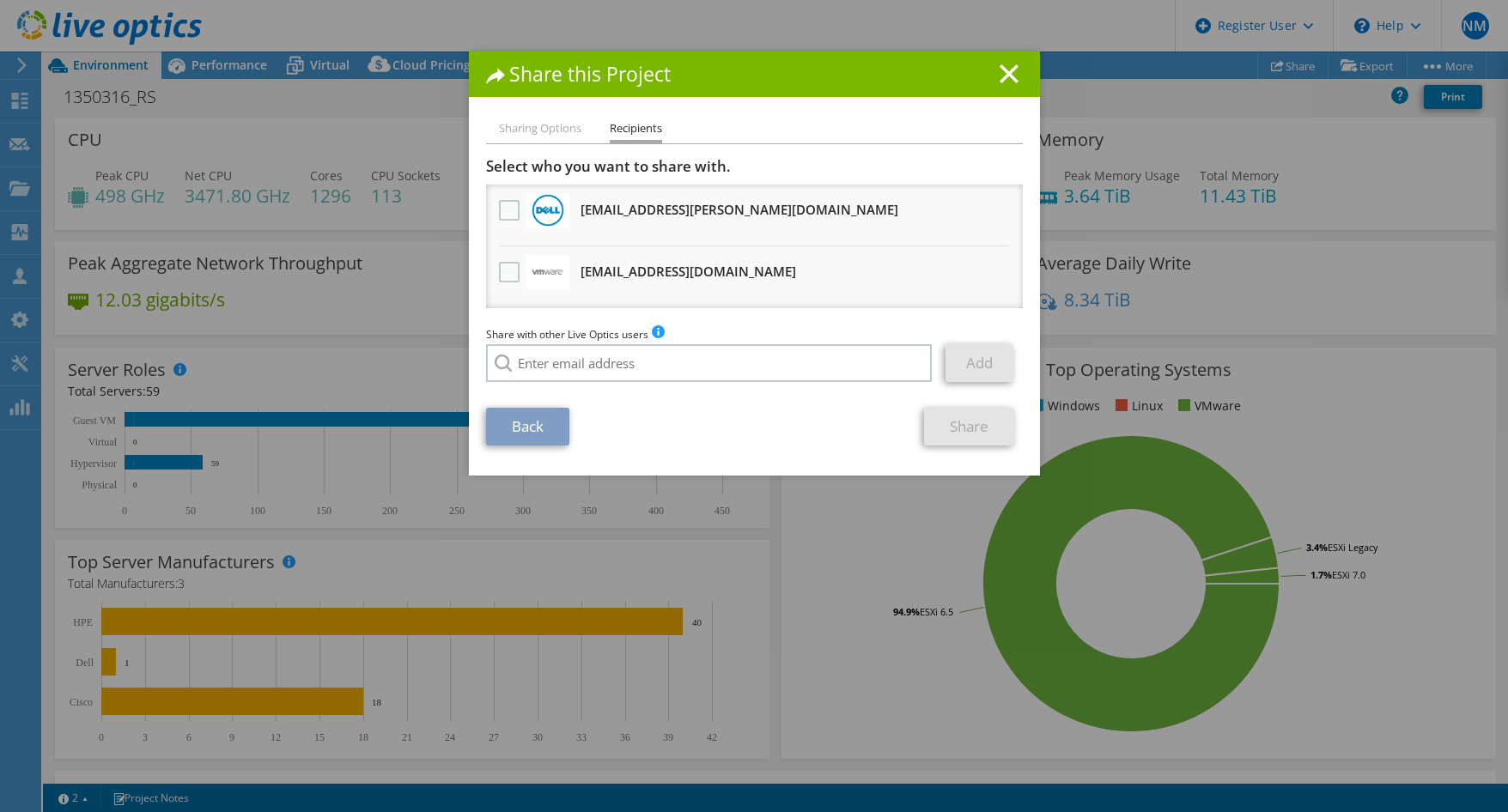 click on "Sharing Options" at bounding box center (540, 129) 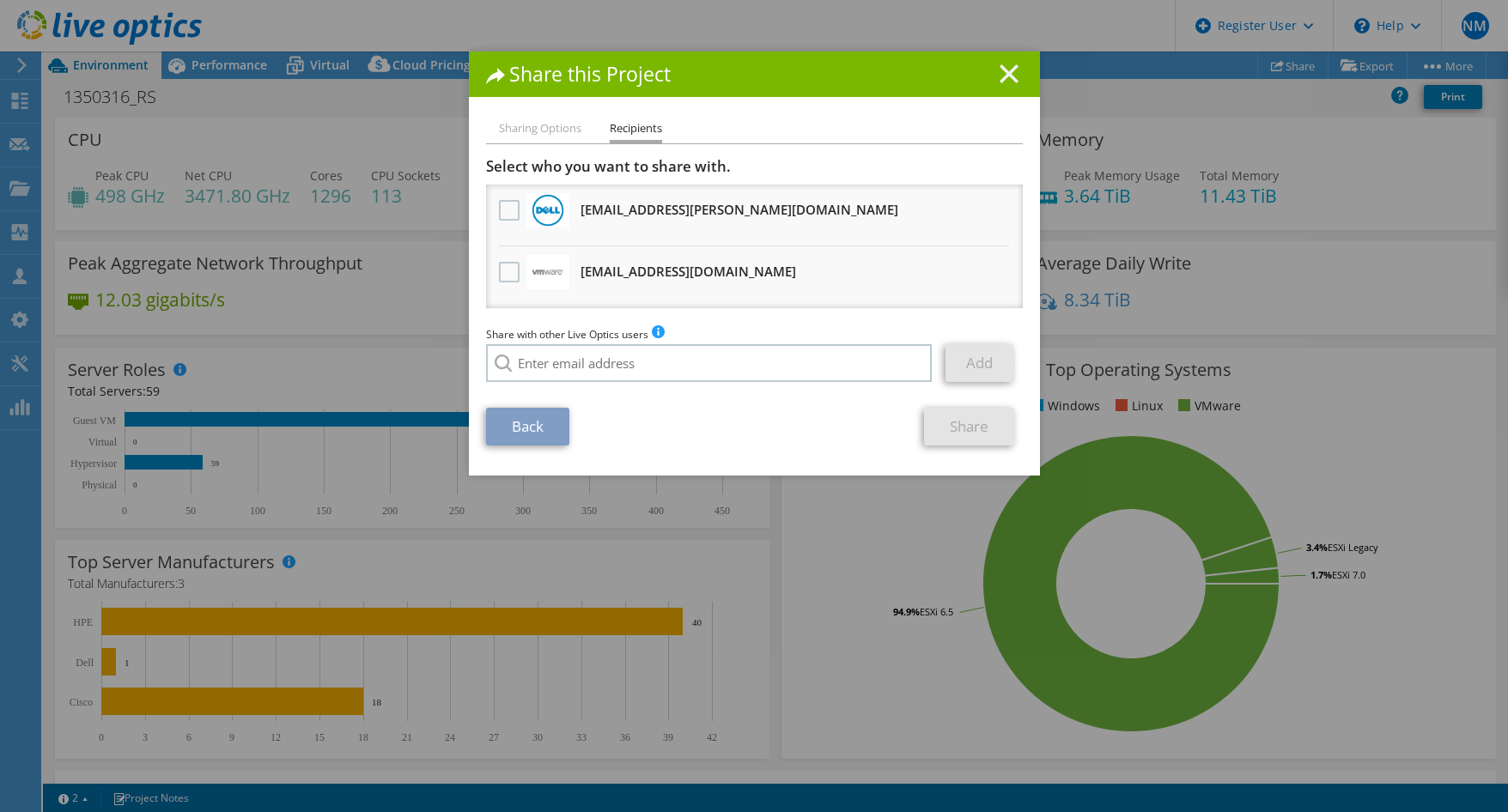 click 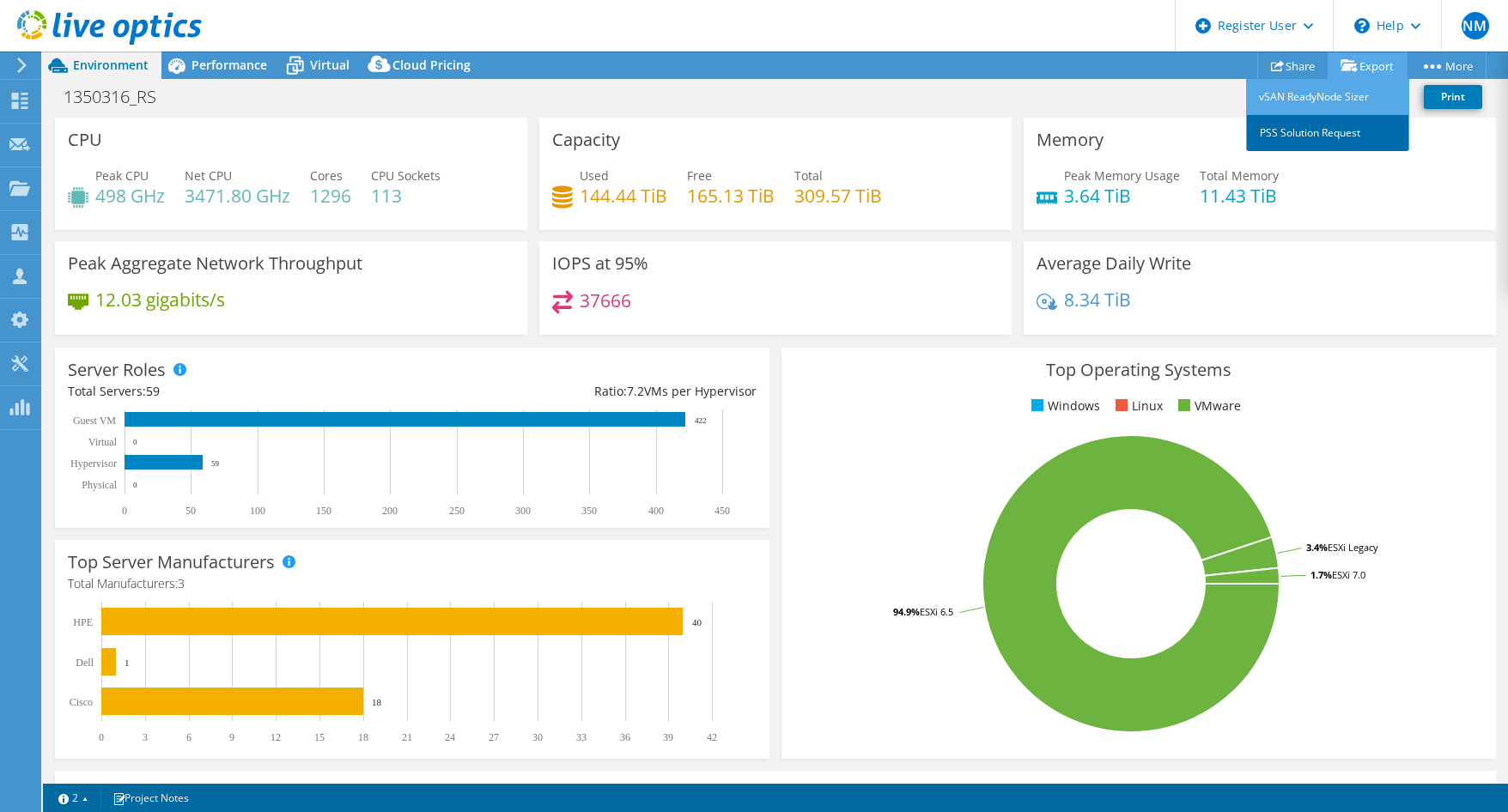 click on "PSS Solution Request" at bounding box center [1328, 133] 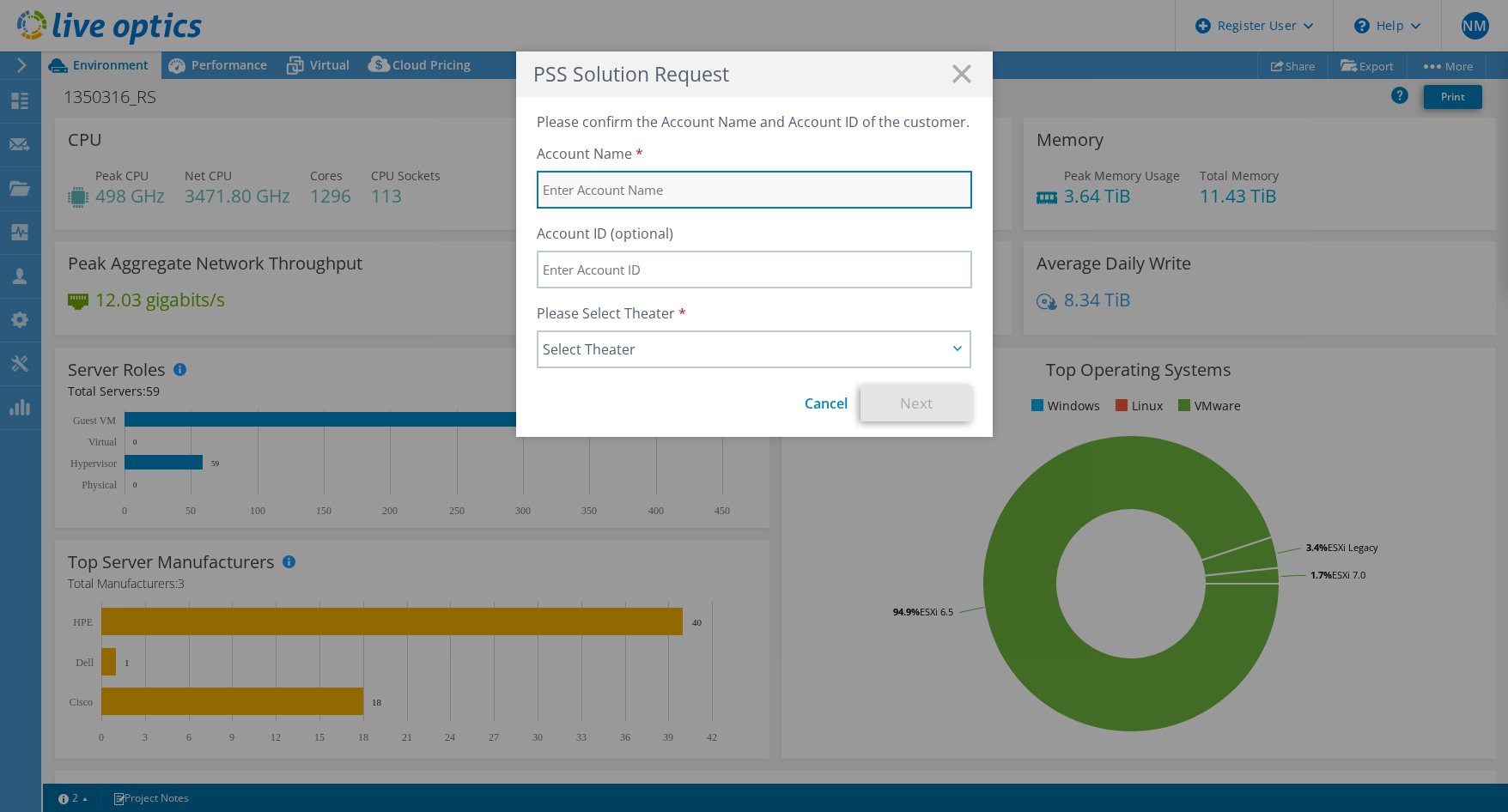 click at bounding box center [754, 190] 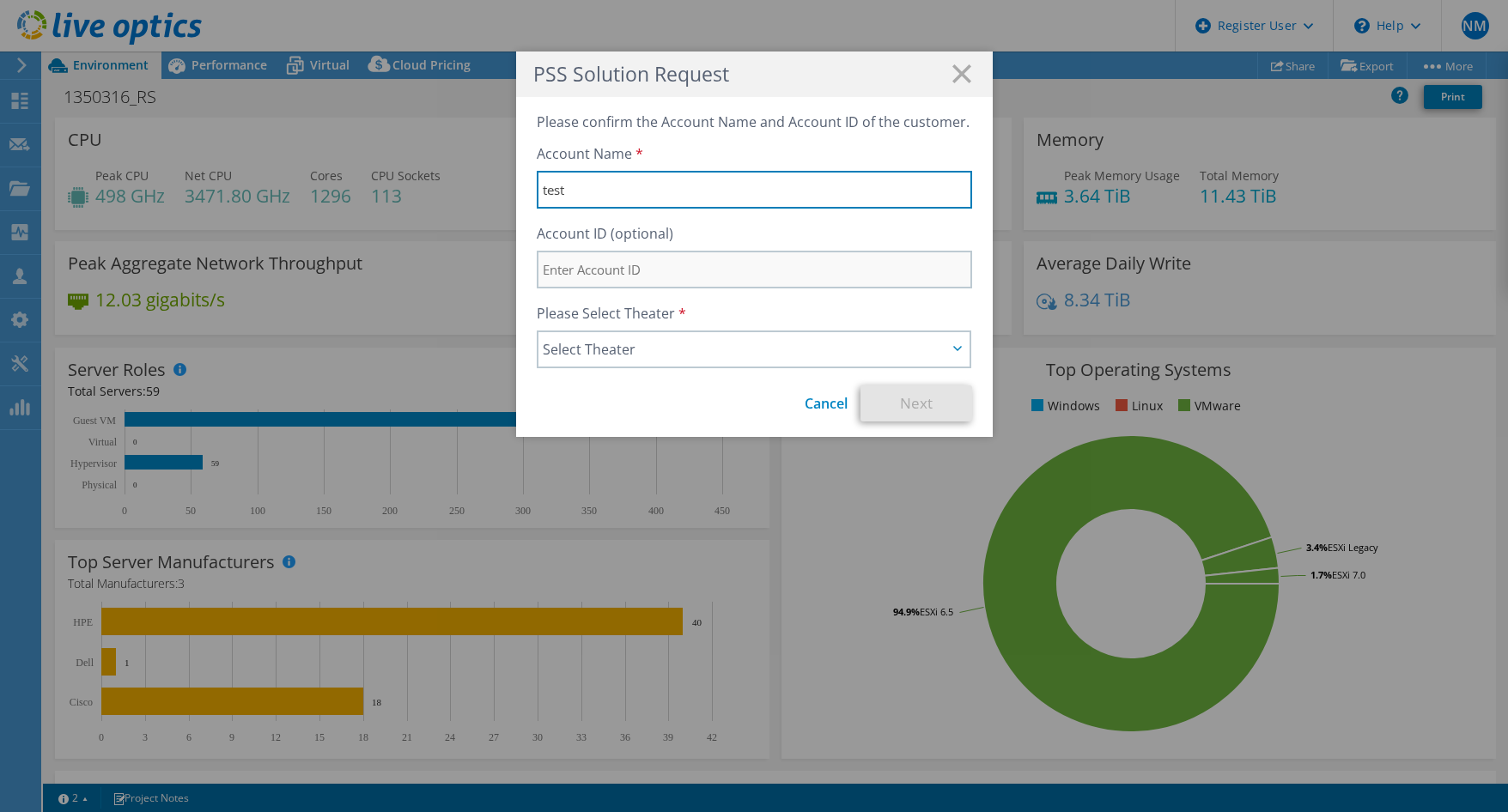 type on "test" 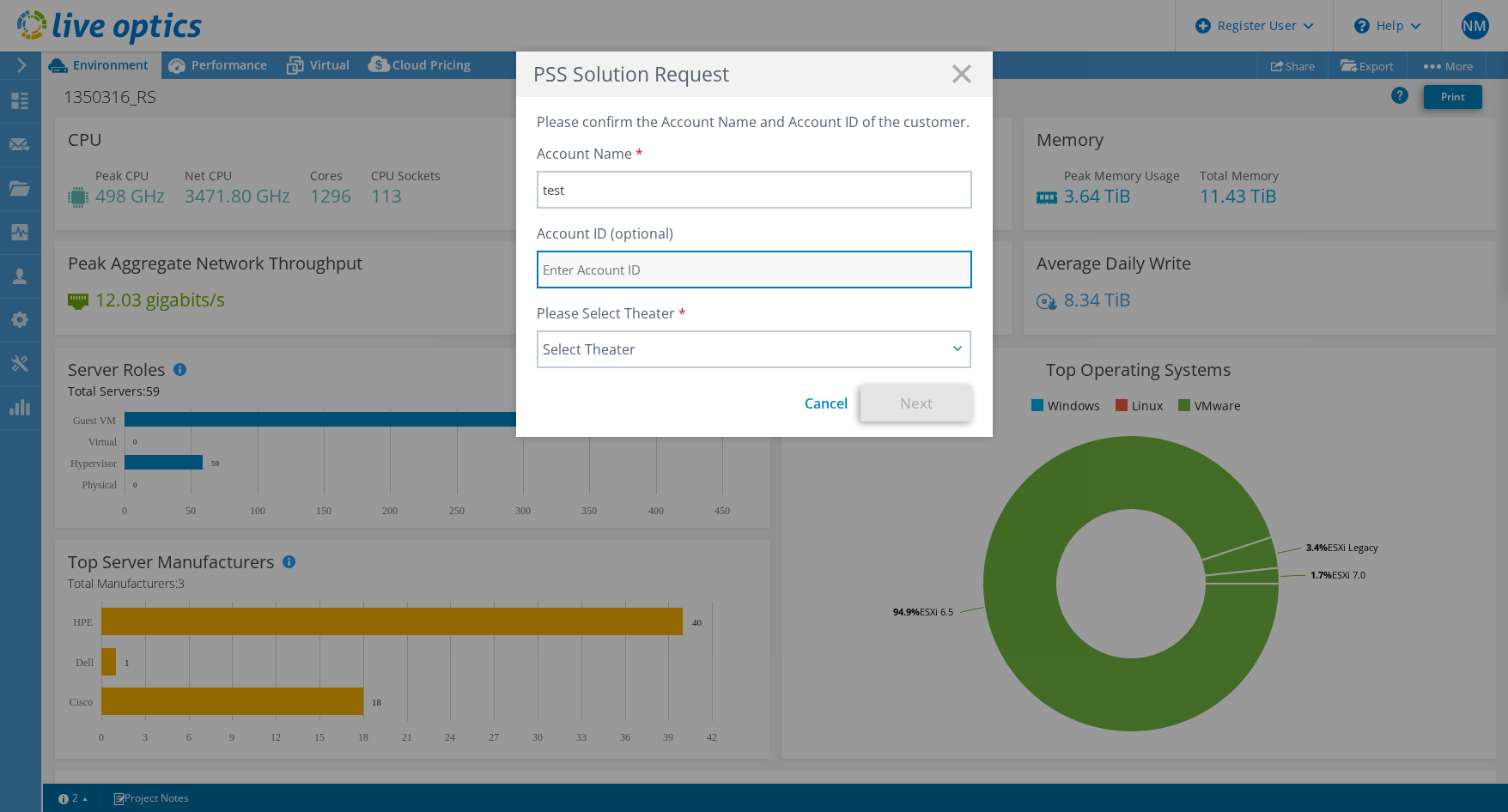 click at bounding box center (754, 270) 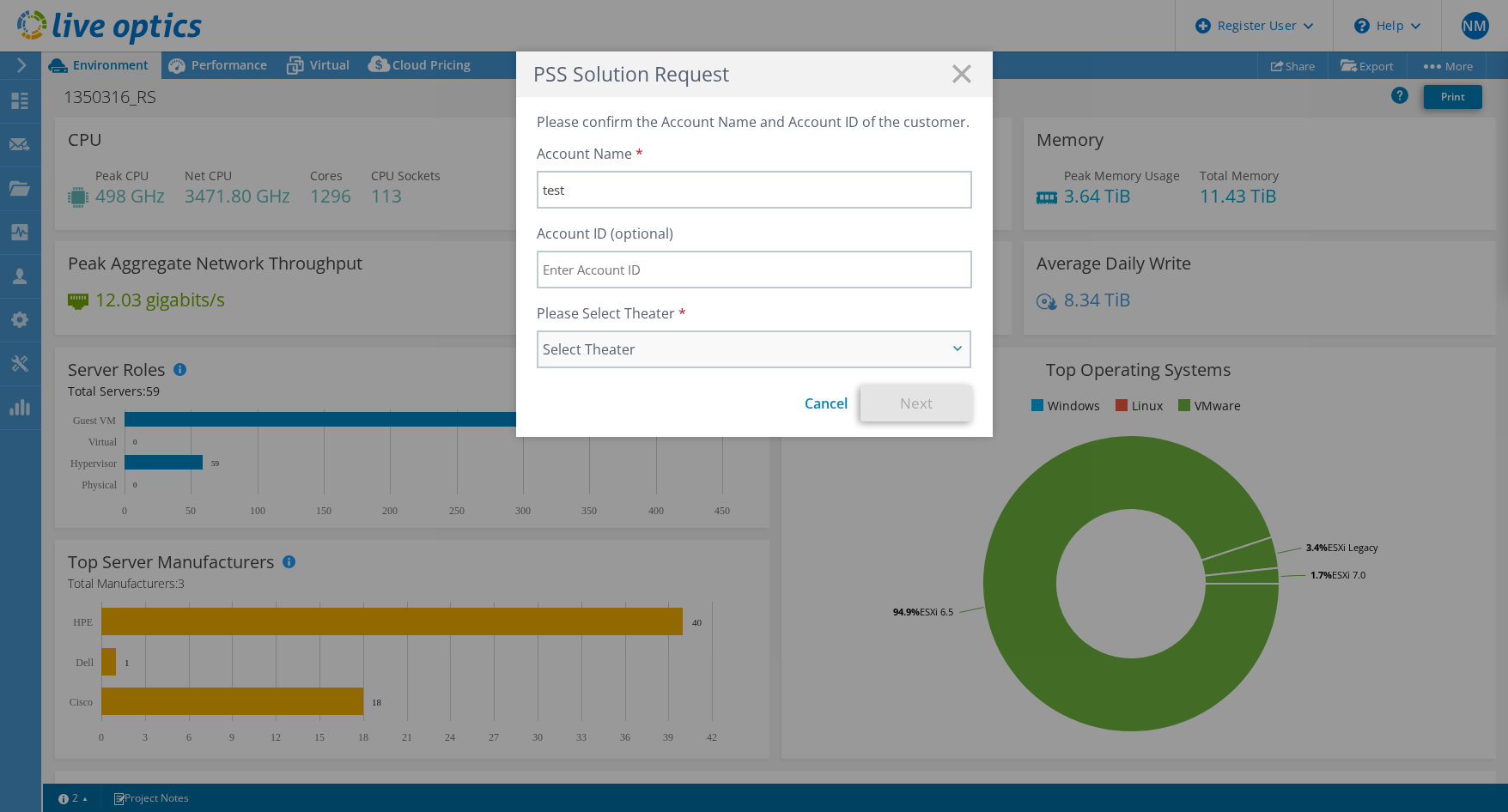 click on "Select Theater" at bounding box center (745, 349) 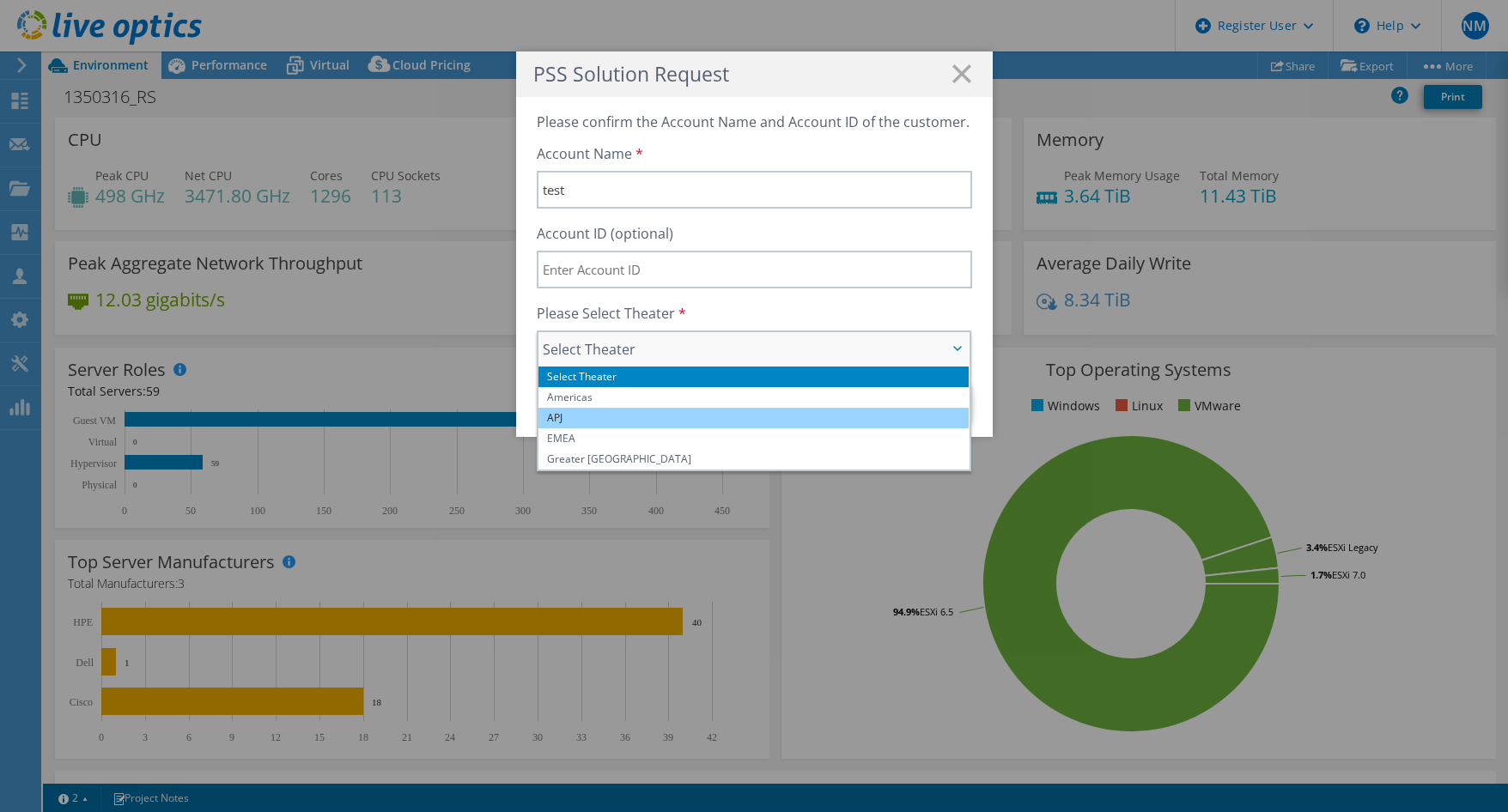 click on "APJ" at bounding box center (754, 418) 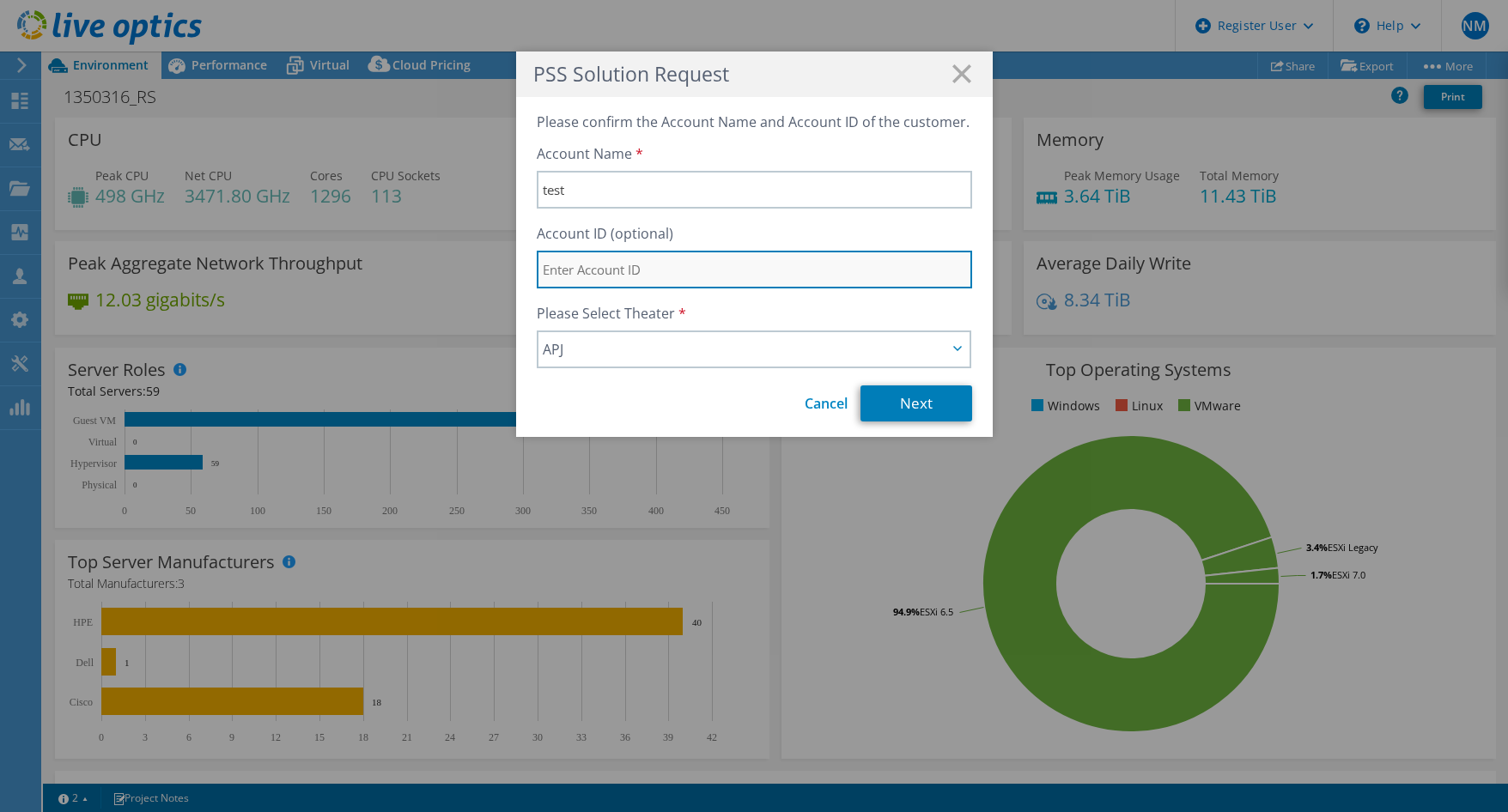 click at bounding box center (754, 270) 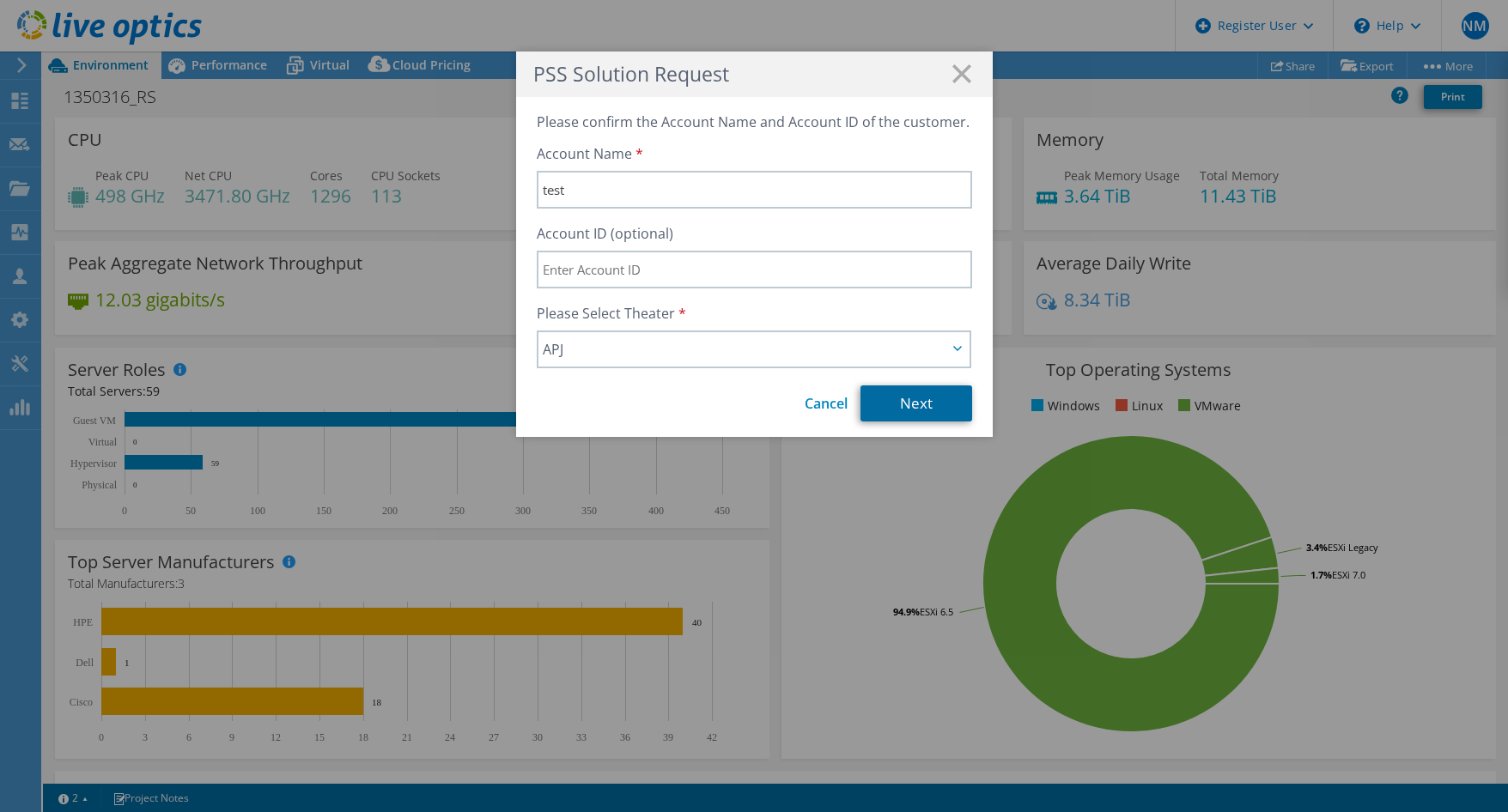 click on "Next" at bounding box center [916, 403] 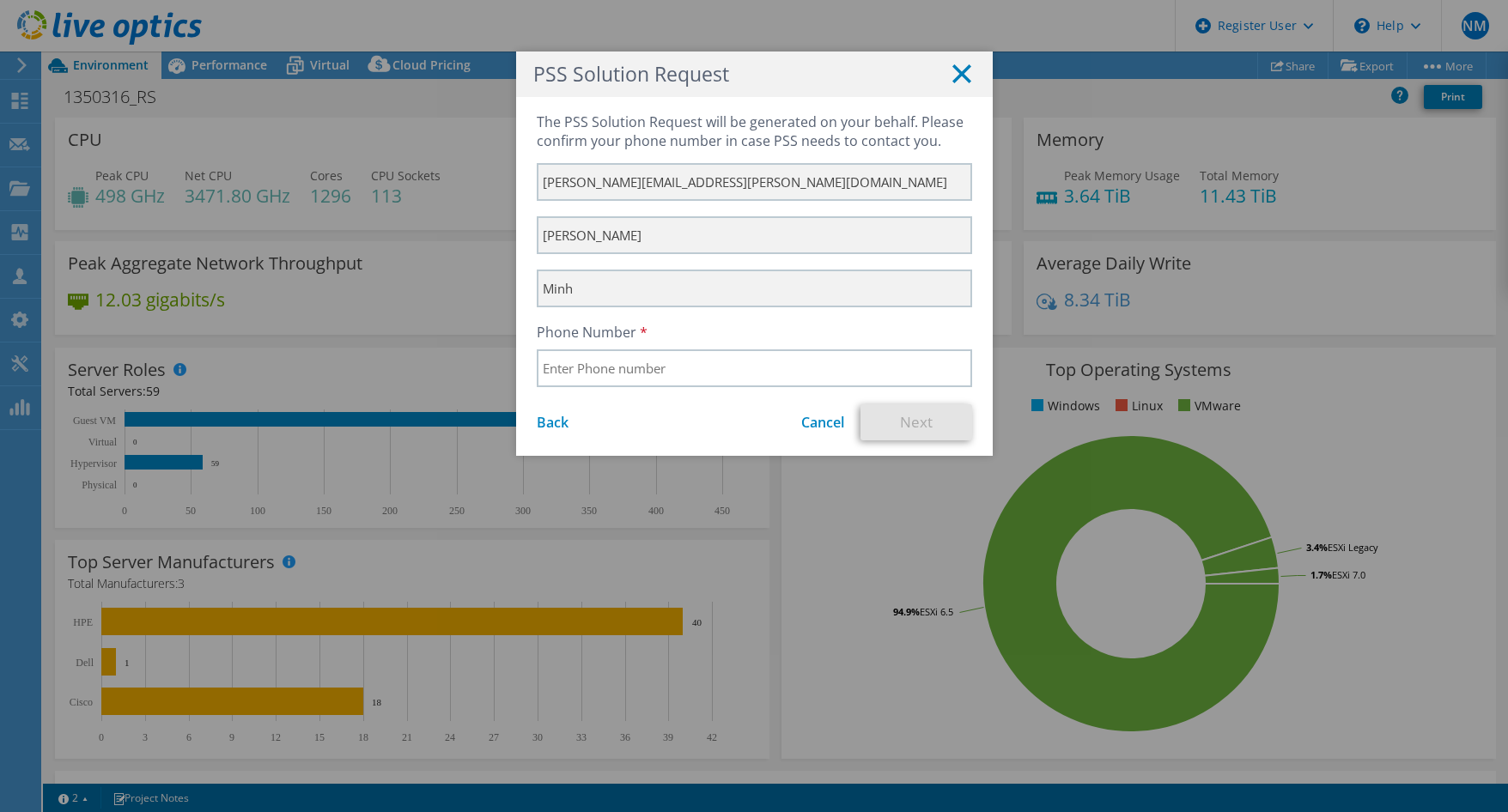 click 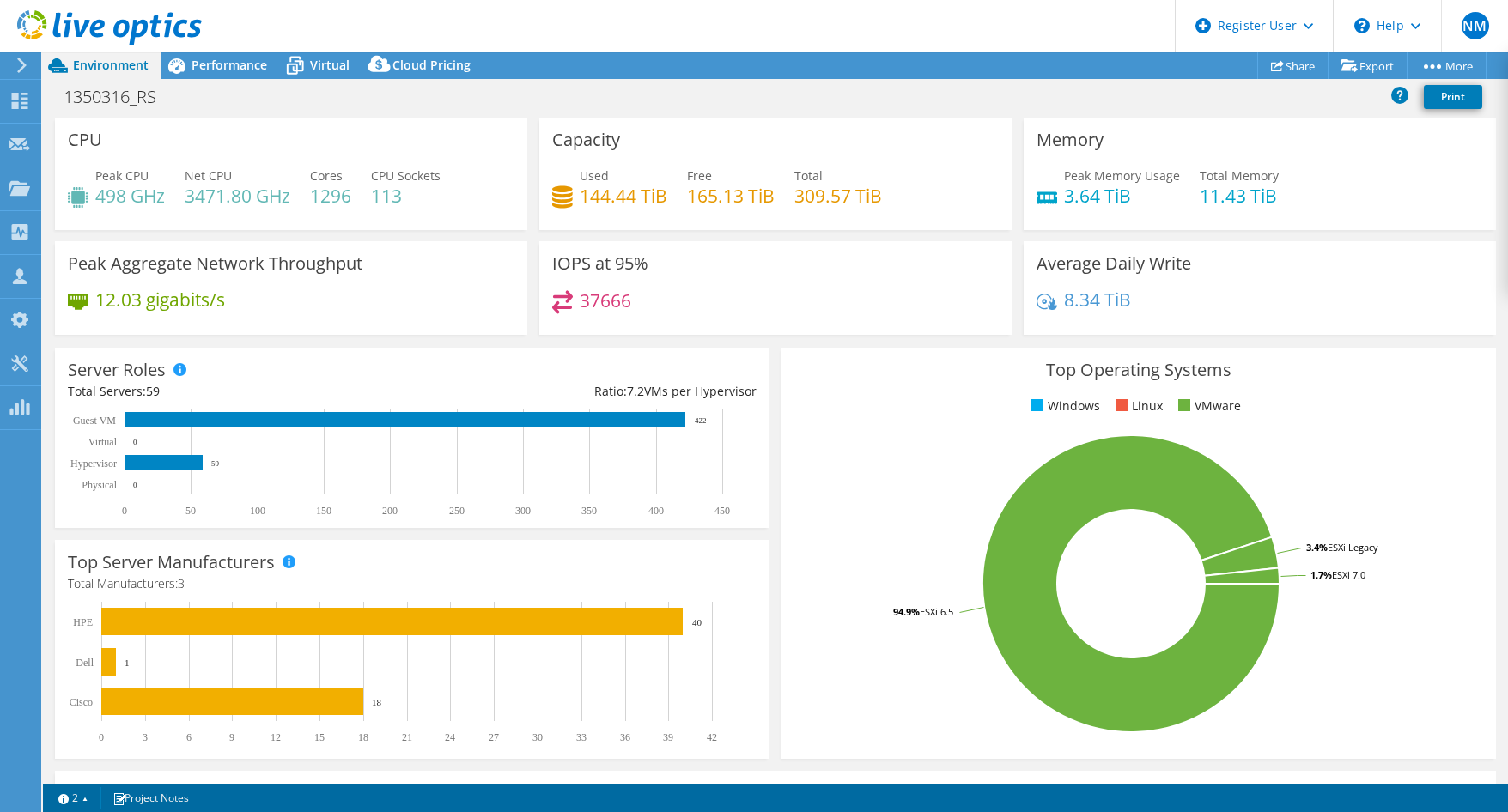 click on "Environment" at bounding box center (111, 64) 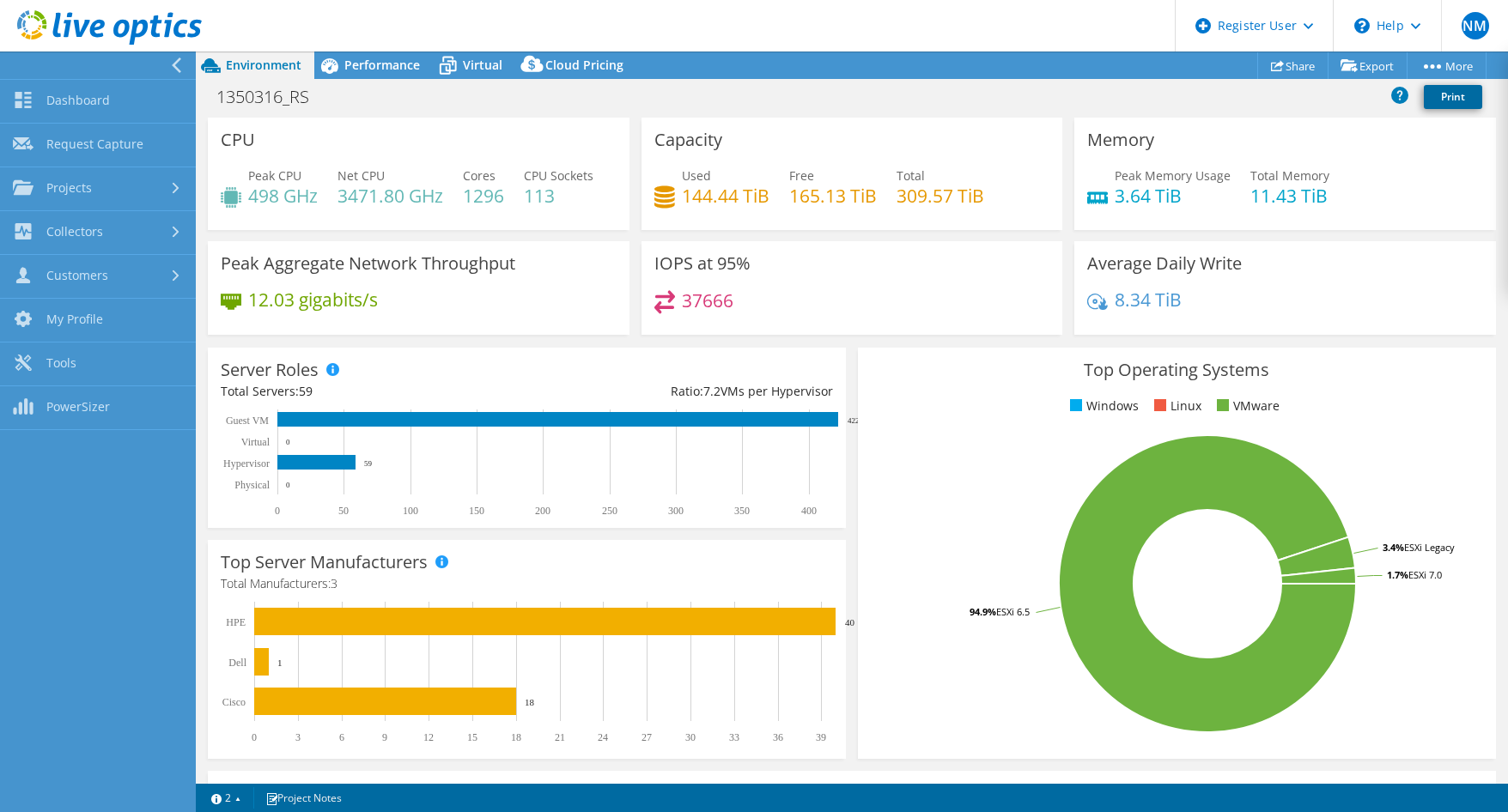 click on "Print" at bounding box center [1453, 97] 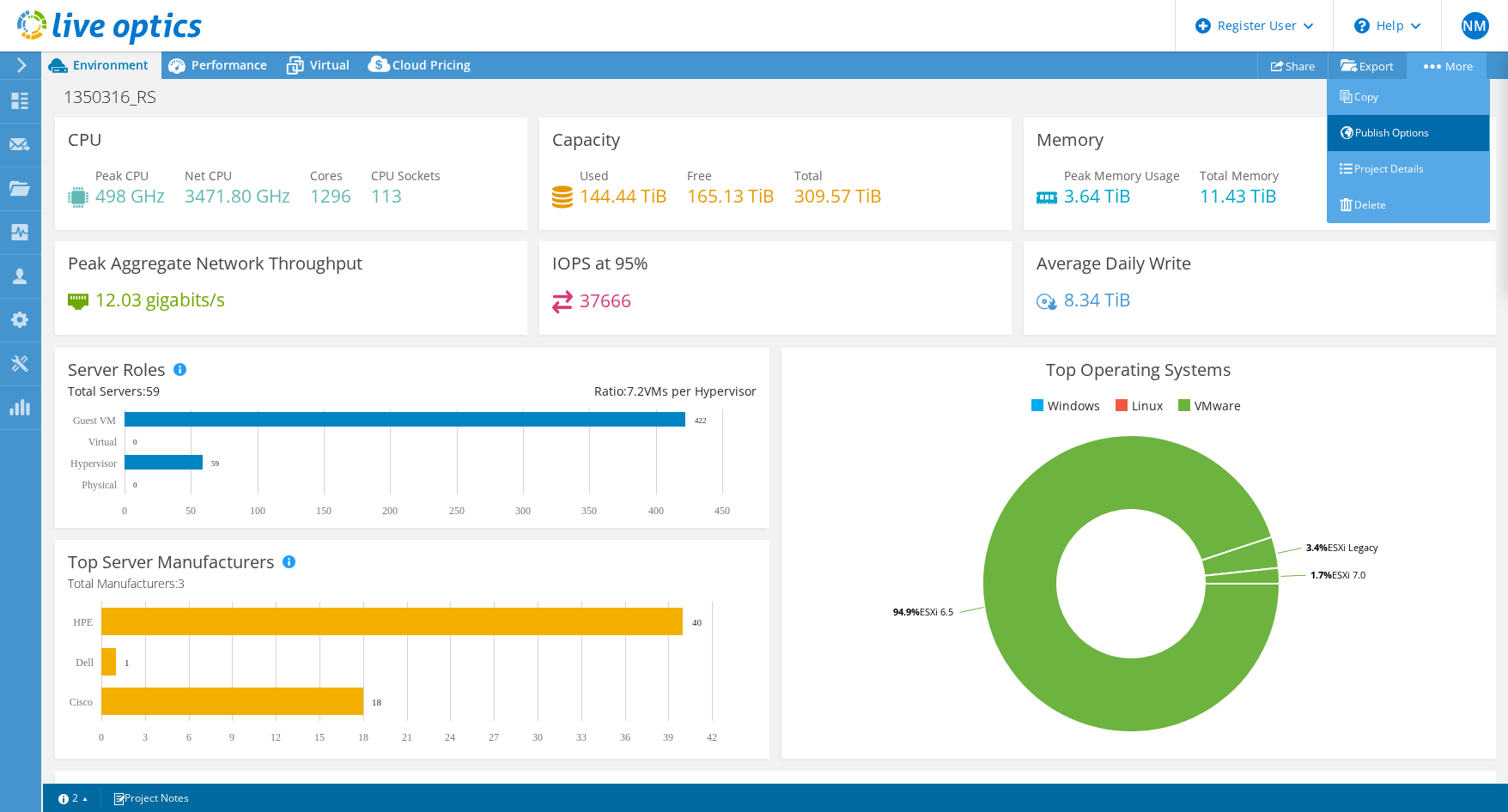 click on "Publish Options" at bounding box center (1408, 133) 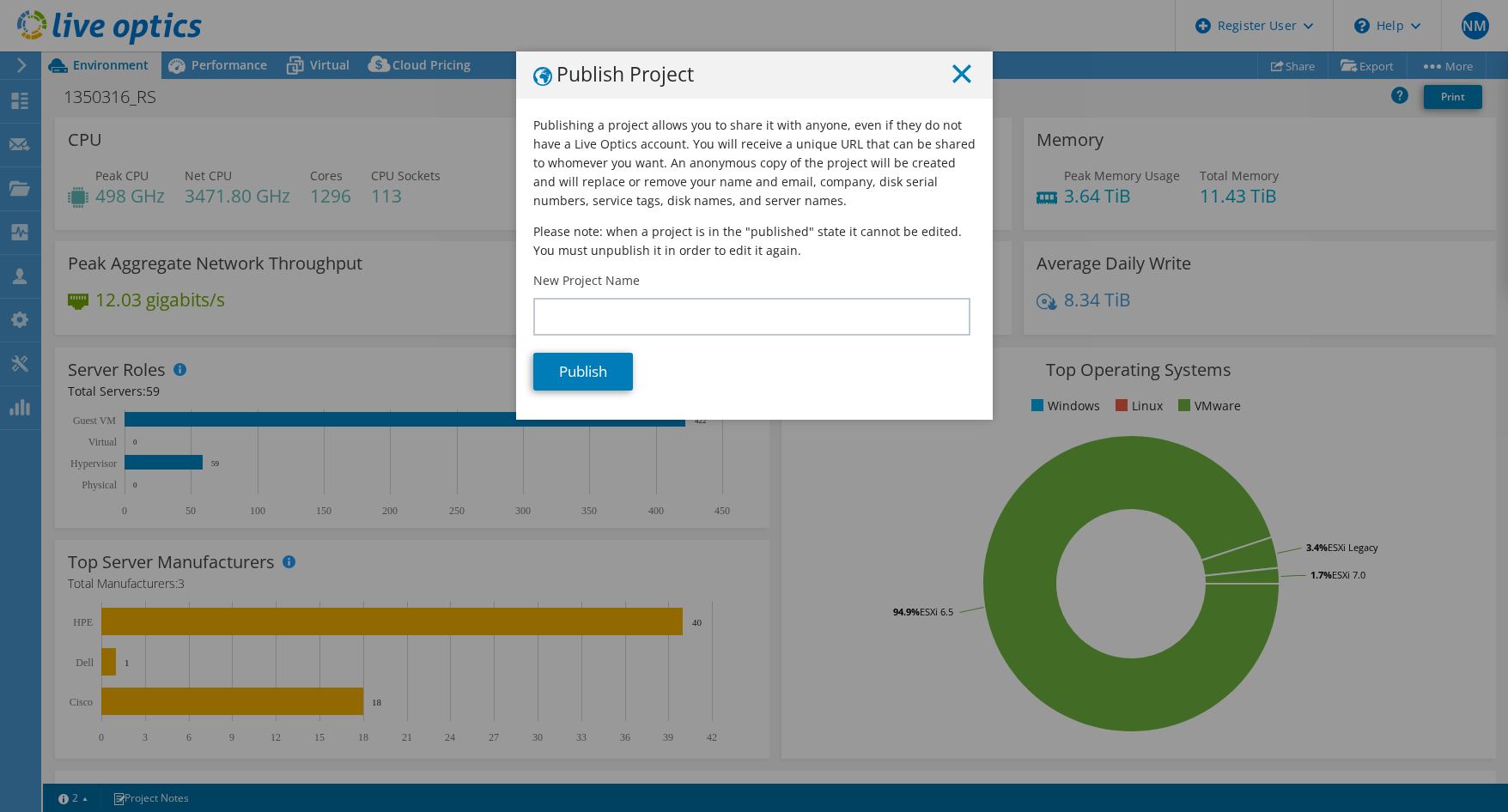 click 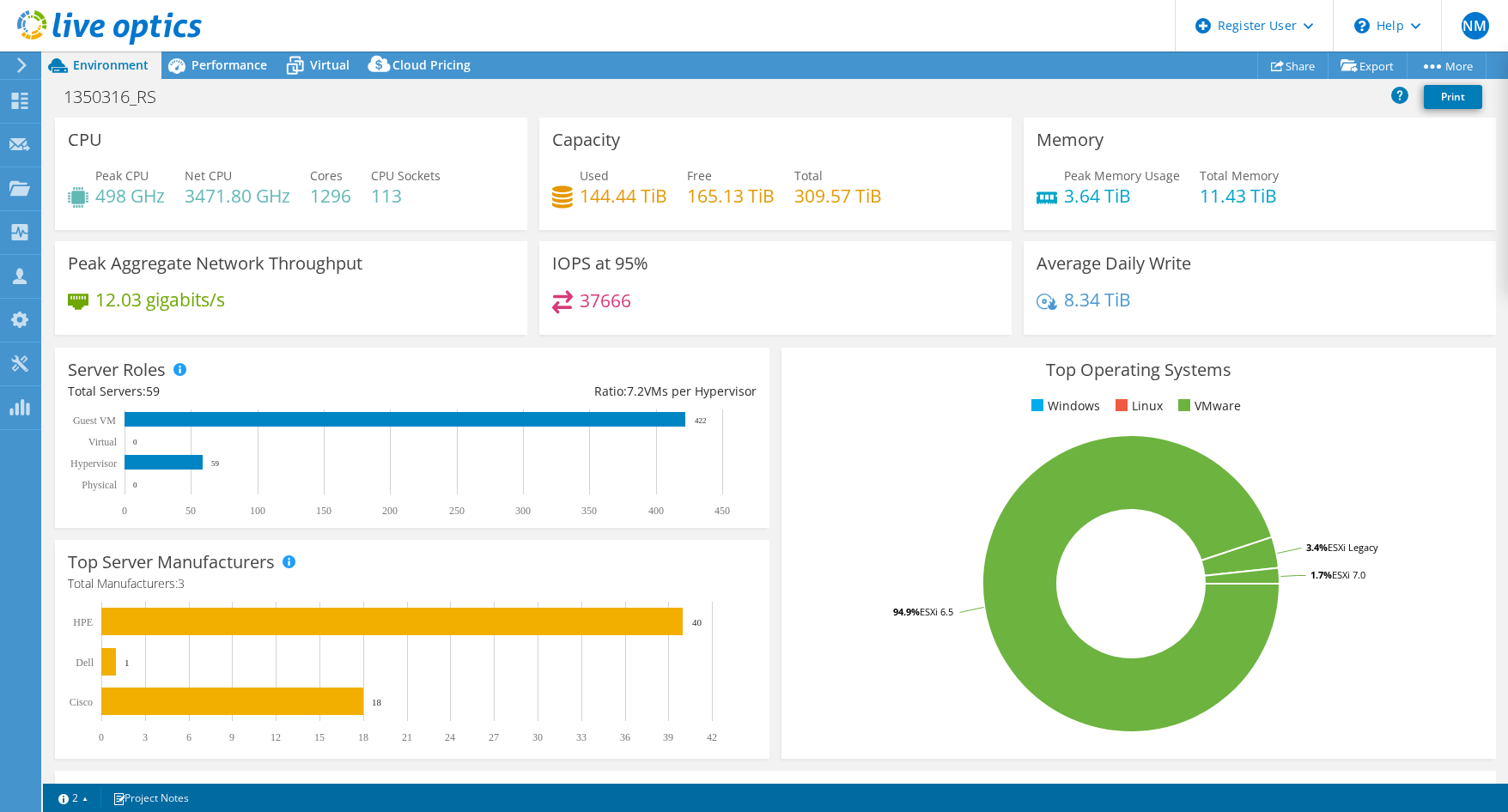 click 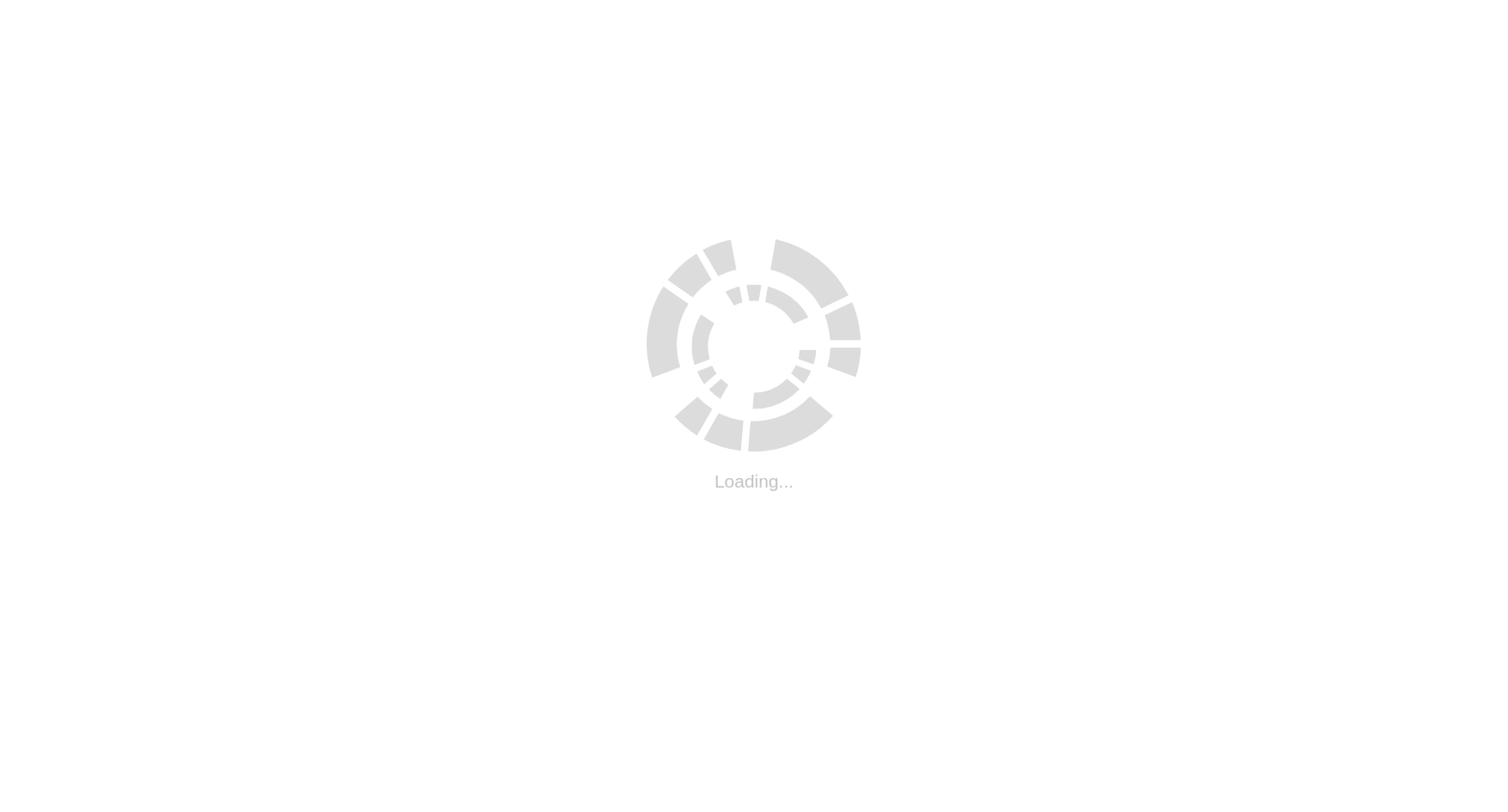 scroll, scrollTop: 0, scrollLeft: 0, axis: both 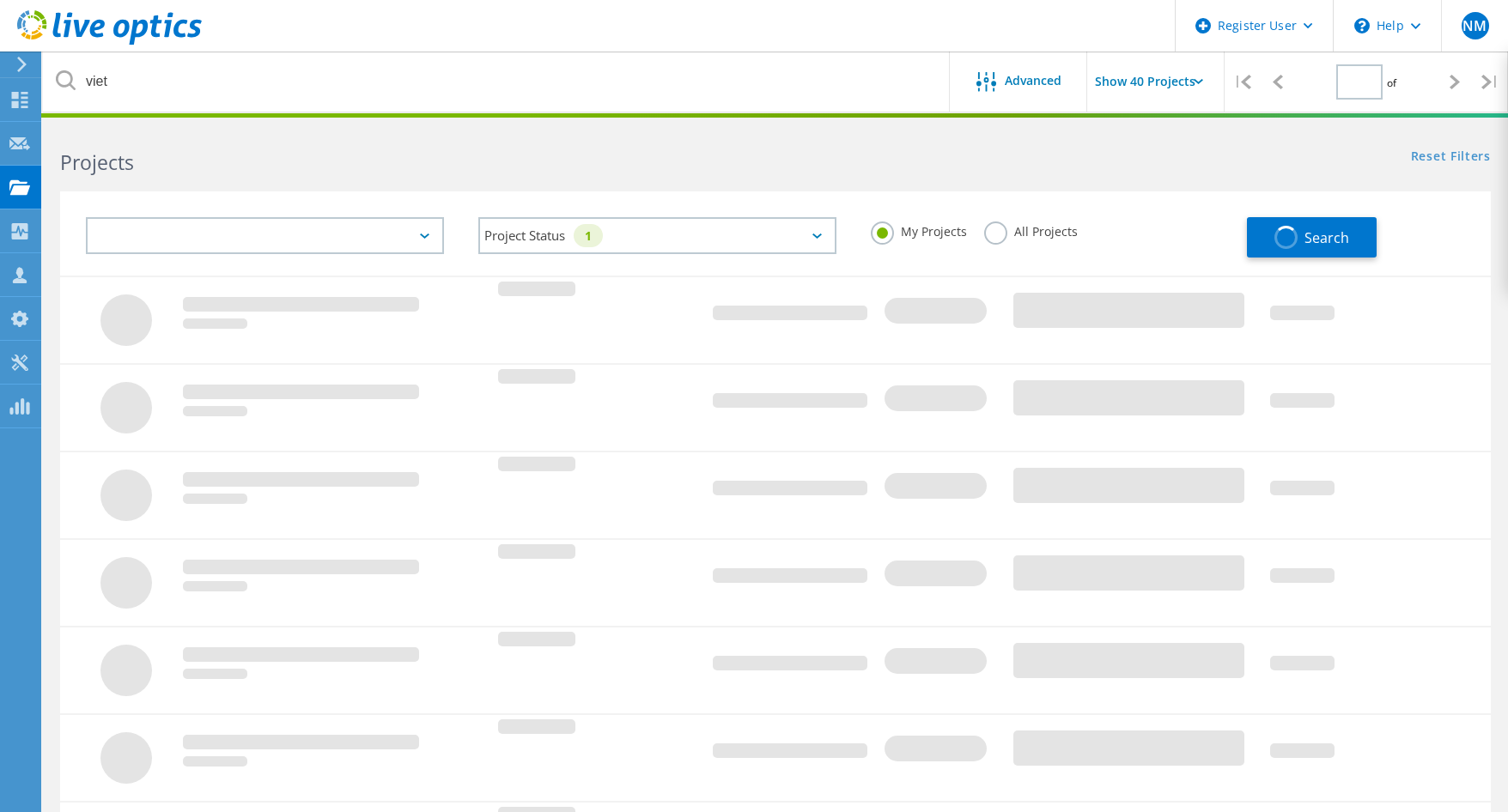 type on "1" 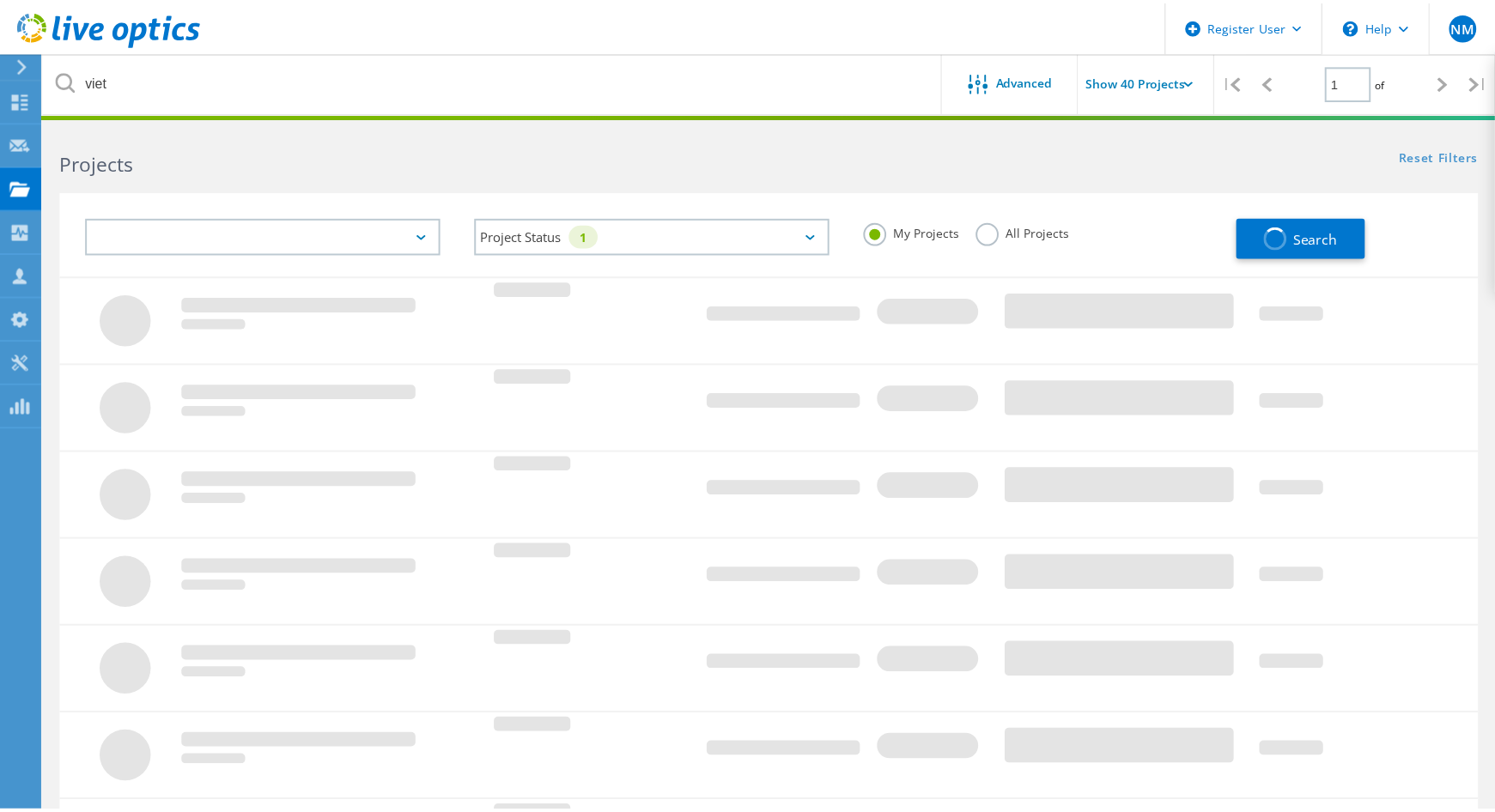 scroll, scrollTop: 0, scrollLeft: 0, axis: both 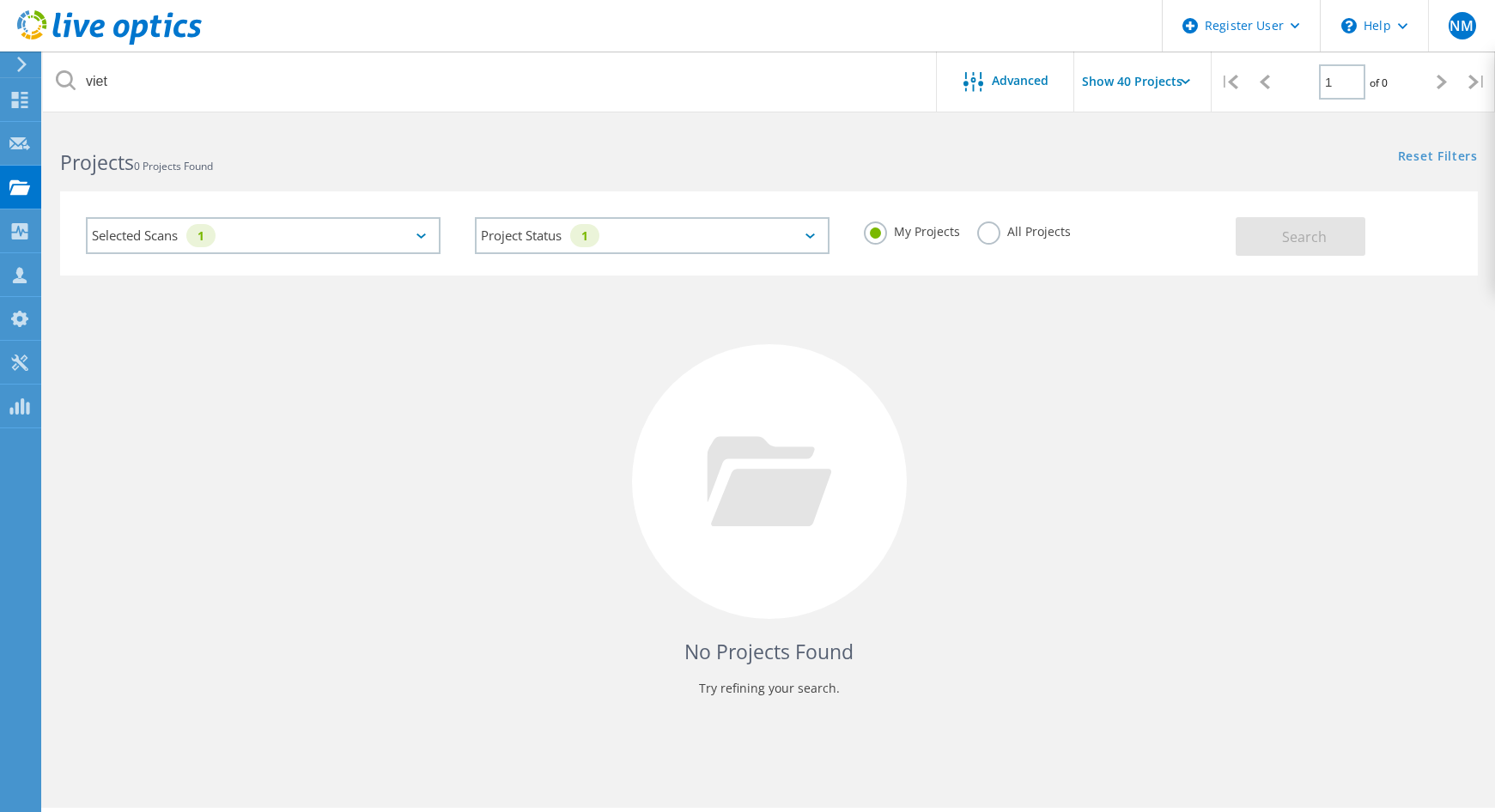click on "Project Status   1  In Progress Complete Published Anonymous Archived Error" 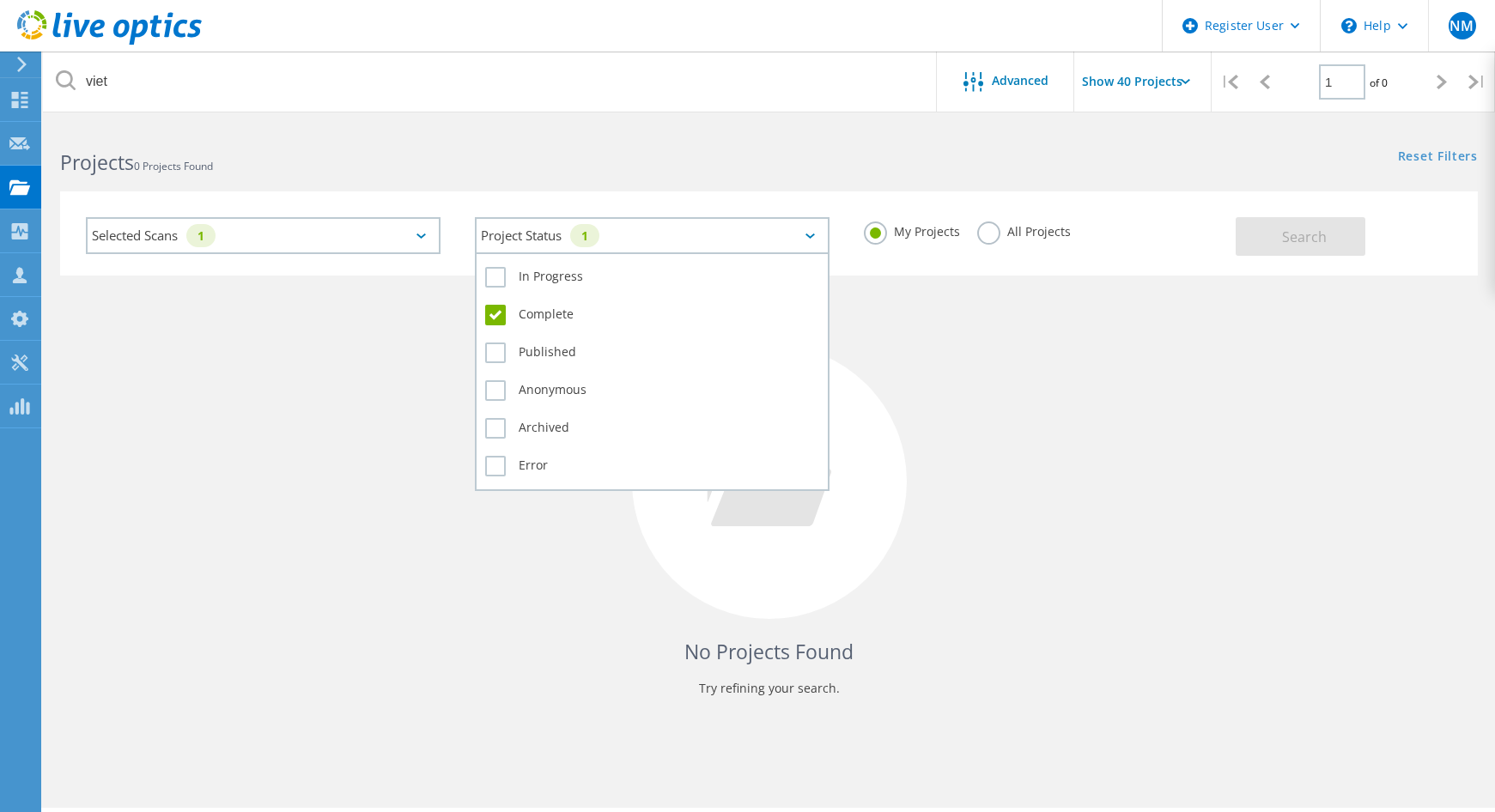 click on "Project Status   1" 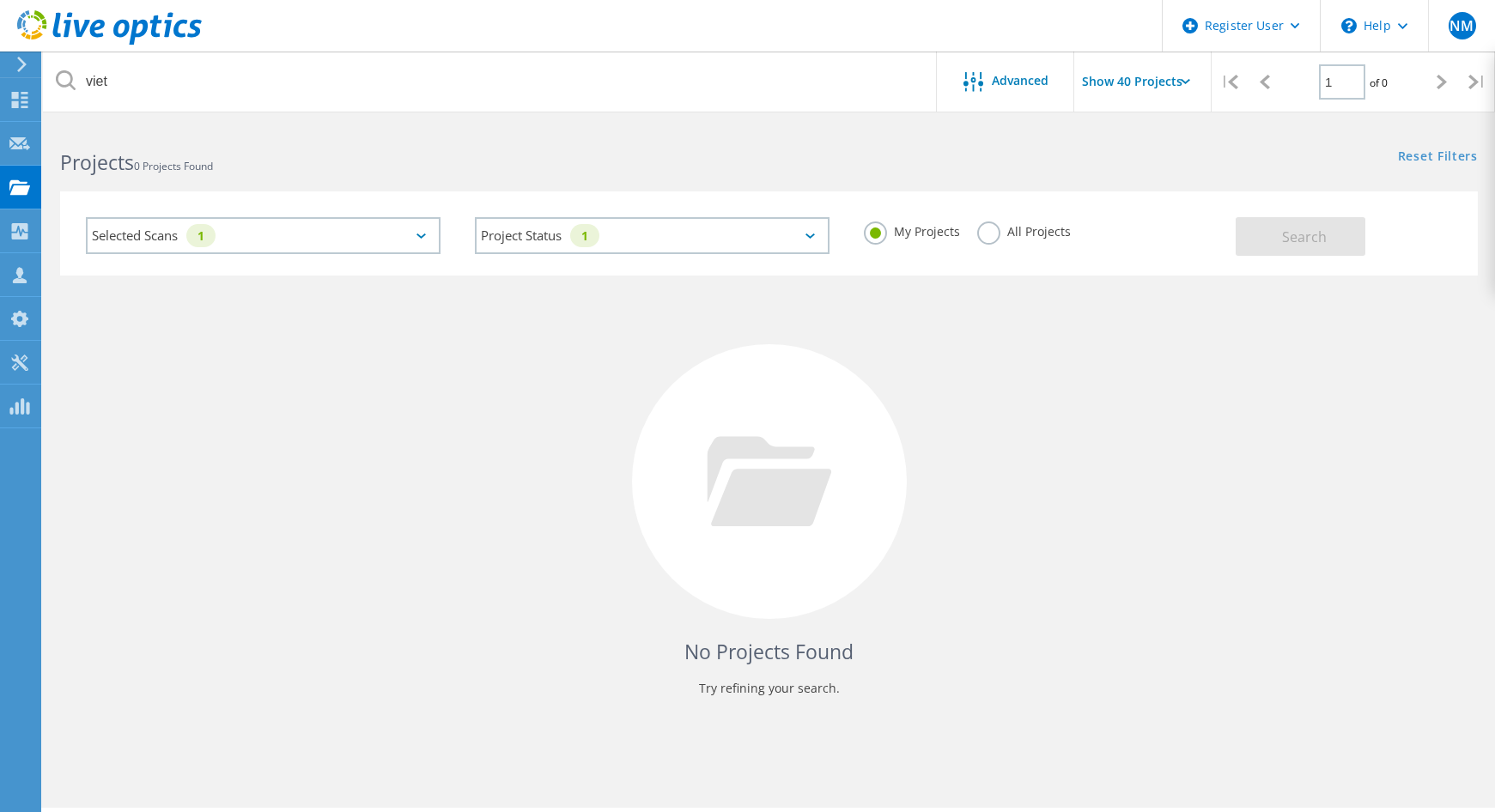 click on "All Projects" 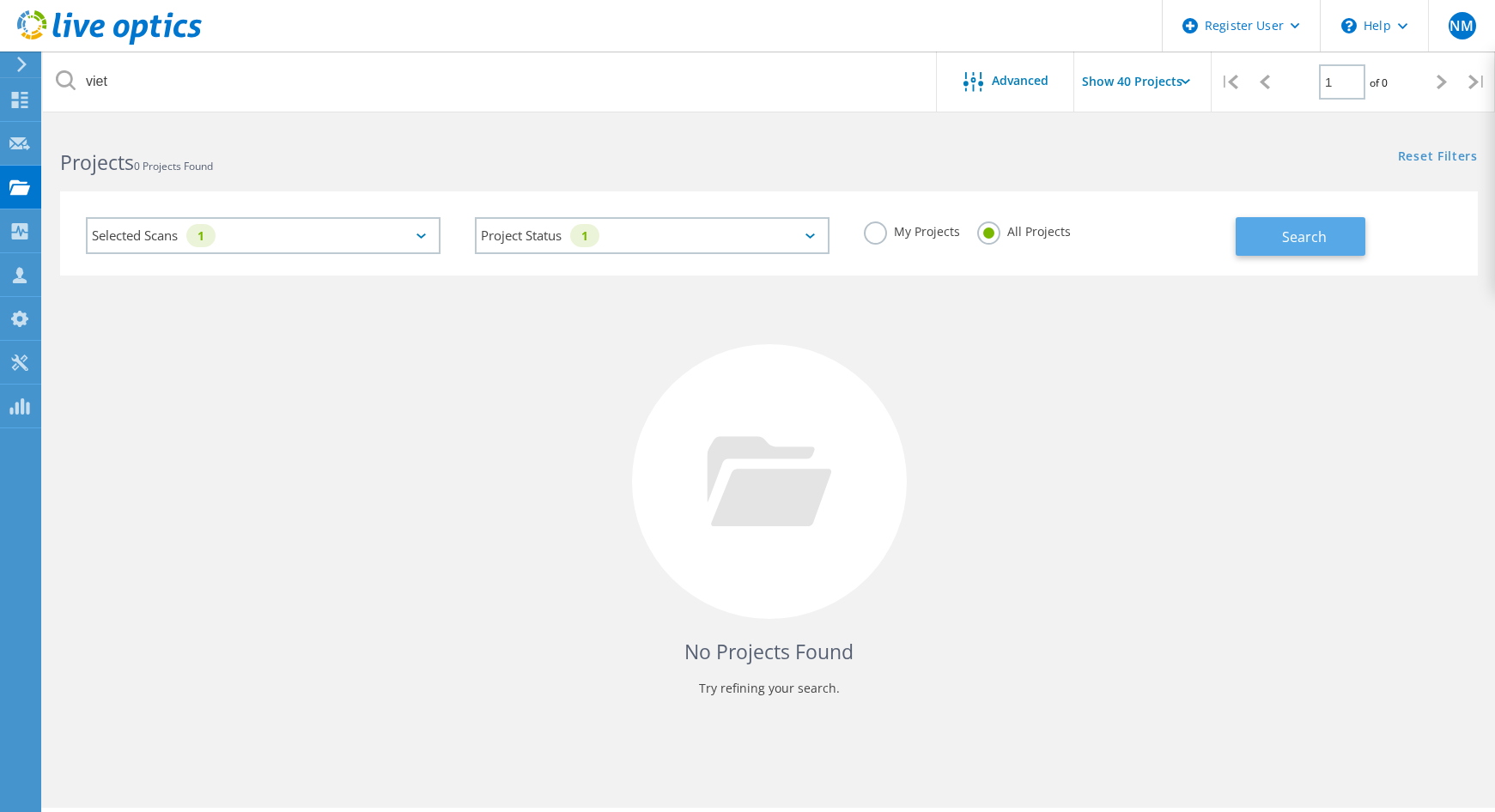 click on "Search" 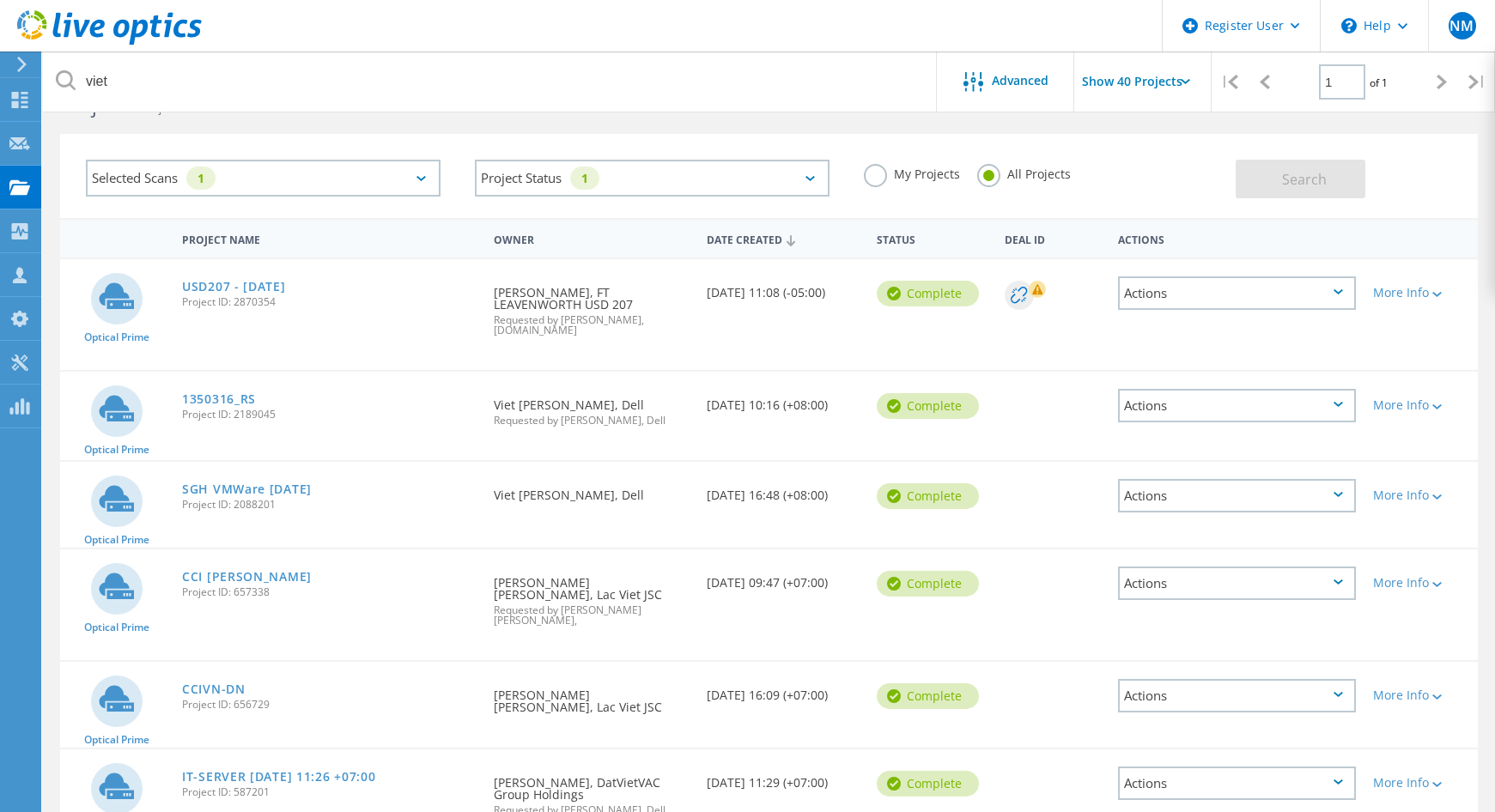scroll, scrollTop: 86, scrollLeft: 0, axis: vertical 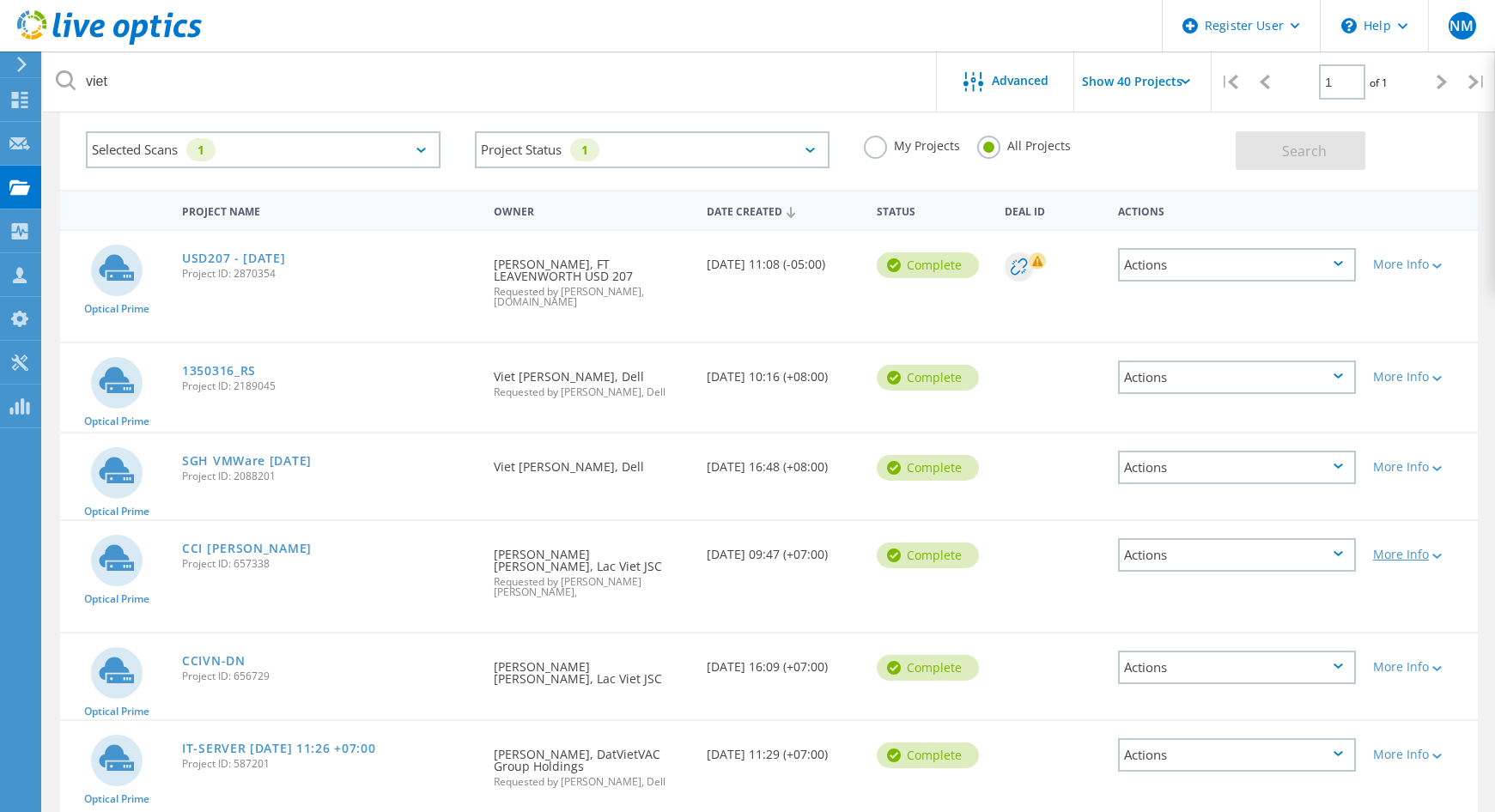 click 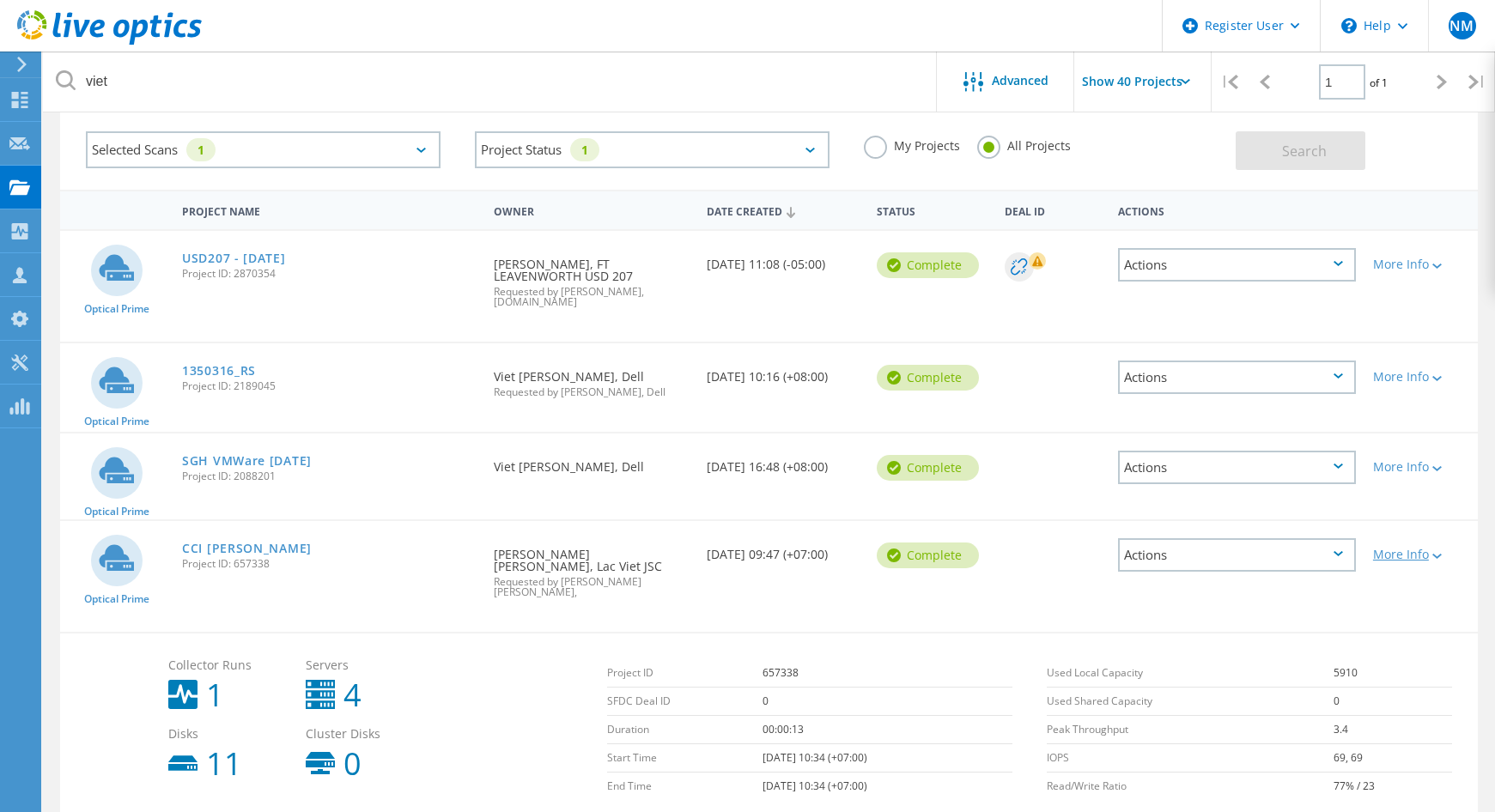 click 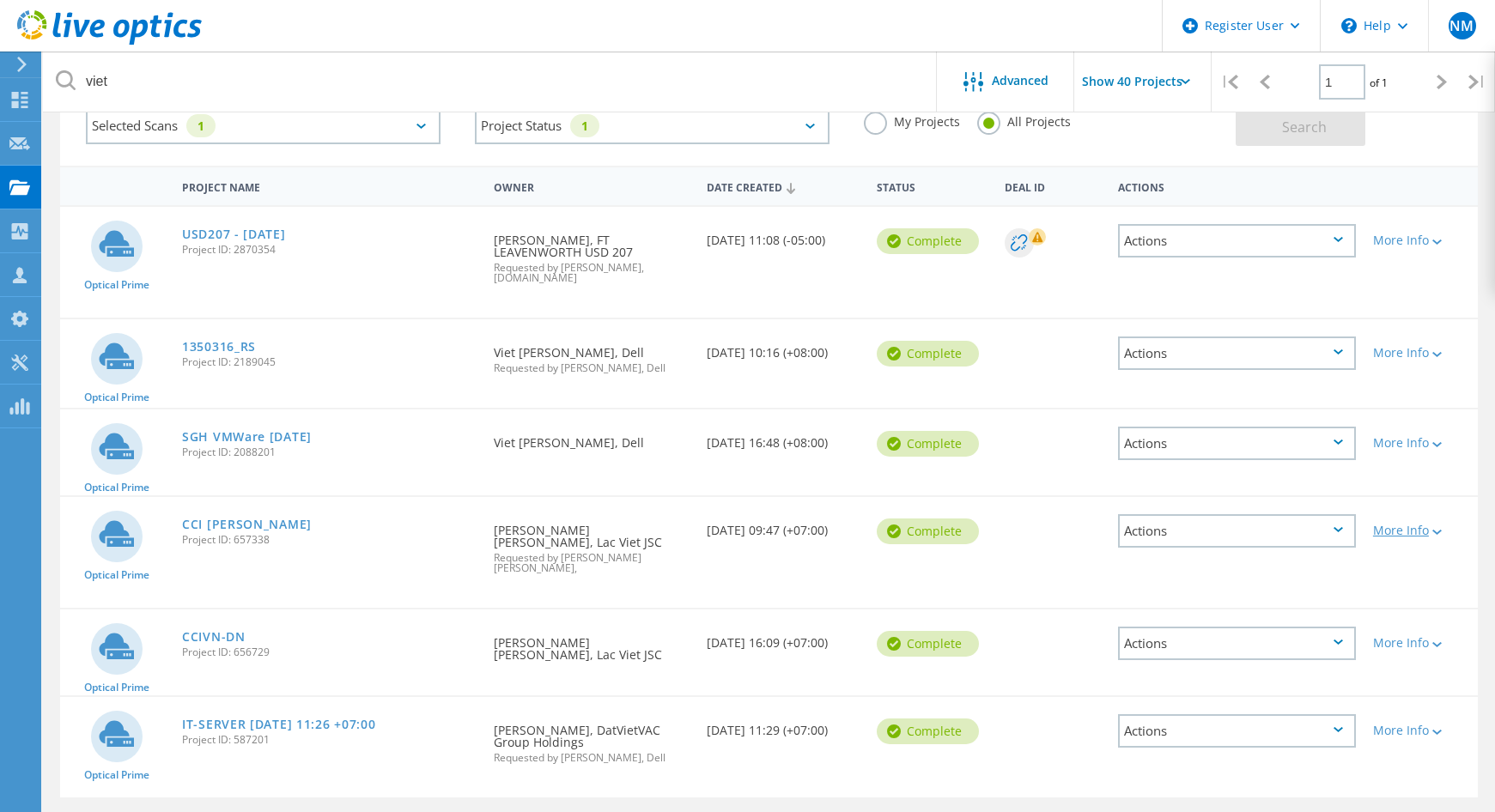 scroll, scrollTop: 131, scrollLeft: 0, axis: vertical 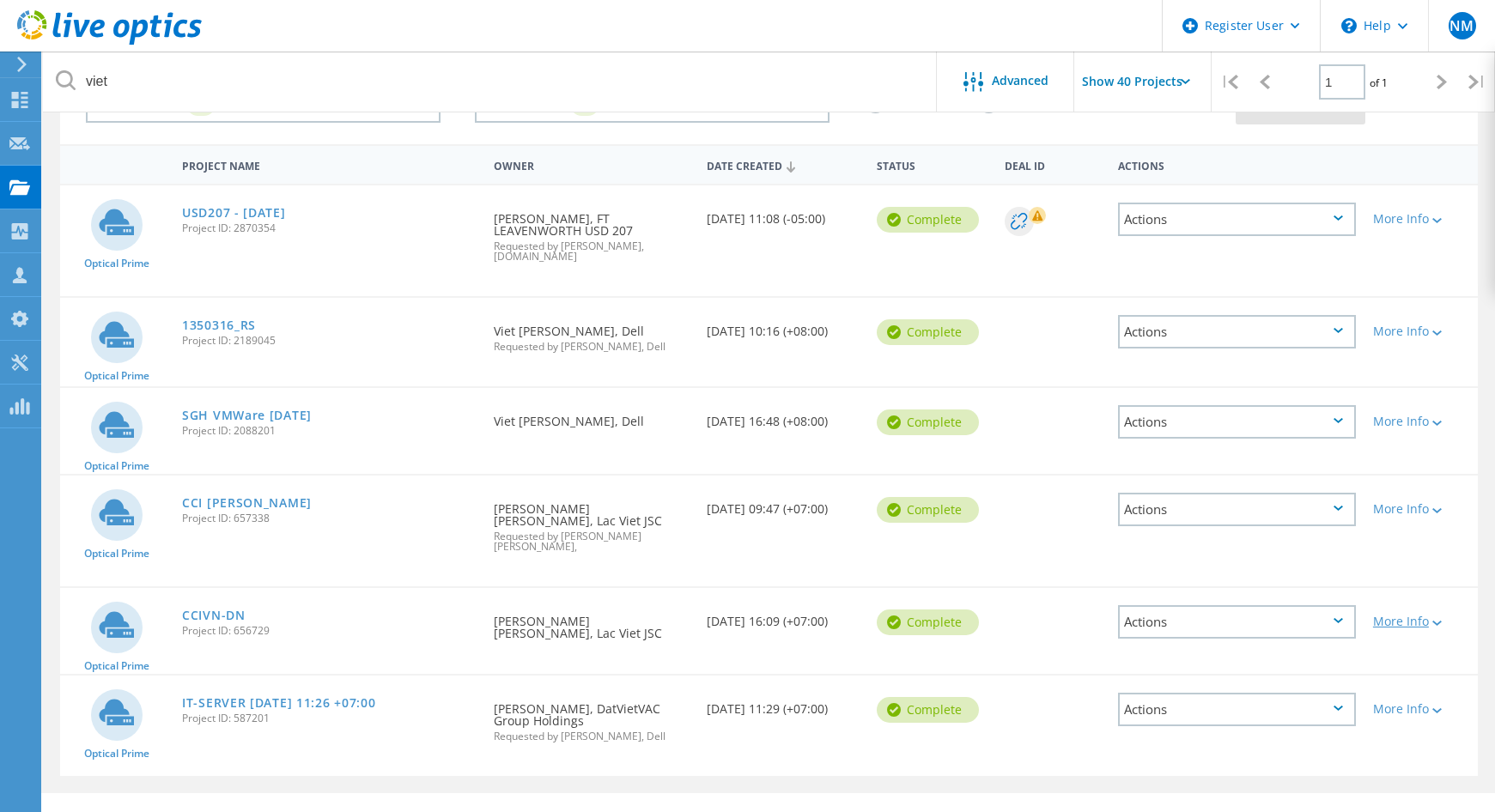 click 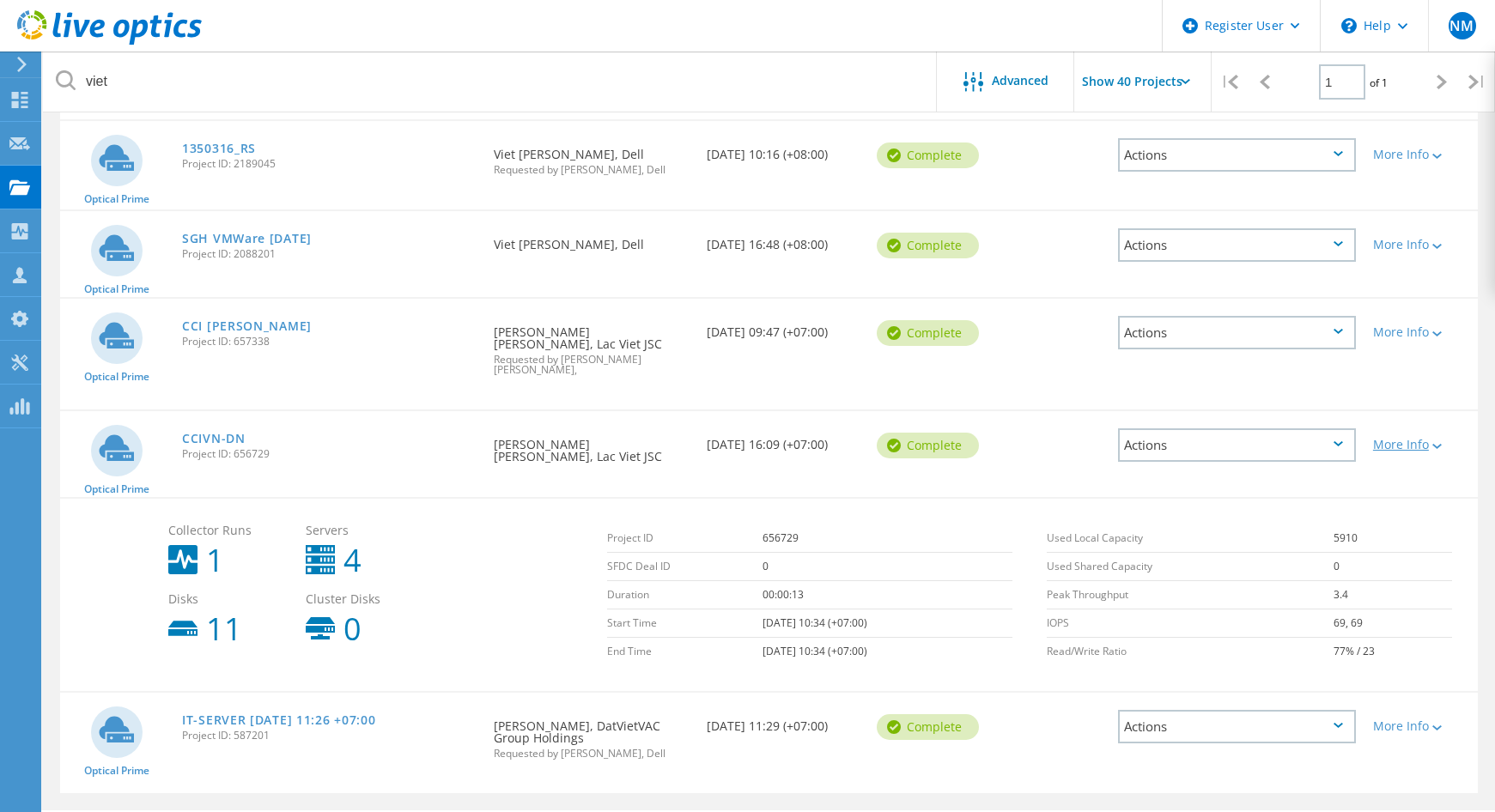 scroll, scrollTop: 325, scrollLeft: 0, axis: vertical 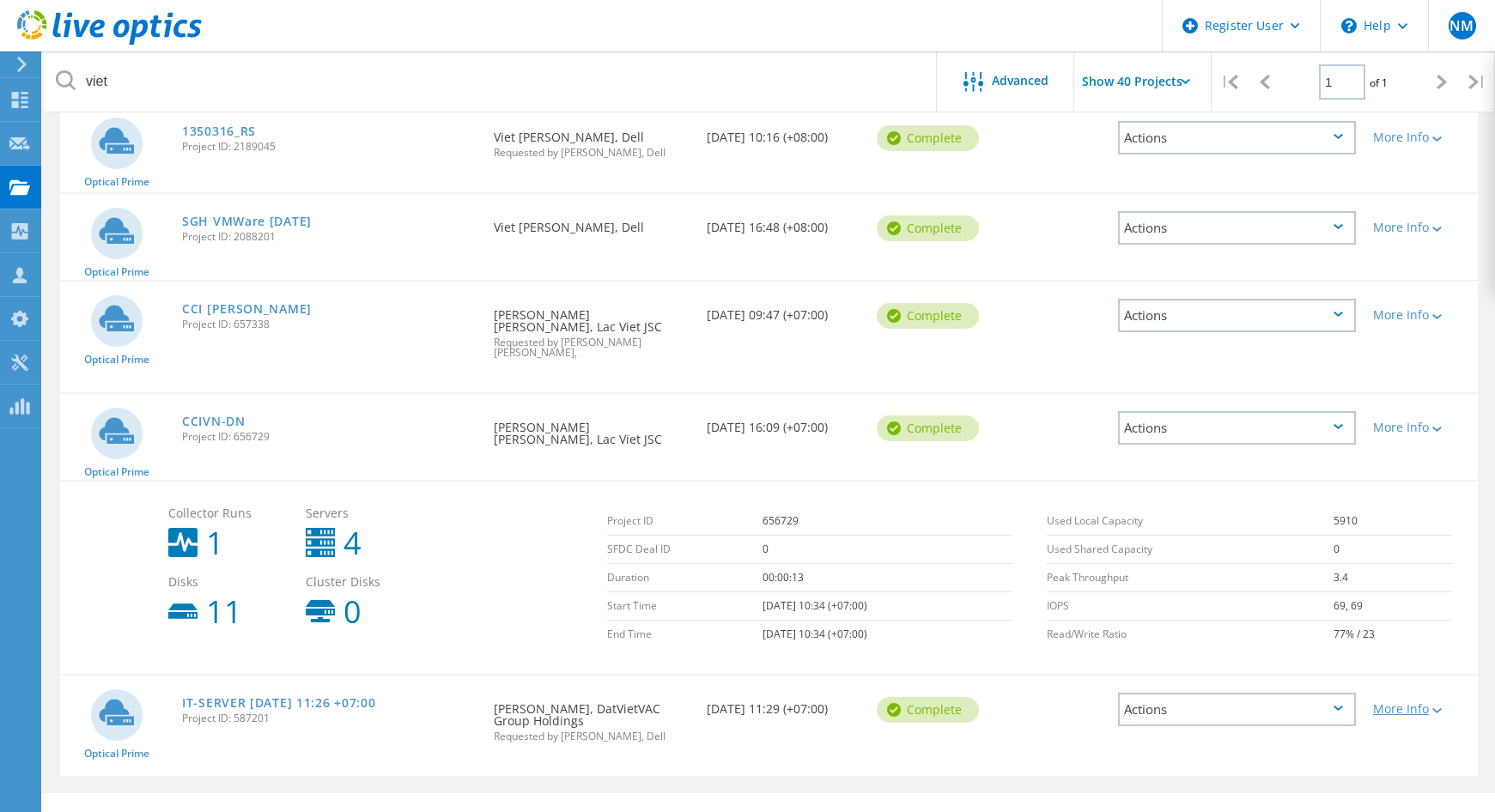 click 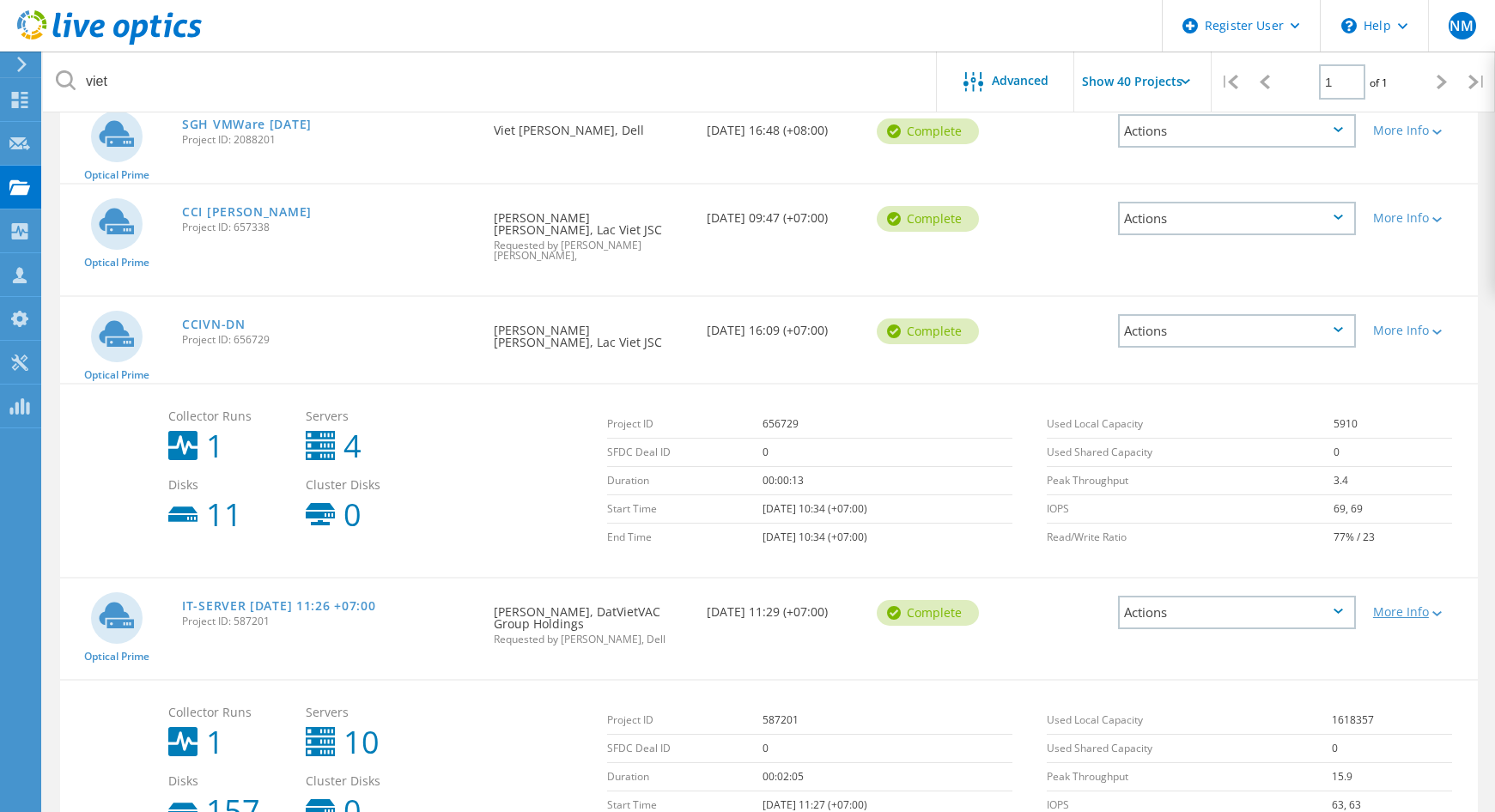 scroll, scrollTop: 519, scrollLeft: 0, axis: vertical 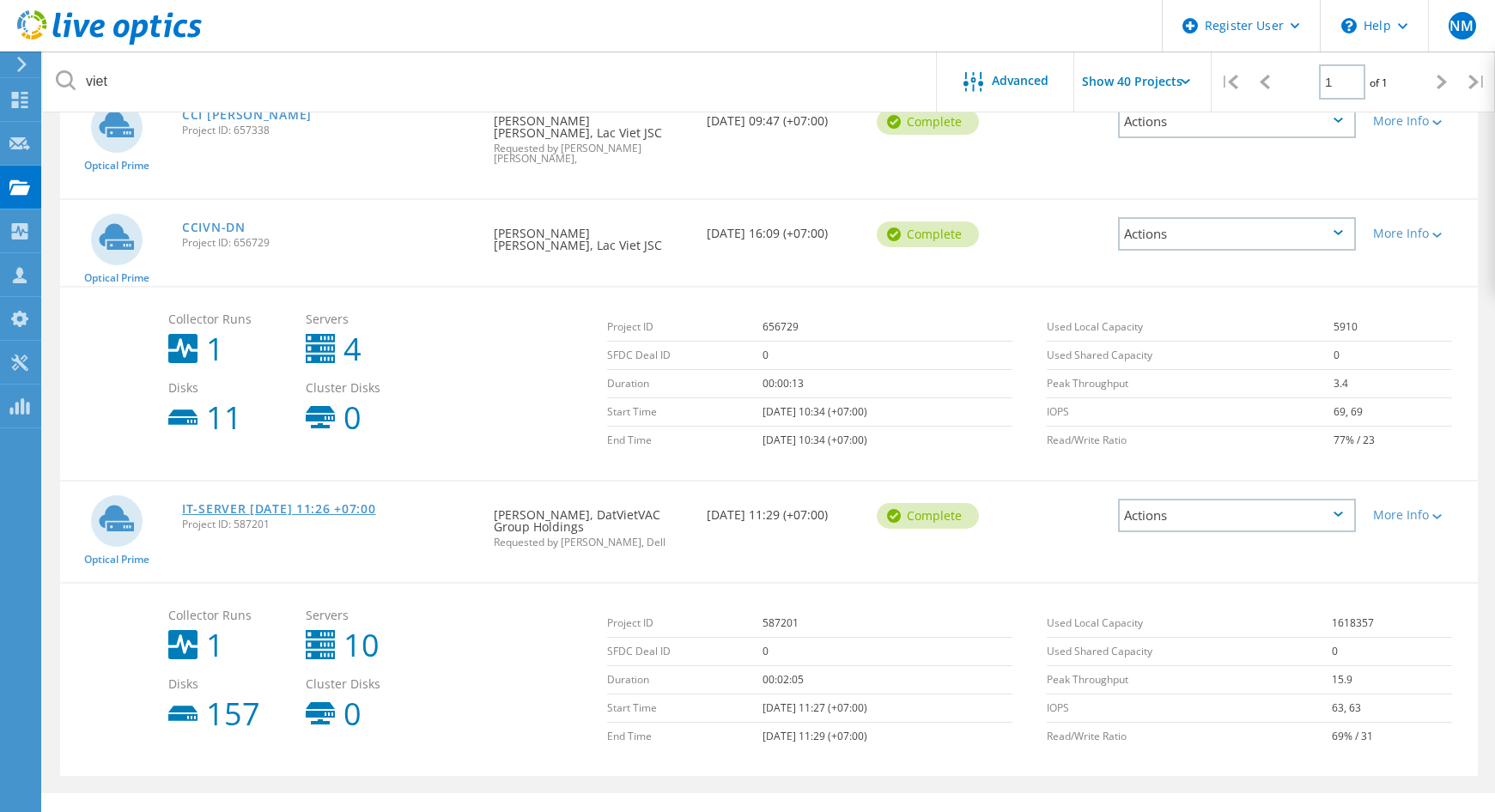 click on "IT-SERVER [DATE] 11:26 +07:00" 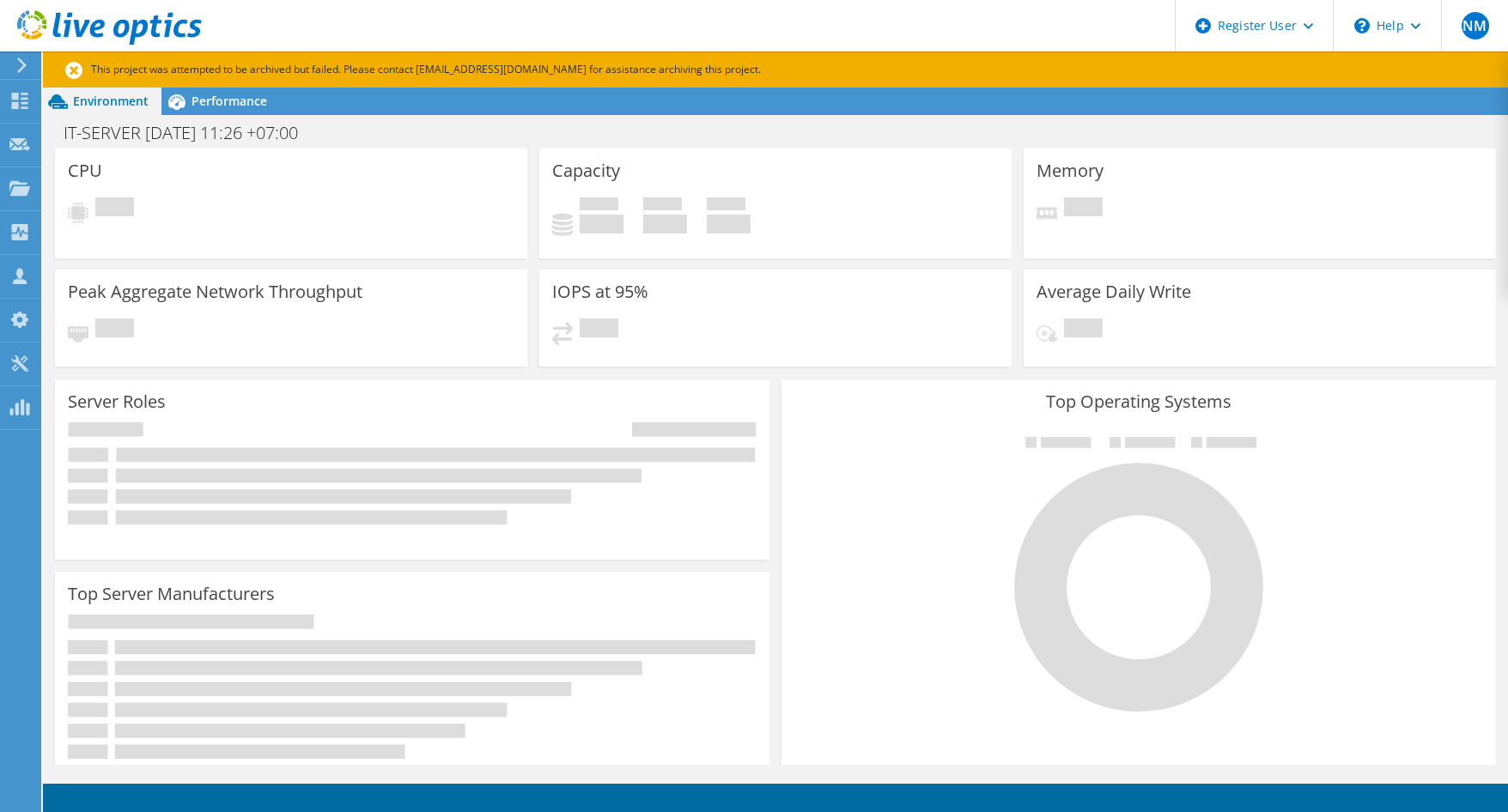 scroll, scrollTop: 0, scrollLeft: 0, axis: both 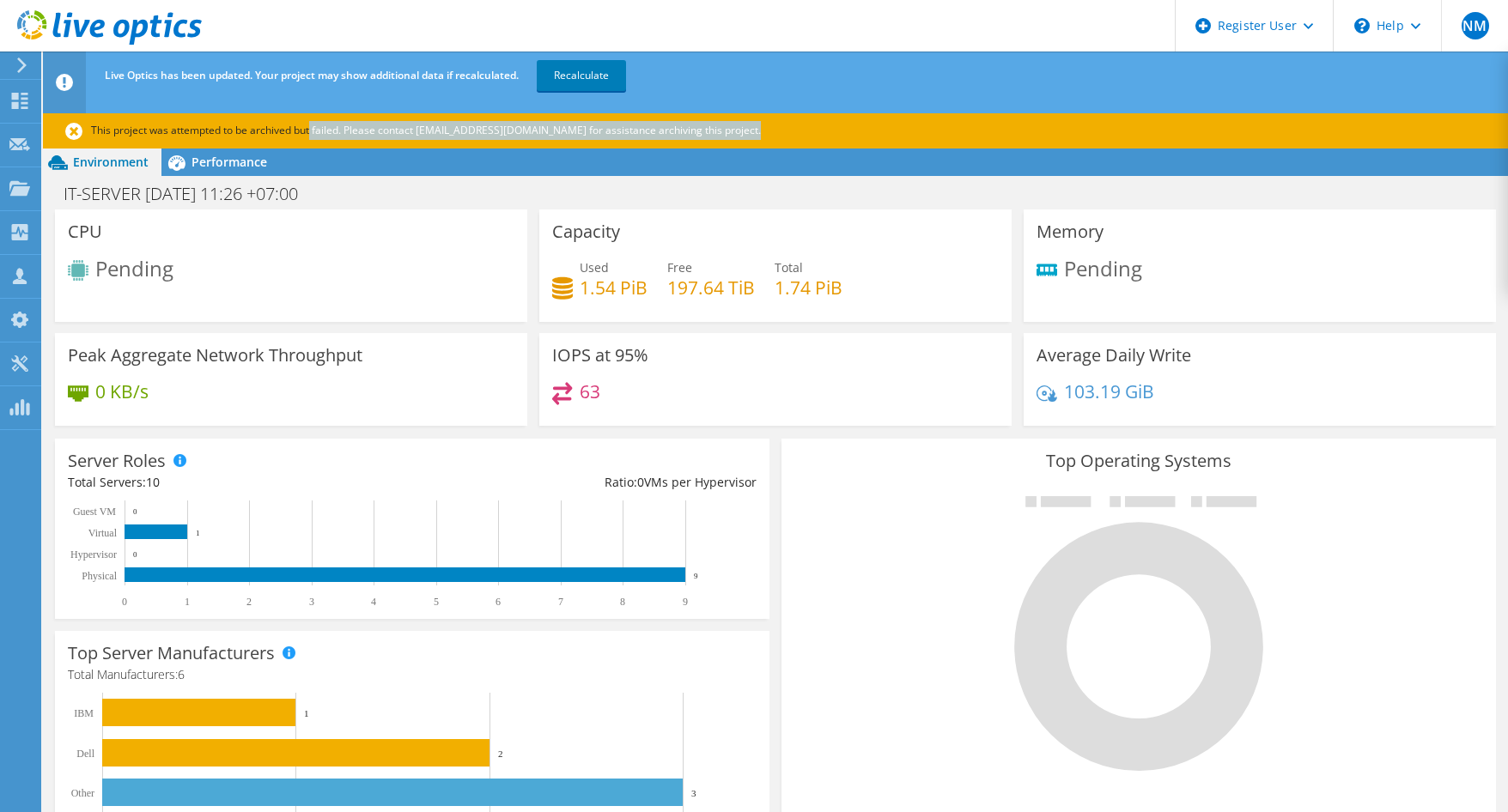 drag, startPoint x: 185, startPoint y: 127, endPoint x: 362, endPoint y: 150, distance: 178.4881 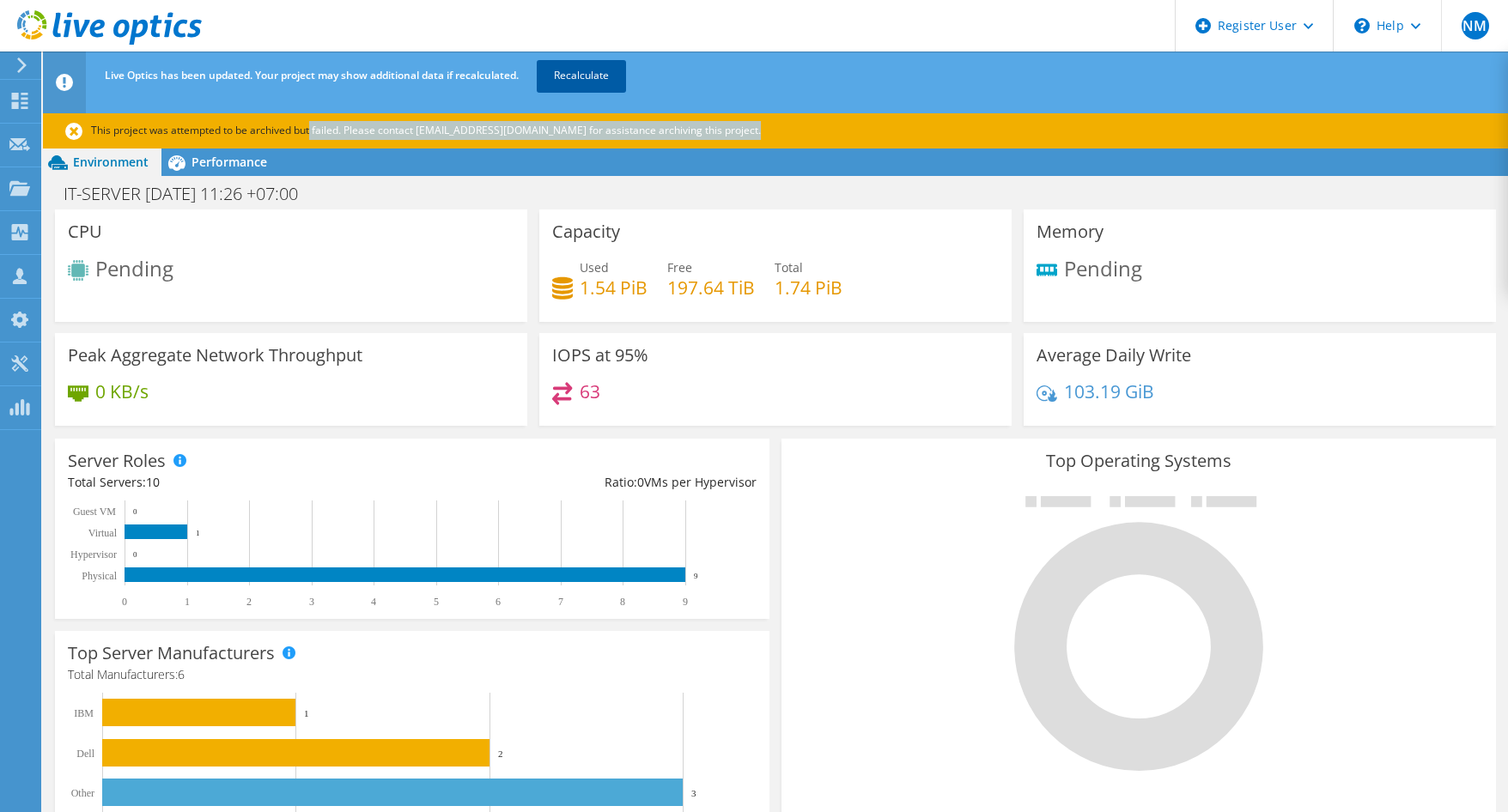 click on "Recalculate" at bounding box center (581, 76) 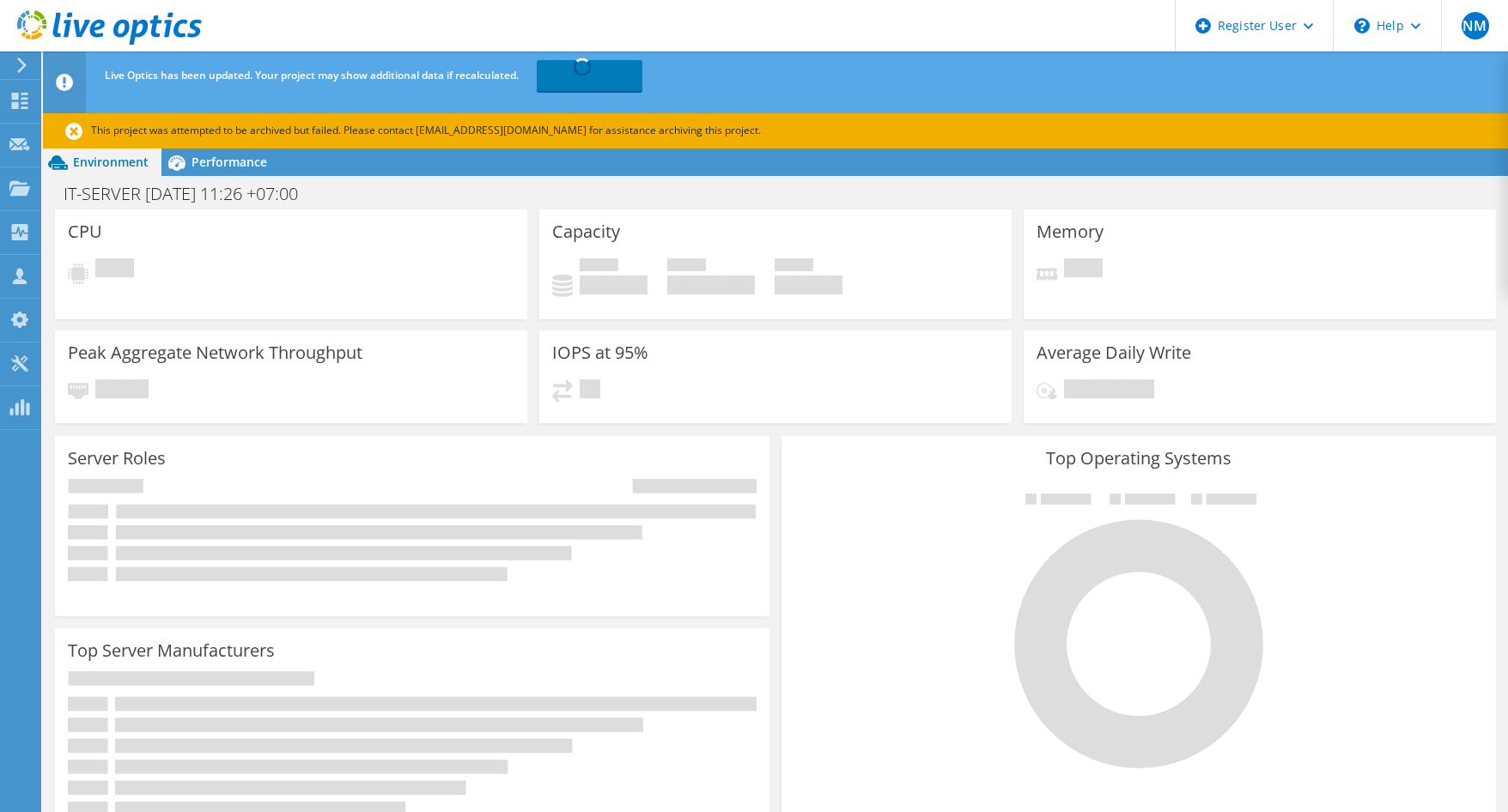 click on "IT-SERVER [DATE] 11:26 +07:00
Print" at bounding box center [775, 193] 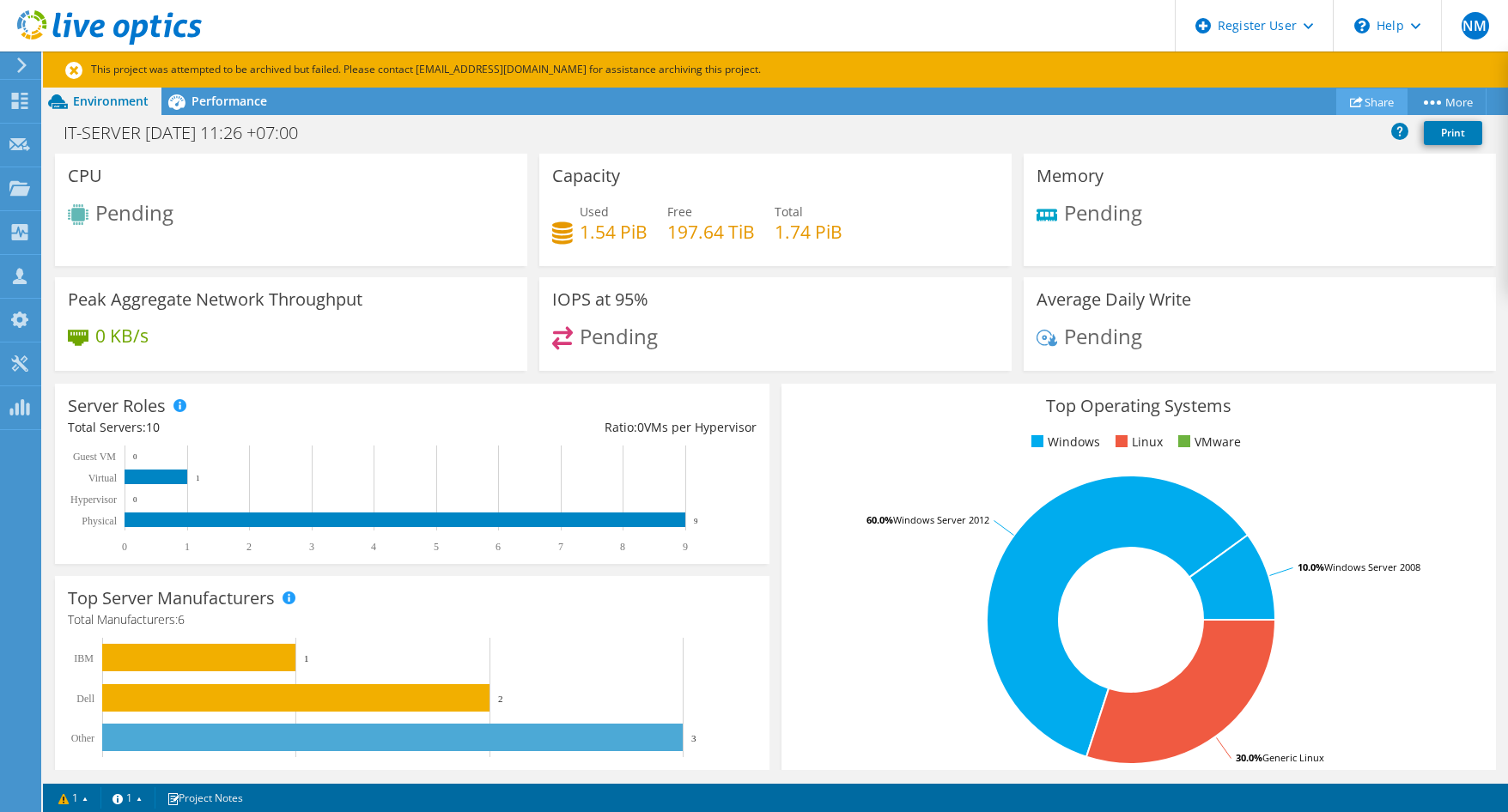 click 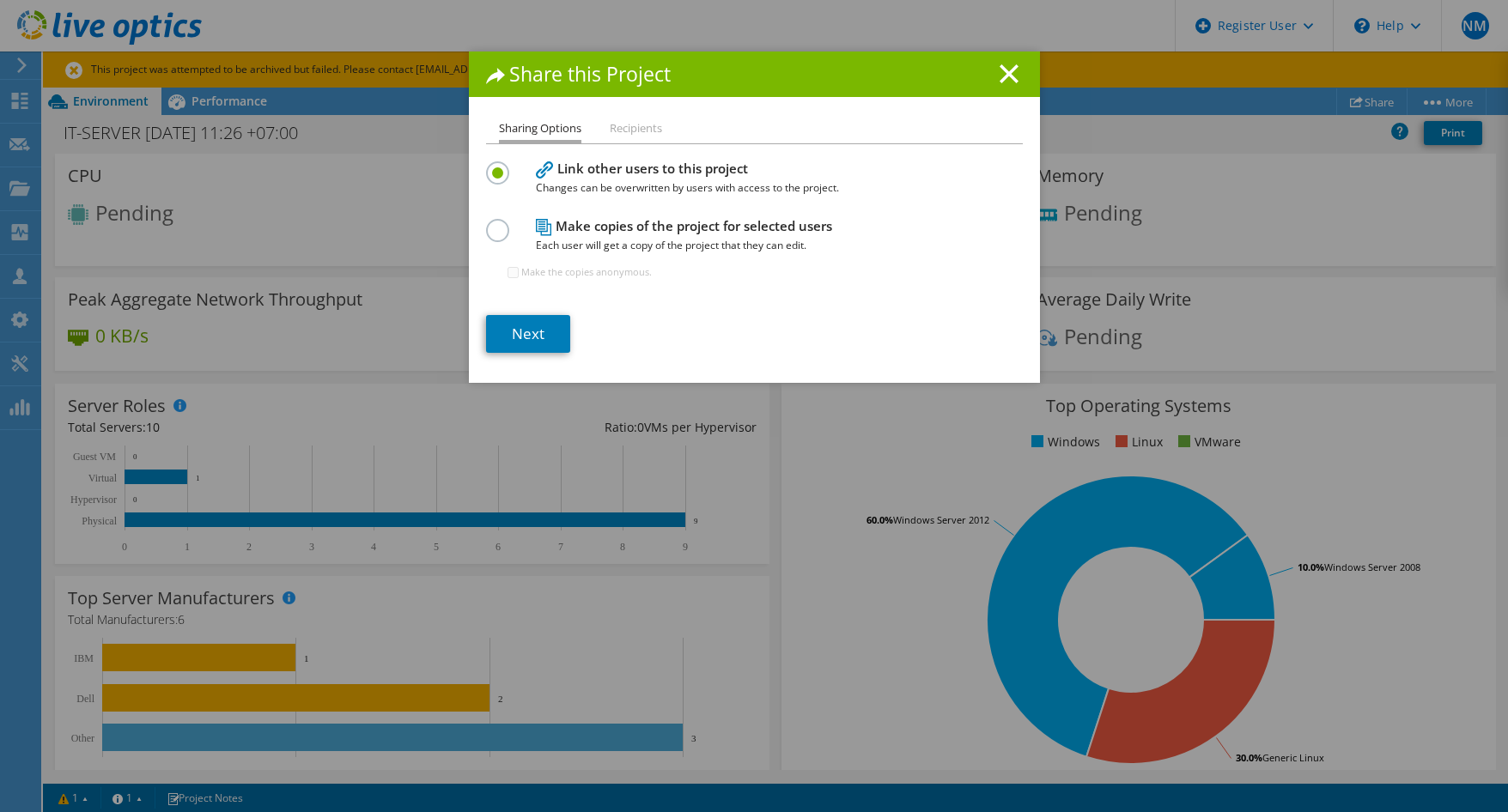 click on "Make copies of the project for selected users
Each user will get a copy of the project that they can edit." at bounding box center [751, 235] 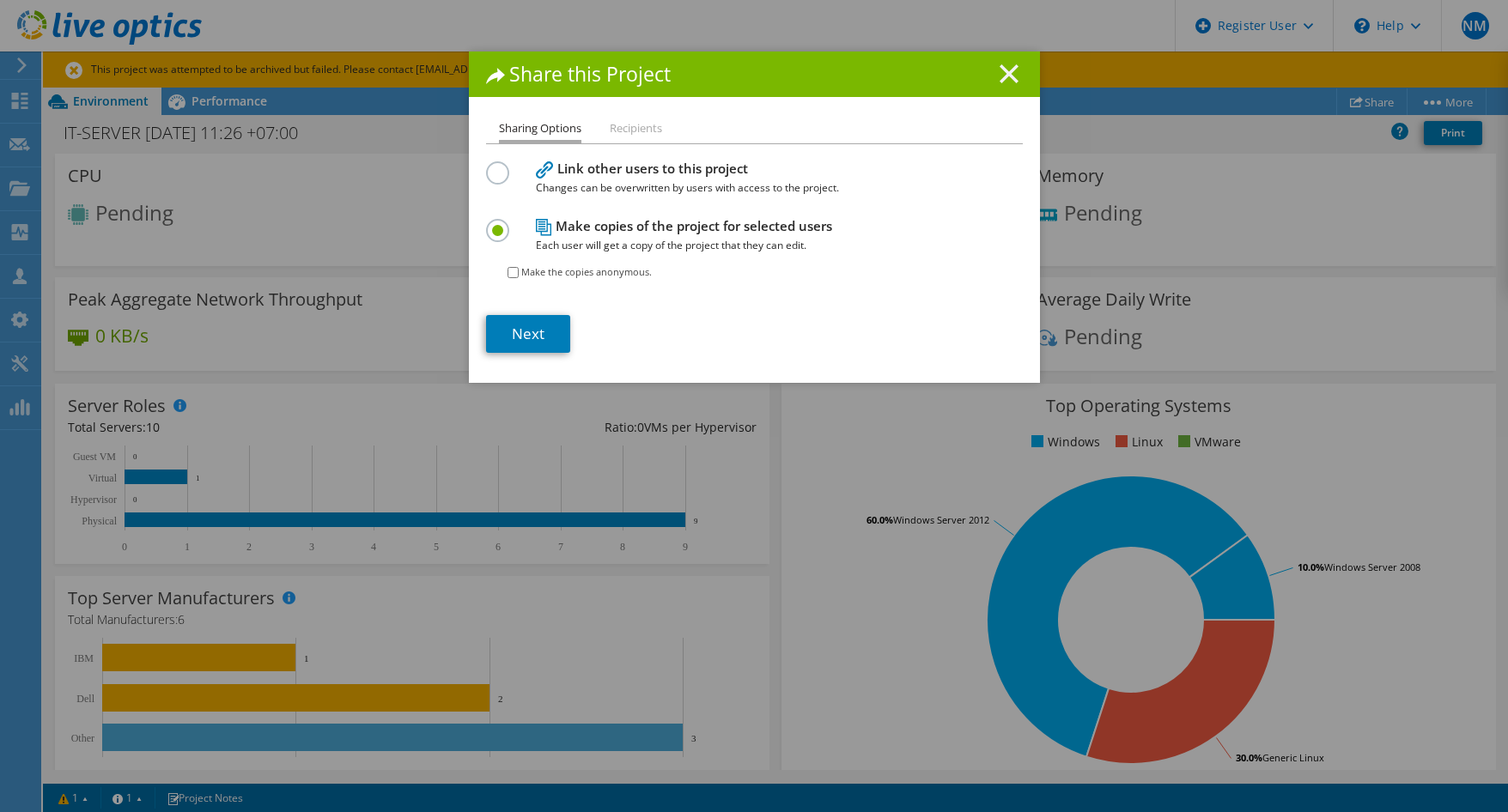 click 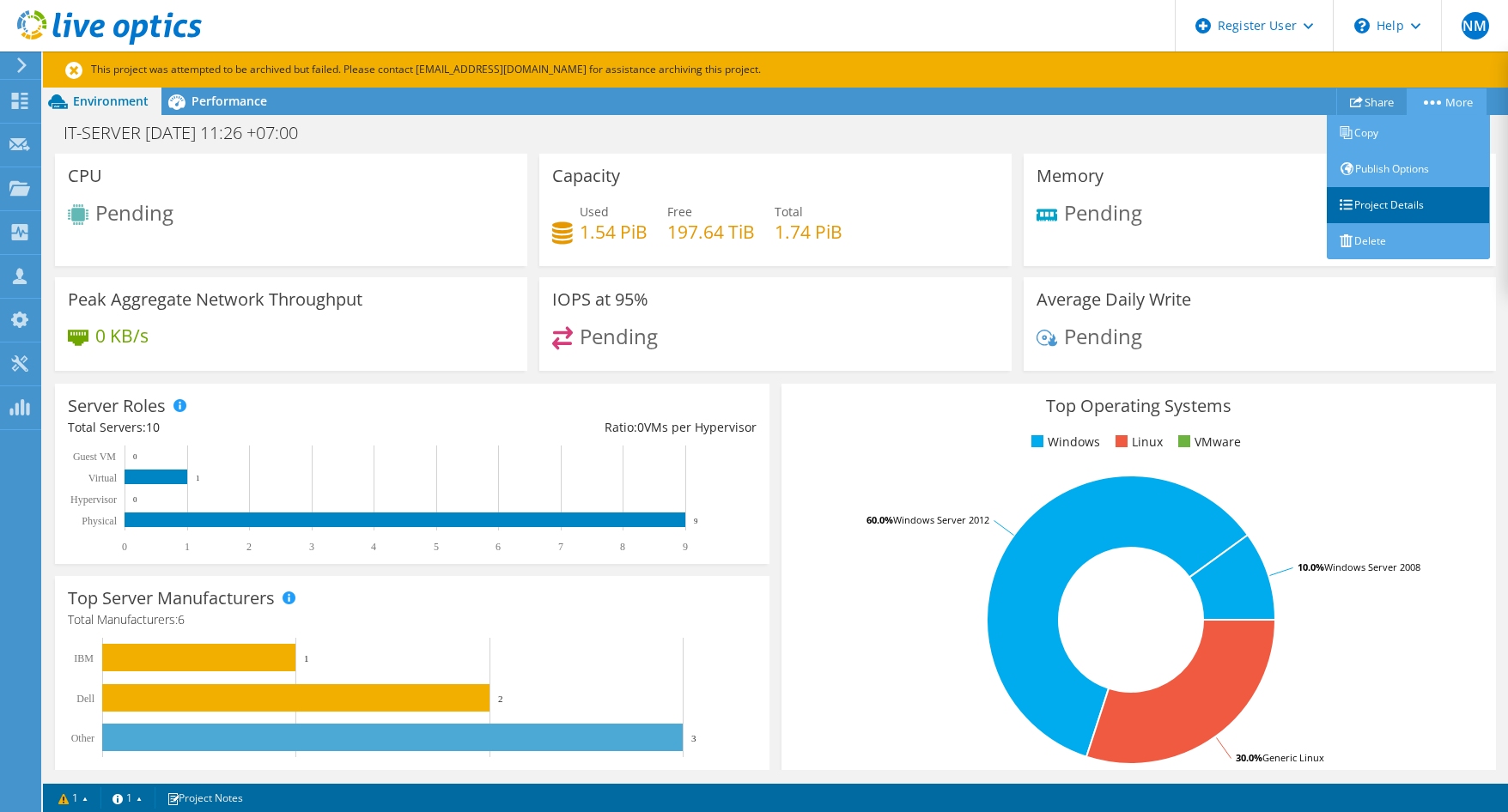 click on "Project Details" at bounding box center (1408, 205) 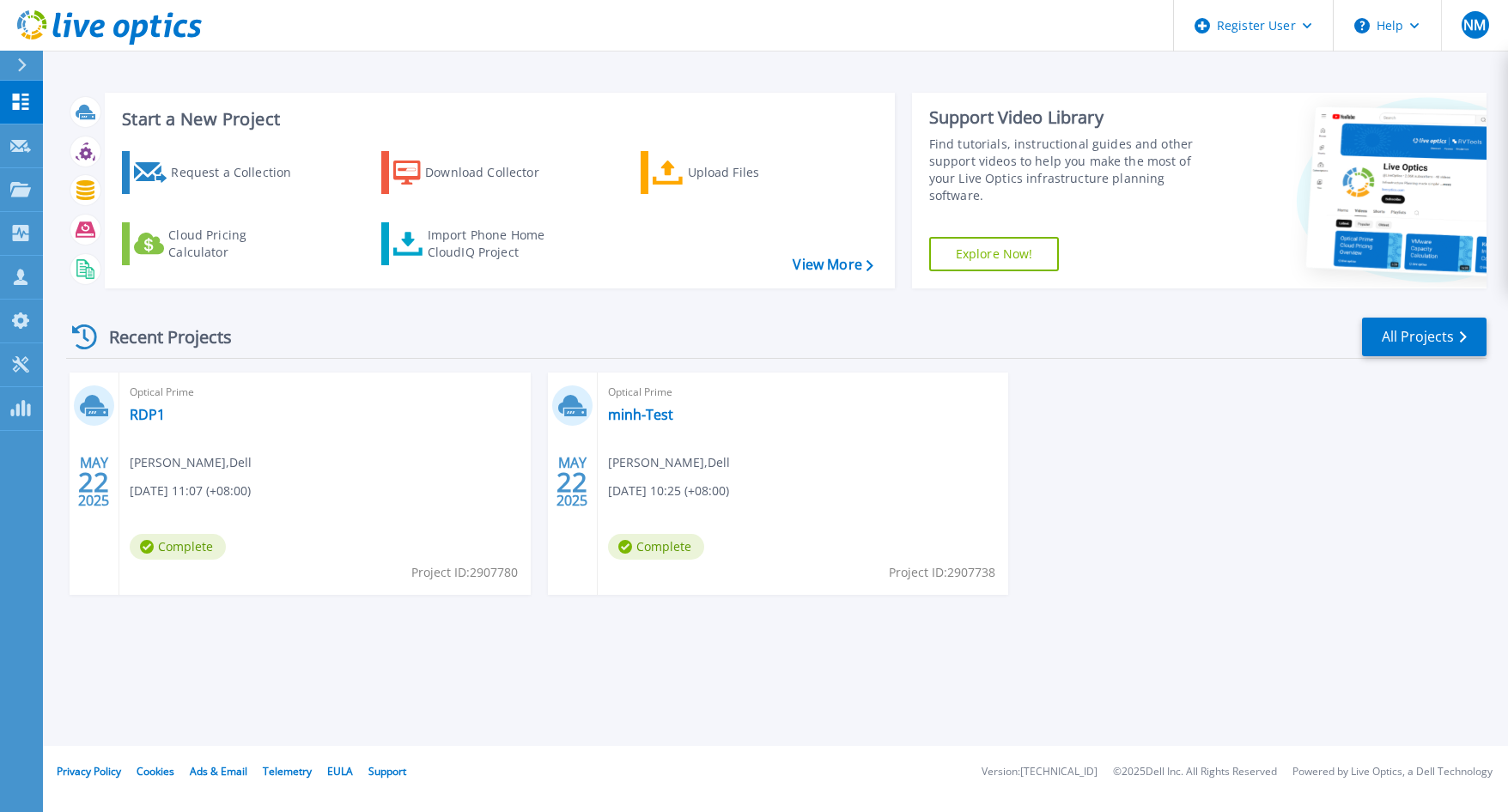 scroll, scrollTop: 0, scrollLeft: 0, axis: both 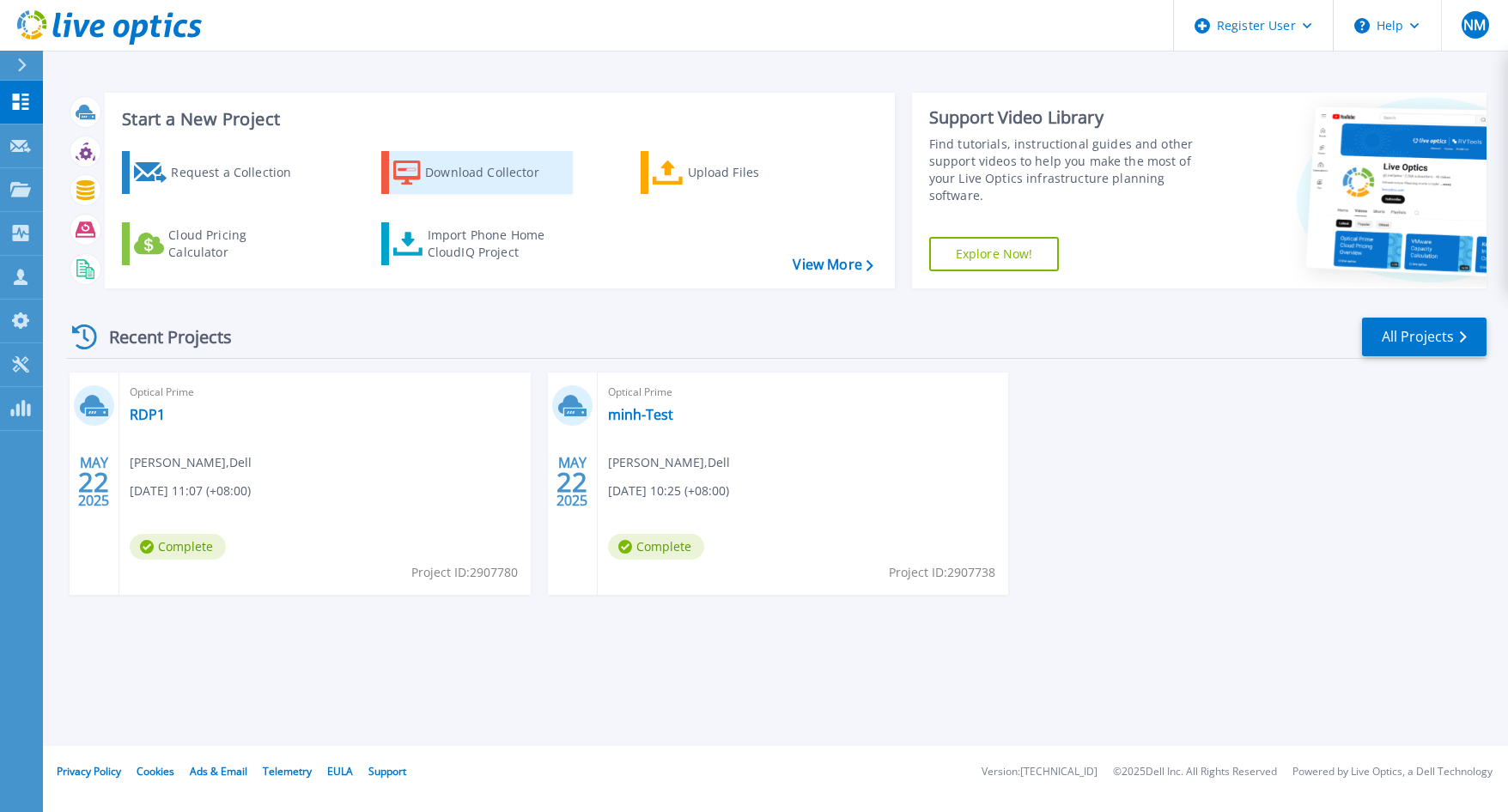 click on "Download Collector" at bounding box center [494, 173] 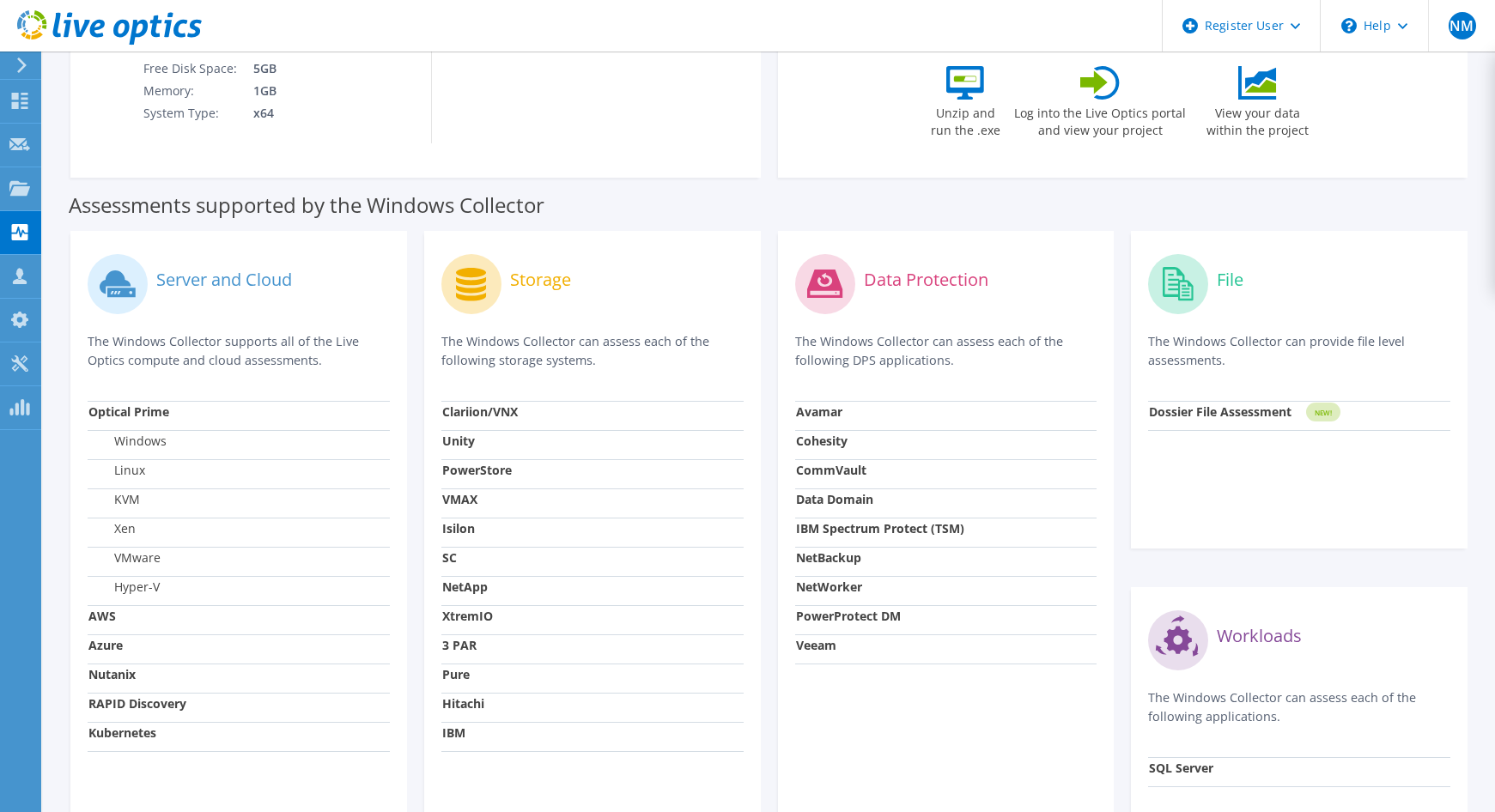 scroll, scrollTop: 0, scrollLeft: 0, axis: both 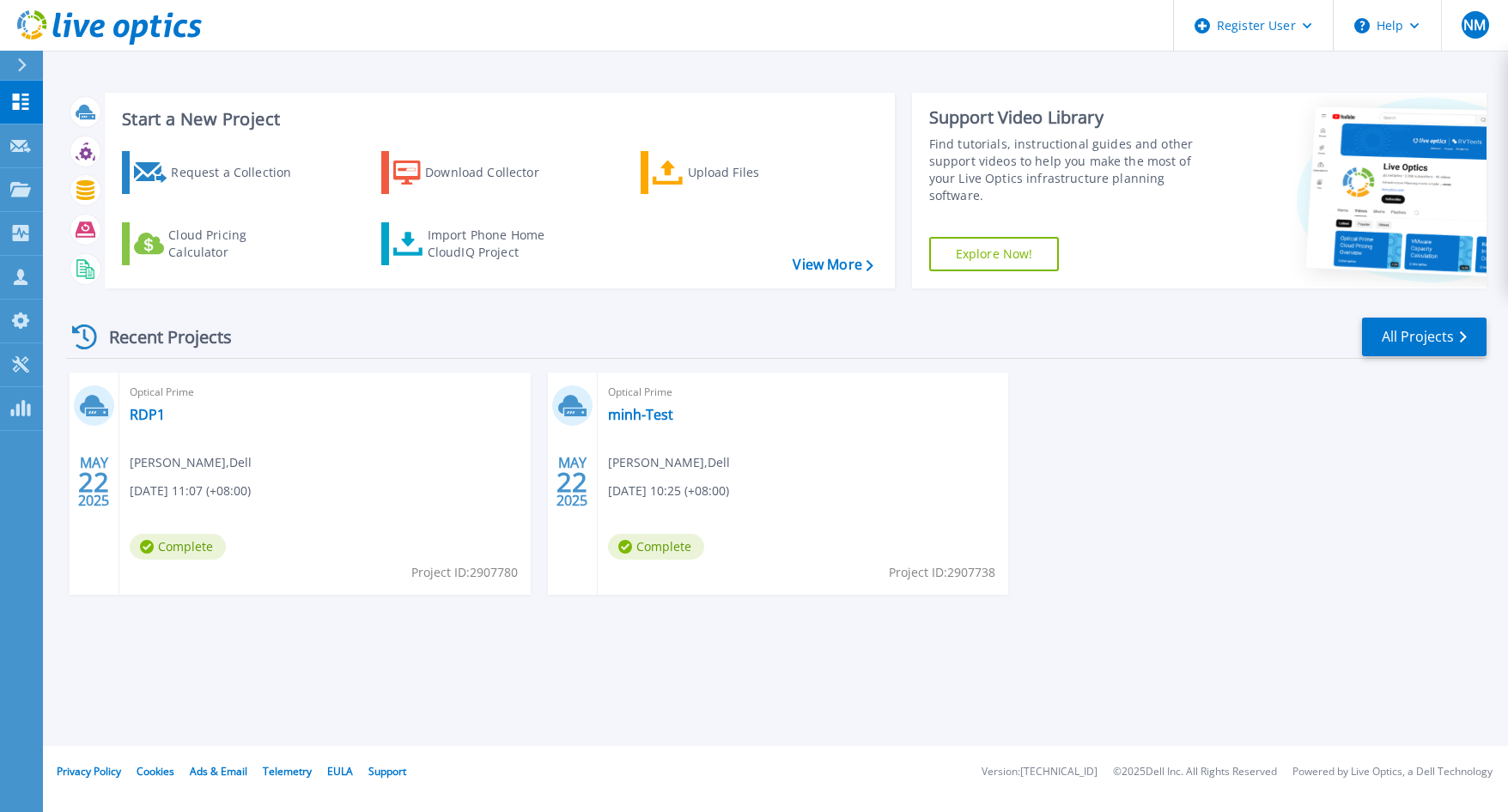click 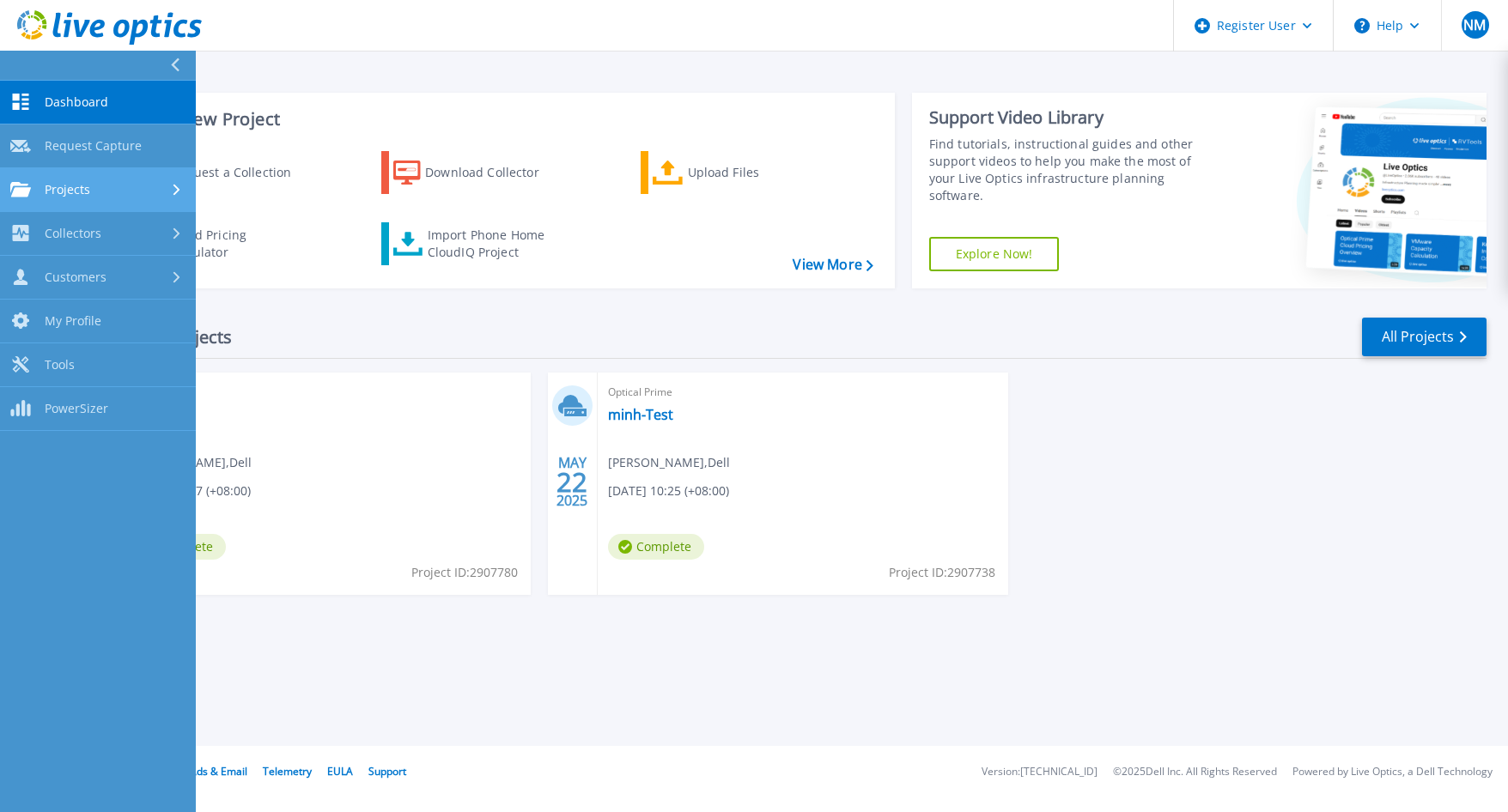 click on "Projects Projects" at bounding box center [98, 190] 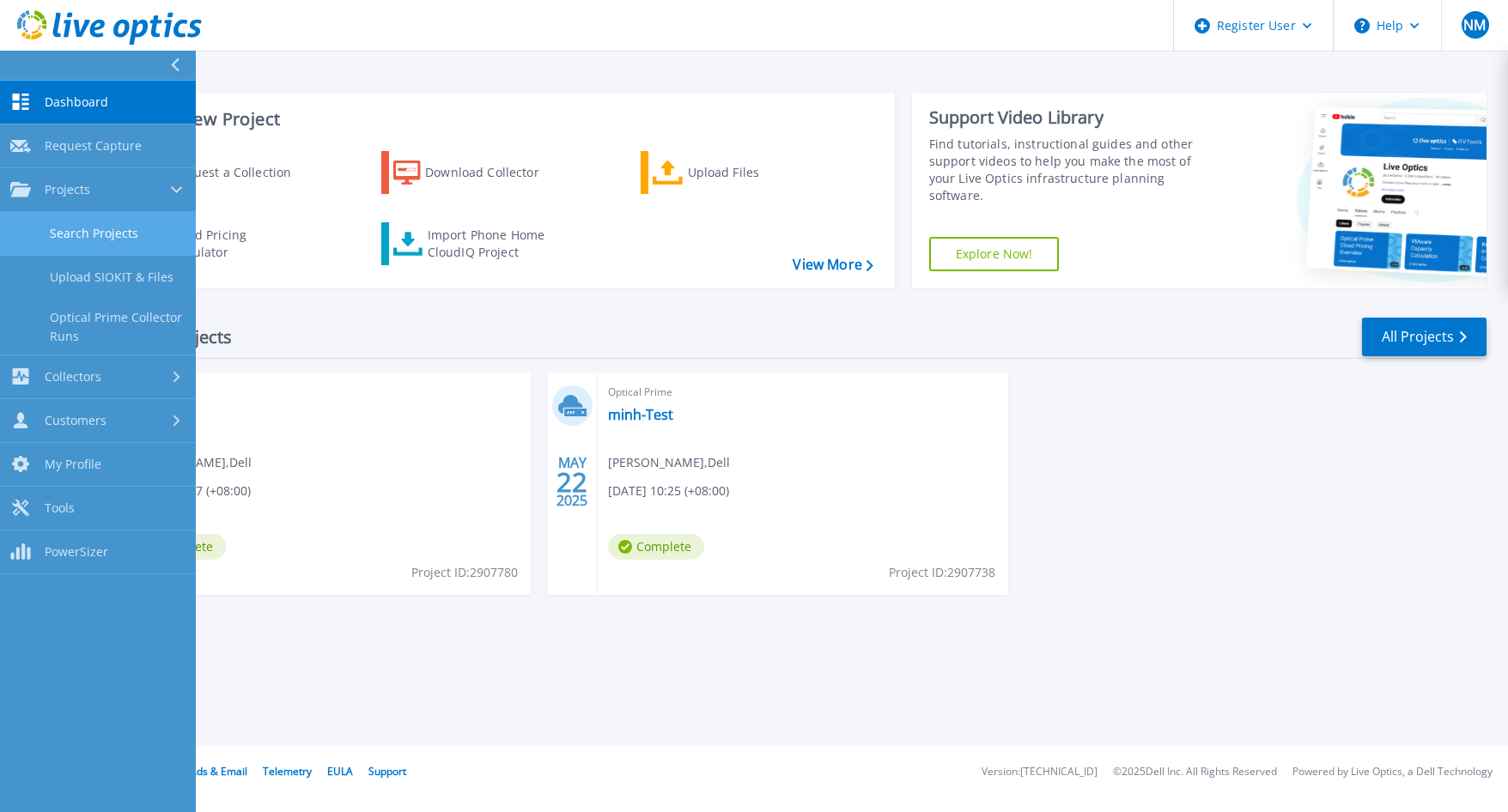 click on "Search Projects" at bounding box center (98, 233) 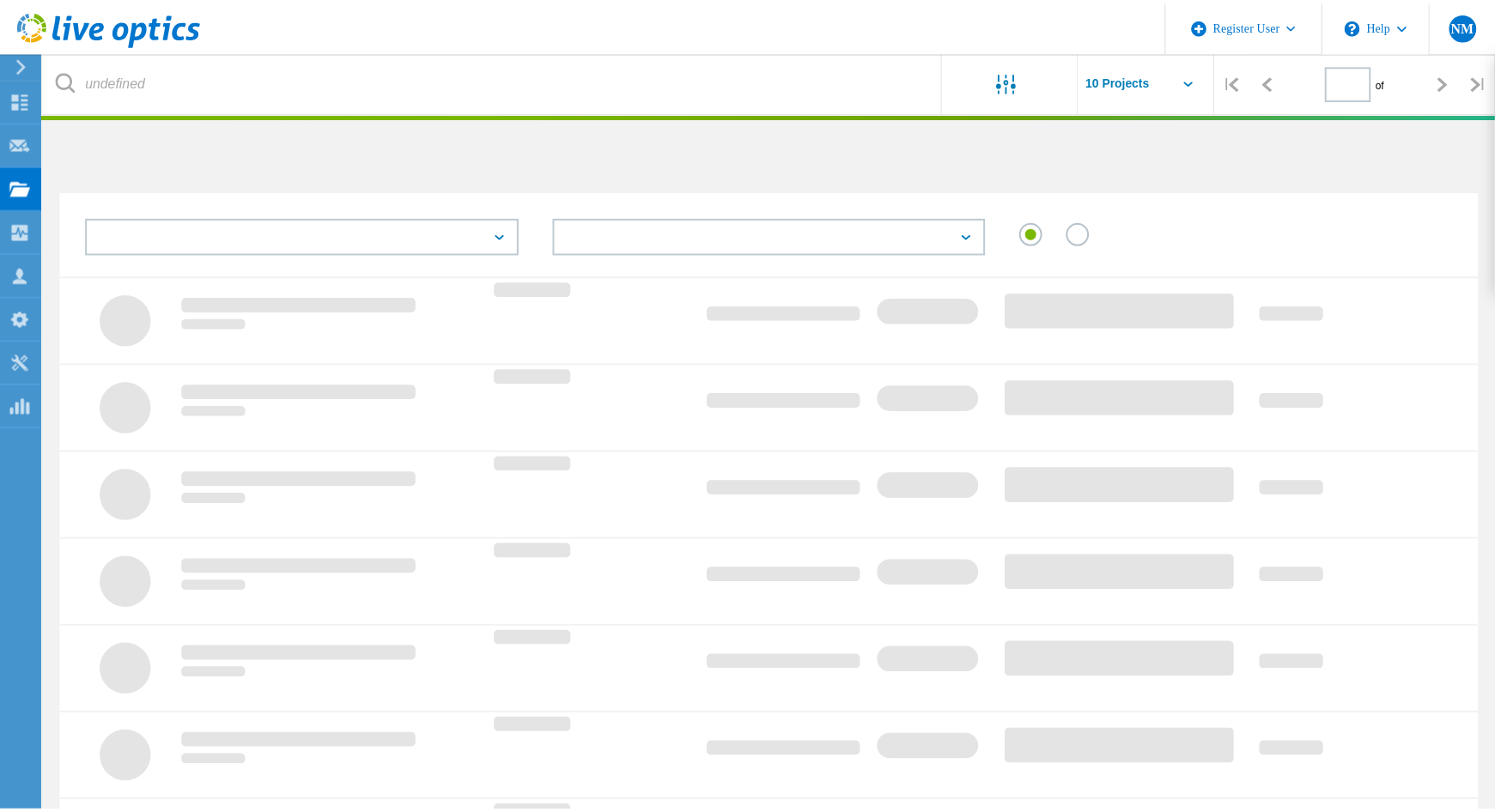 scroll, scrollTop: 0, scrollLeft: 0, axis: both 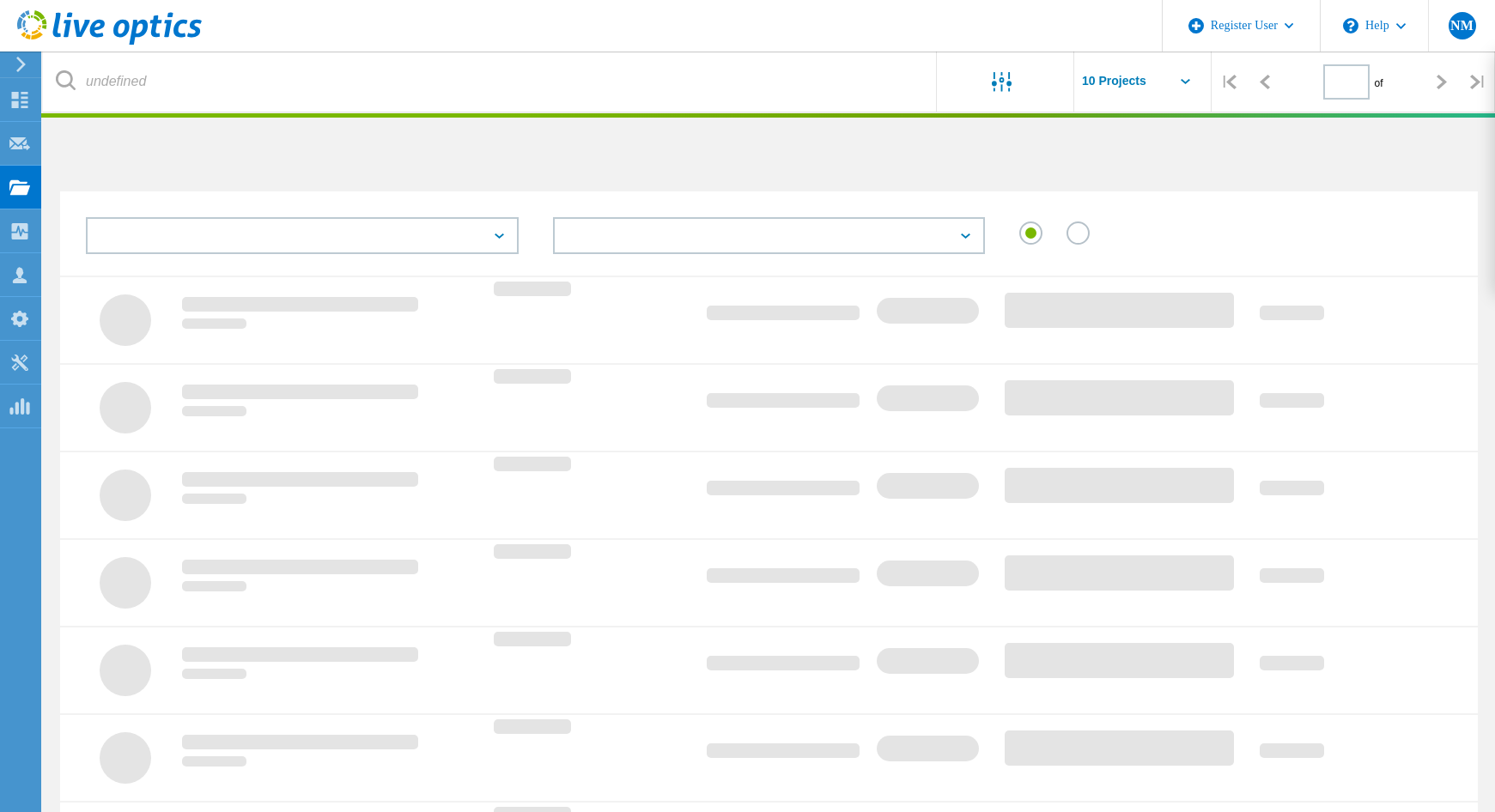 type on "1" 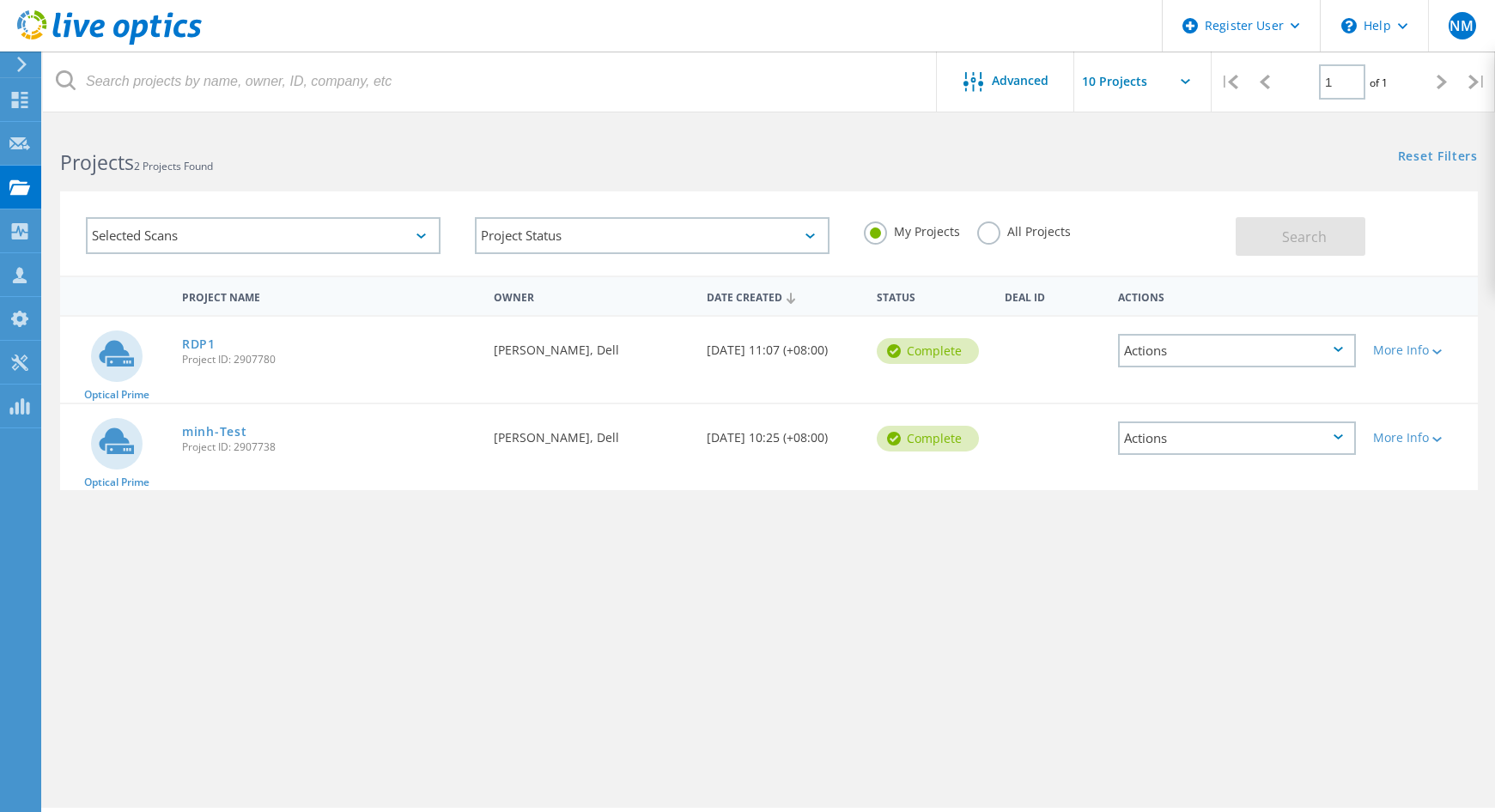 click on "Selected Scans" 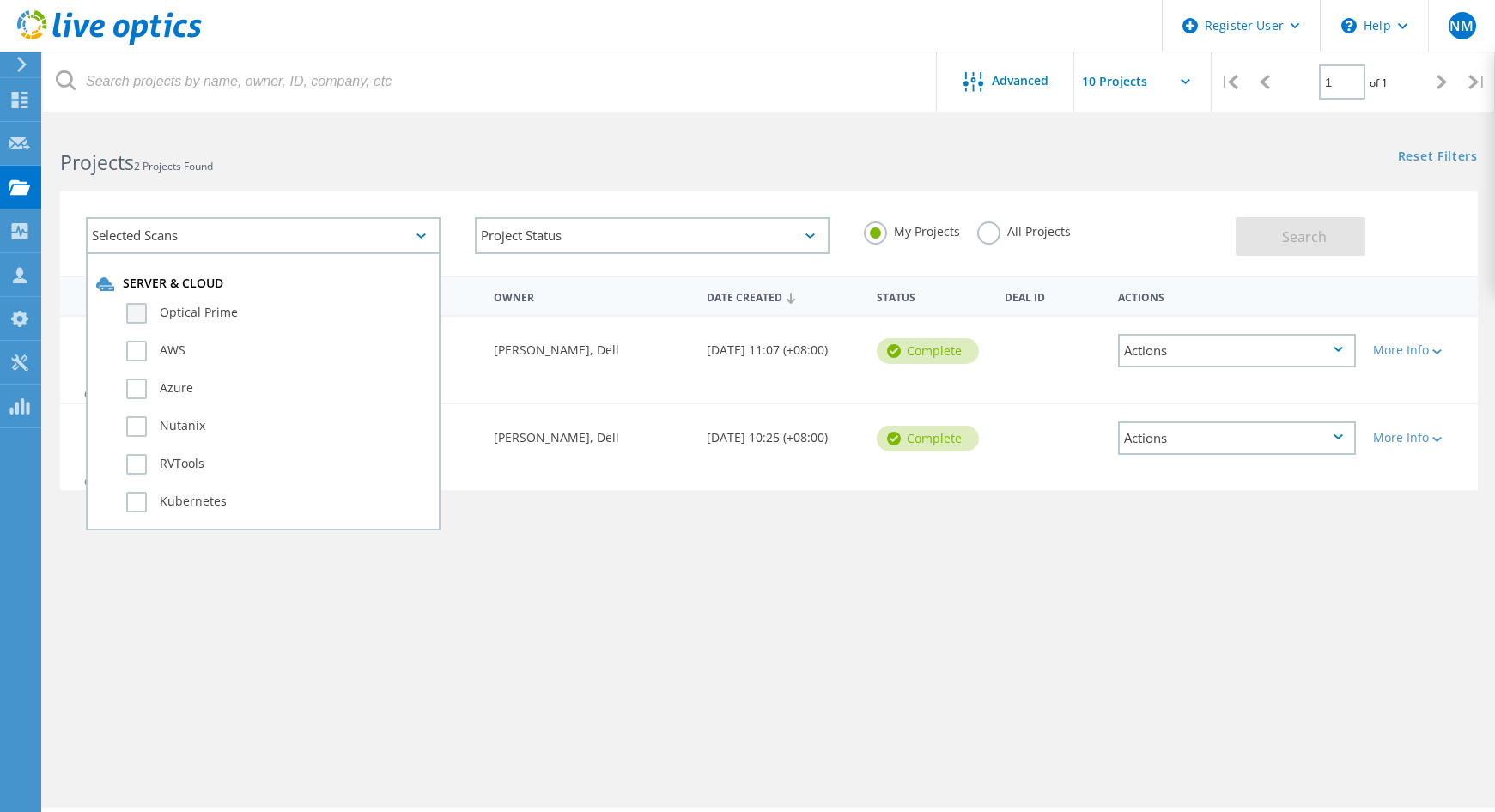 click on "Optical Prime" 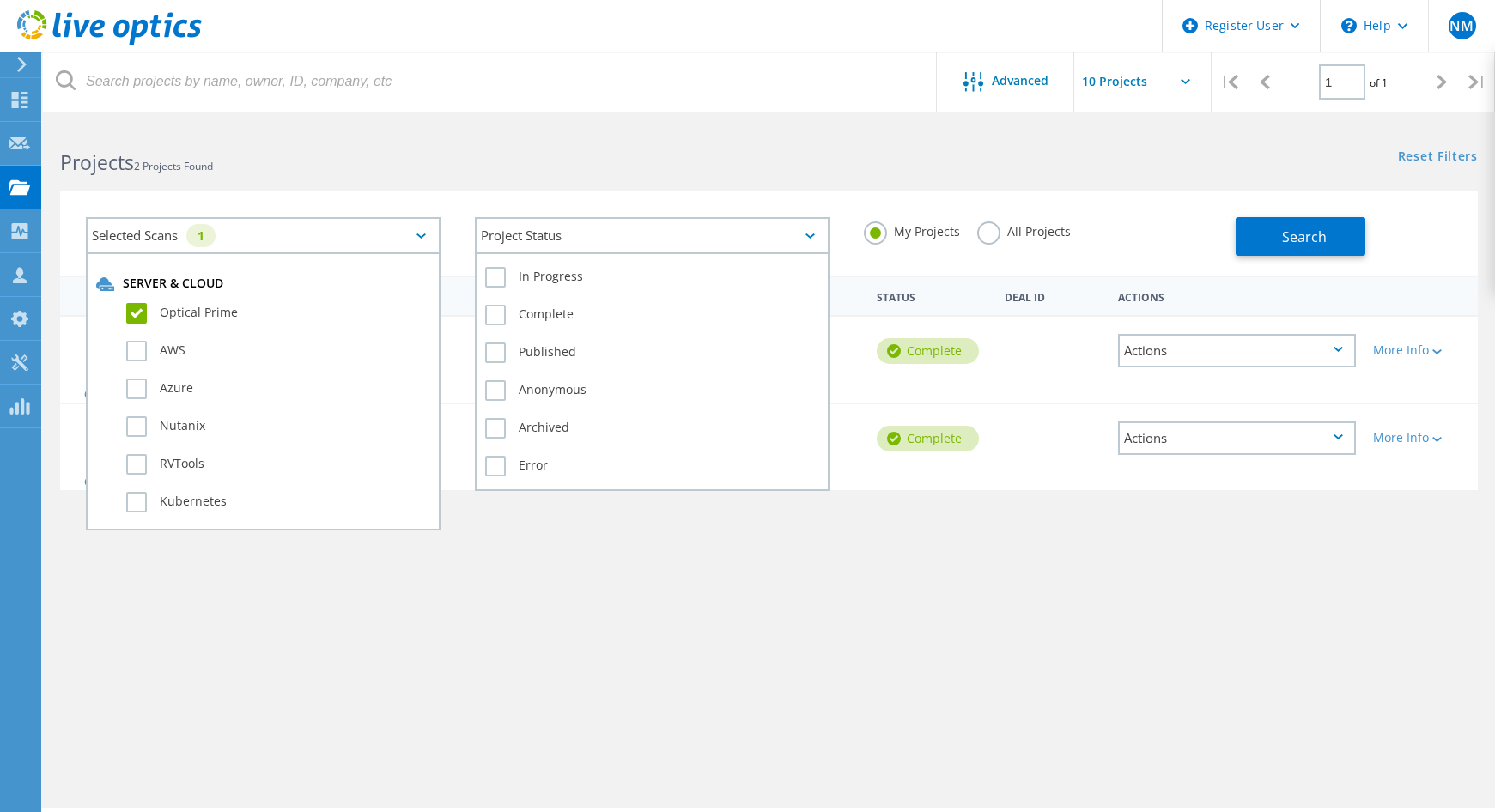 click on "Project Status" 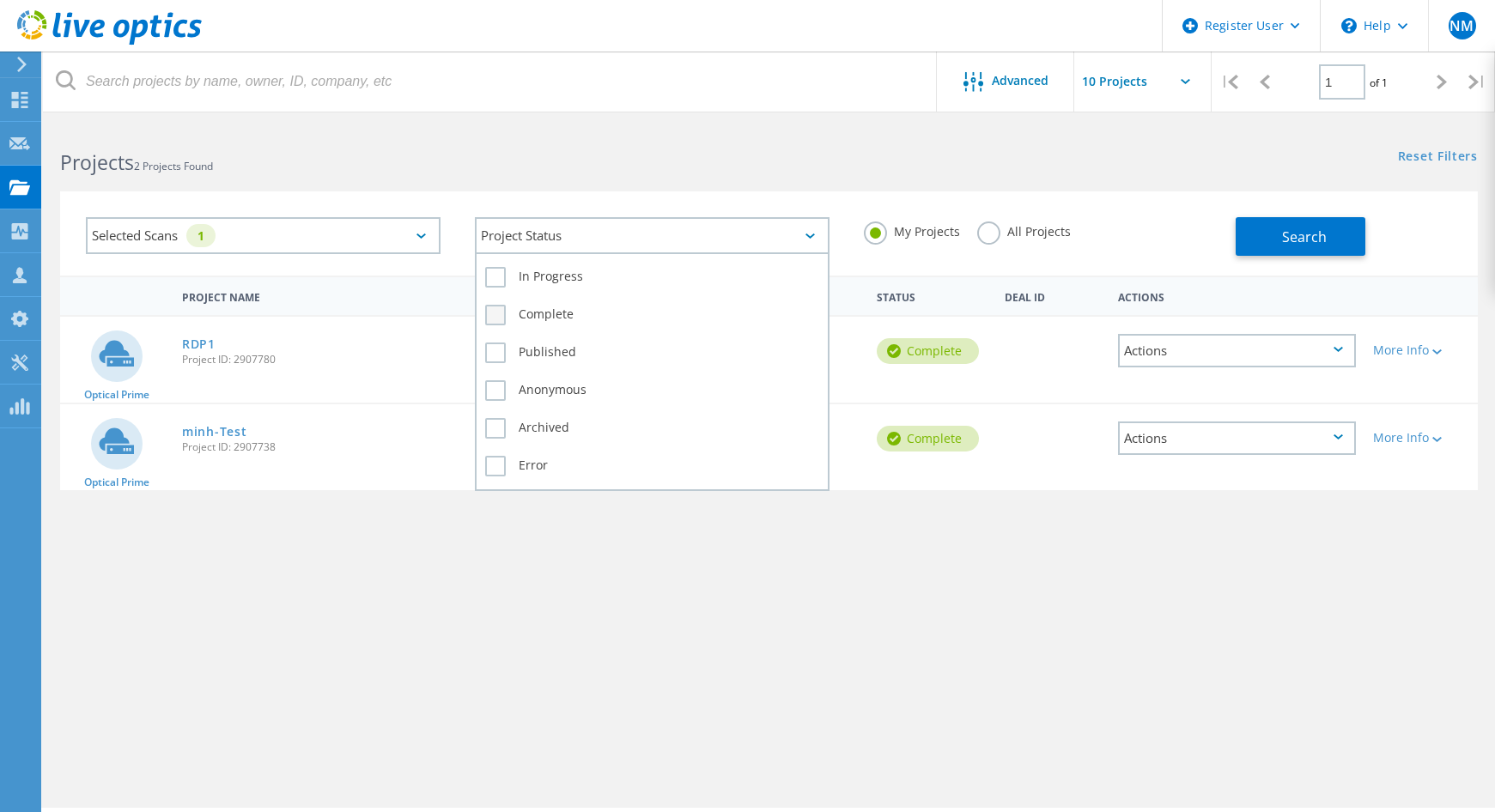 click on "Complete" 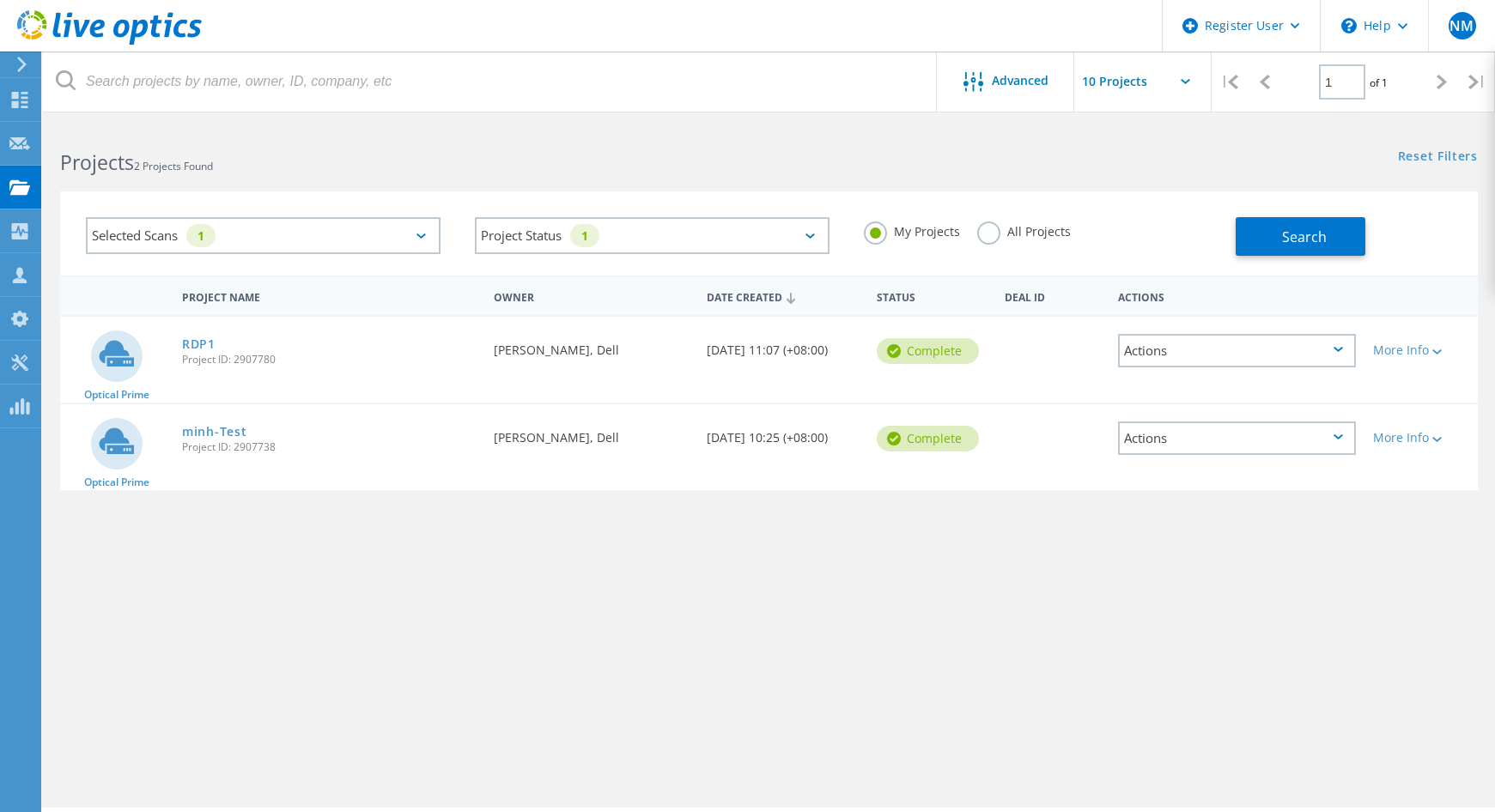click on "All Projects" 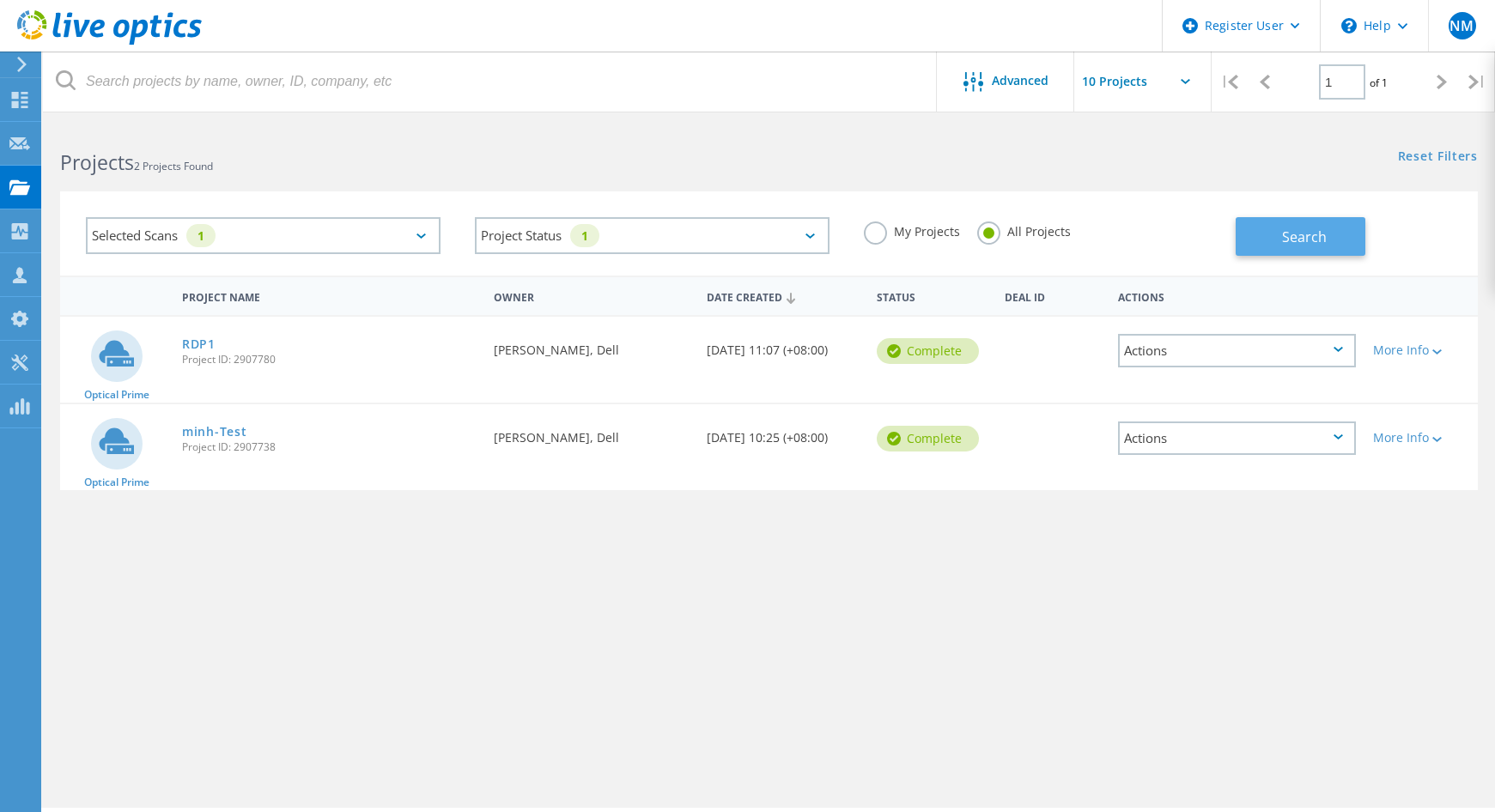 drag, startPoint x: 1291, startPoint y: 233, endPoint x: 1283, endPoint y: 227, distance: 10 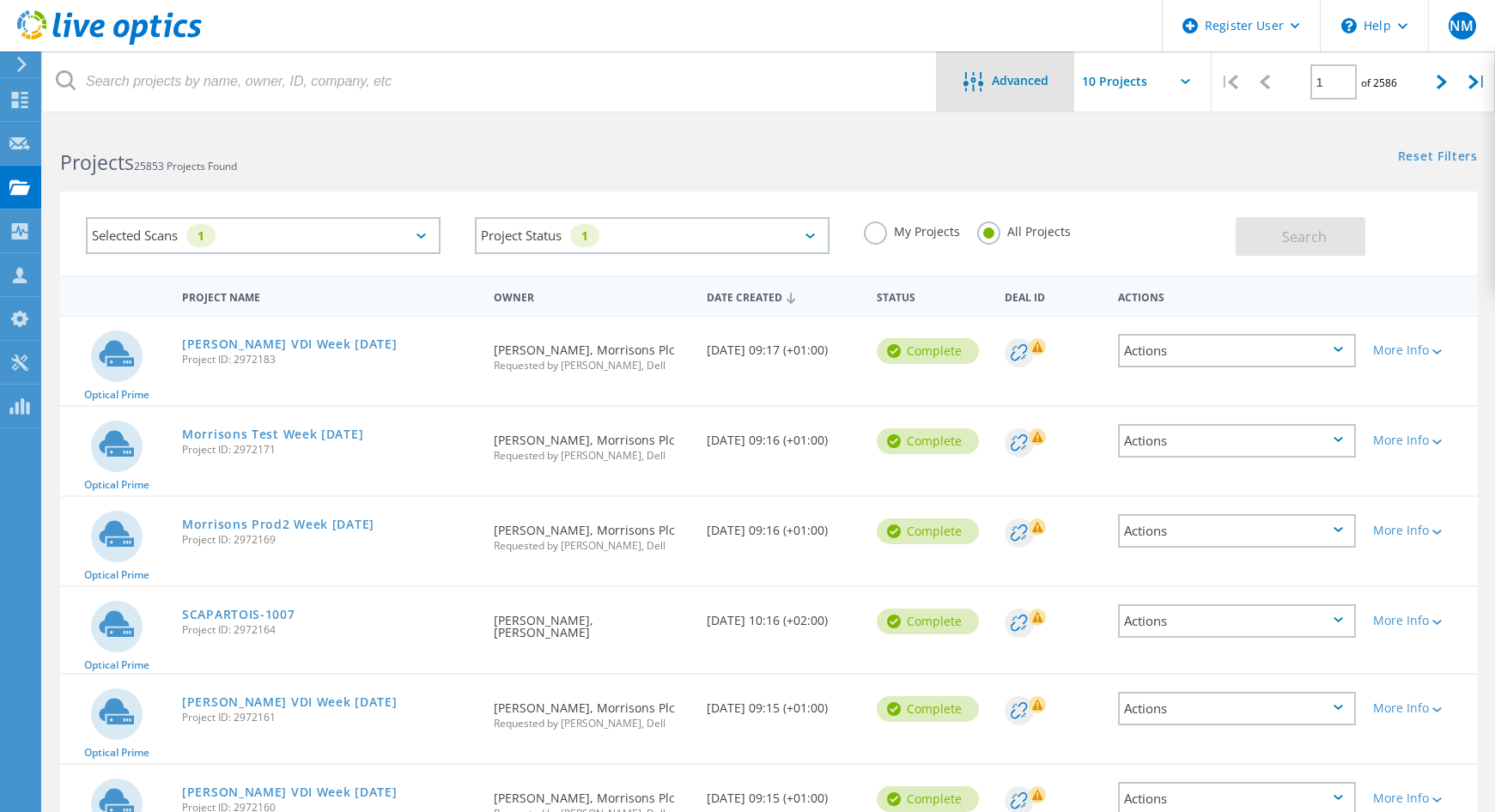 click on "Advanced" 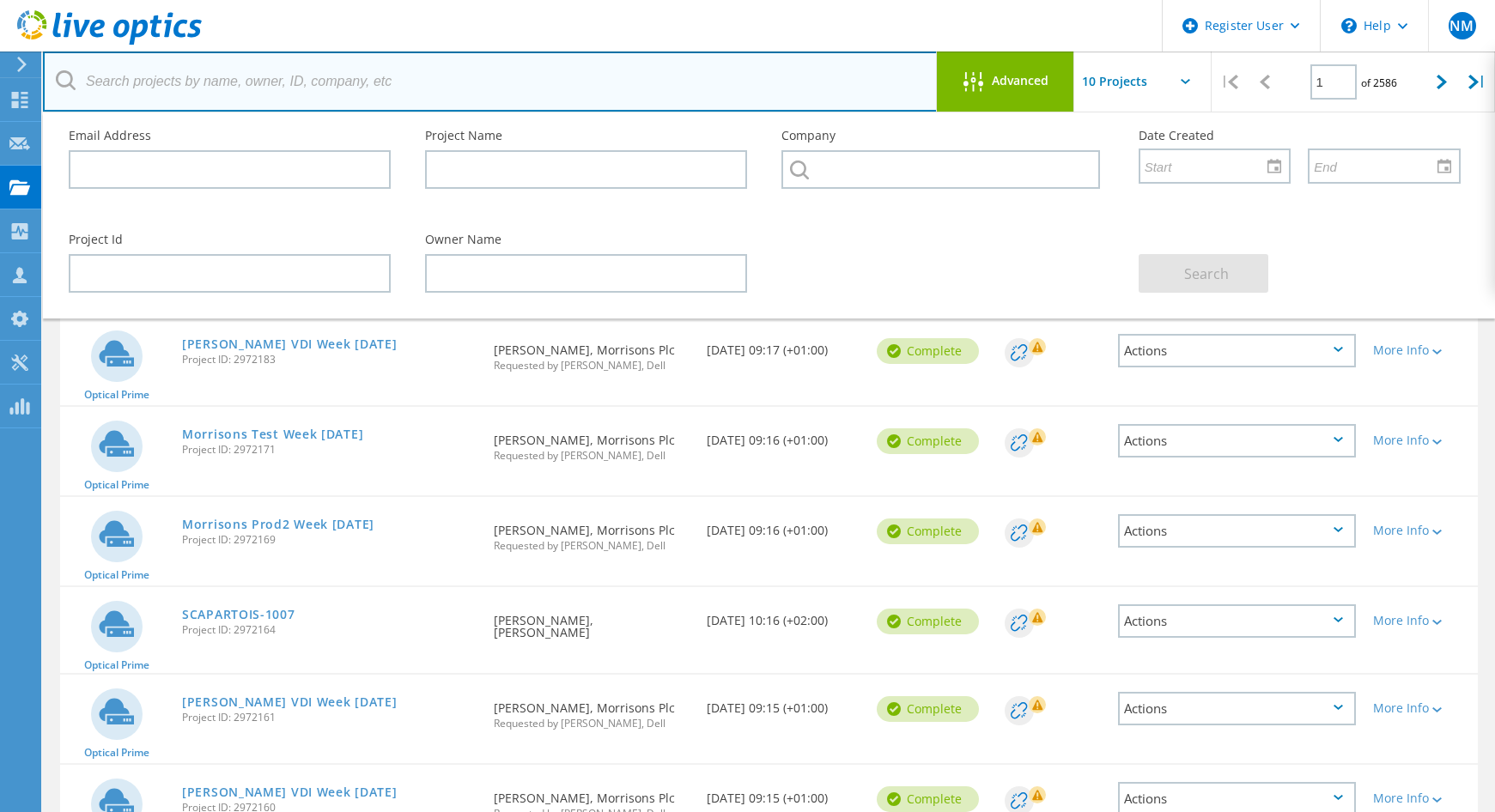 click at bounding box center (490, 82) 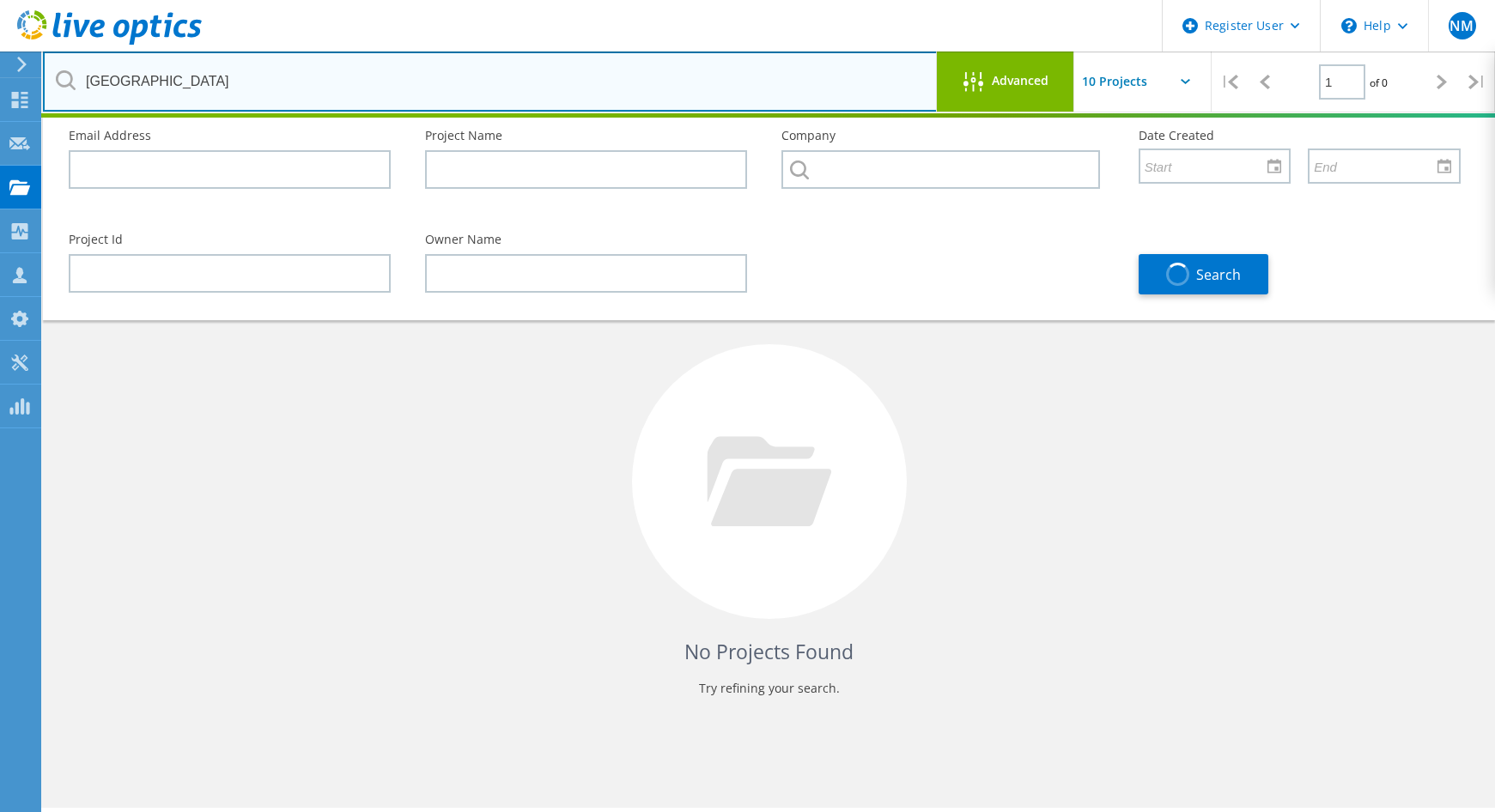 click on "[GEOGRAPHIC_DATA]" at bounding box center [490, 82] 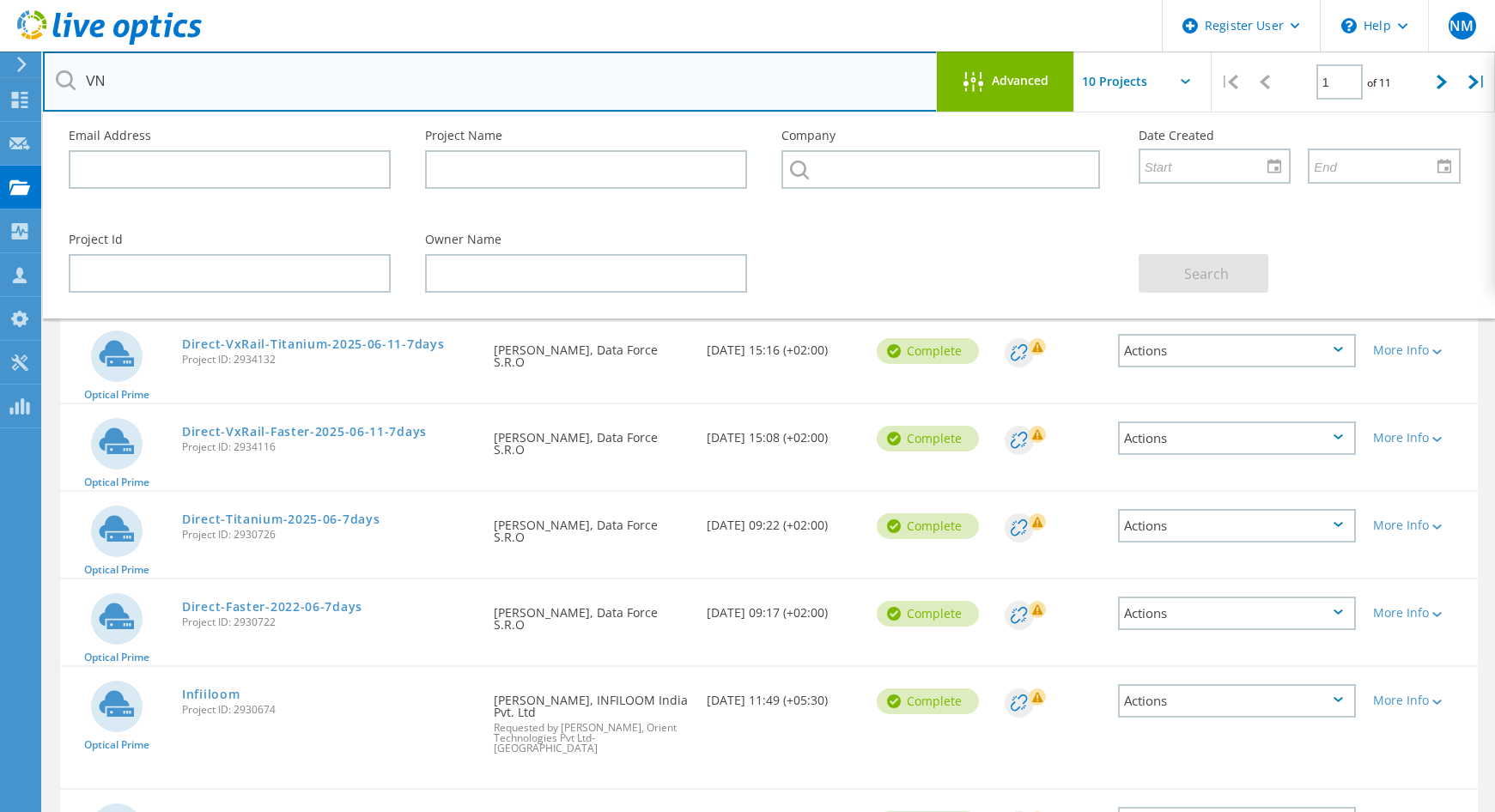 scroll, scrollTop: 0, scrollLeft: 0, axis: both 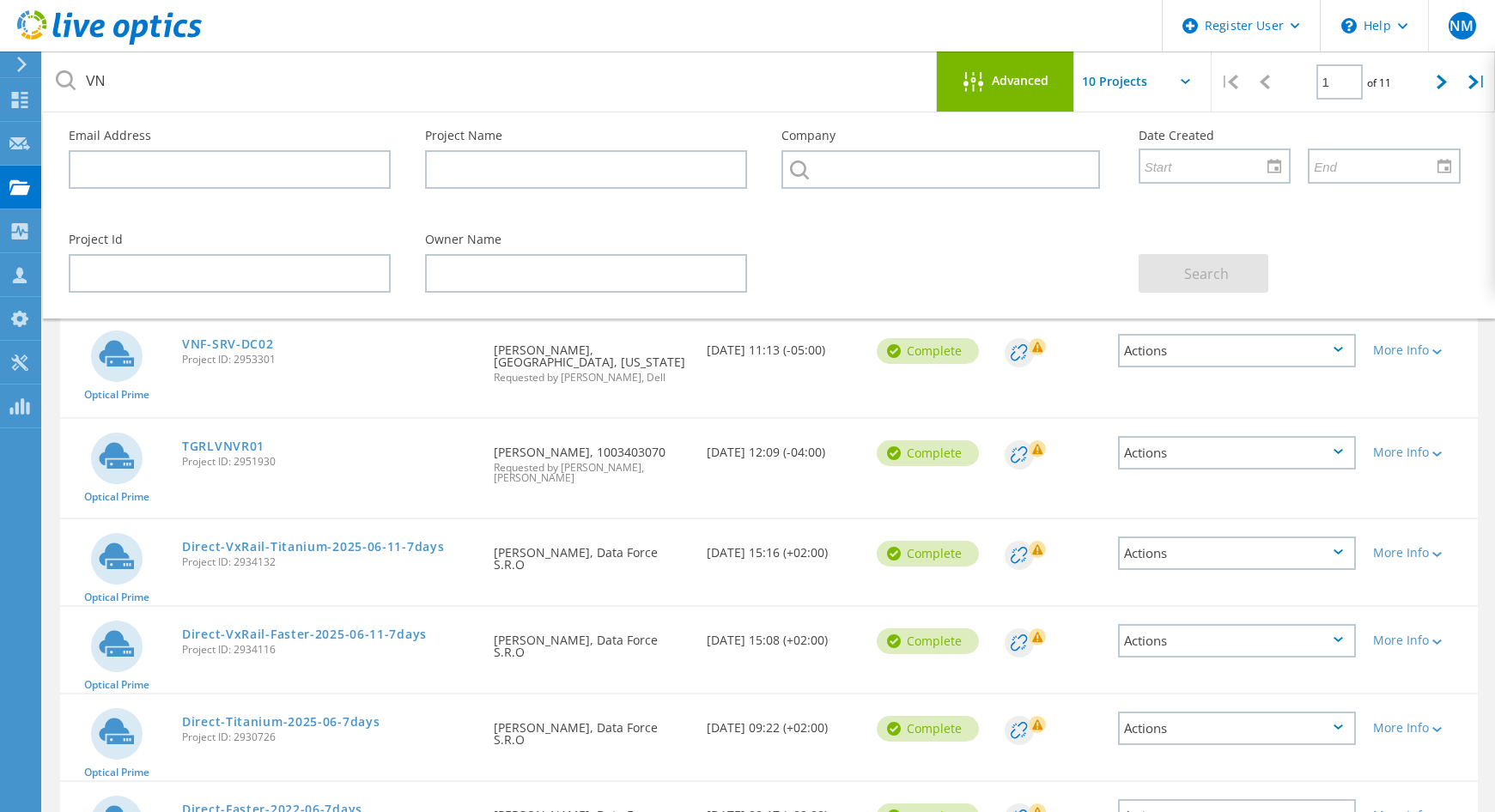 click on "Optical Prime  VNF-SRV-DC02  Project ID: 2953301  Requested By  [PERSON_NAME], [GEOGRAPHIC_DATA], [US_STATE]  Requested by [PERSON_NAME], Dell  Date Created  [DATE] 11:13 (-05:00)   Complete
Deal Id  Actions   More Info" 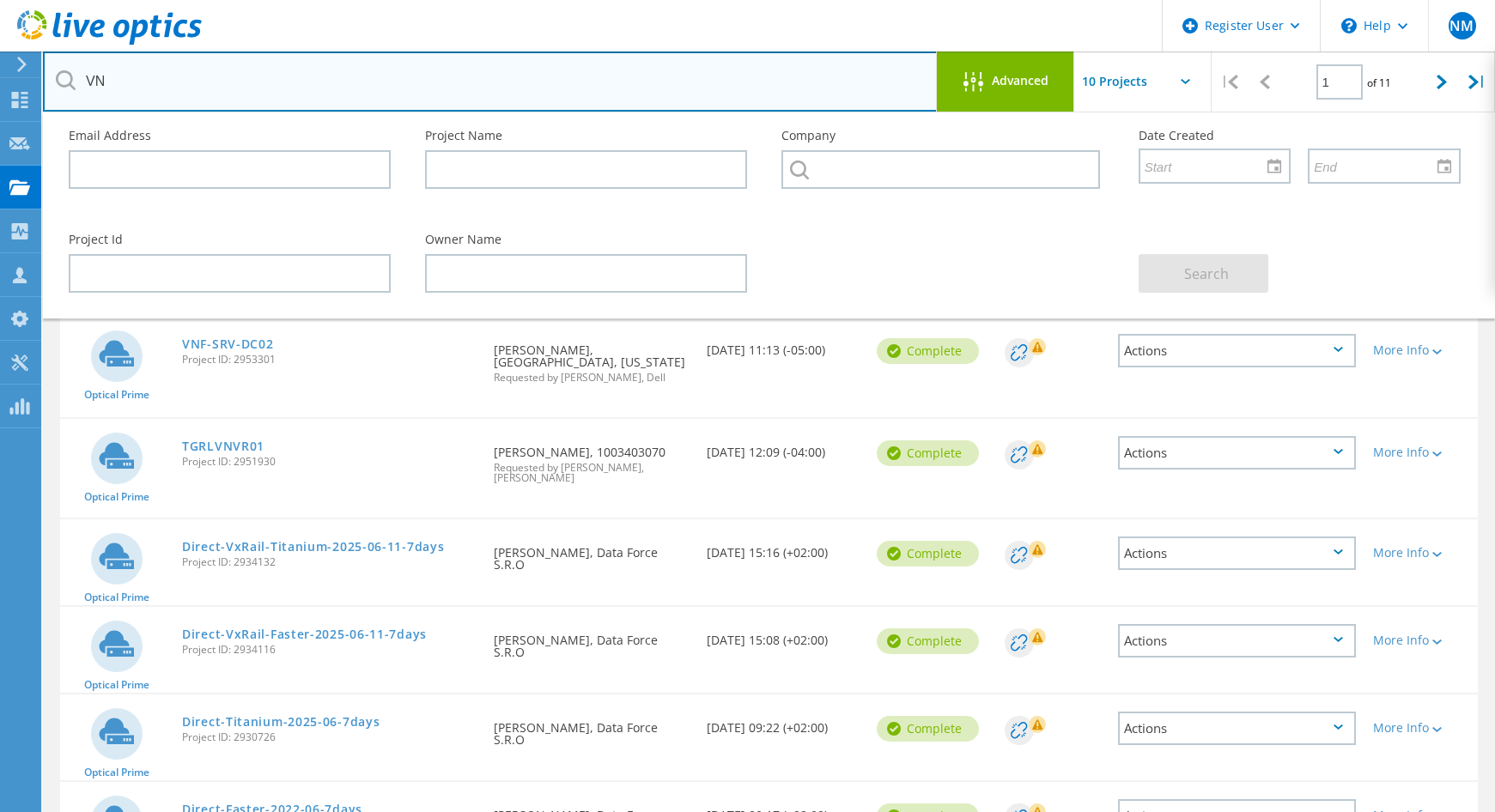 click on "VN" at bounding box center [490, 82] 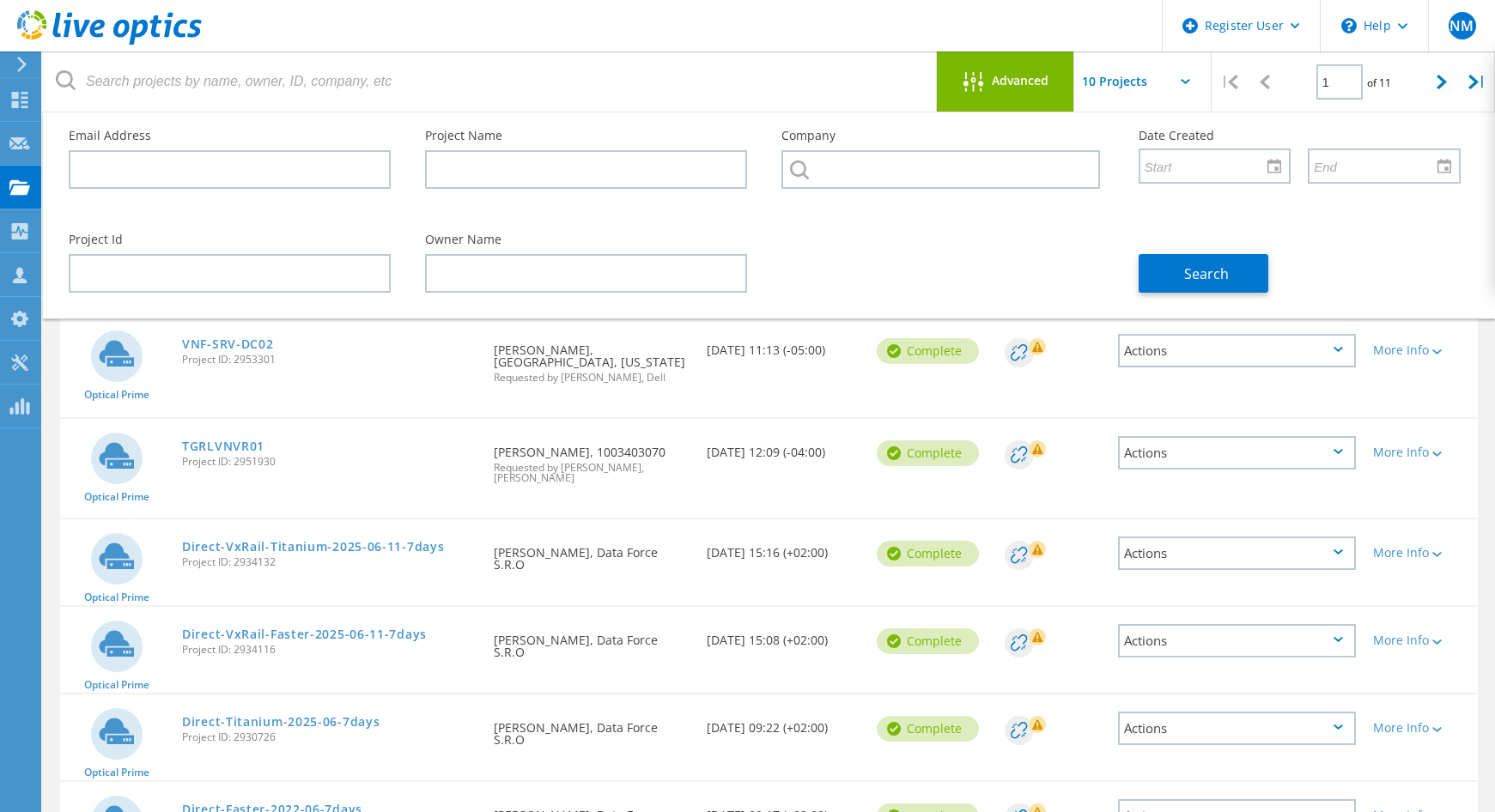click on "Register User  \n   Help  Explore Helpful Articles Contact Support NM Dell User [PERSON_NAME] Minh [EMAIL_ADDRESS][PERSON_NAME][DOMAIN_NAME] Dell  My Profile Log Out" at bounding box center (747, 26) 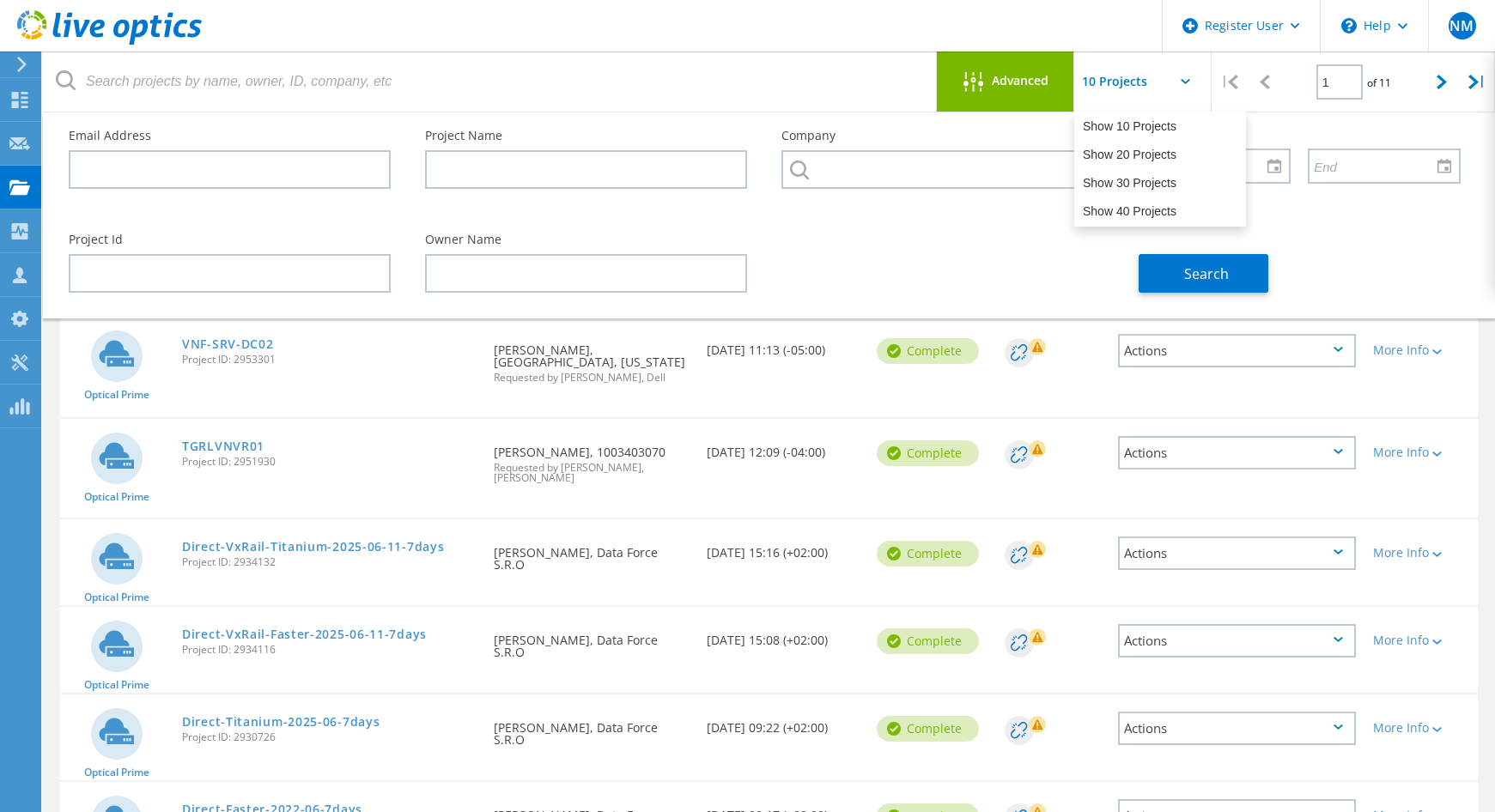 click 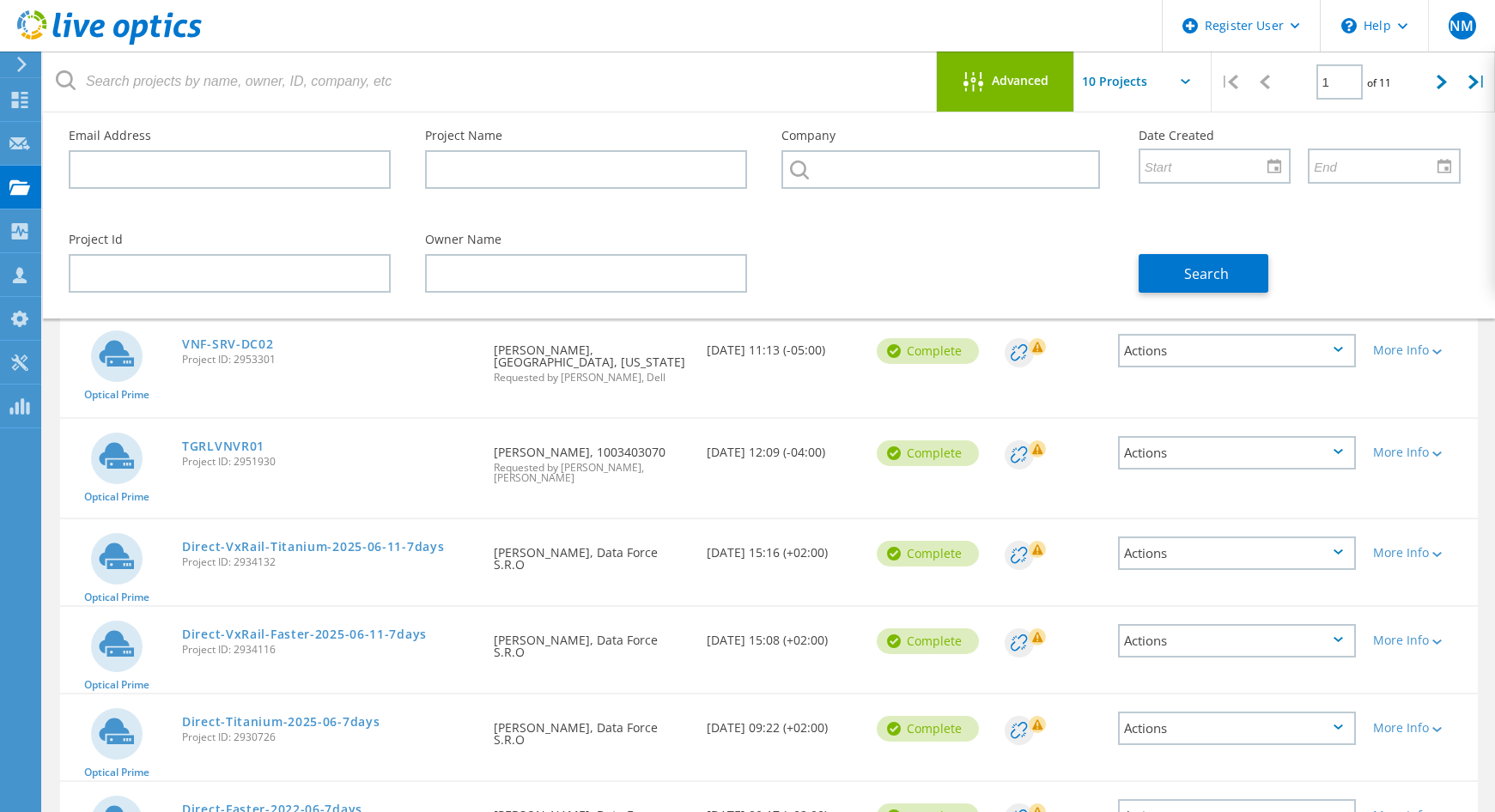click on "Advanced" 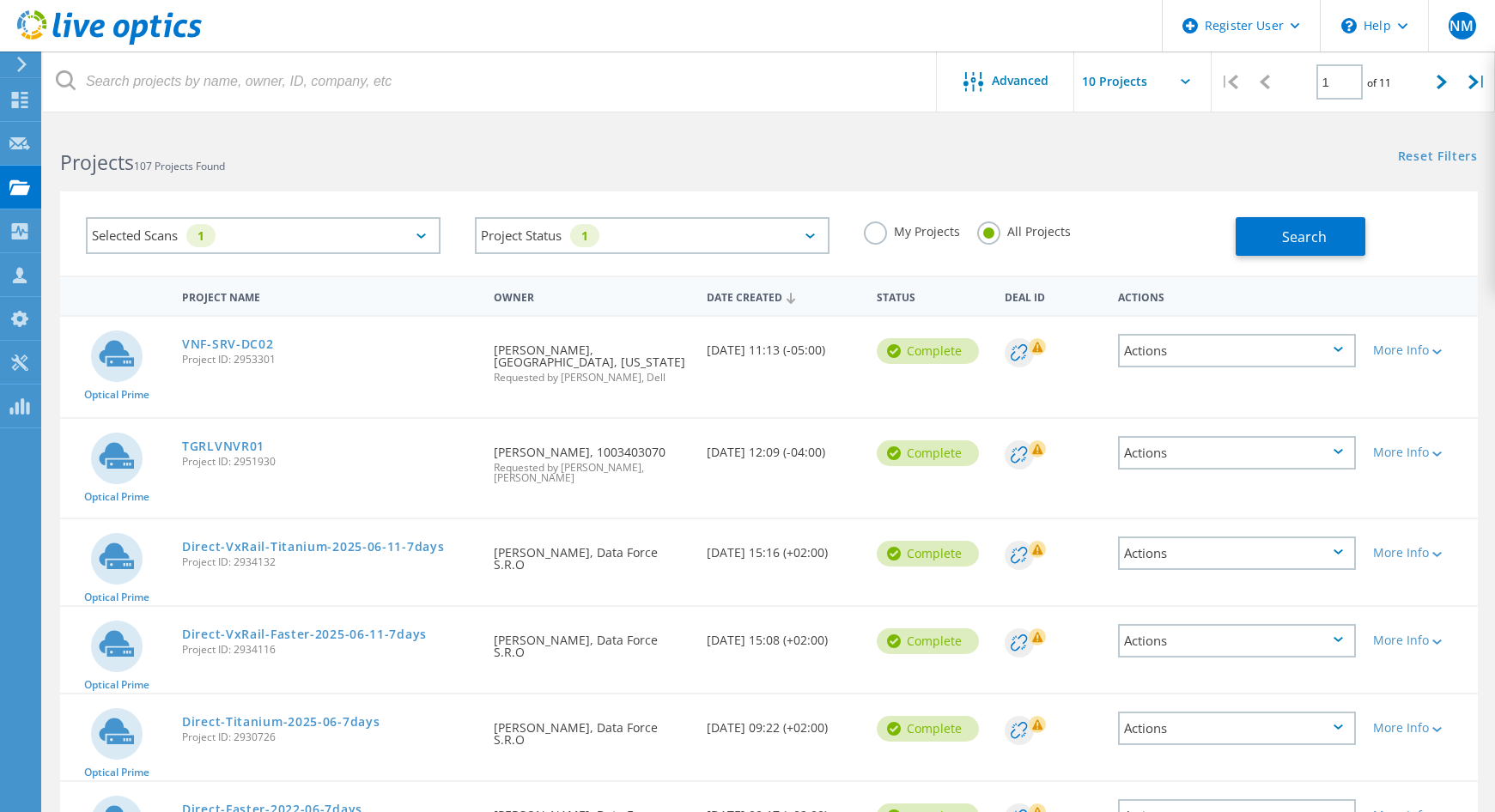 click on "Search" 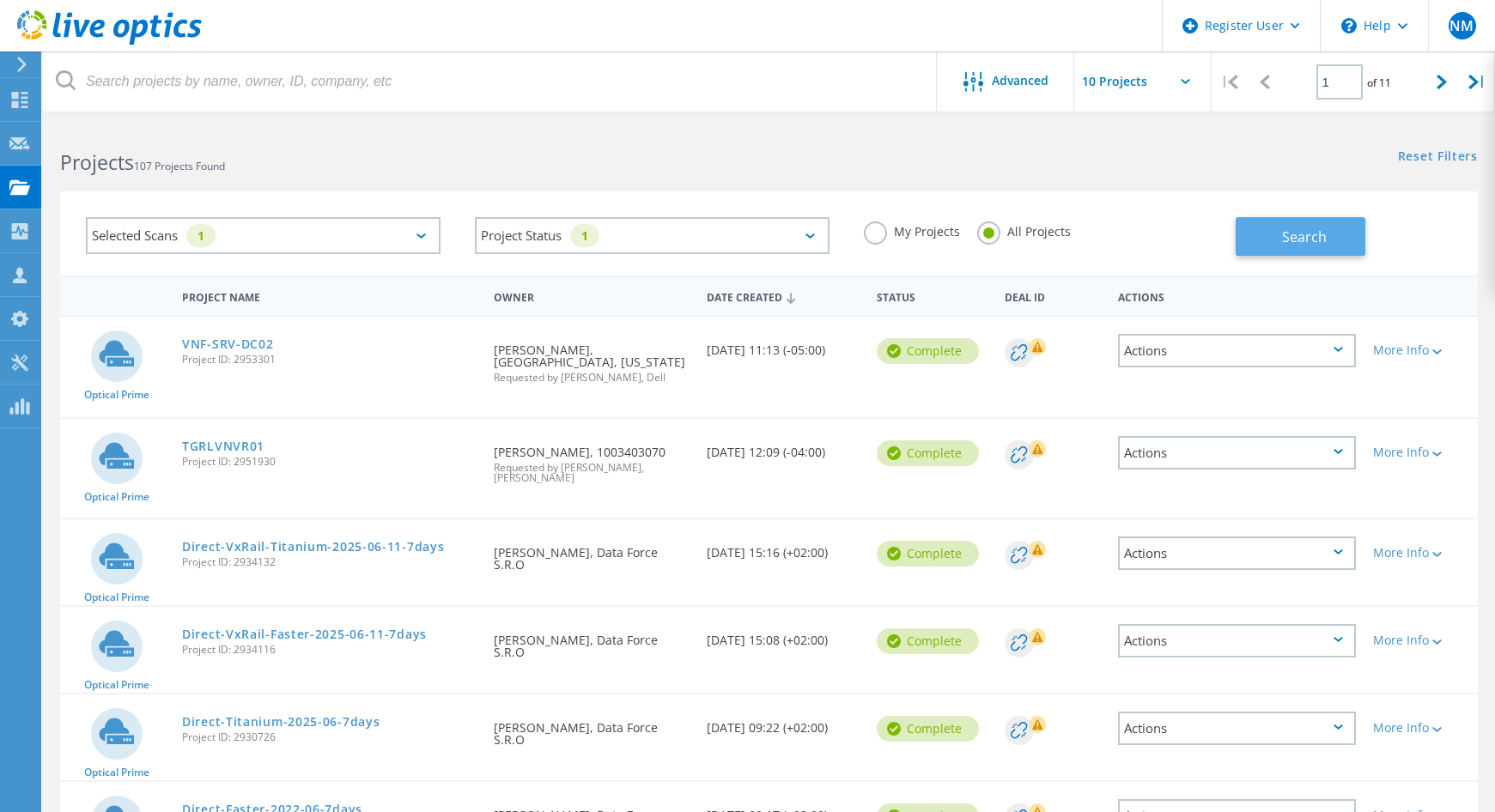 click on "Search" 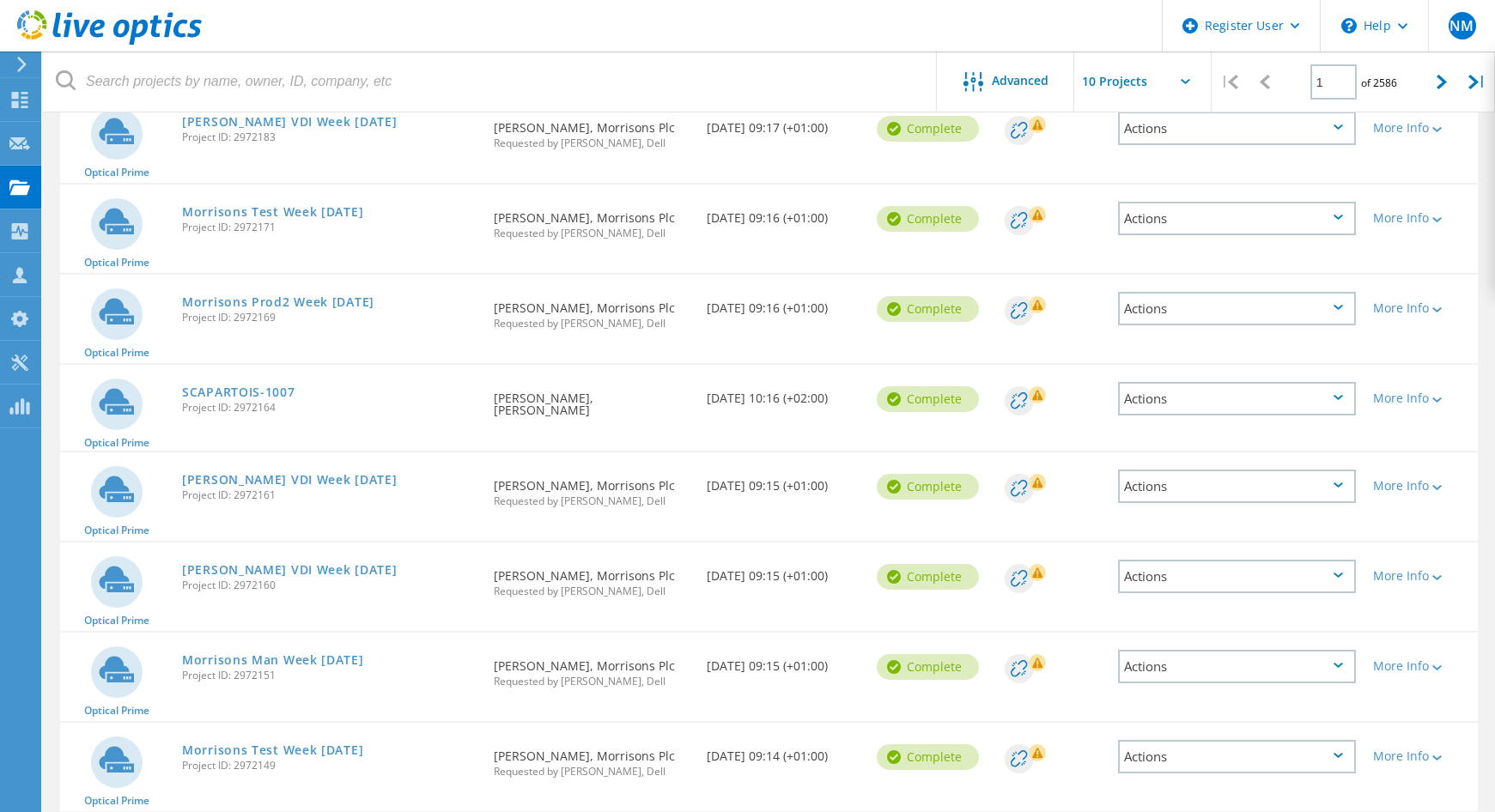 scroll, scrollTop: 0, scrollLeft: 0, axis: both 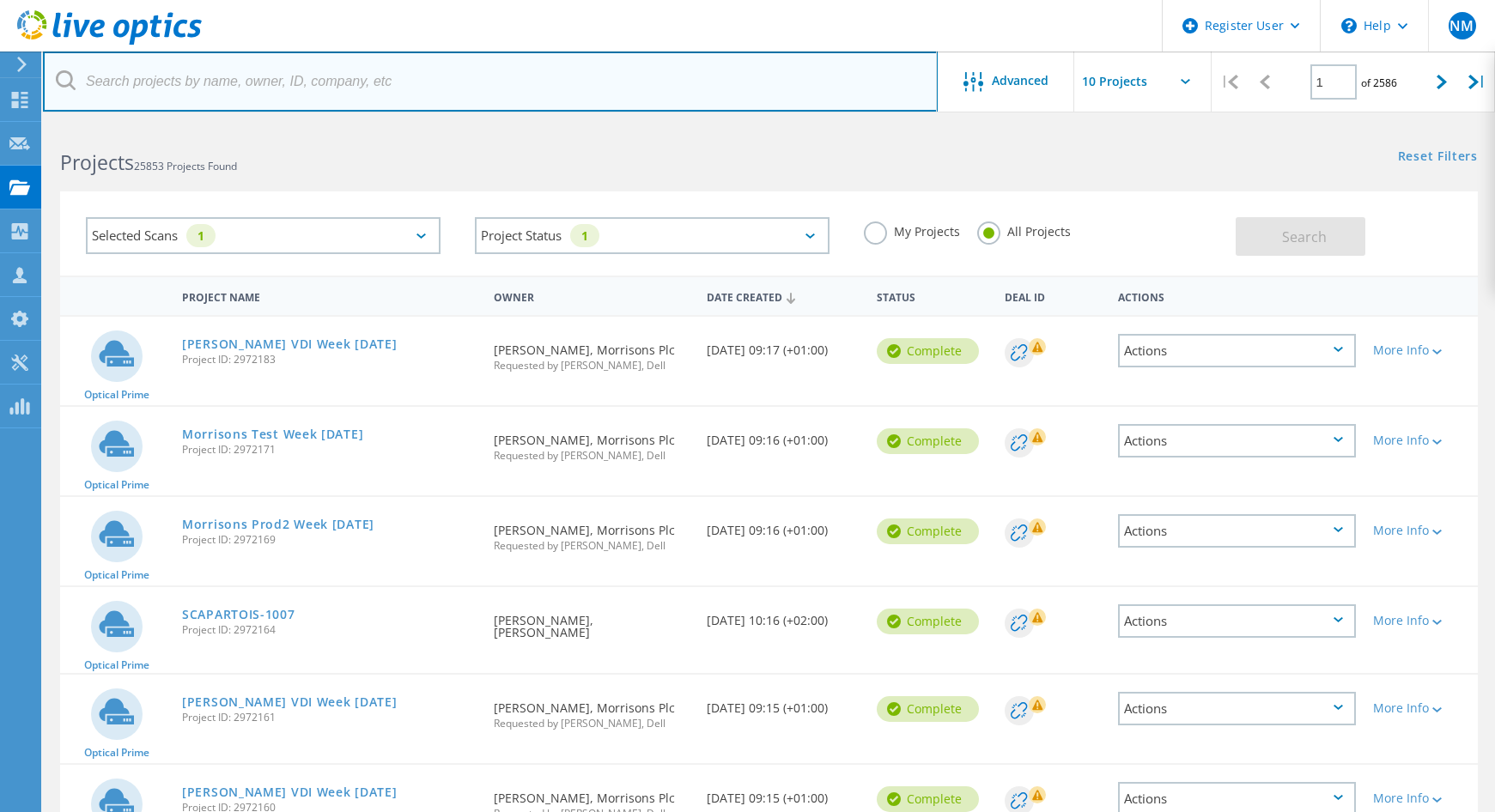 click at bounding box center [490, 82] 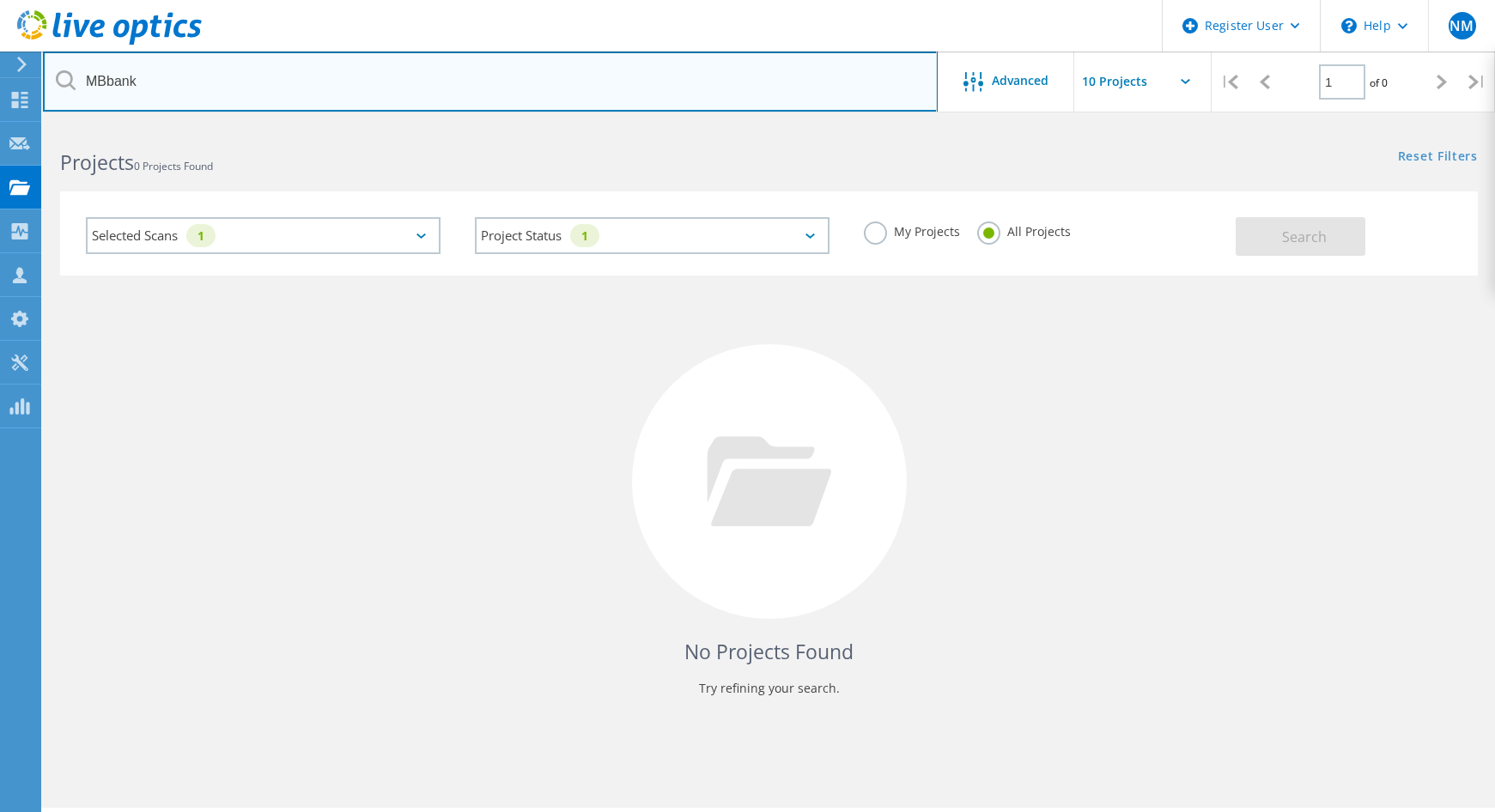 click on "MBbank" at bounding box center (490, 82) 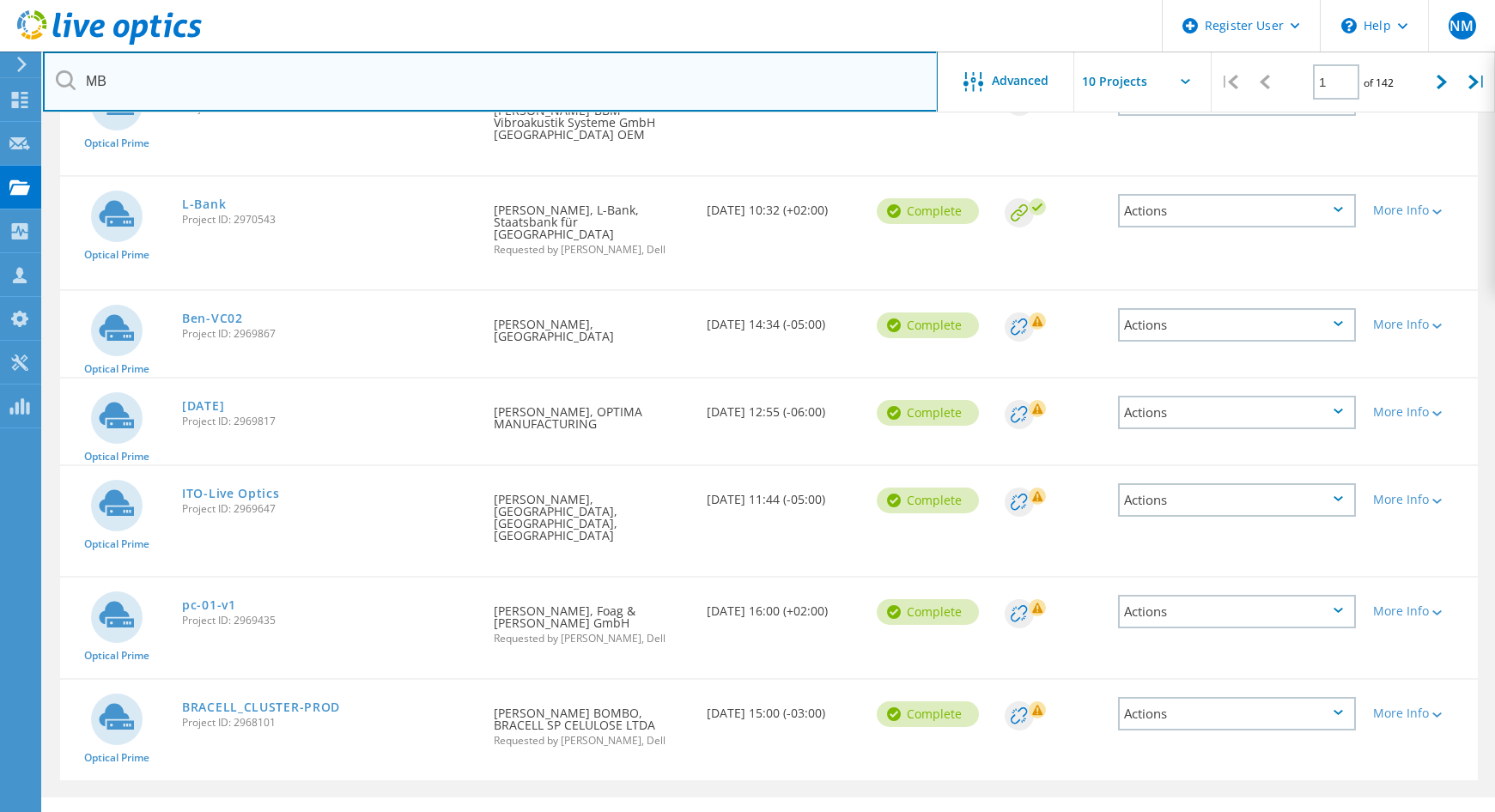 scroll, scrollTop: 589, scrollLeft: 0, axis: vertical 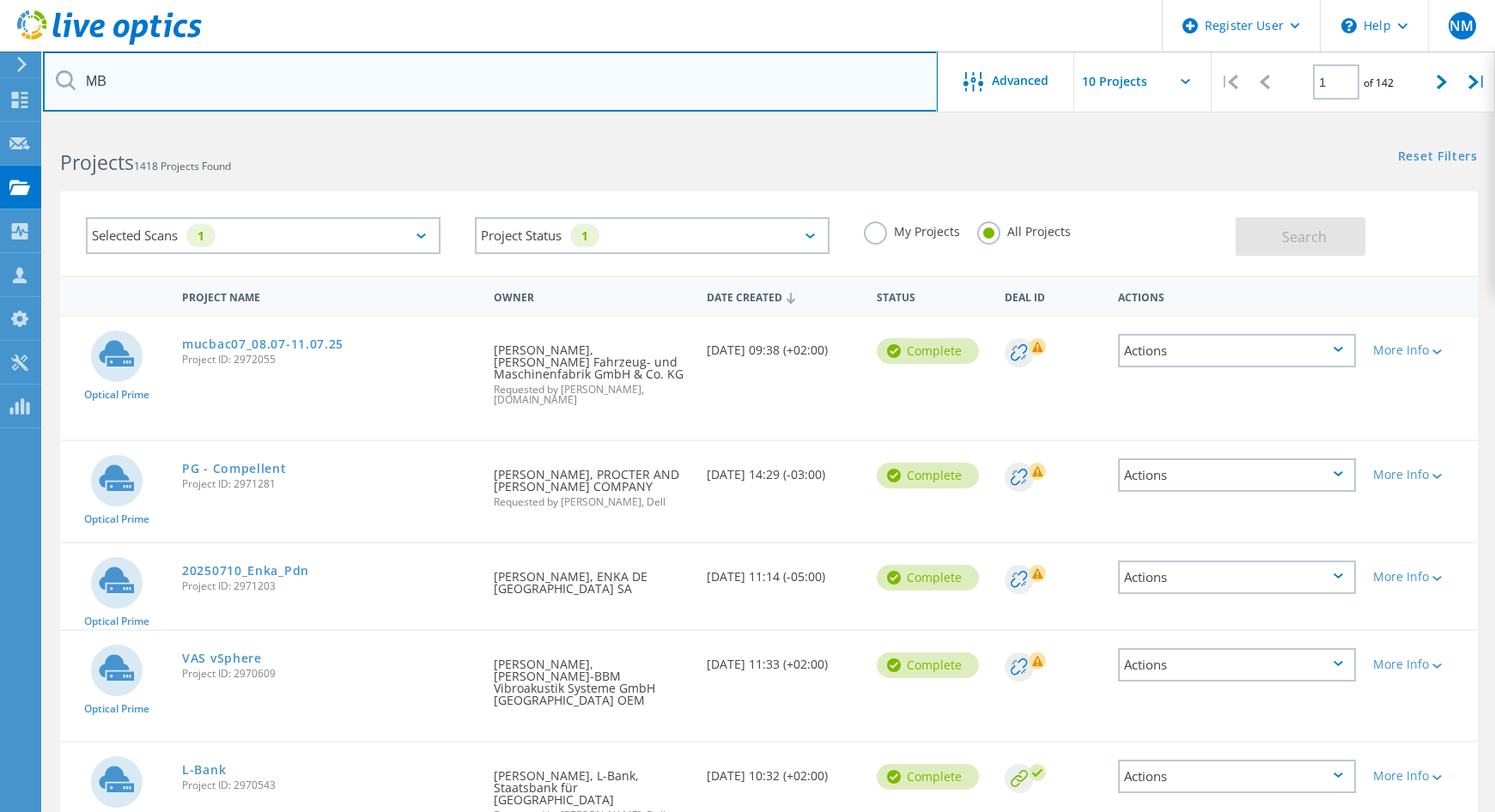 click on "MB" at bounding box center [490, 82] 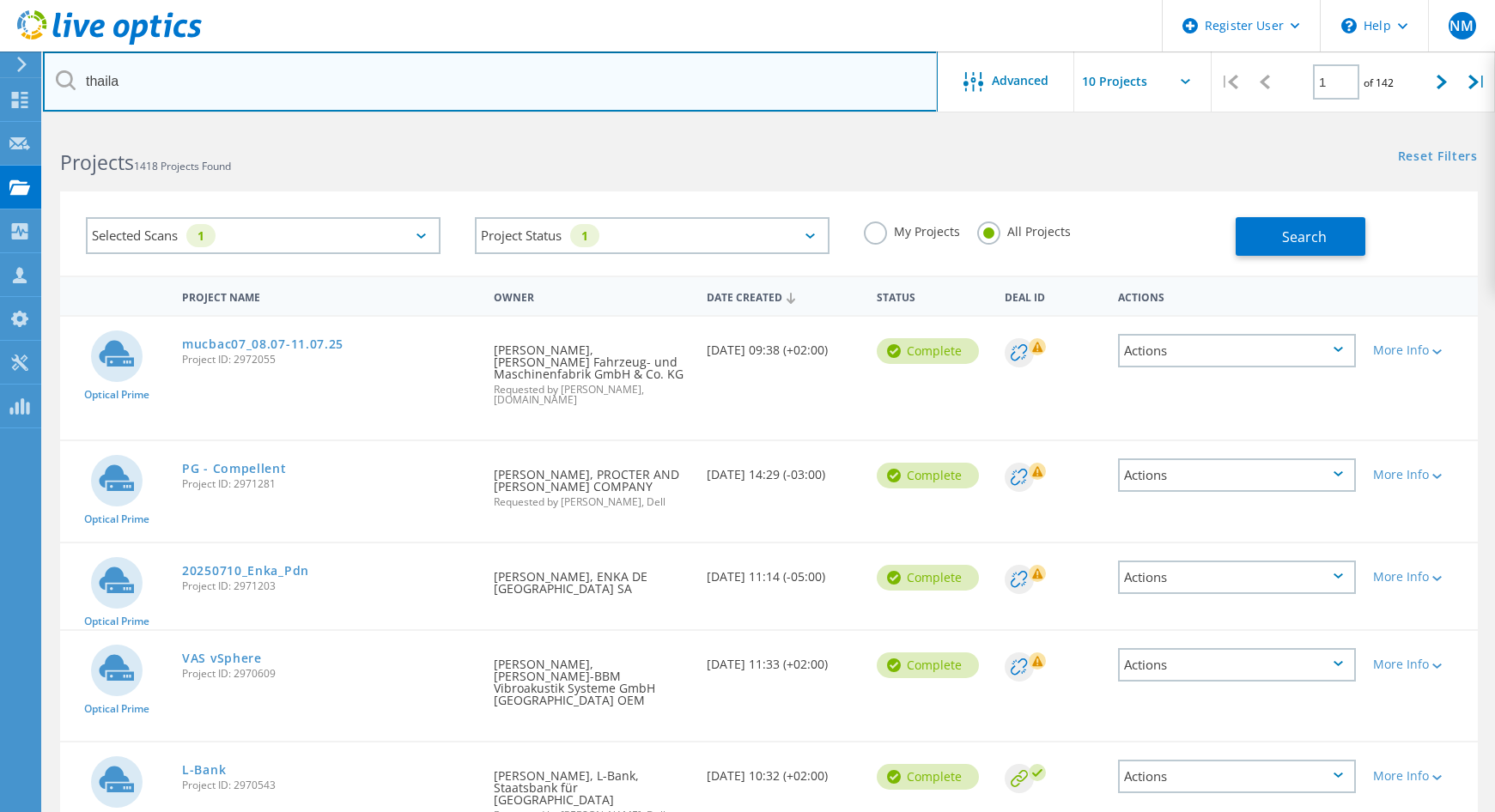 type on "thaila" 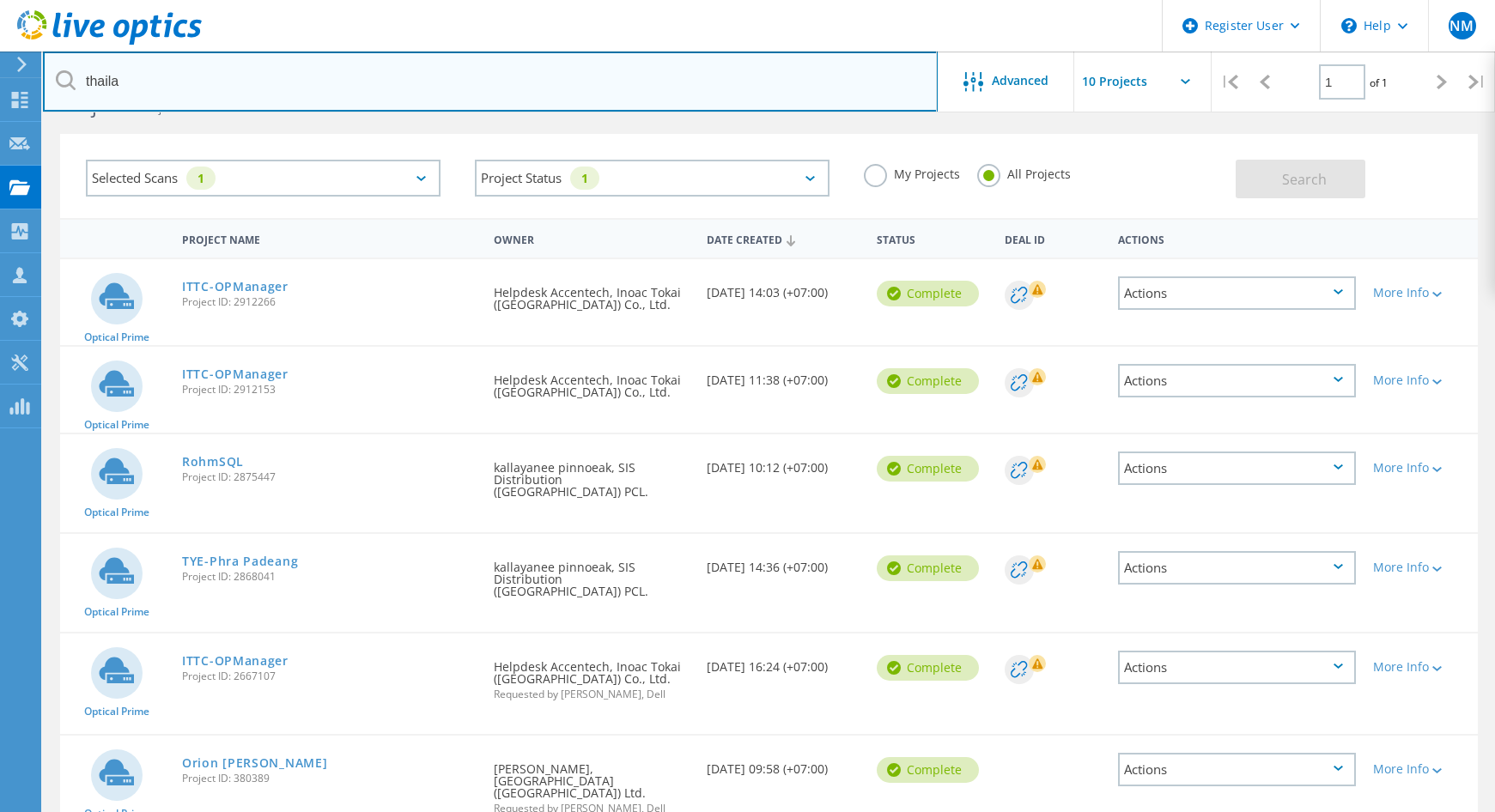 scroll, scrollTop: 86, scrollLeft: 0, axis: vertical 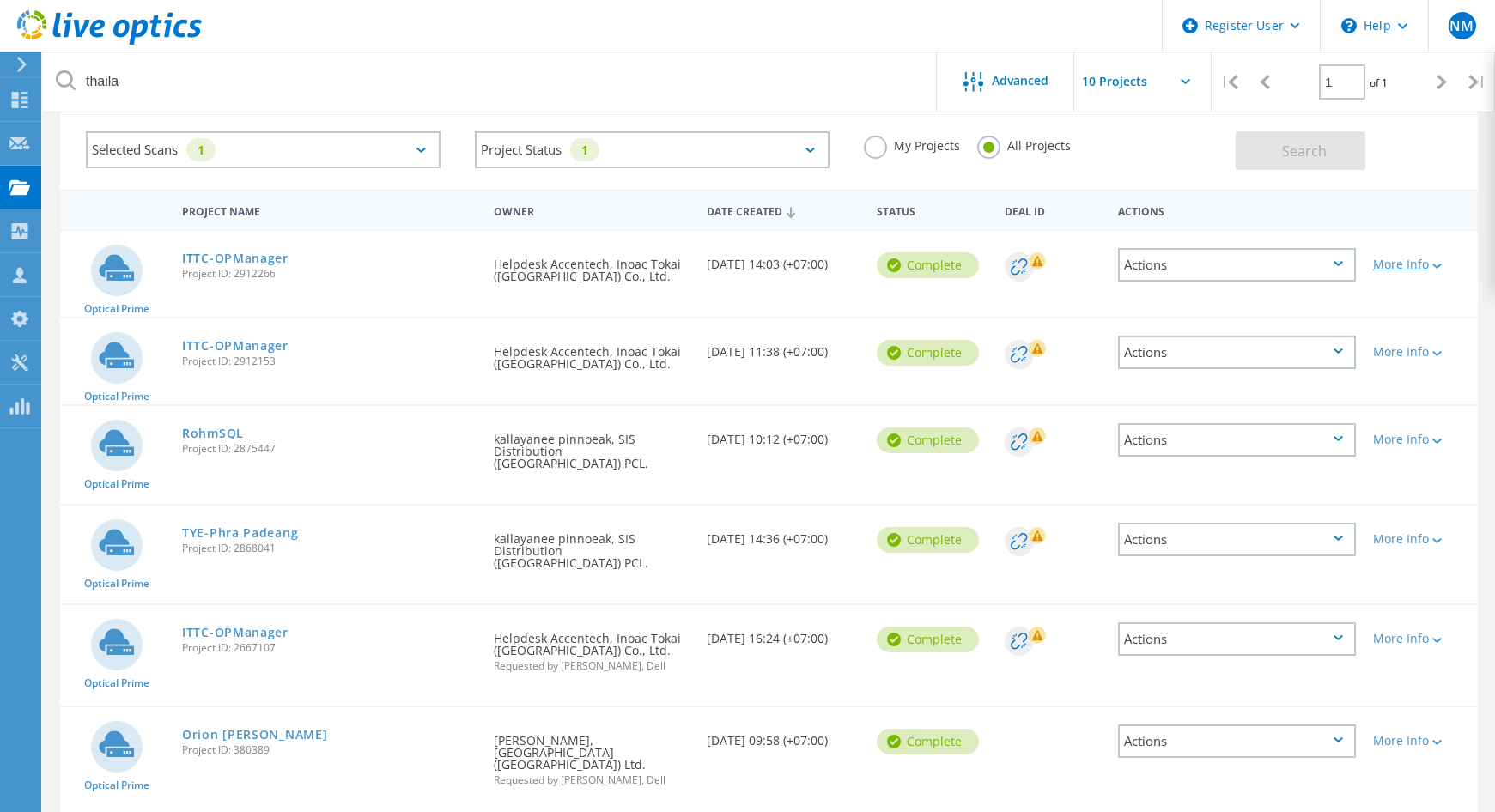 click 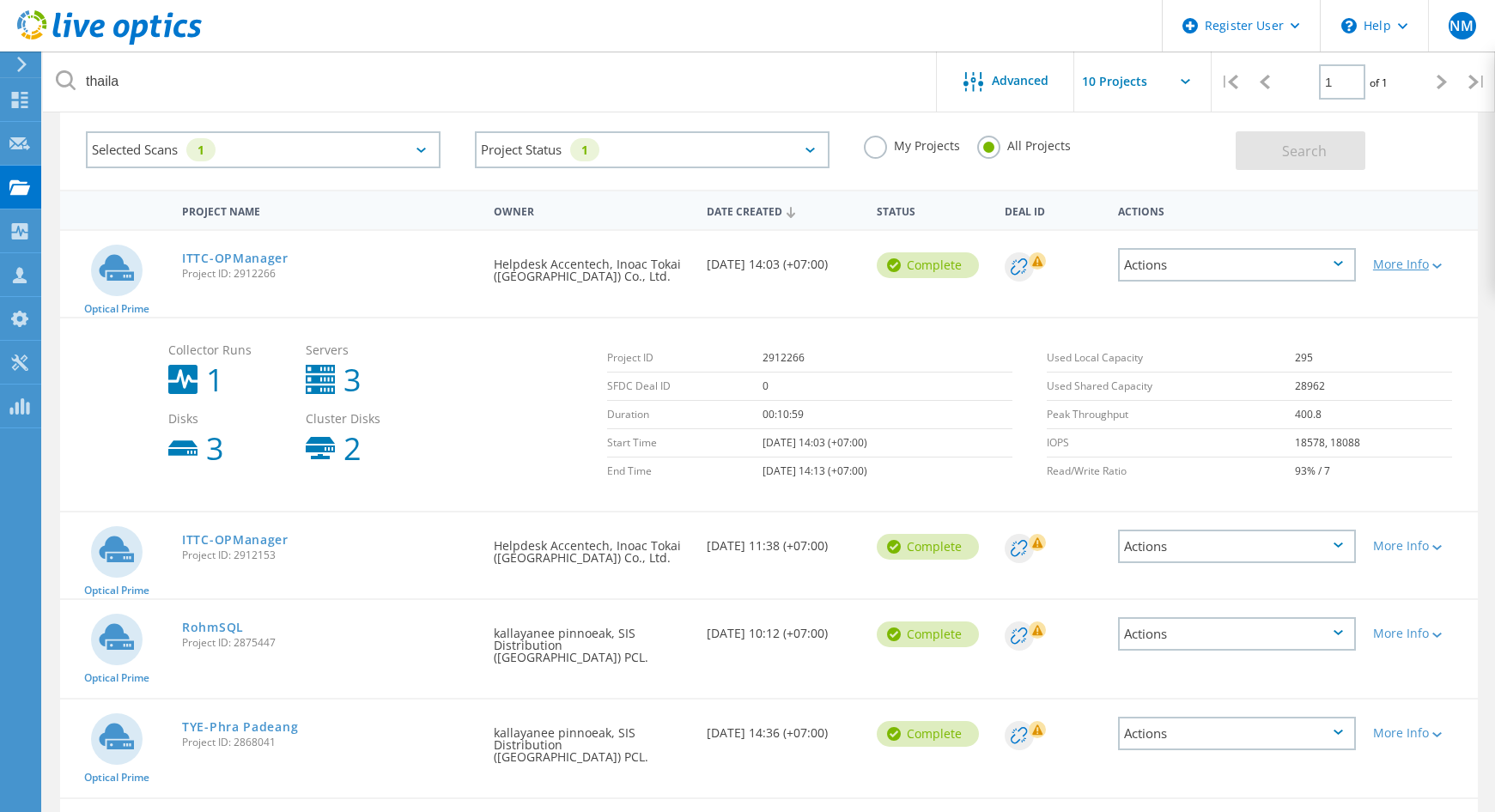 click 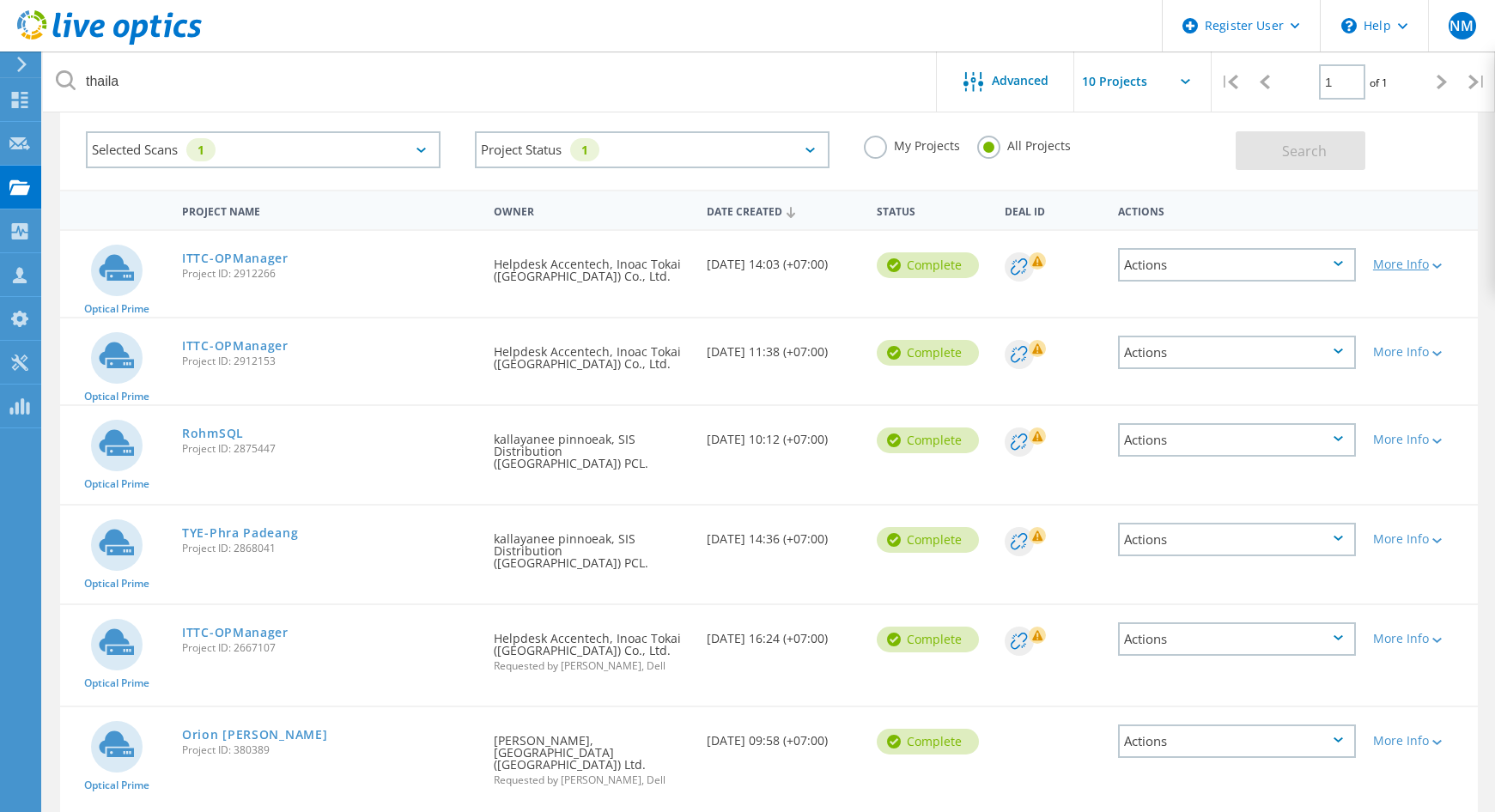 click 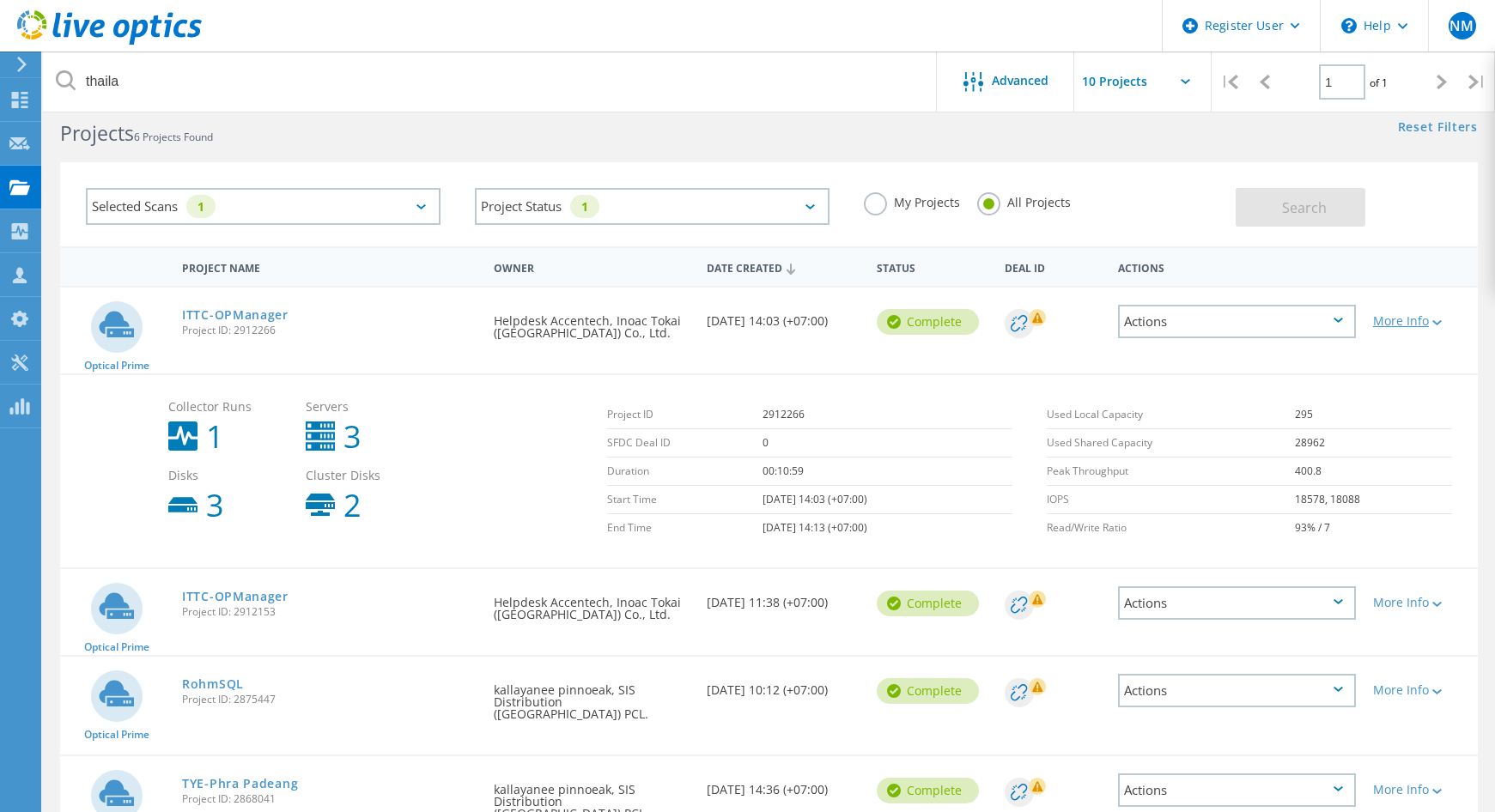 scroll, scrollTop: 0, scrollLeft: 0, axis: both 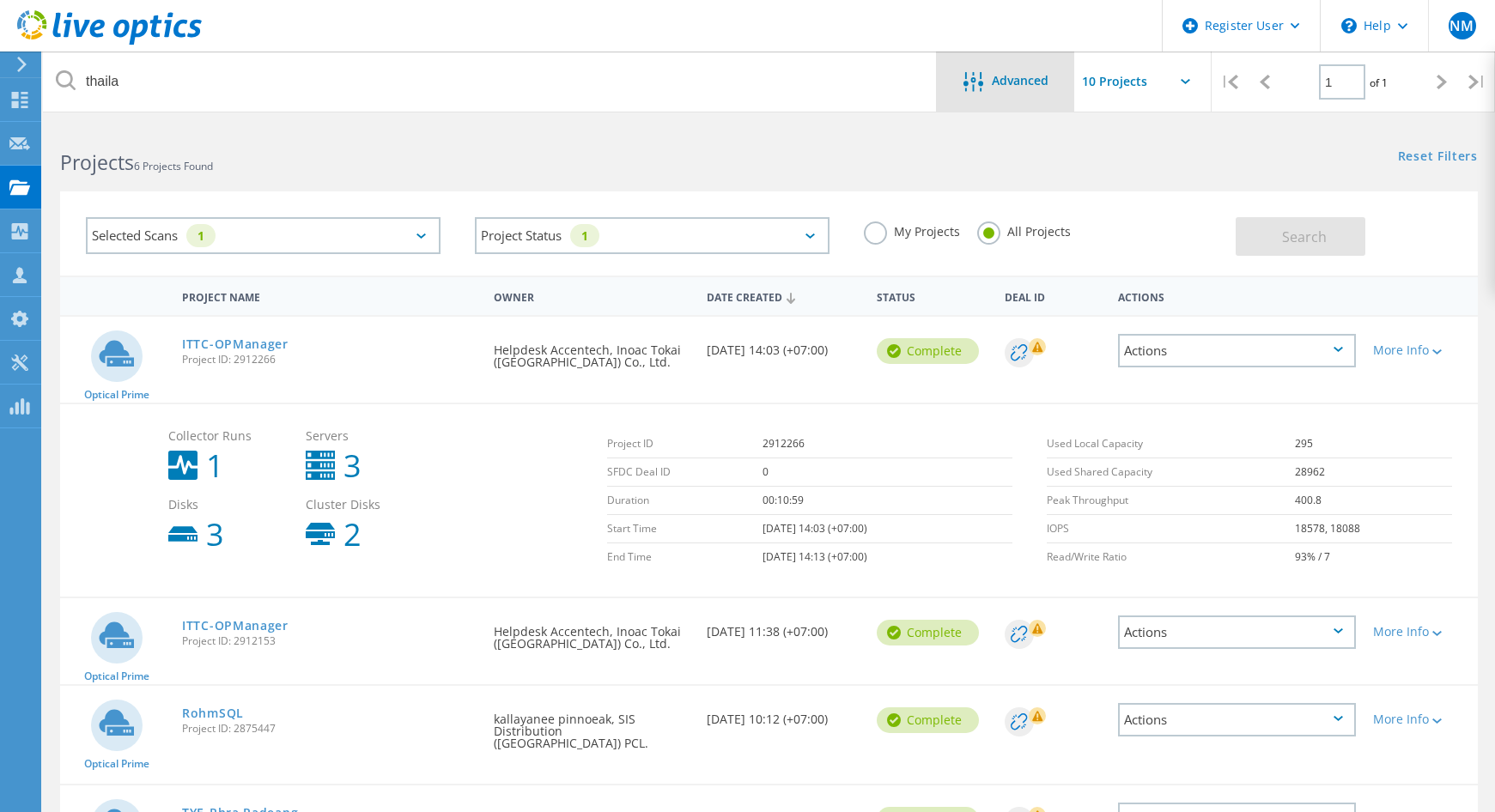 click on "Advanced" 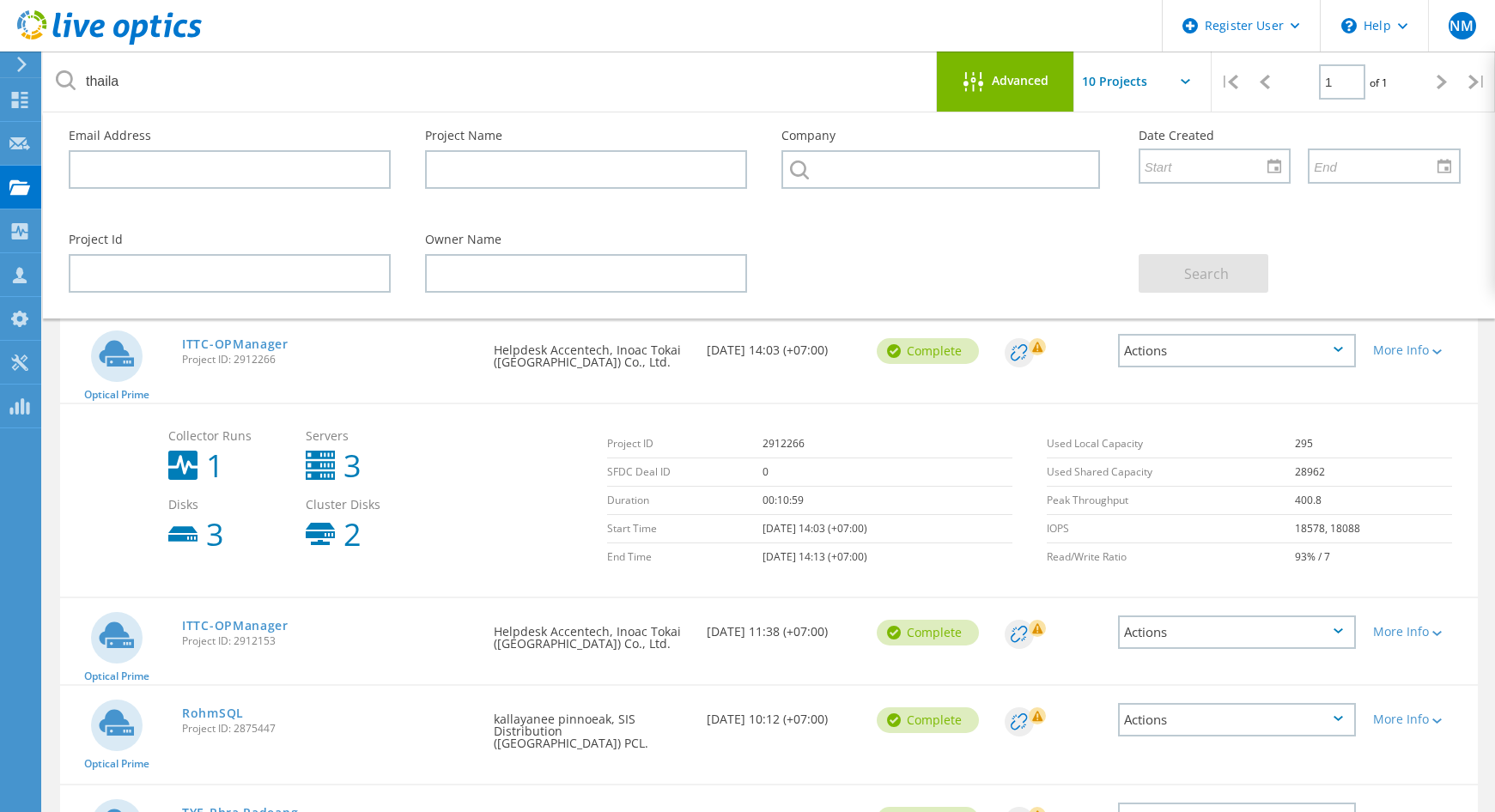 click on "Advanced" 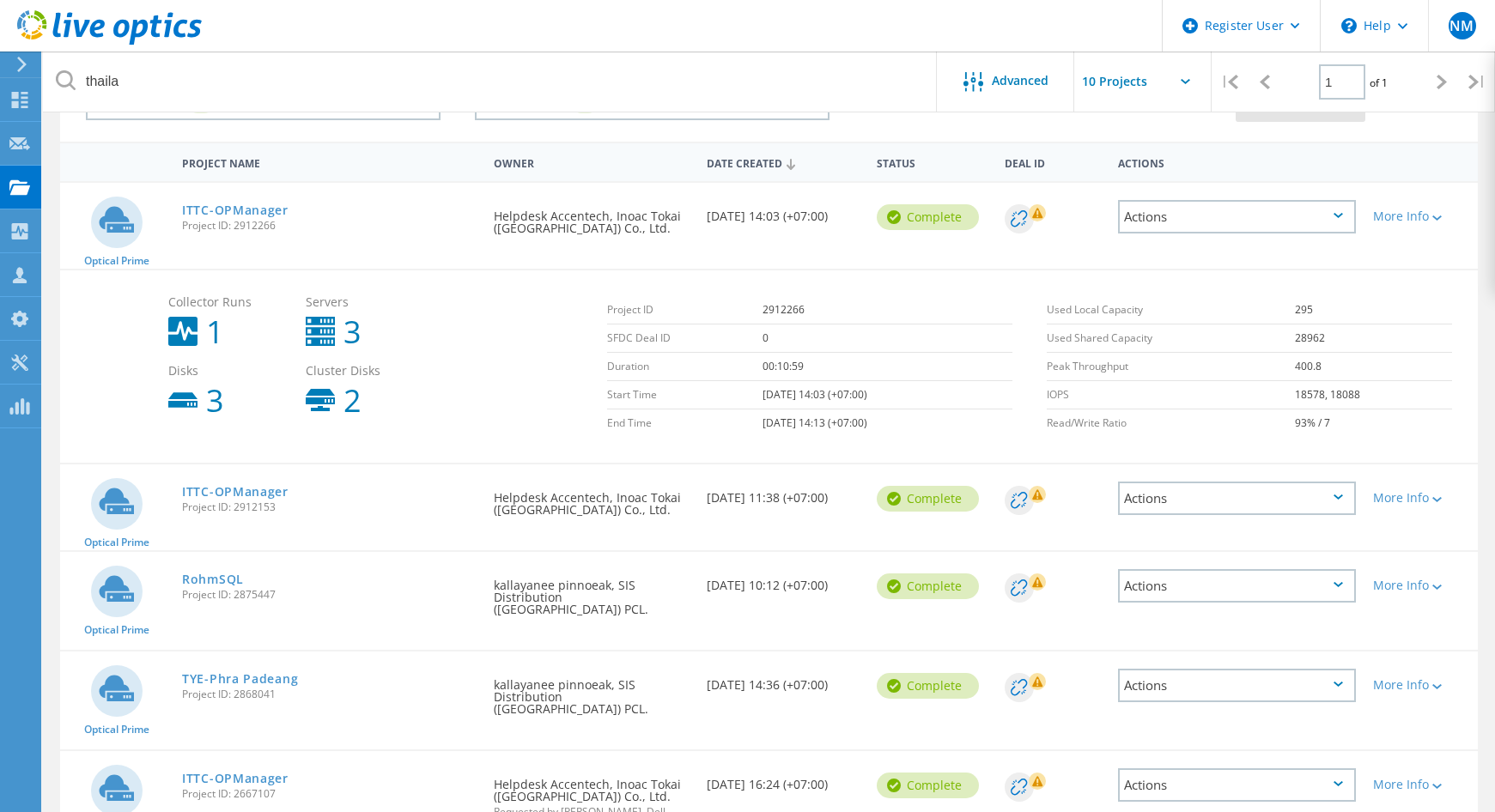 scroll, scrollTop: 172, scrollLeft: 0, axis: vertical 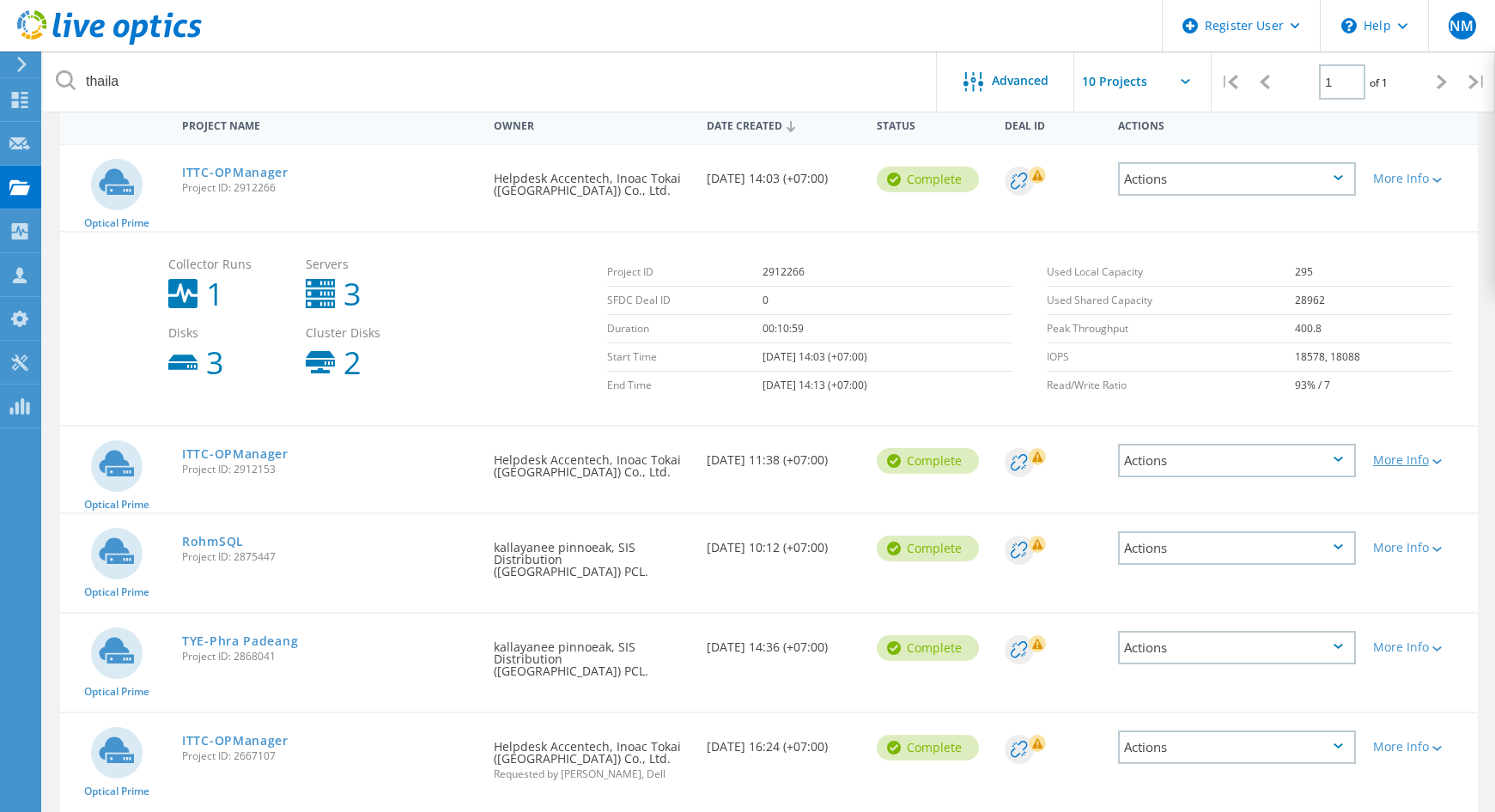 click on "More Info" 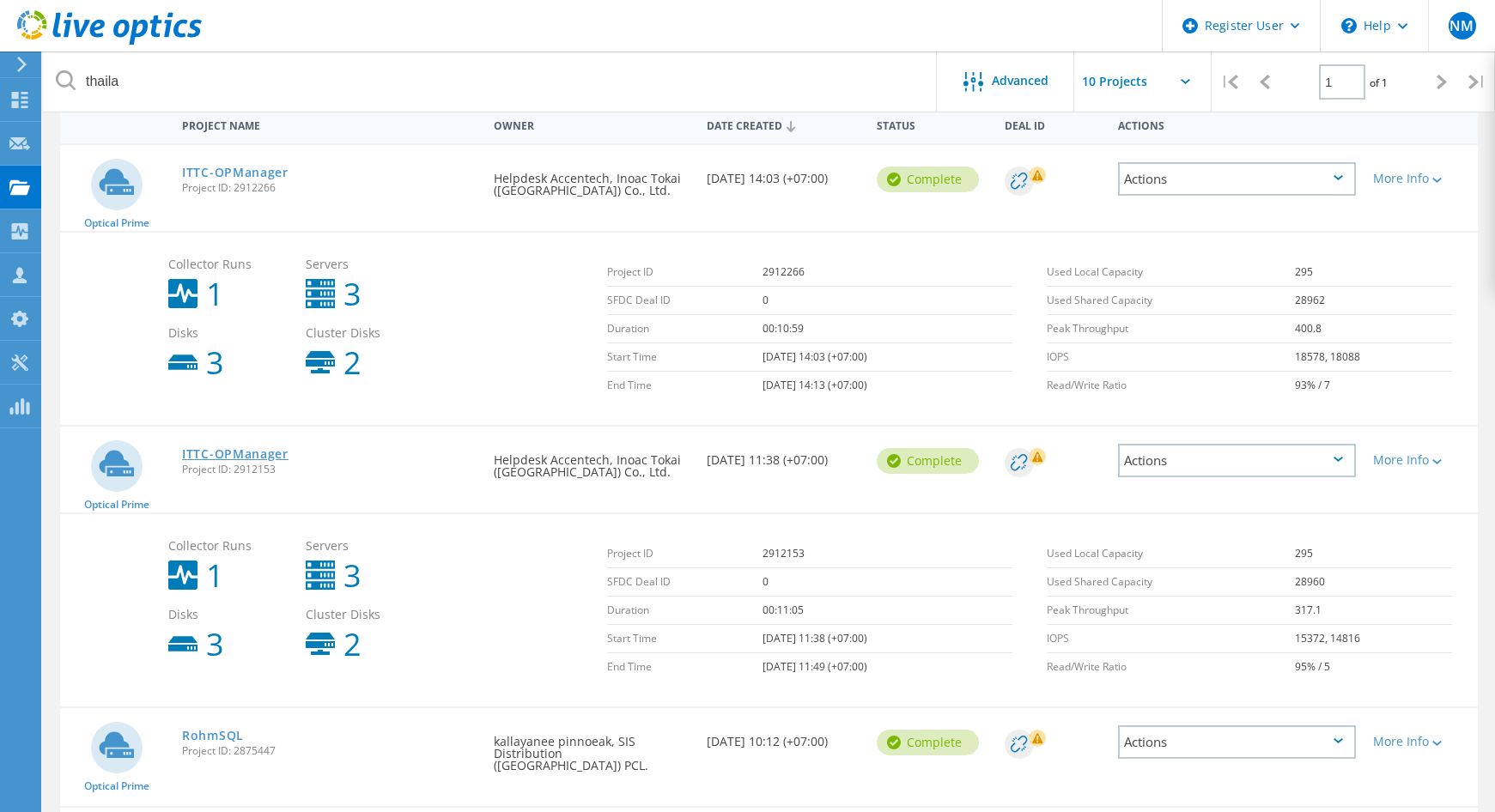 click on "ITTC-OPManager" 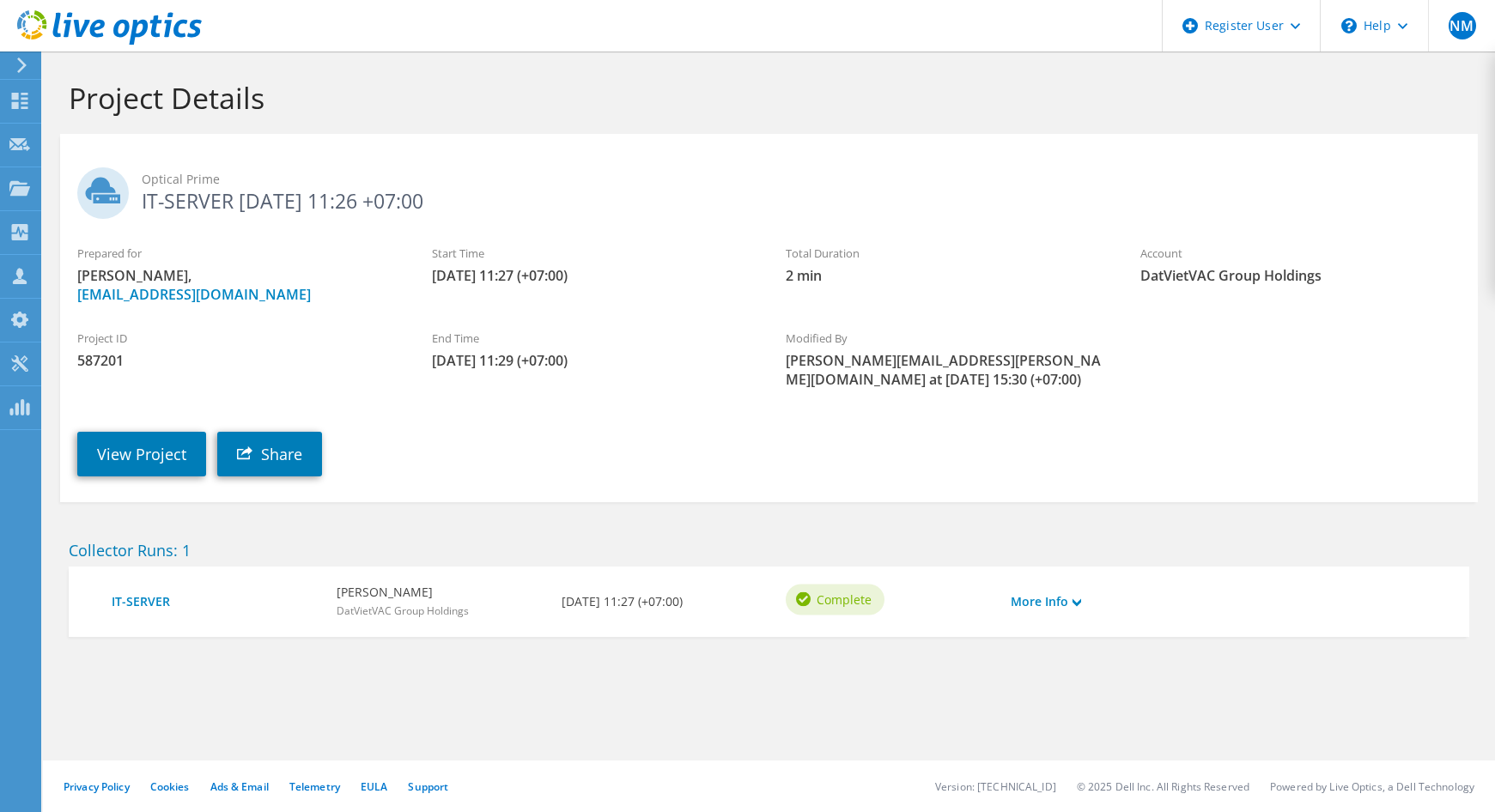 scroll, scrollTop: 0, scrollLeft: 0, axis: both 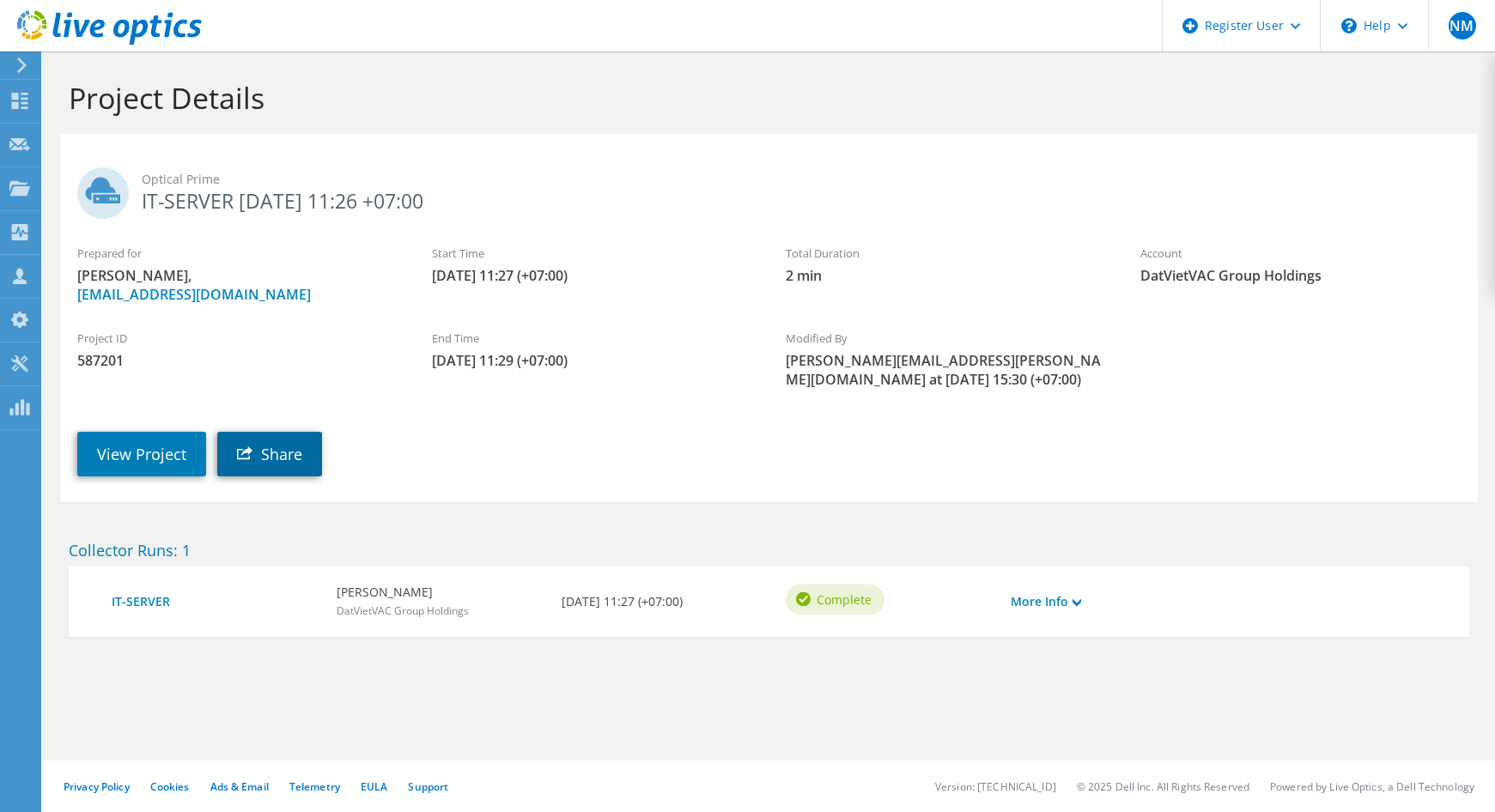 click 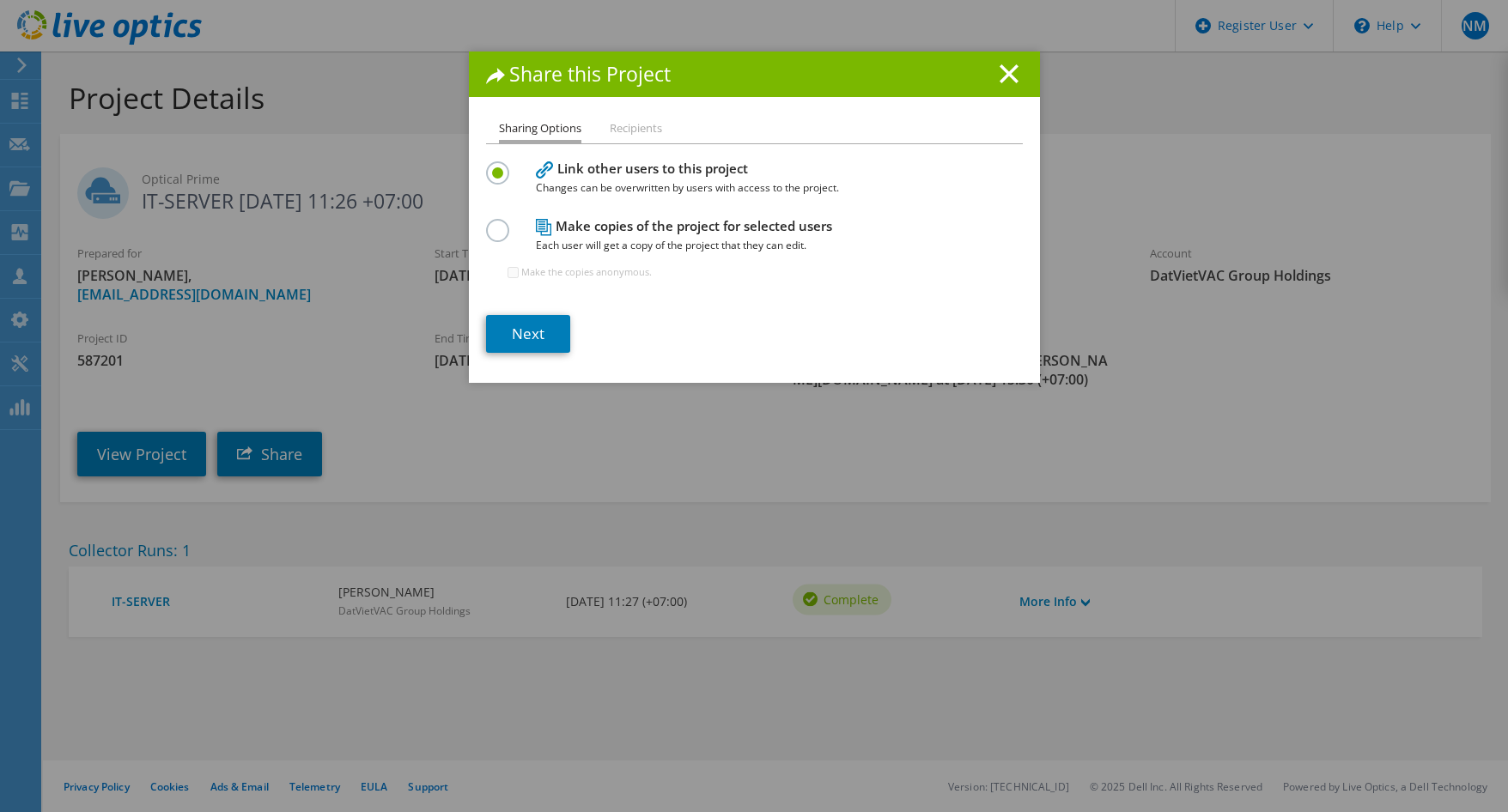 click on "Share this Project" at bounding box center [754, 74] 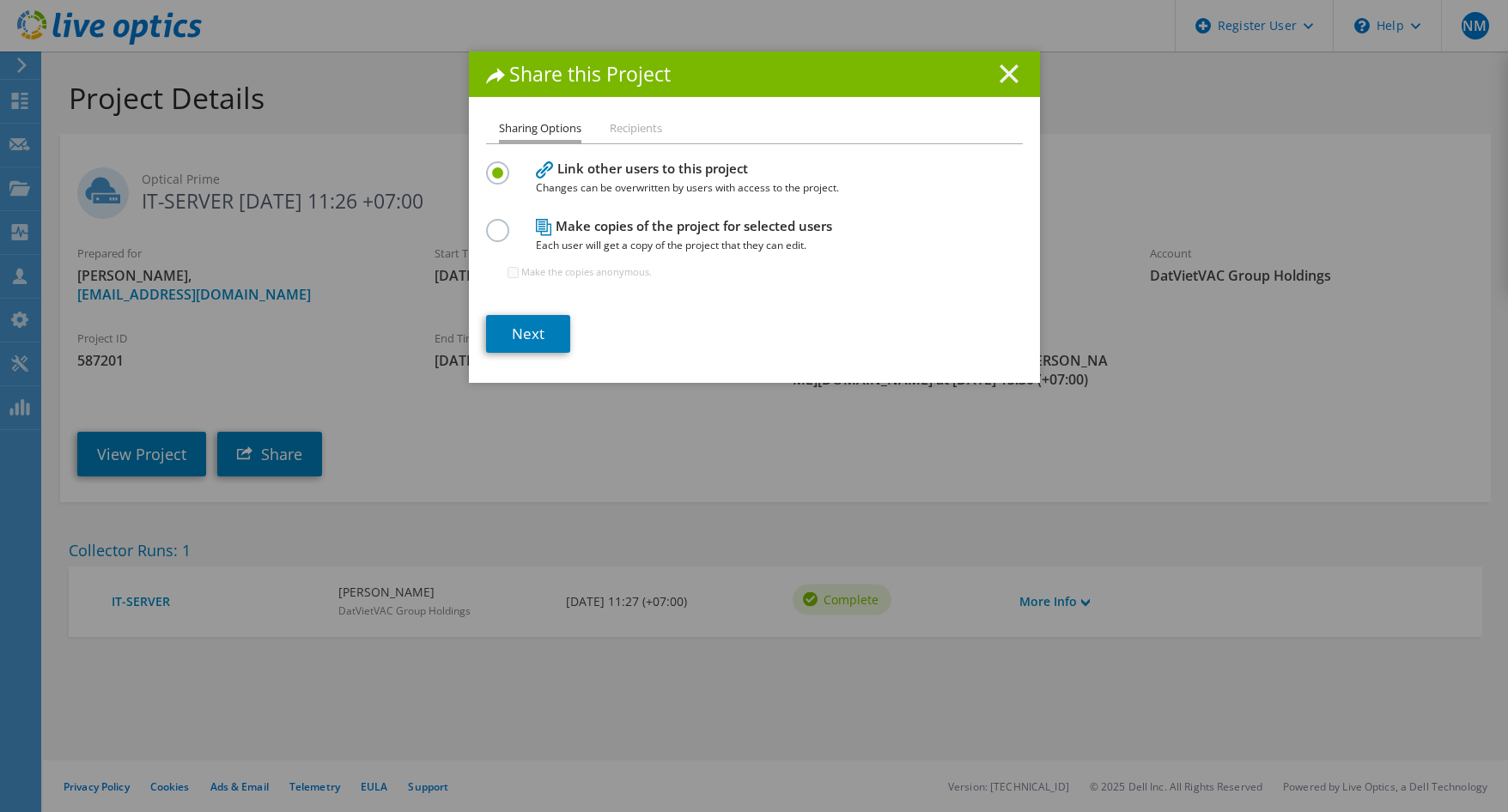 click 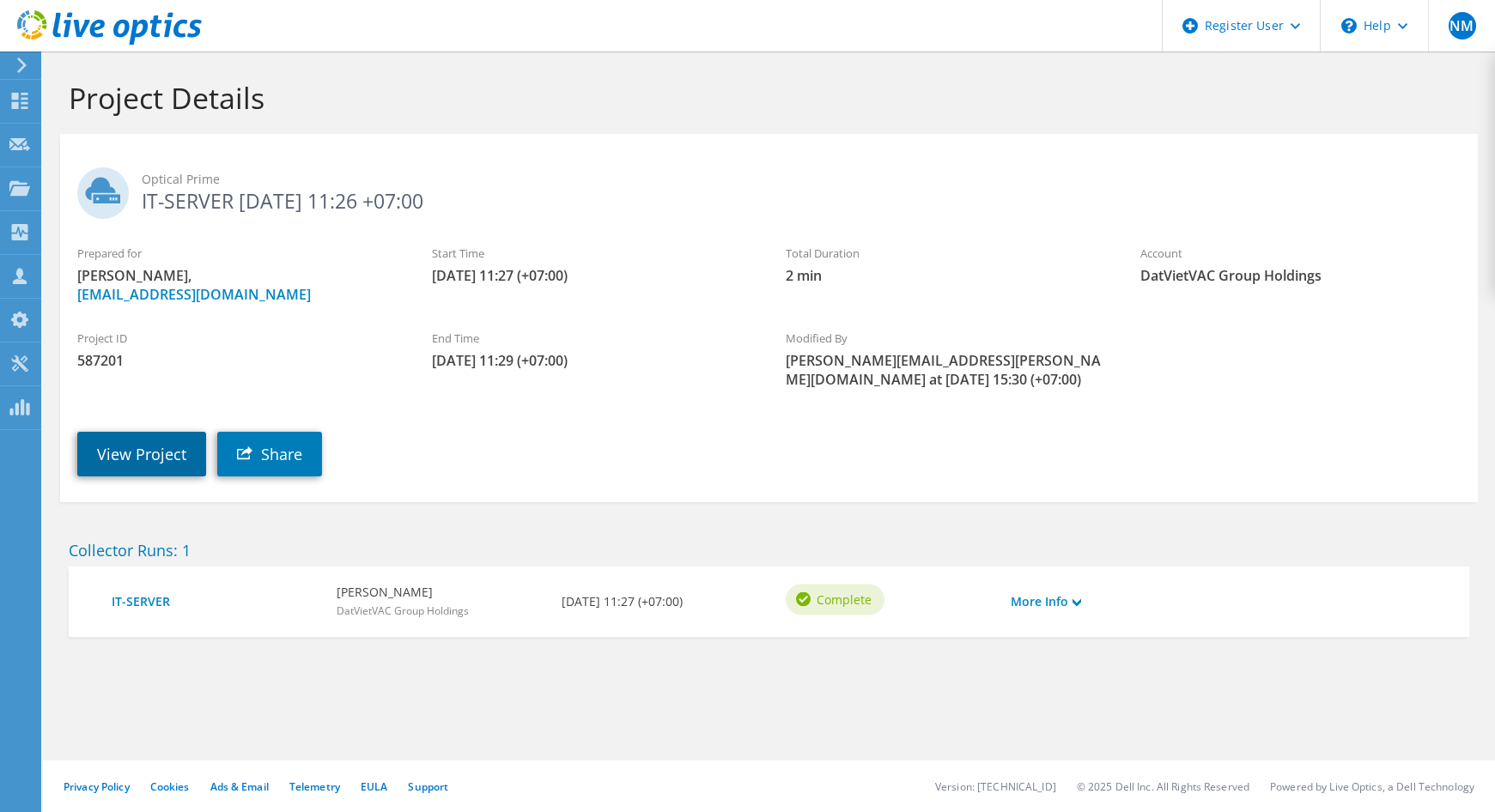 click on "View Project" at bounding box center (142, 454) 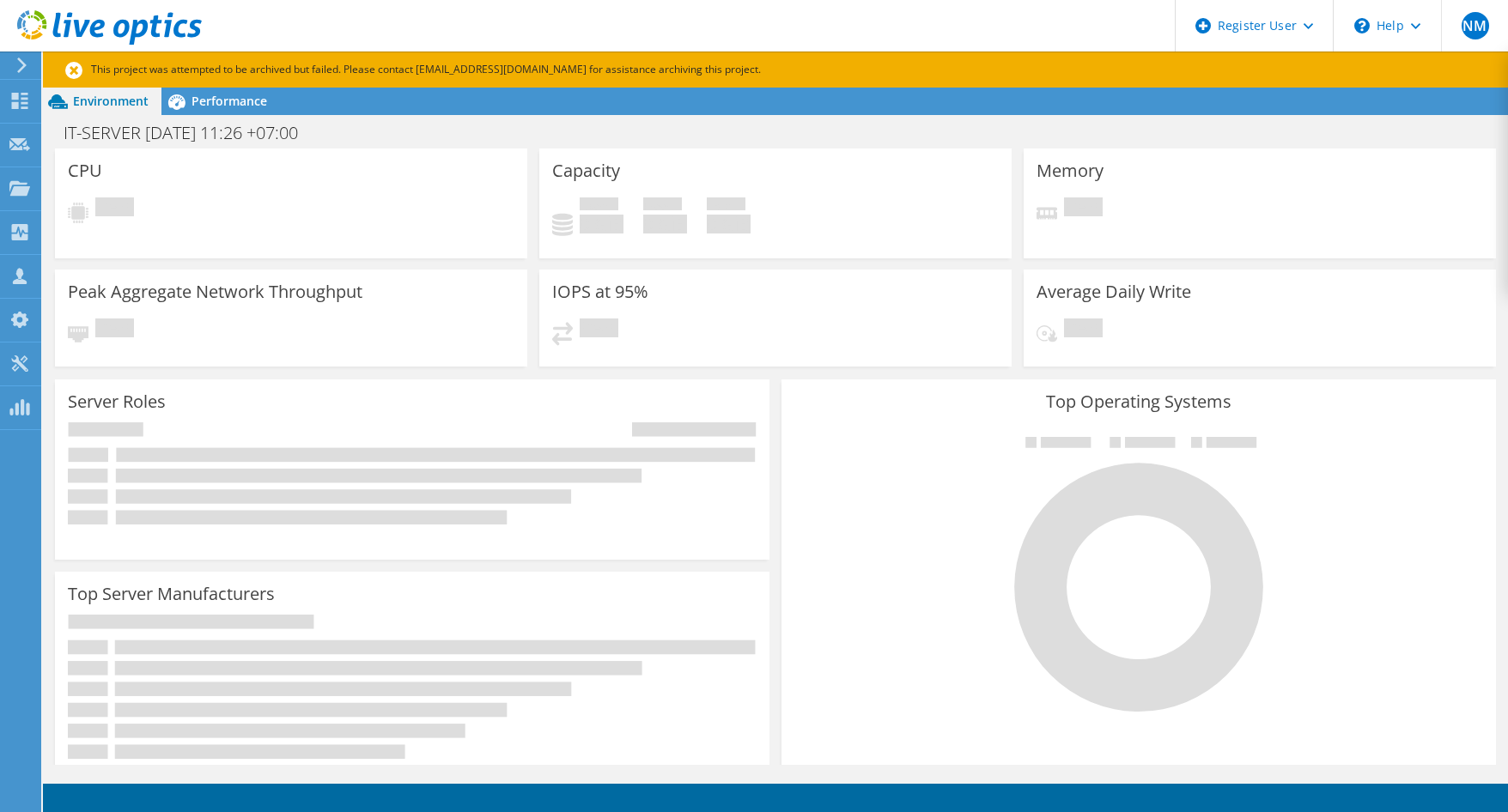 scroll, scrollTop: 0, scrollLeft: 0, axis: both 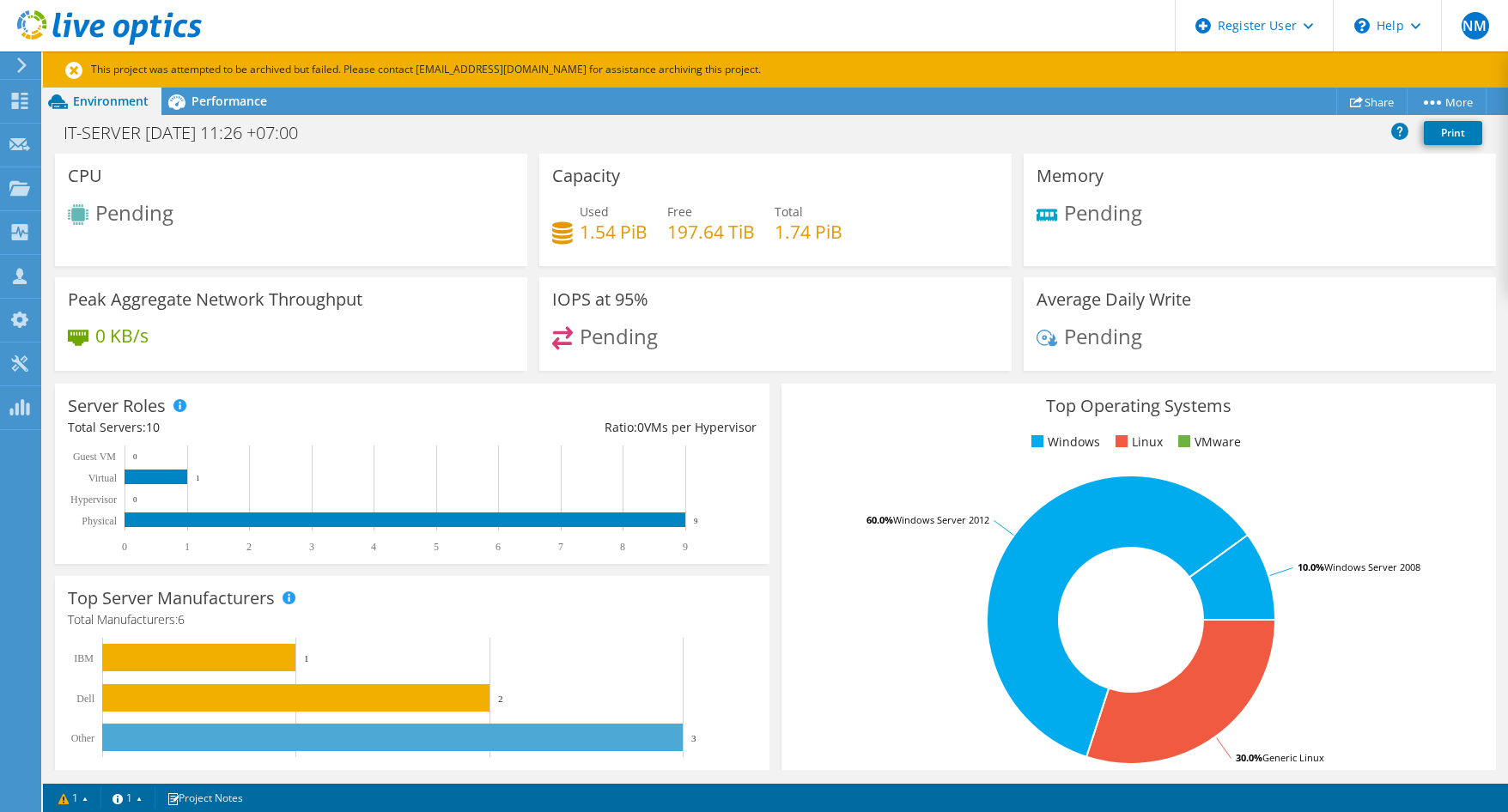 click on "IT-SERVER [DATE] 11:26 +07:00
Print" at bounding box center (775, 132) 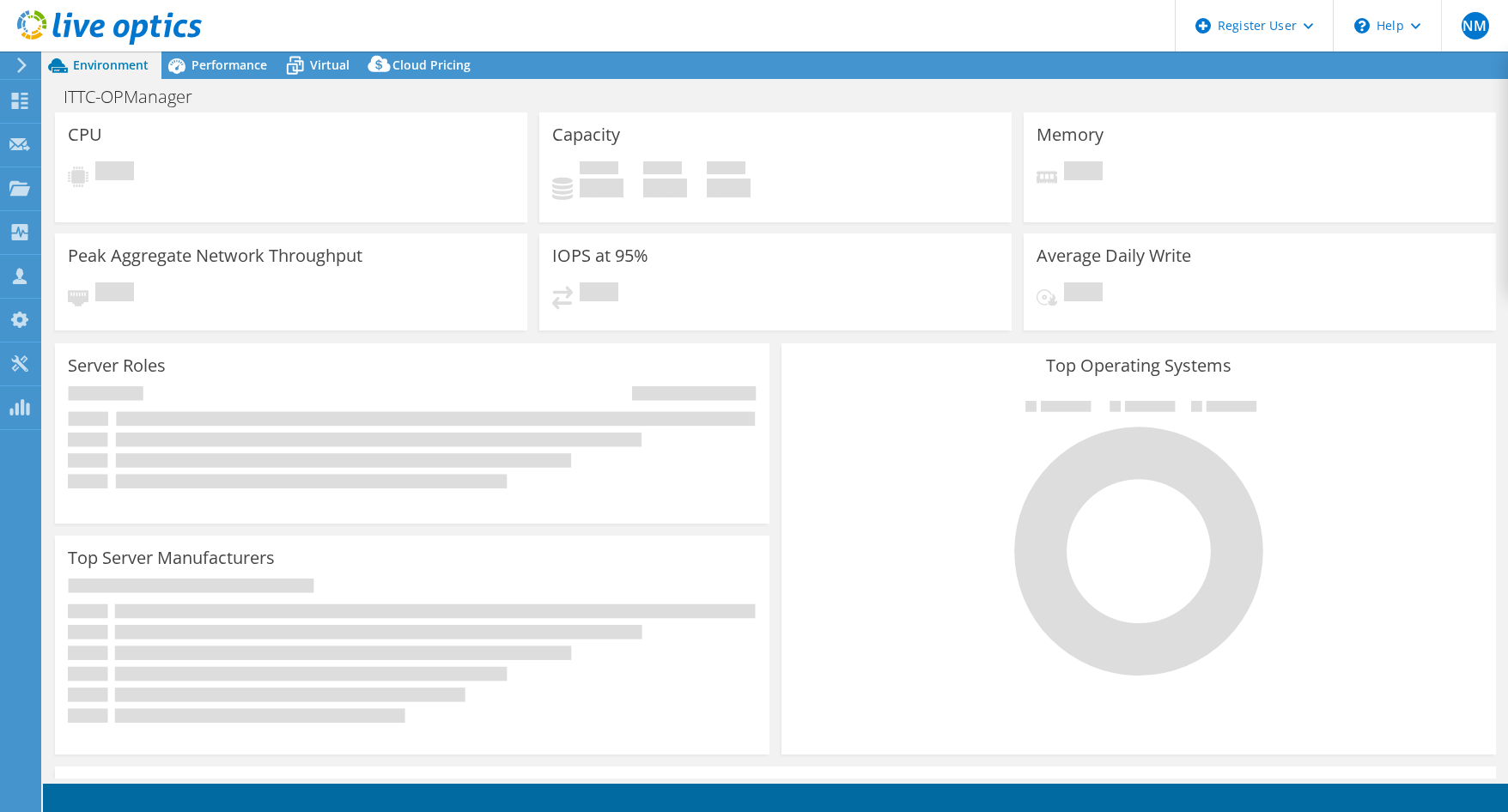 scroll, scrollTop: 0, scrollLeft: 0, axis: both 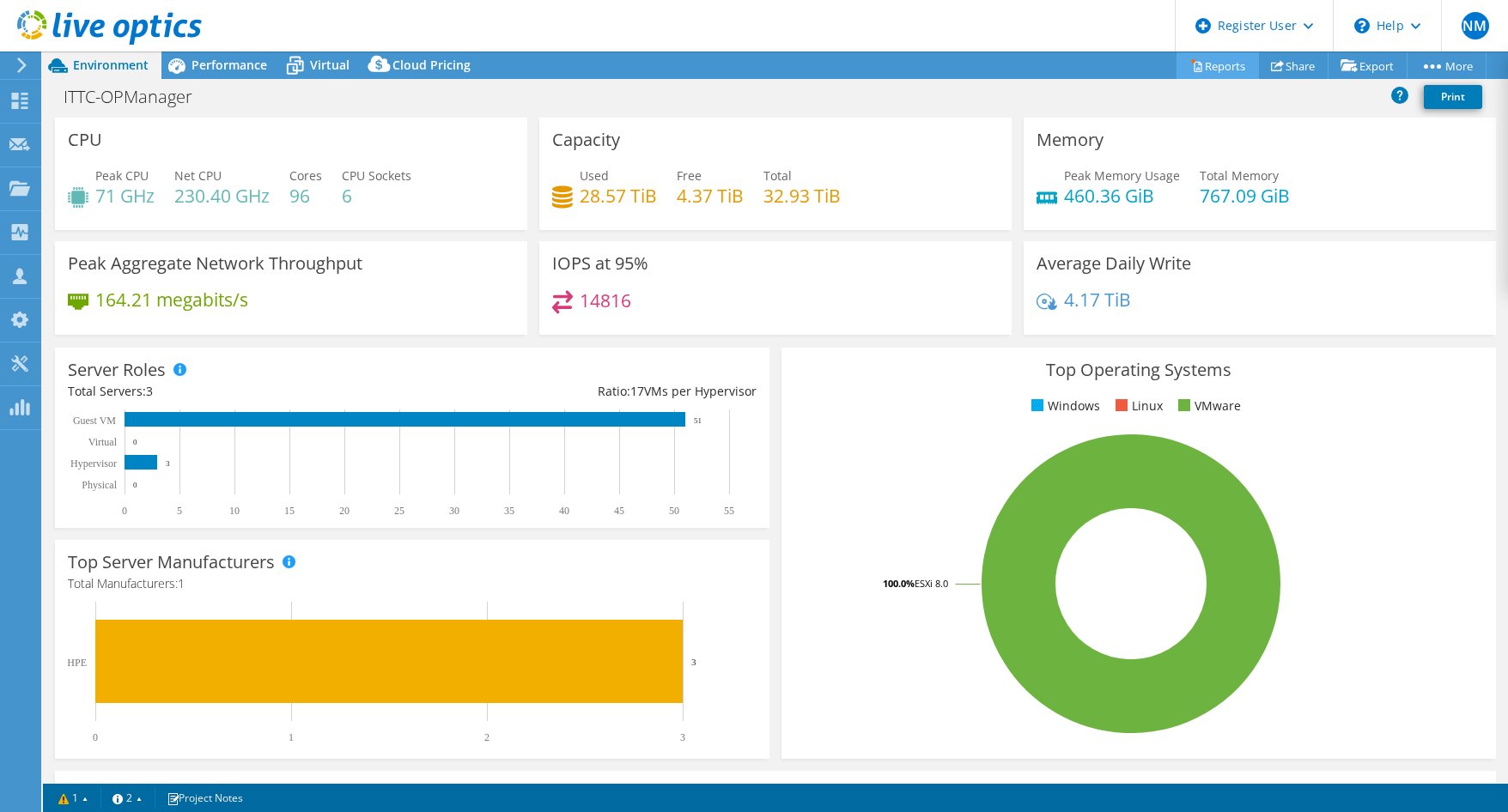 click on "Reports" at bounding box center [1218, 65] 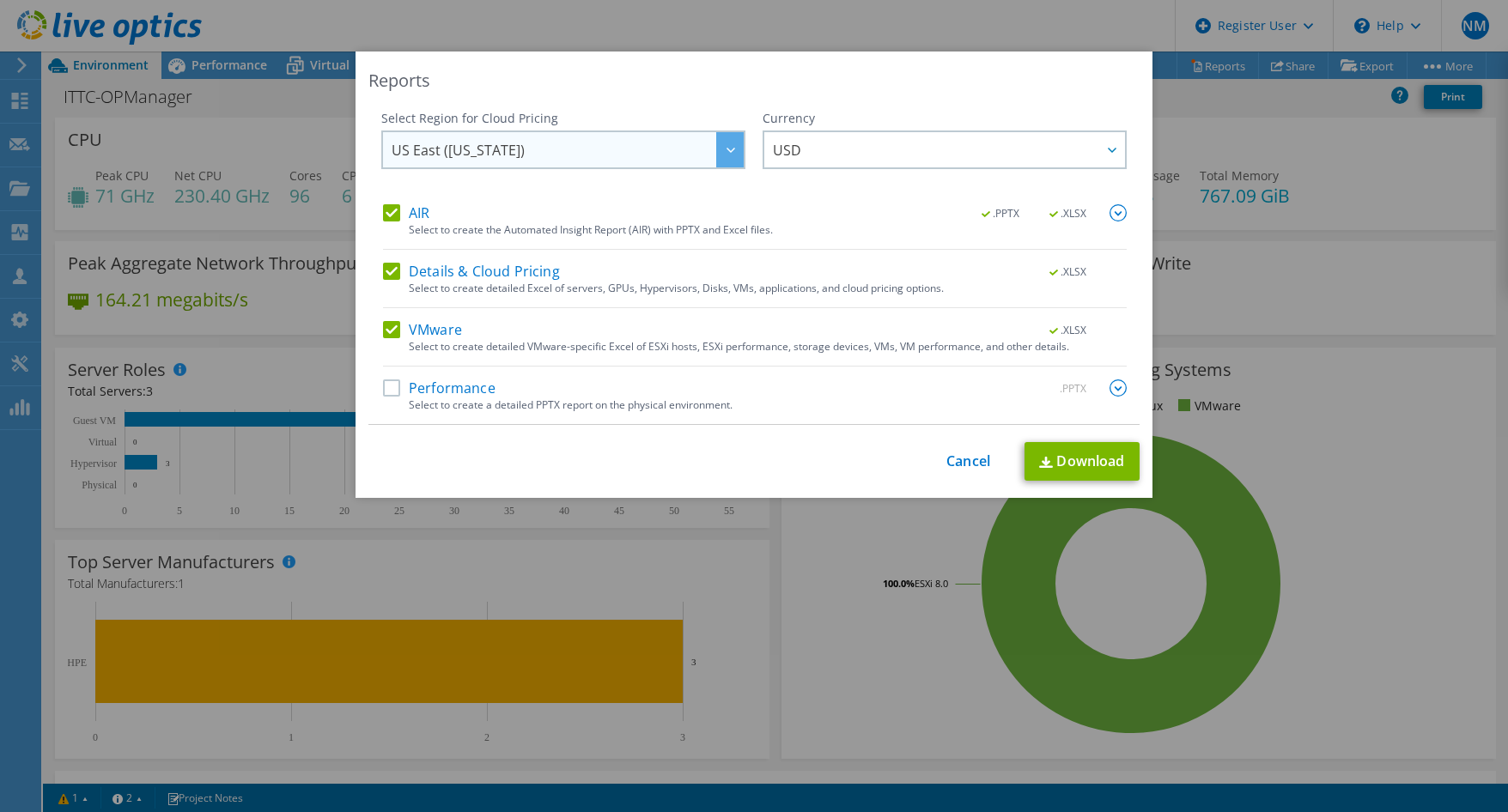 click on "US East ([US_STATE])" at bounding box center [568, 149] 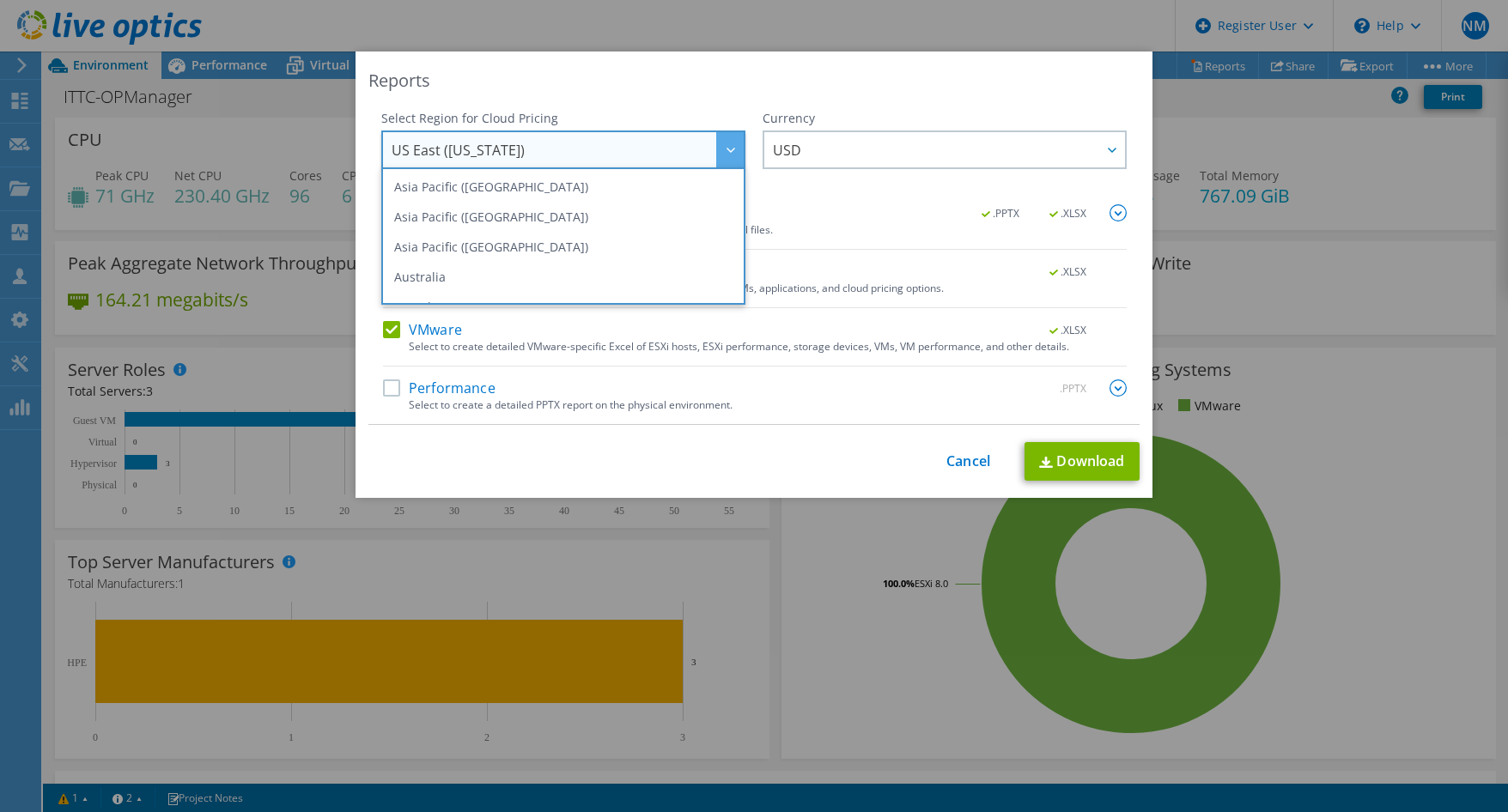 scroll, scrollTop: 0, scrollLeft: 0, axis: both 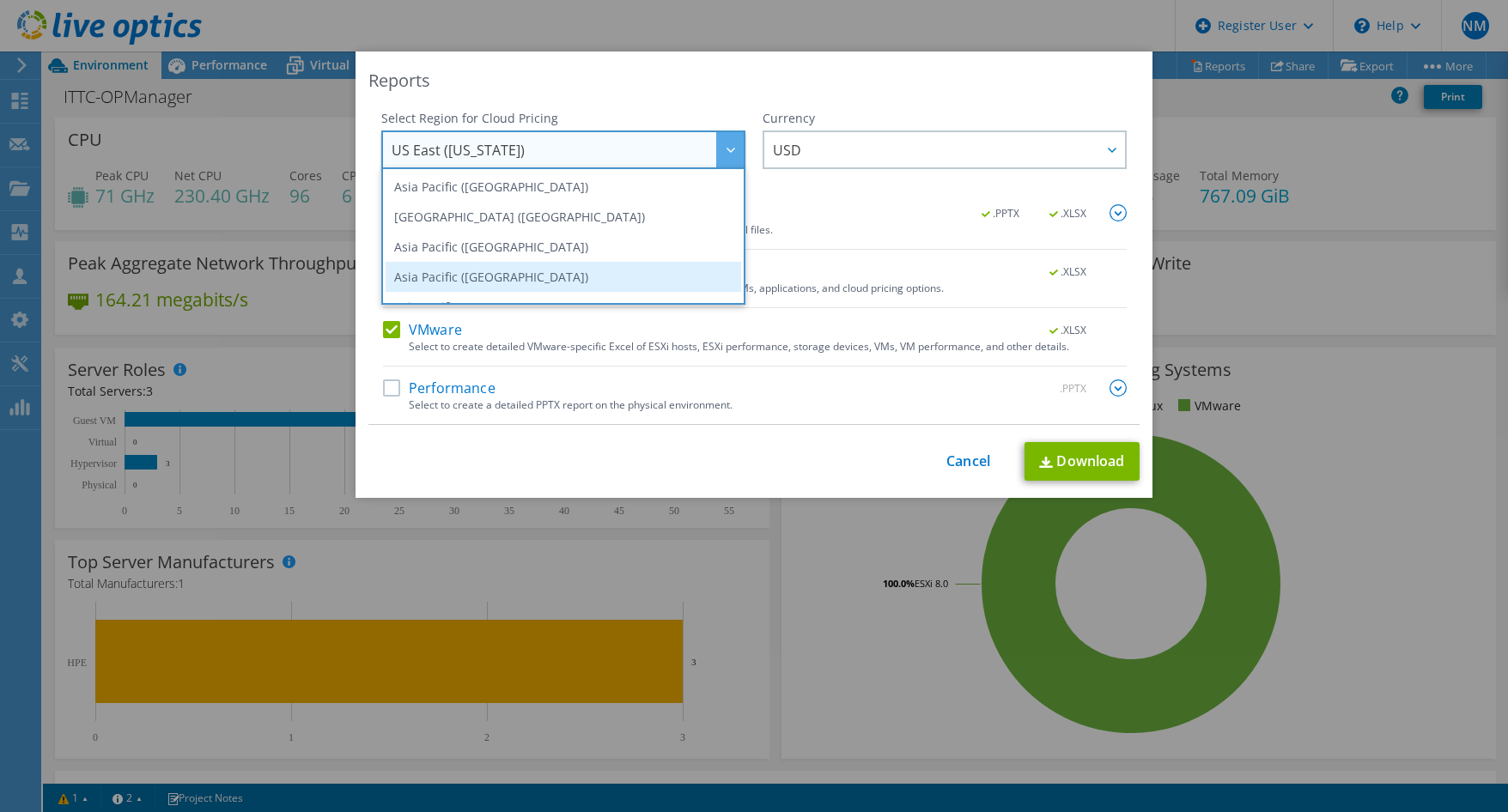 click on "Asia Pacific ([GEOGRAPHIC_DATA])" at bounding box center (563, 276) 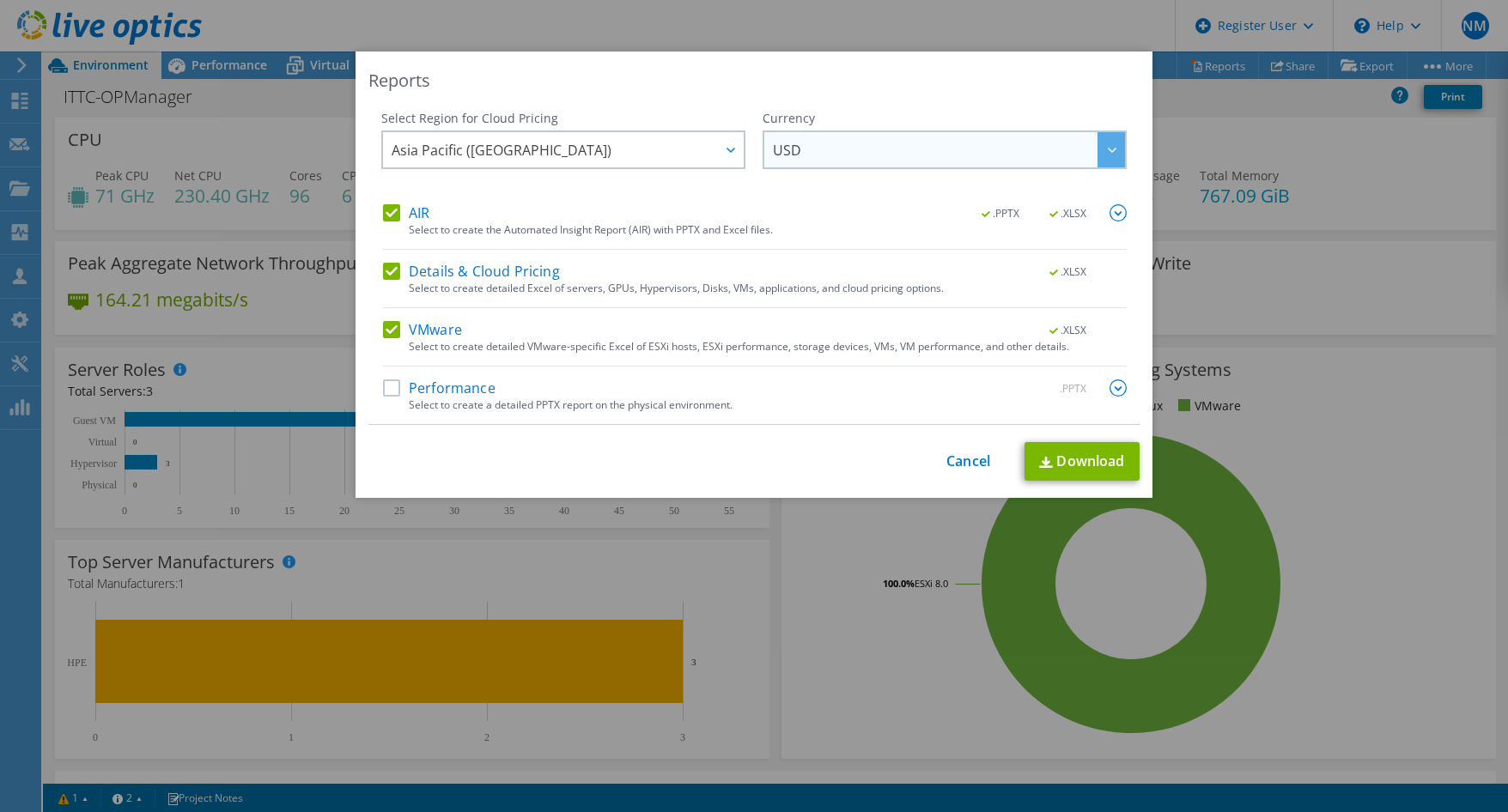 click on "USD" at bounding box center (949, 149) 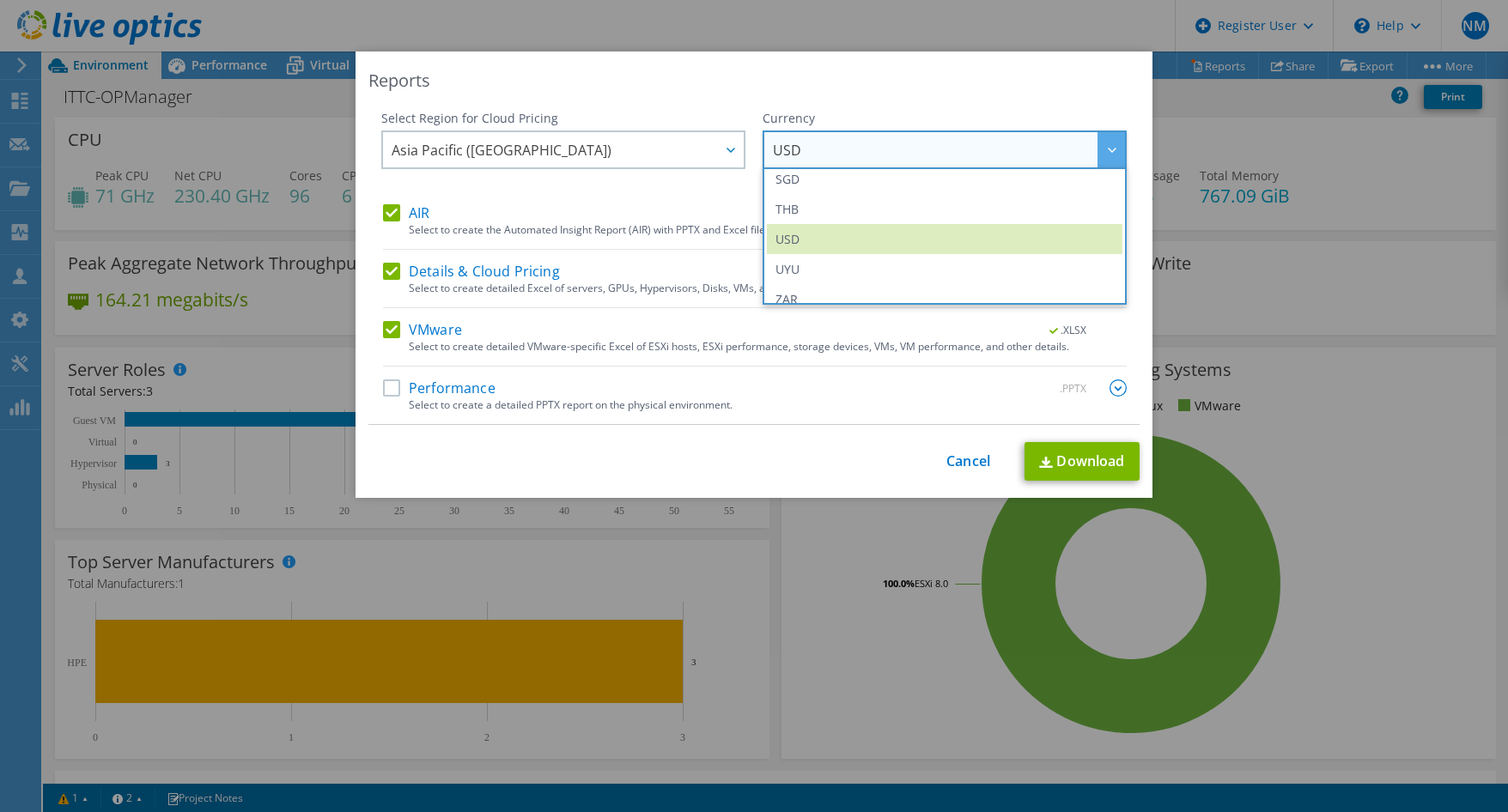 scroll, scrollTop: 622, scrollLeft: 0, axis: vertical 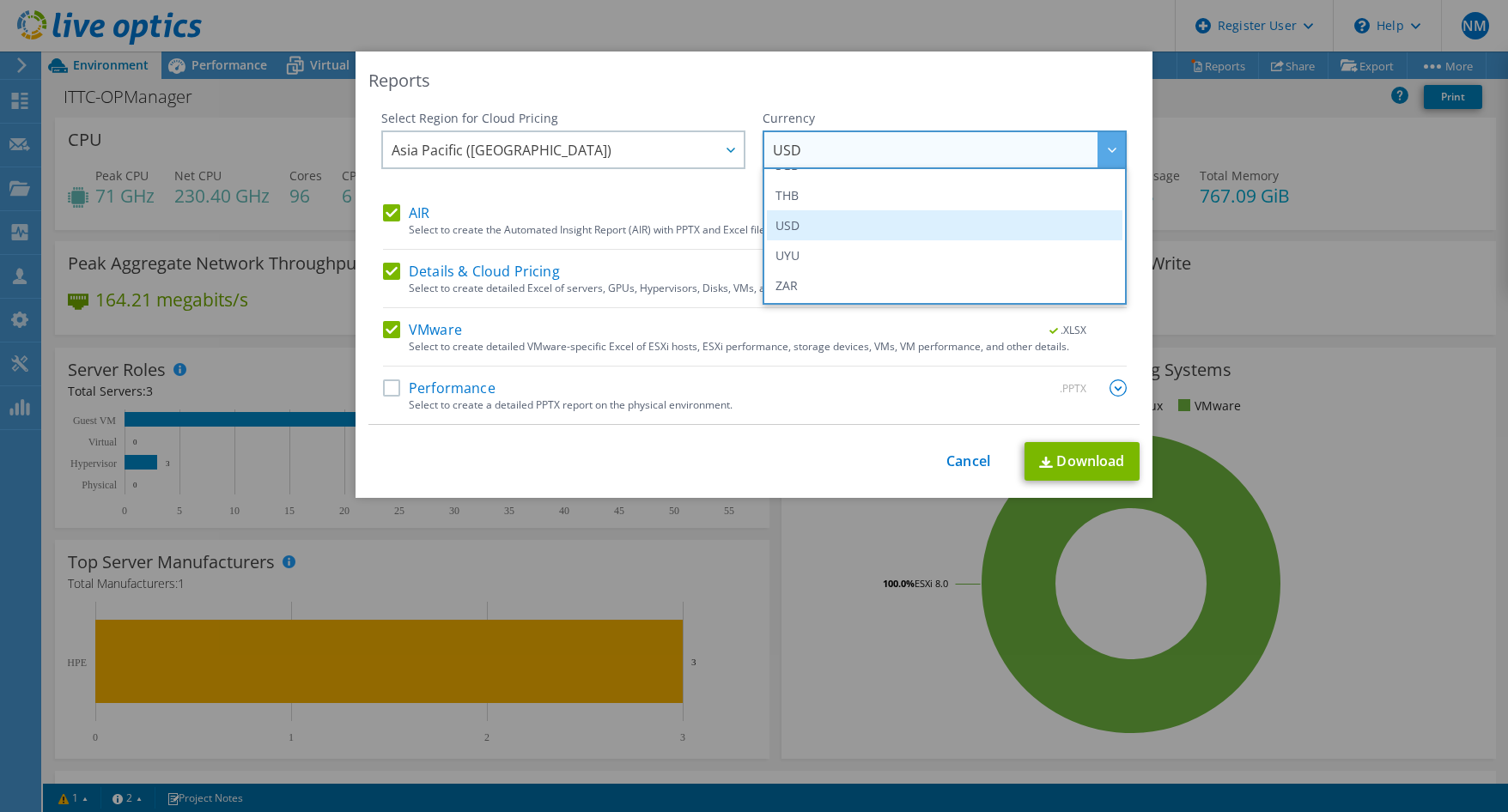 click on "USD" at bounding box center [945, 225] 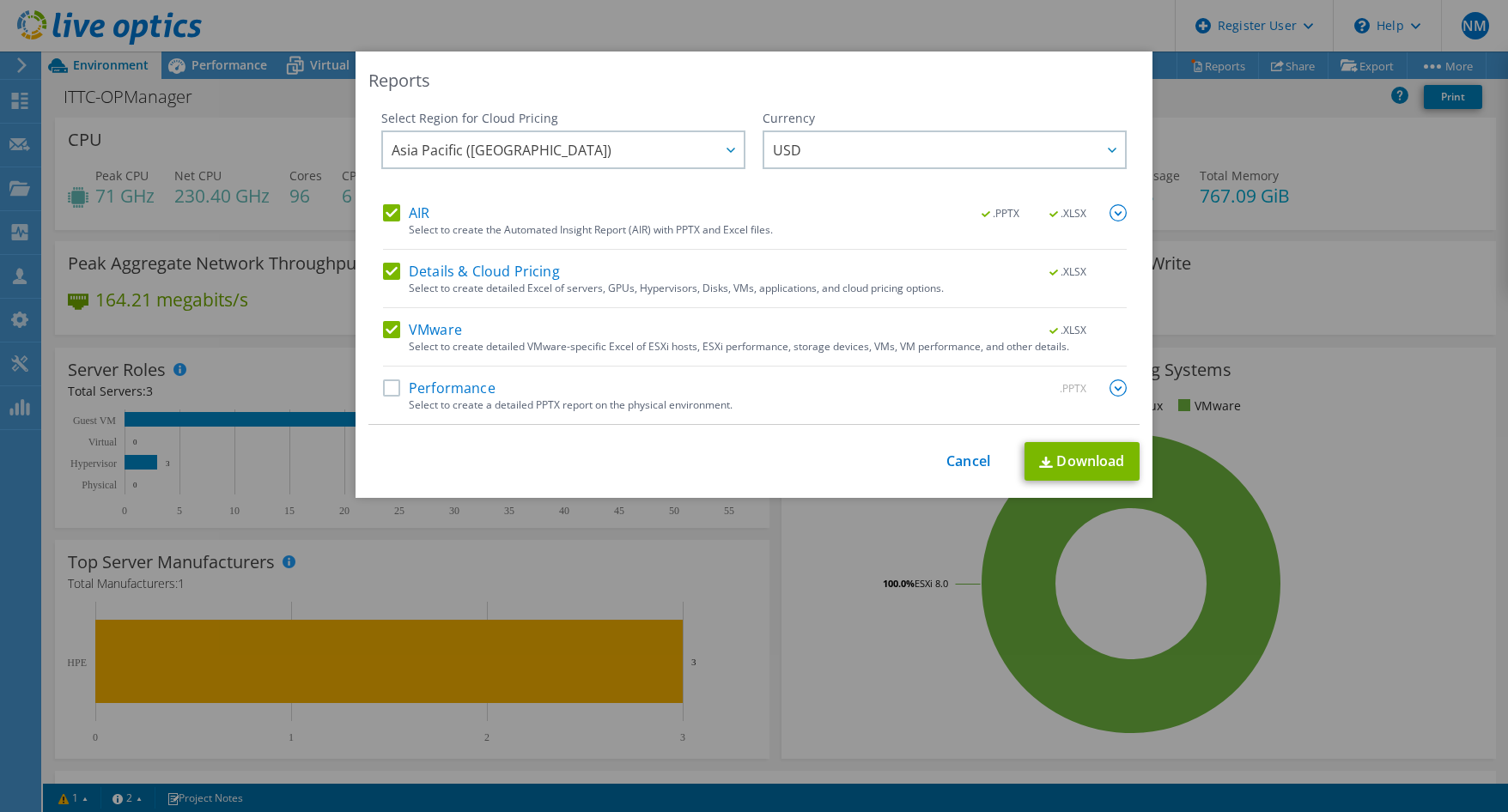 click on "Performance" at bounding box center [439, 388] 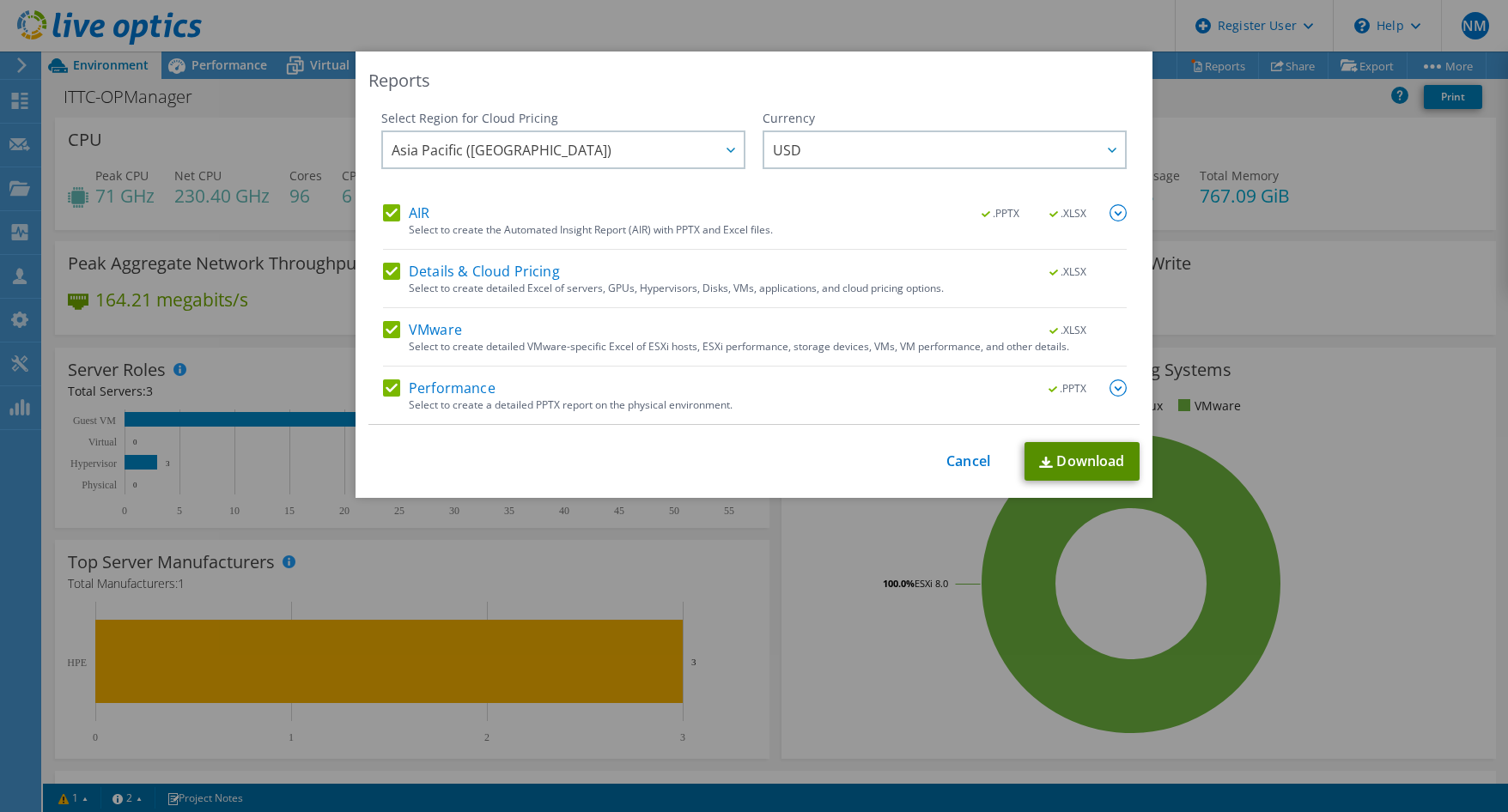 click on "Download" at bounding box center (1082, 461) 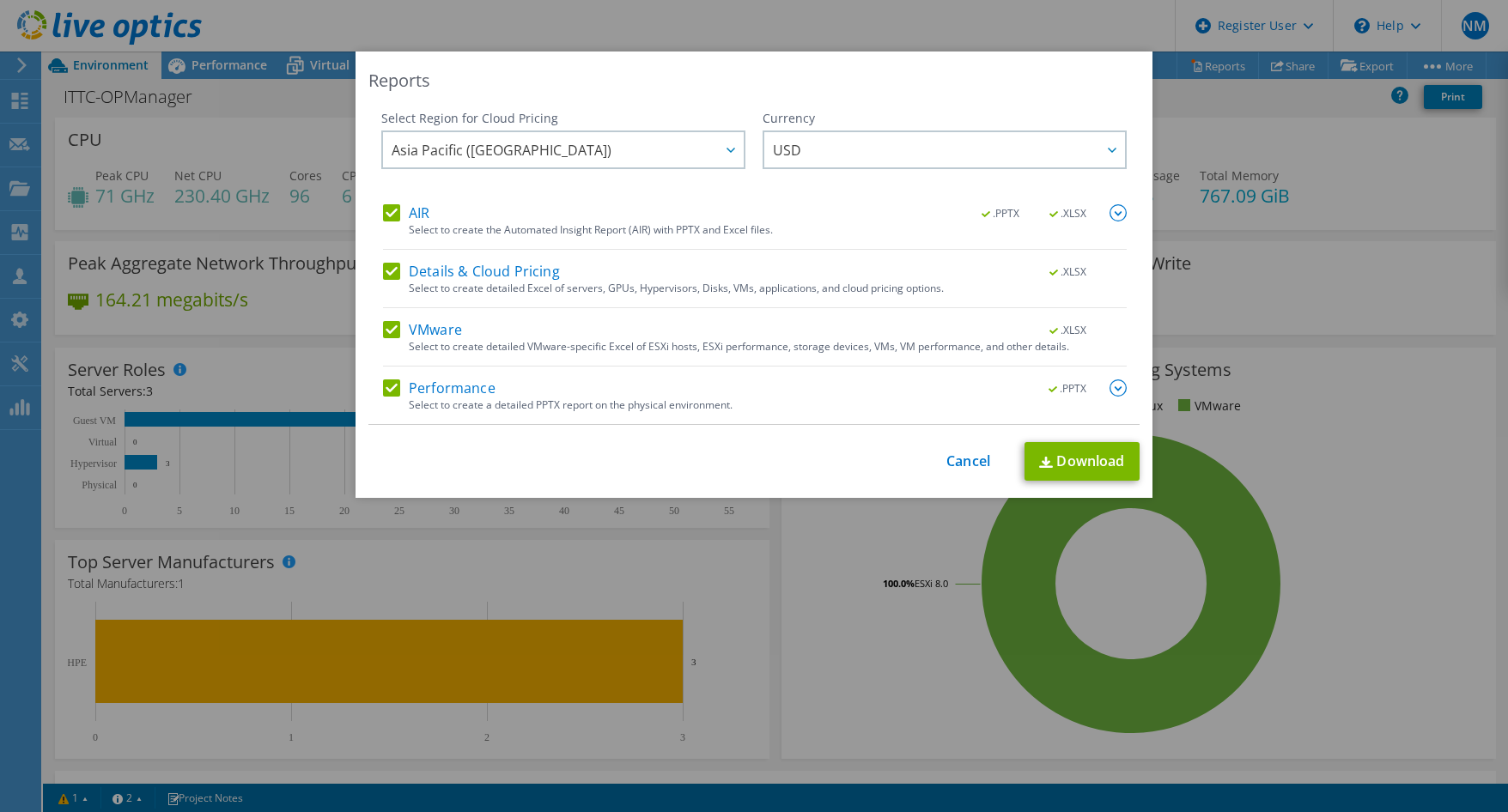 click on "This process may take a while, please wait...
Cancel
Download" at bounding box center (754, 461) 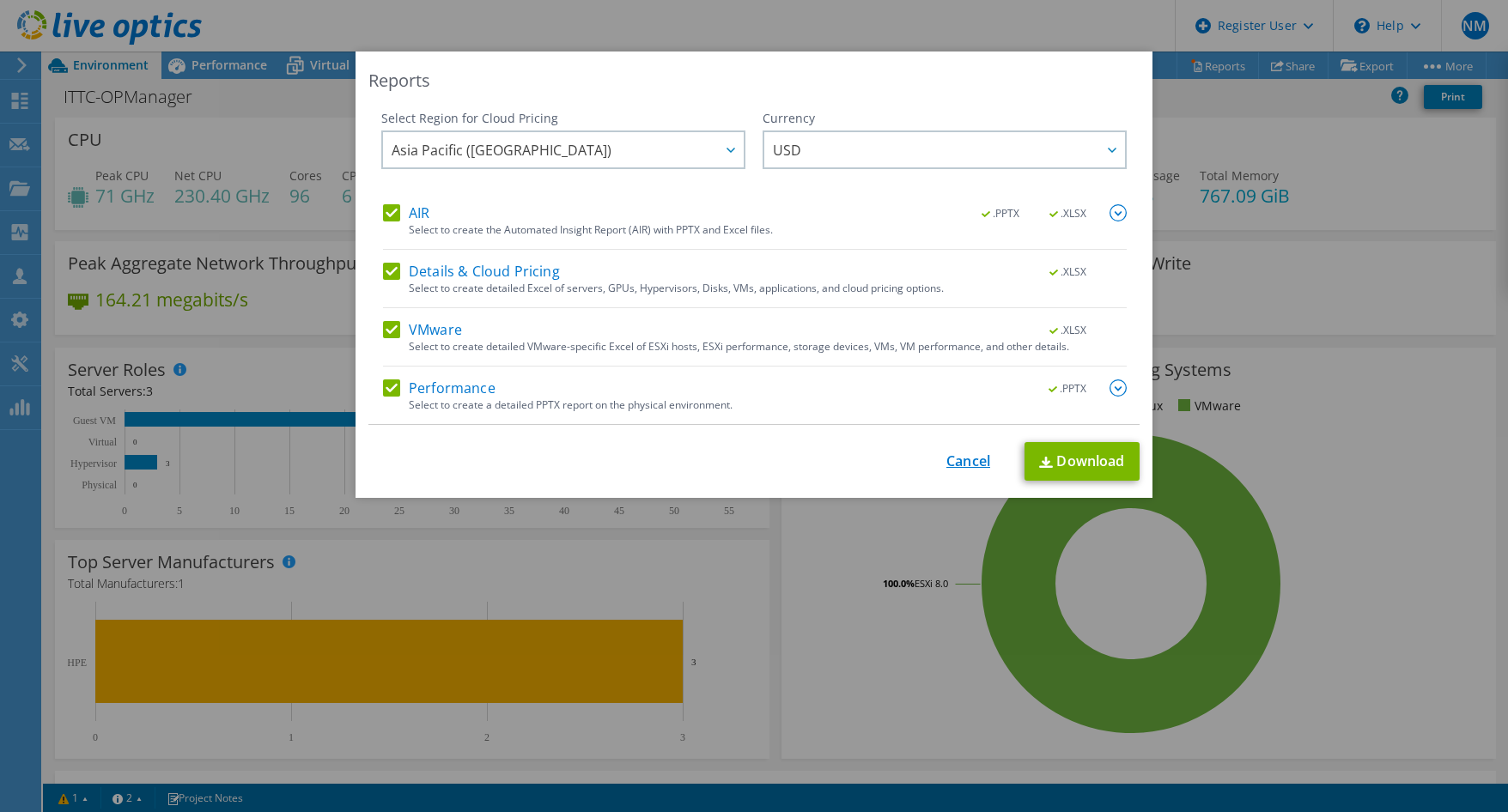 click on "Cancel" at bounding box center [968, 461] 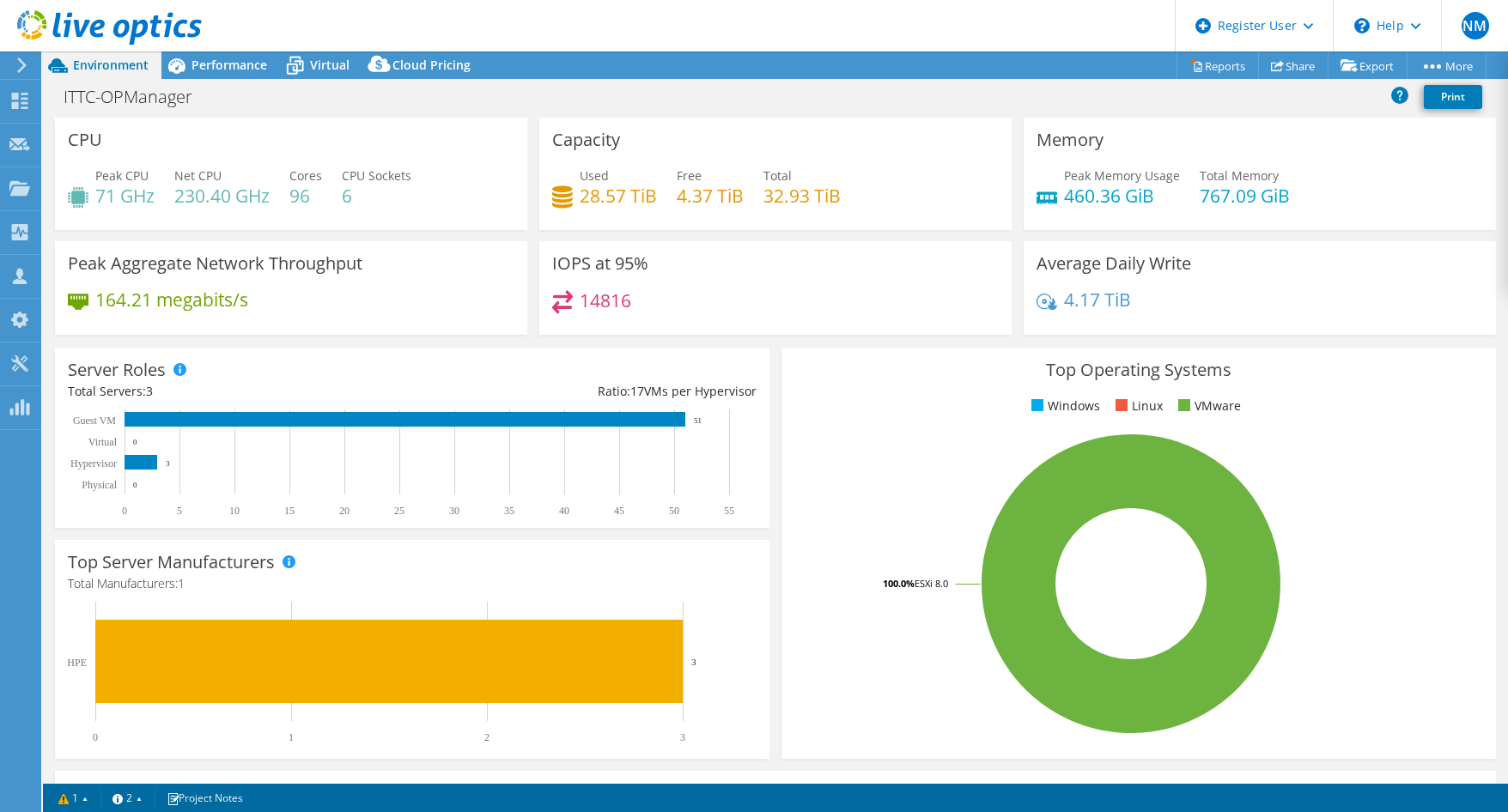 click on "Peak Memory Usage
460.36 GiB
Total Memory
767.09 GiB" at bounding box center [1260, 194] 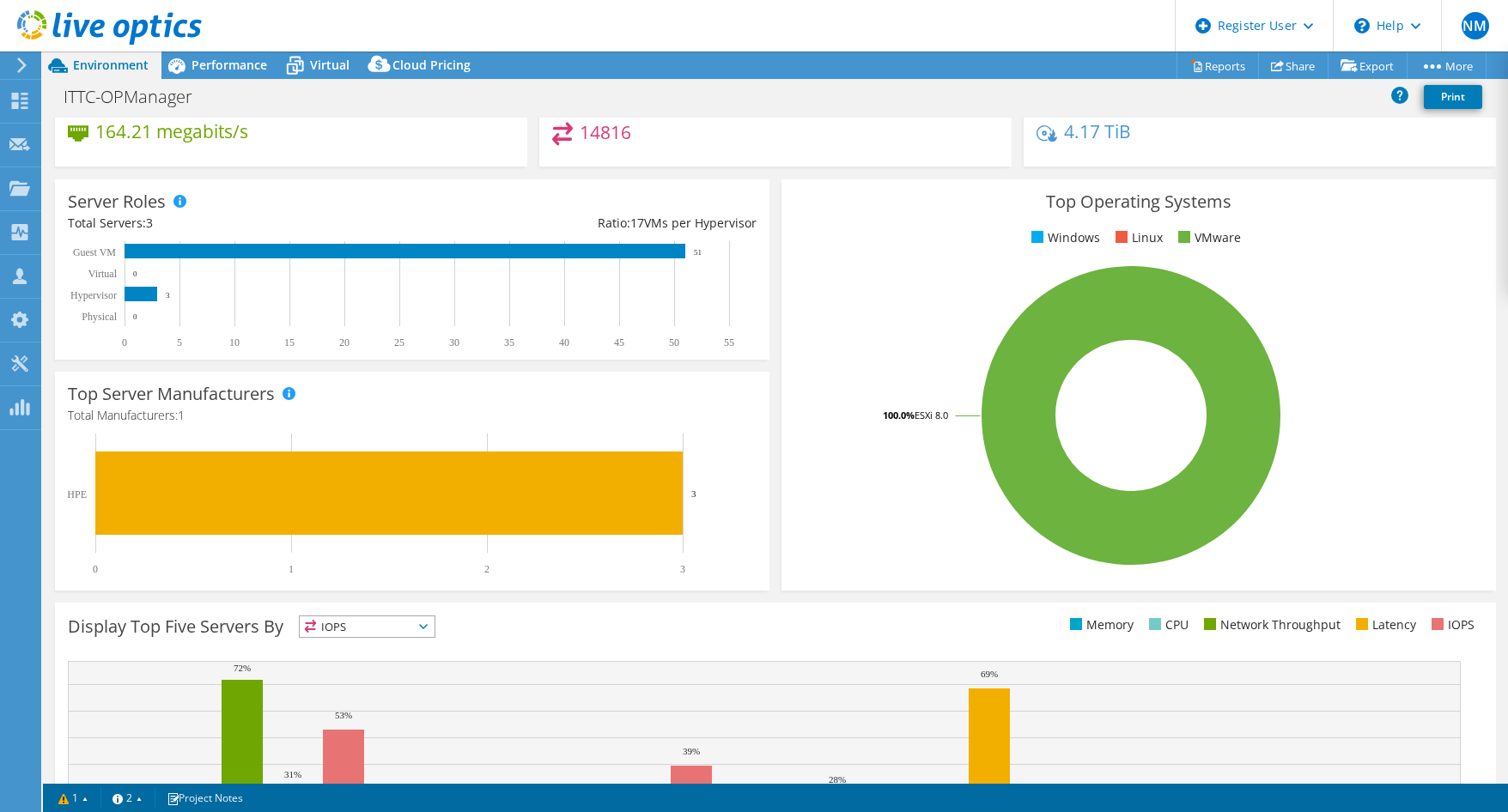 scroll, scrollTop: 0, scrollLeft: 0, axis: both 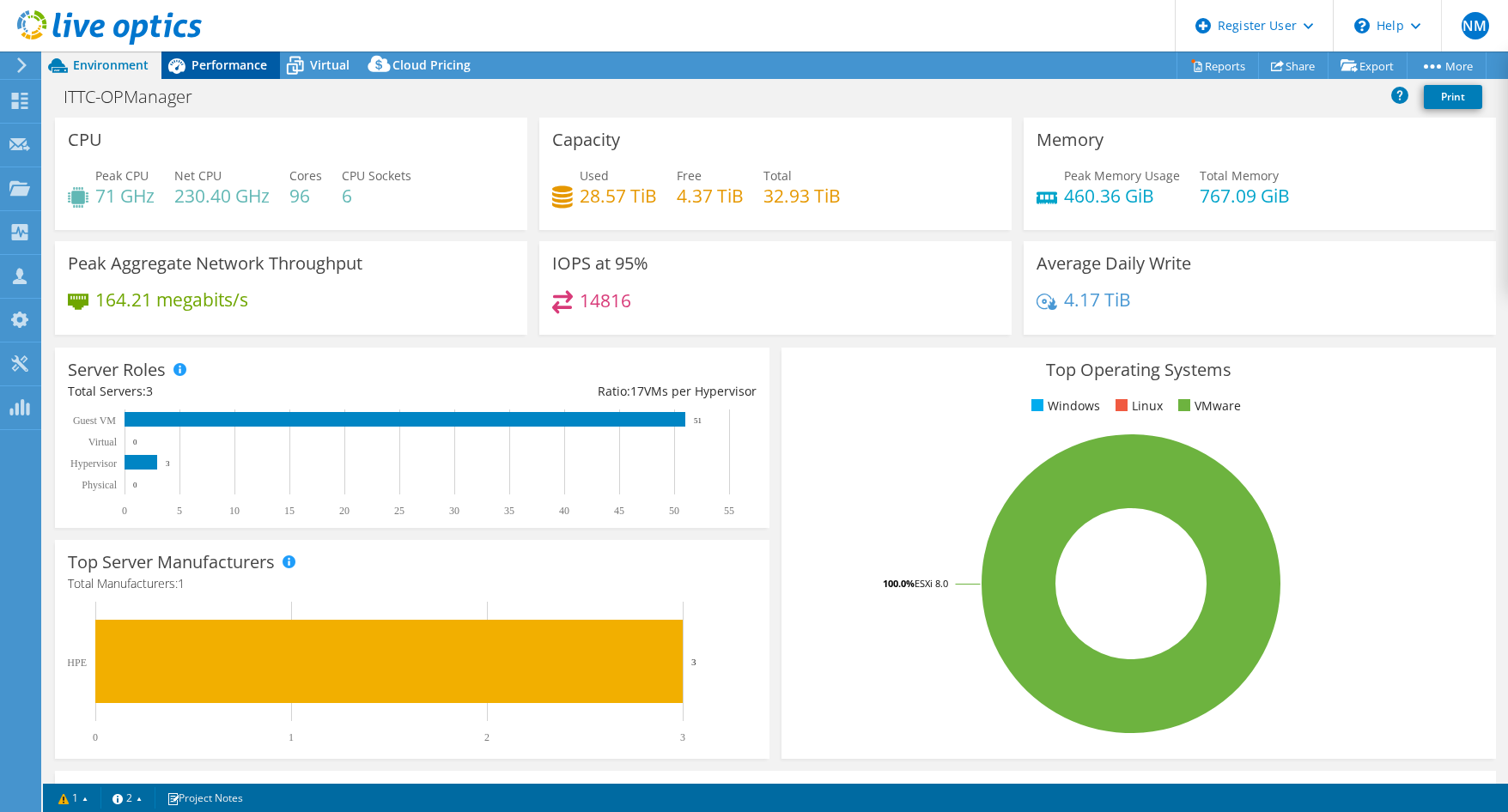 click on "Performance" at bounding box center [221, 65] 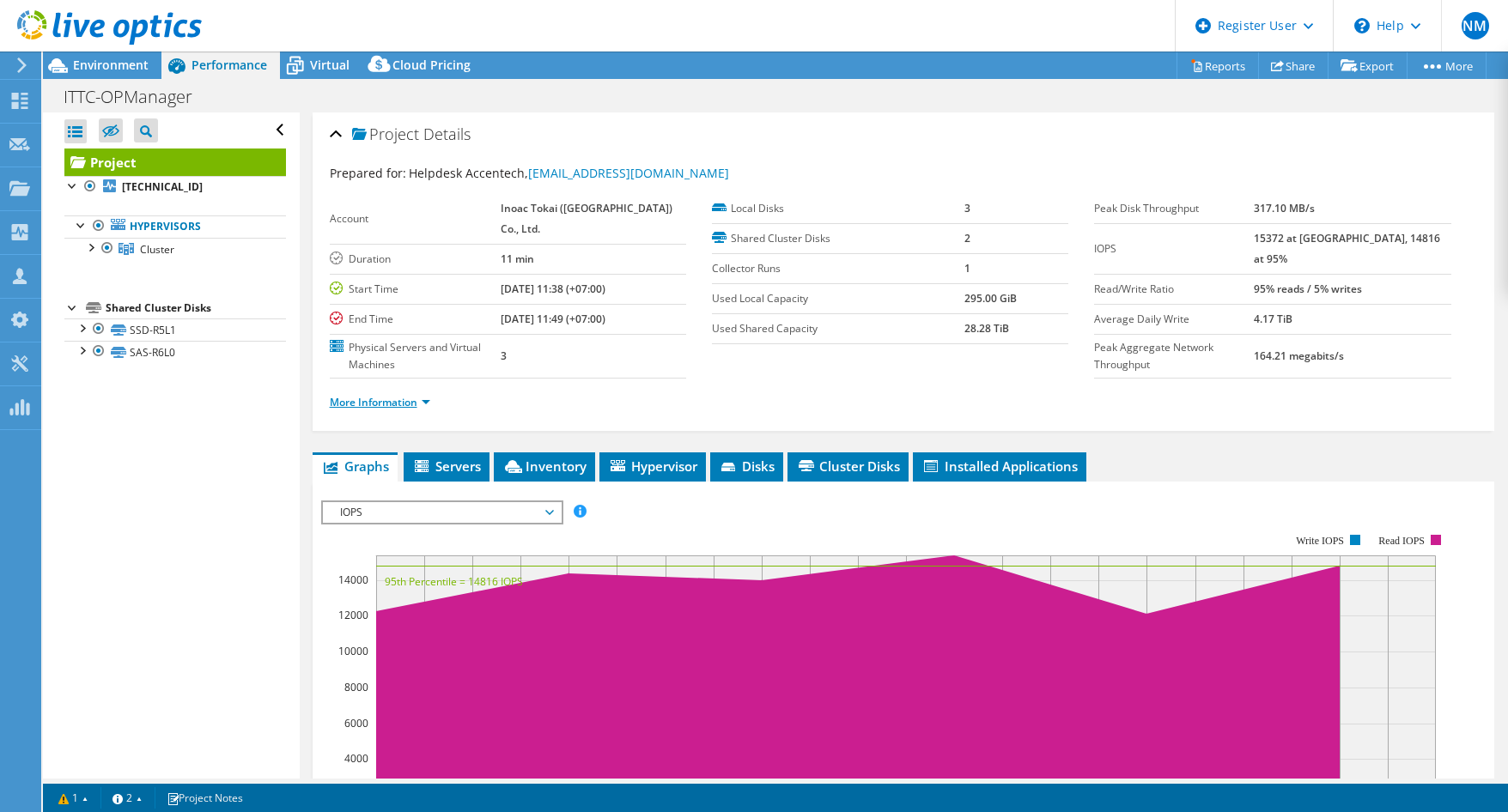 click on "More Information" at bounding box center [380, 402] 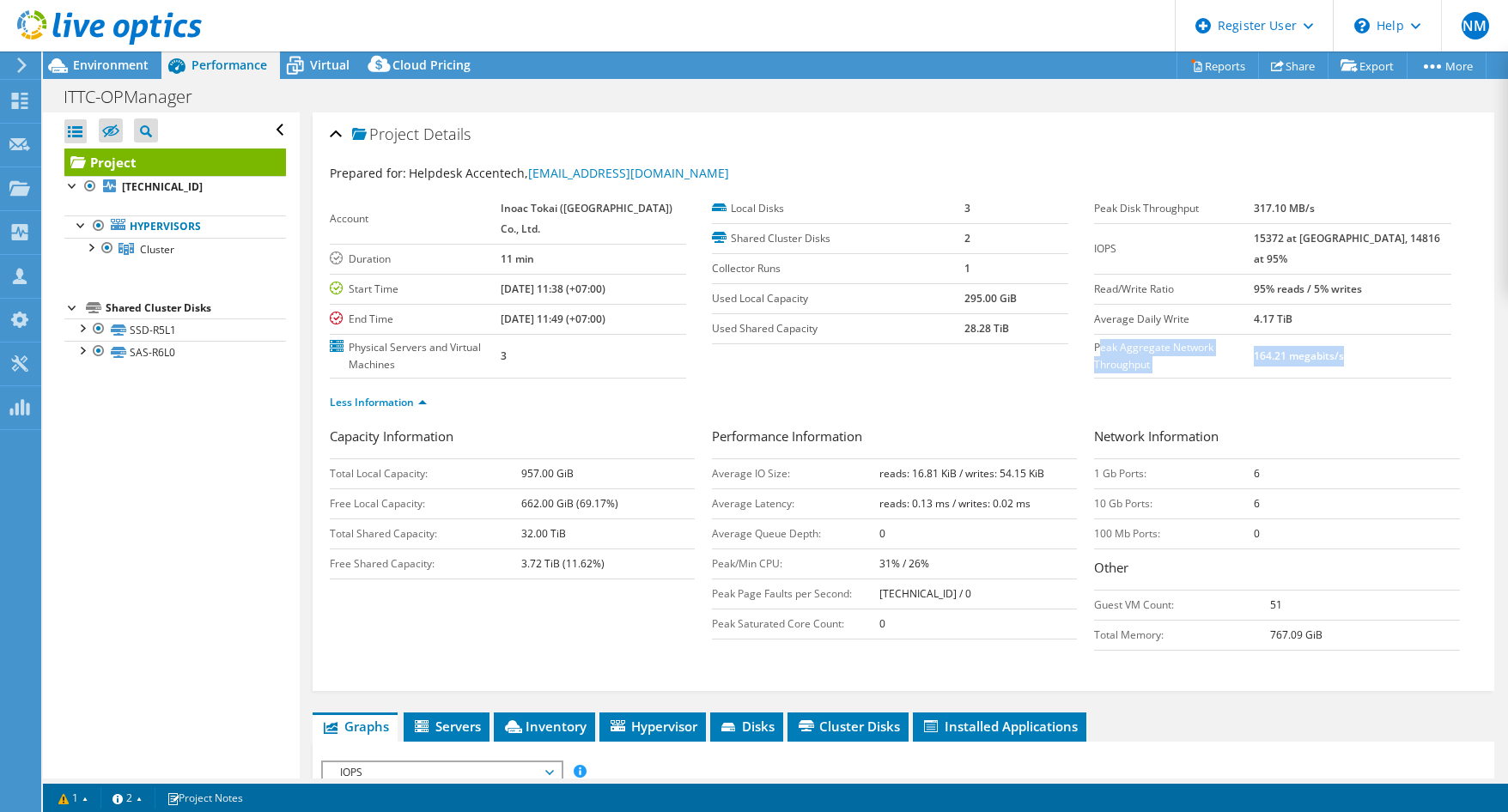 drag, startPoint x: 1369, startPoint y: 323, endPoint x: 1091, endPoint y: 325, distance: 278.00719 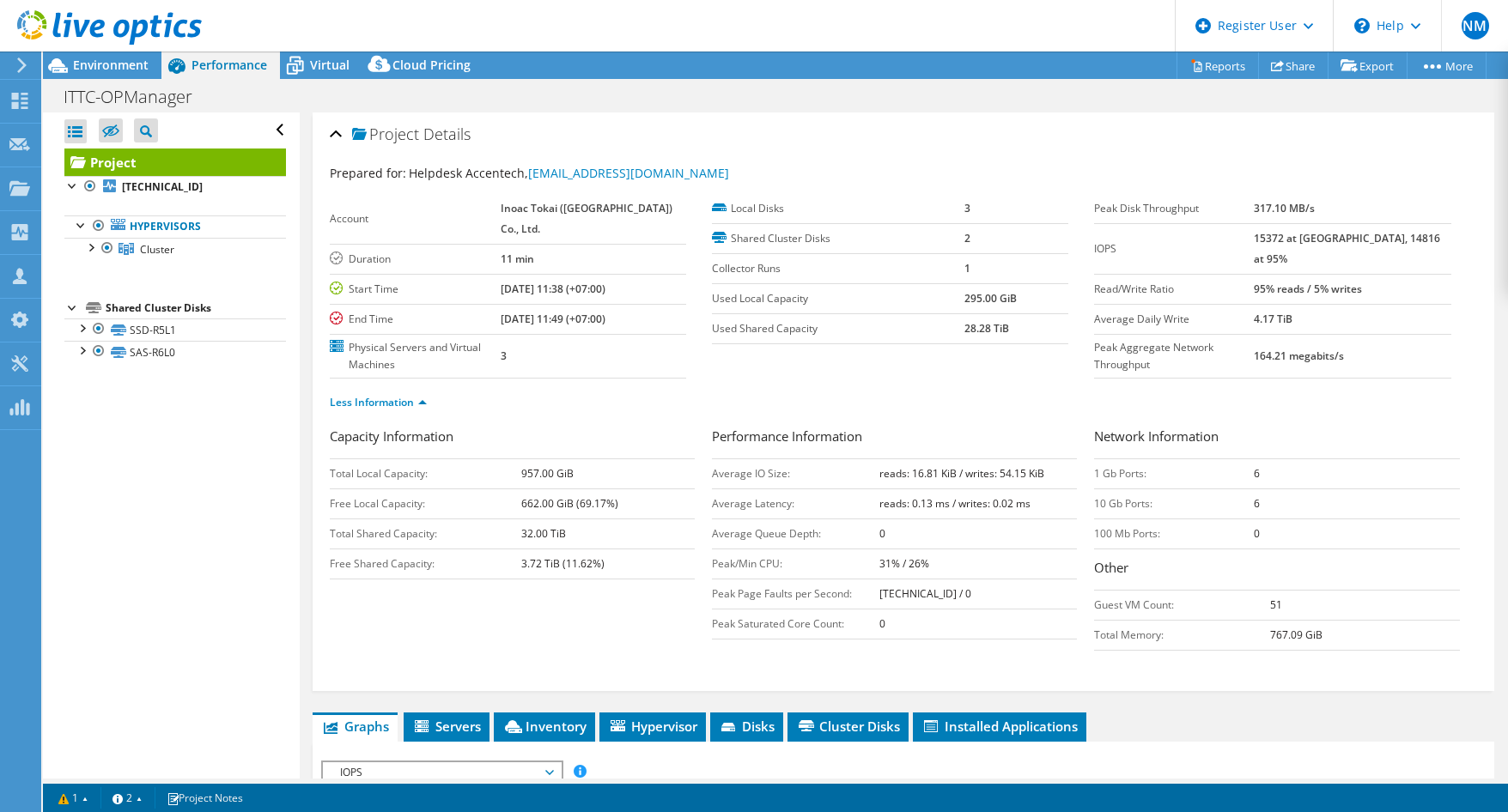 click on "Account
Inoac Tokai ([GEOGRAPHIC_DATA]) Co., Ltd.
Duration
11 min
Start Time
[DATE] 11:38 (+07:00)
End Time
[DATE] 11:49 (+07:00)
Physical Servers and Virtual Machines
3
Local Disks
3
Shared Cluster Disks
2
Collector Runs 1" at bounding box center (712, 286) 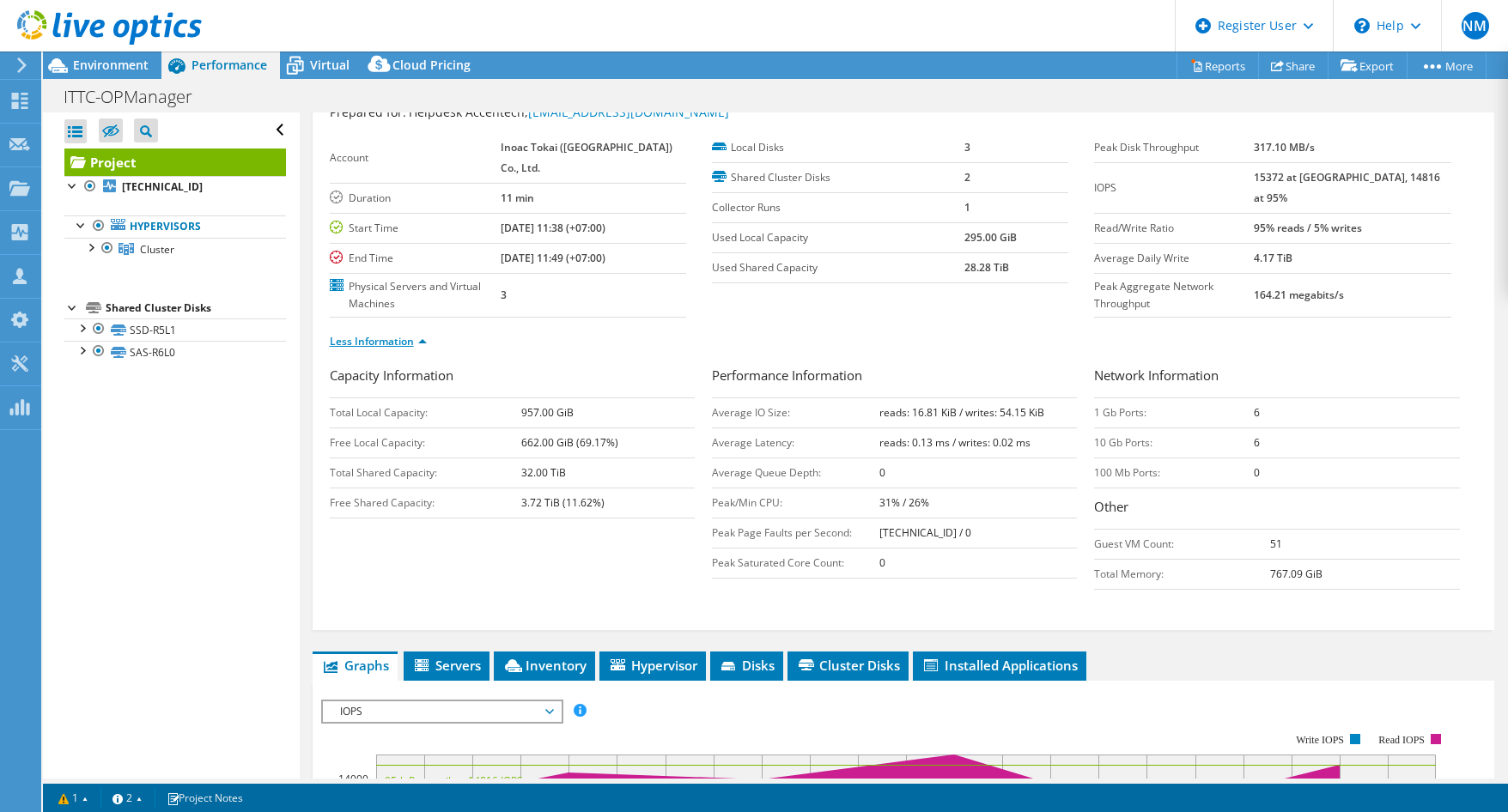 scroll, scrollTop: 86, scrollLeft: 0, axis: vertical 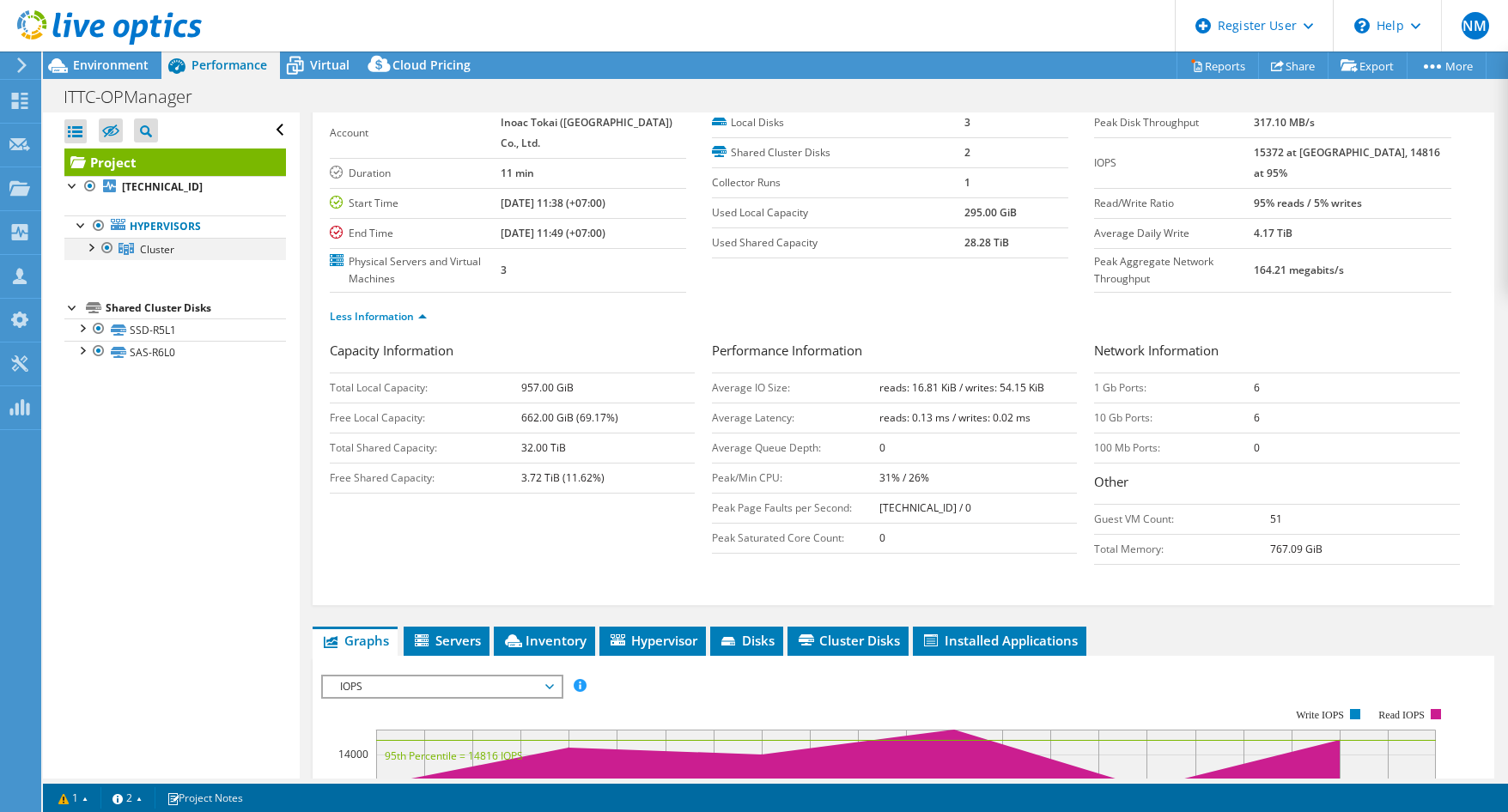 click at bounding box center [90, 246] 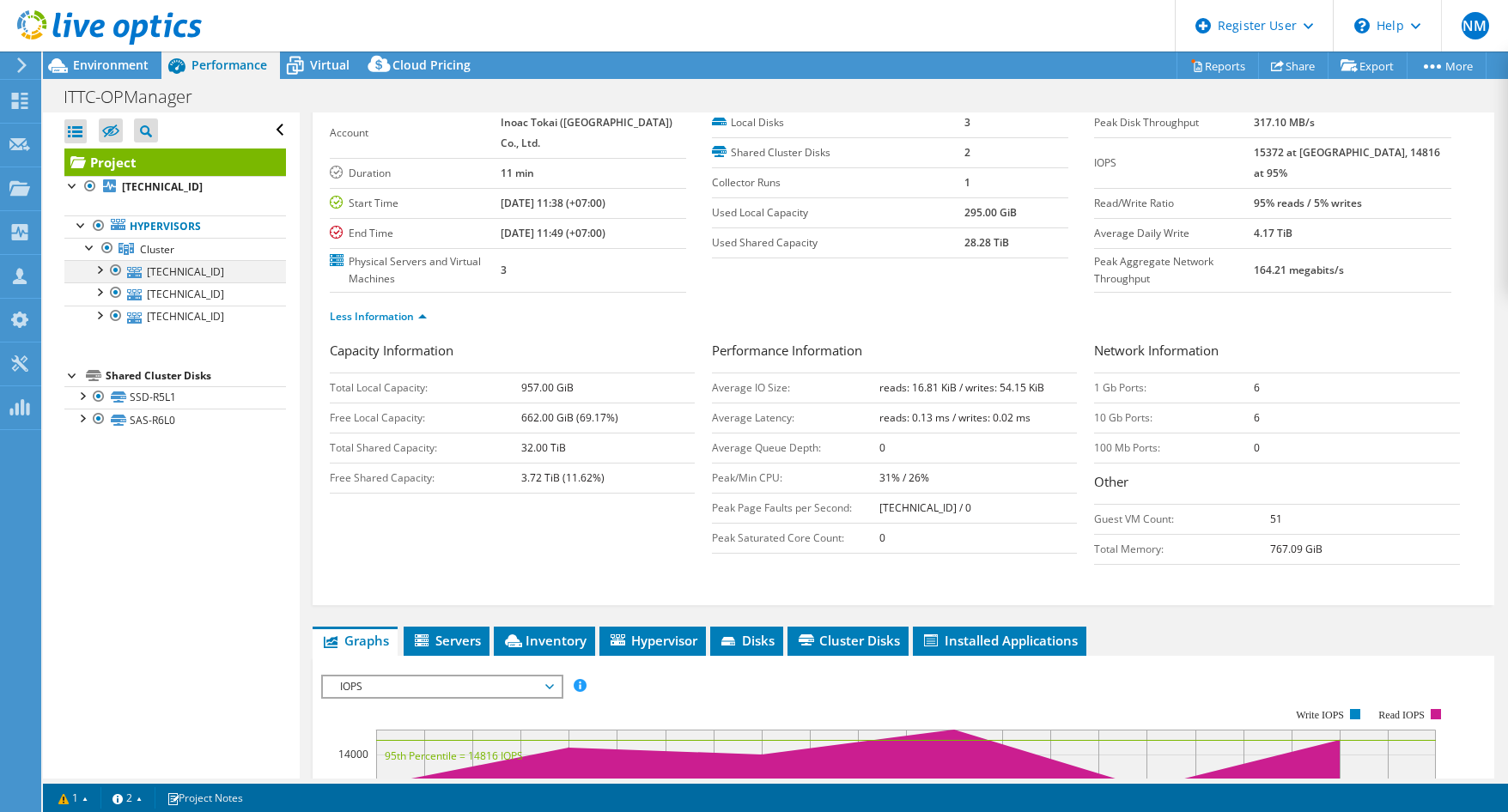 click at bounding box center (99, 269) 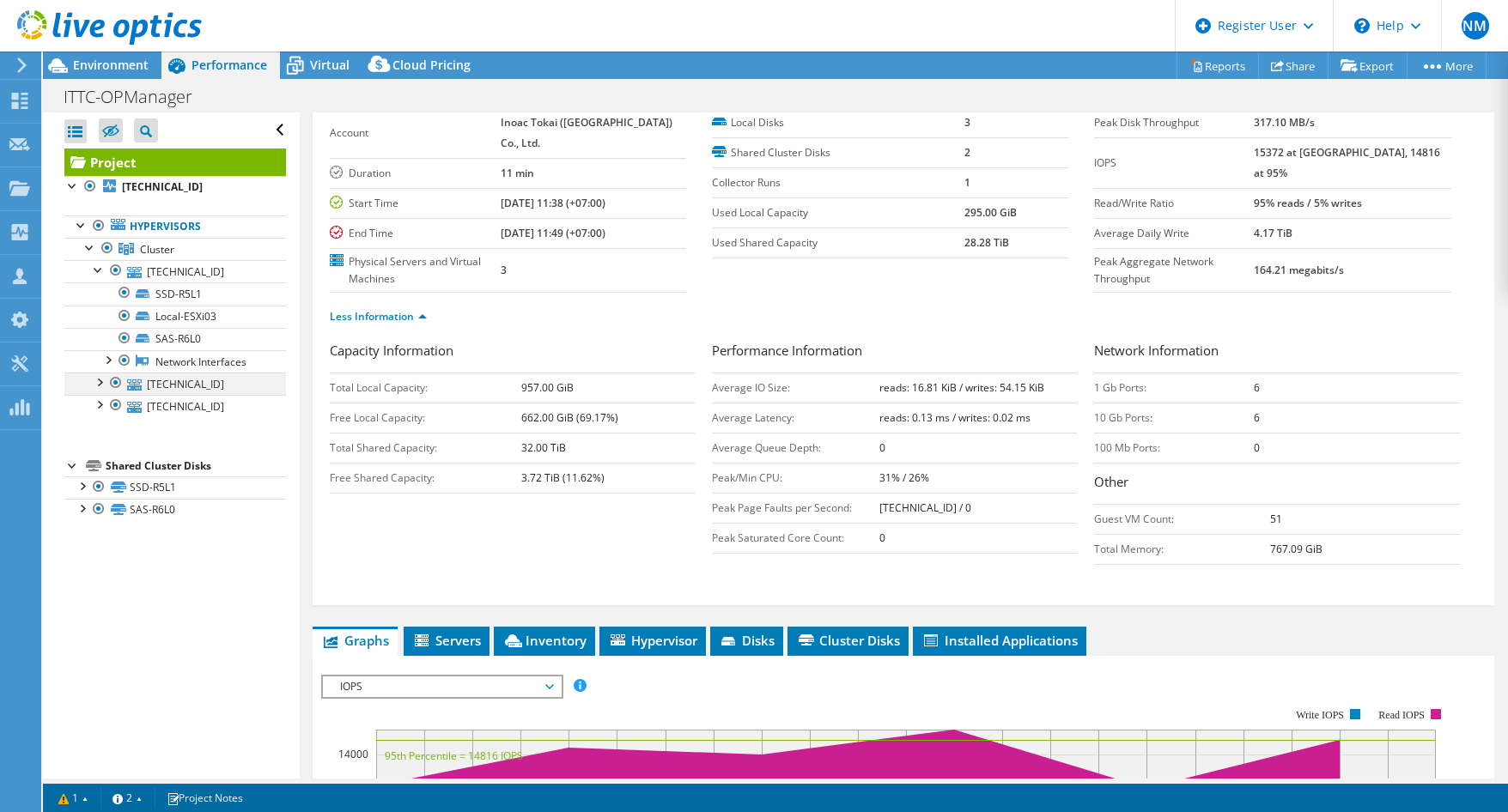 click at bounding box center (99, 381) 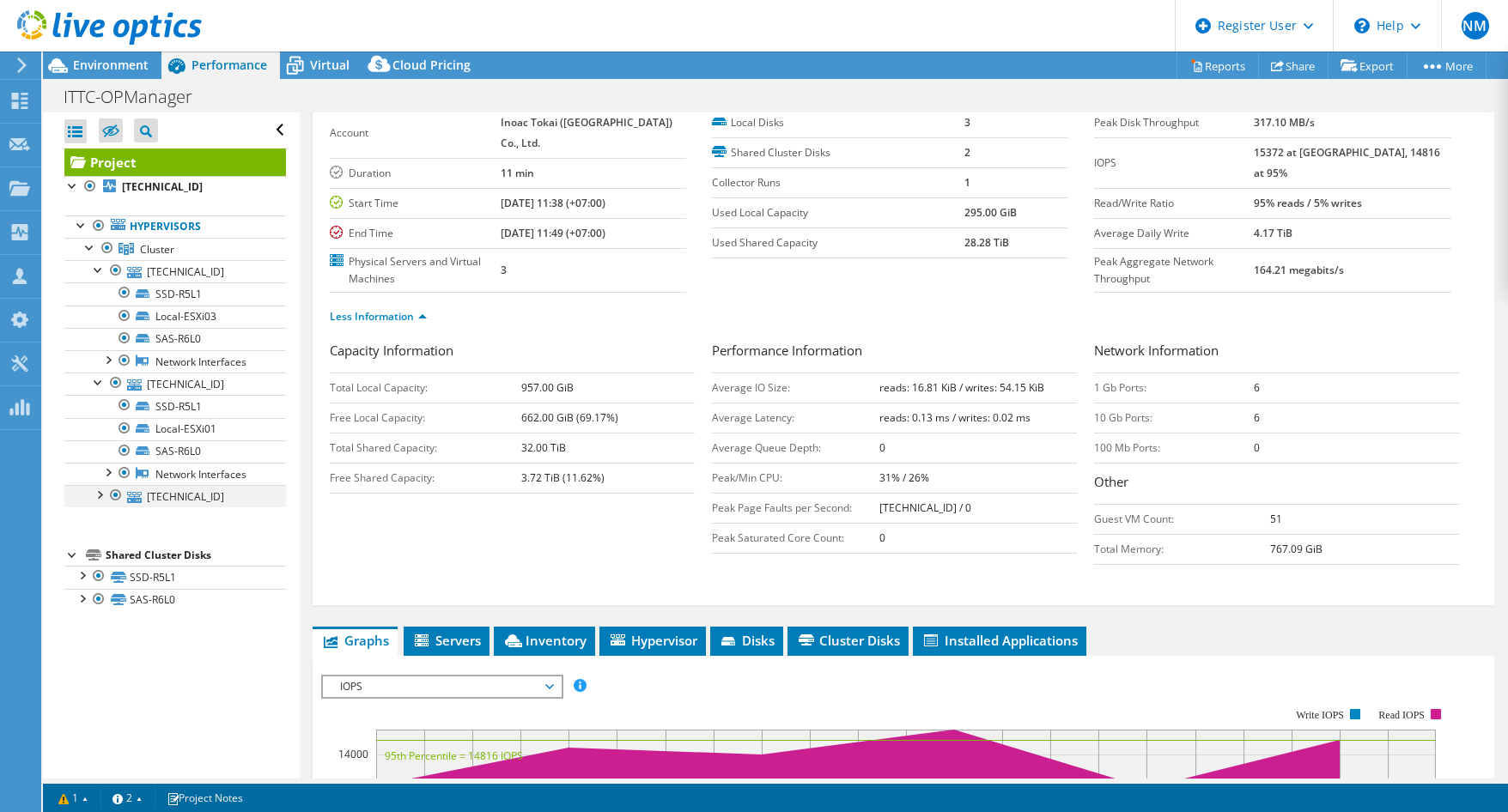 click at bounding box center [99, 494] 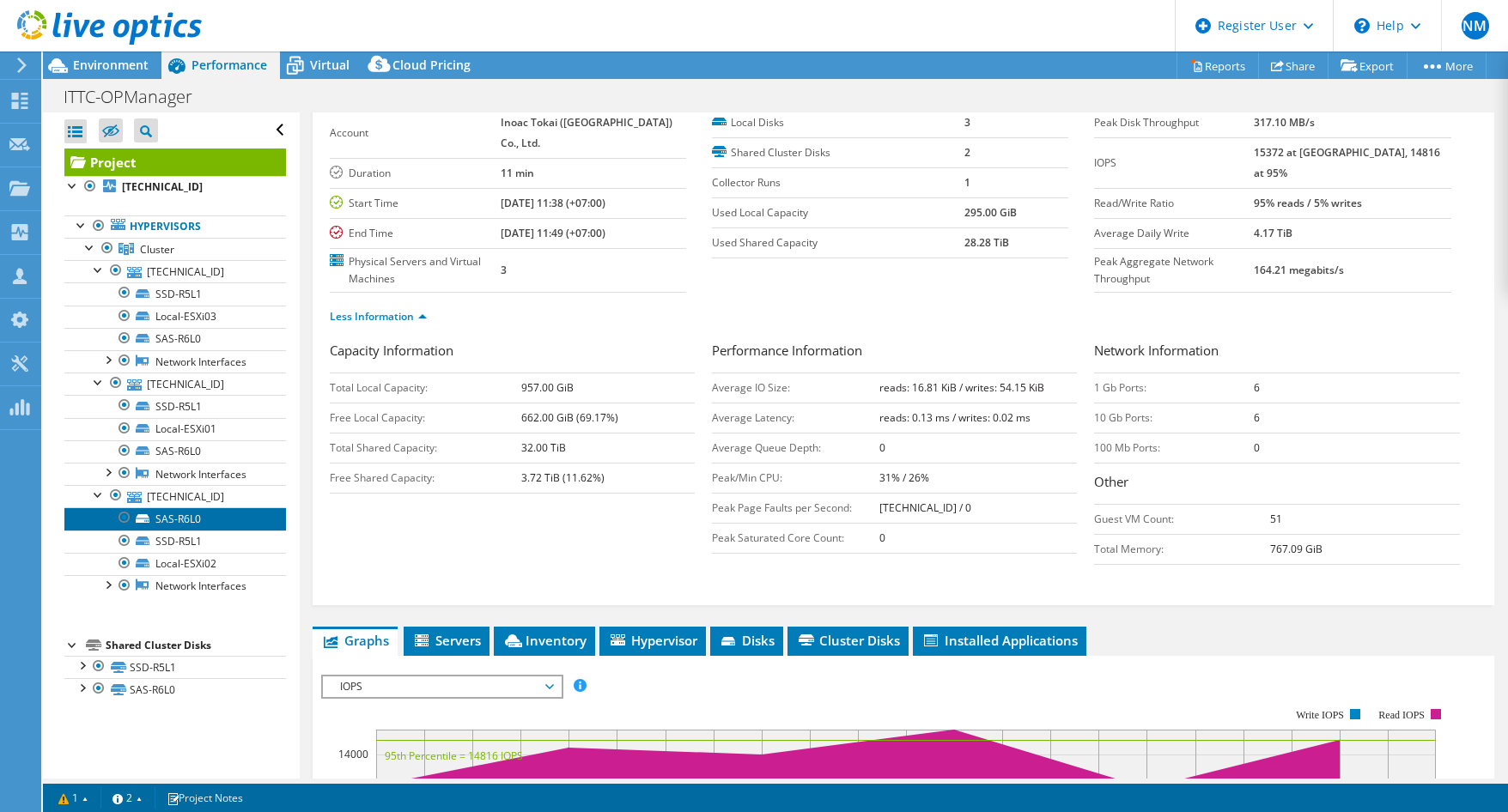 click 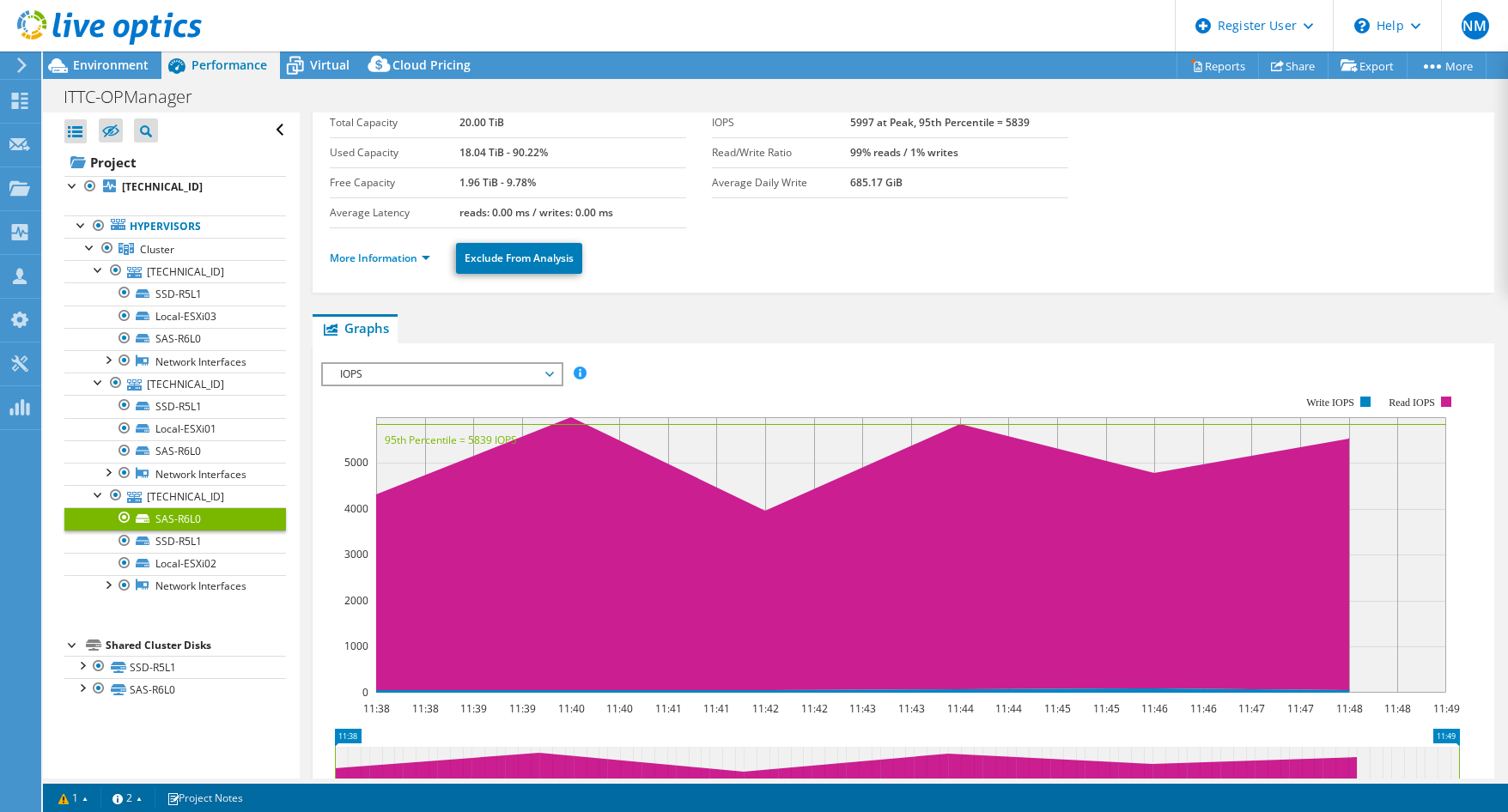 scroll, scrollTop: 0, scrollLeft: 0, axis: both 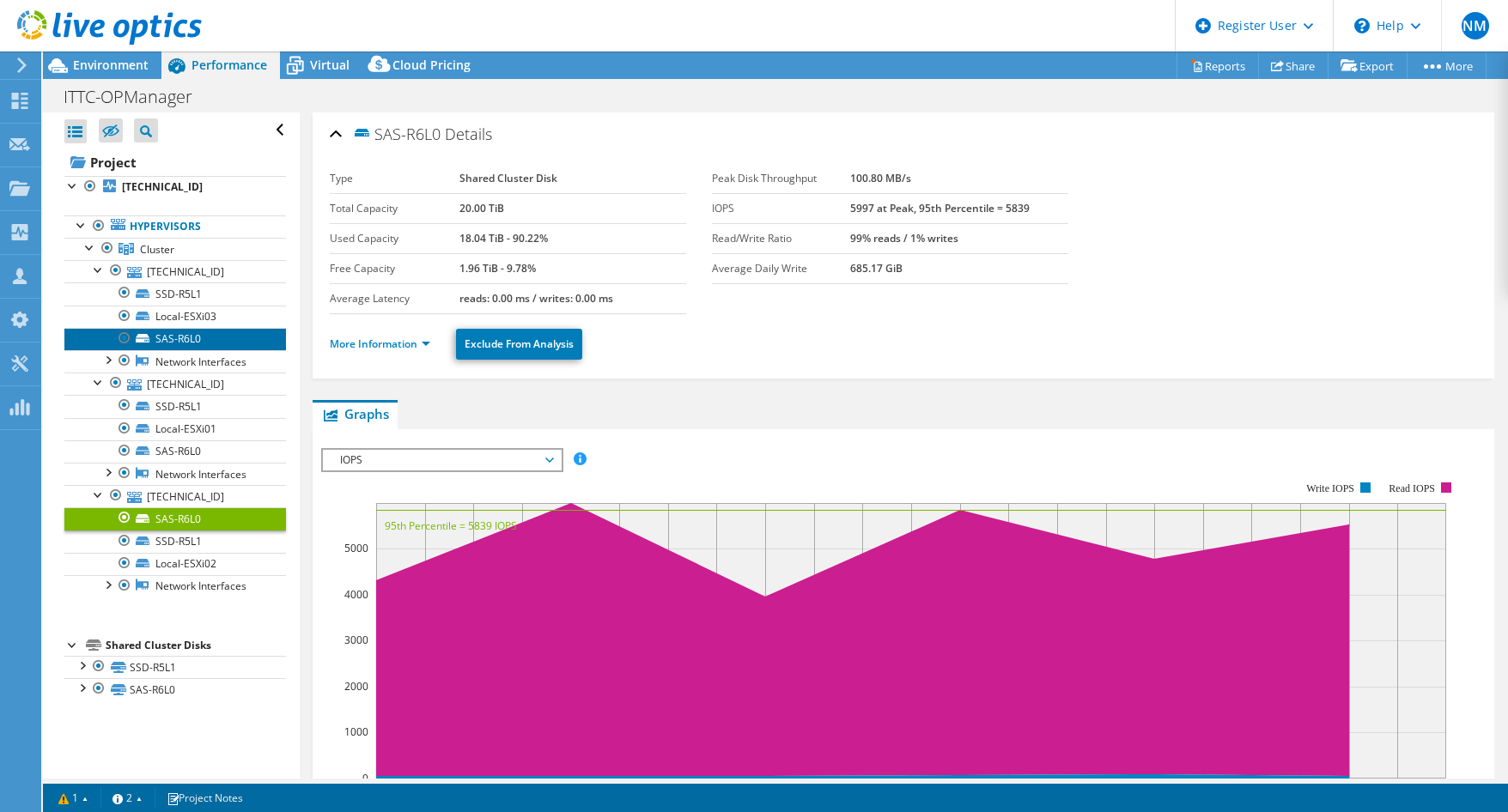 click on "SAS-R6L0" at bounding box center [175, 339] 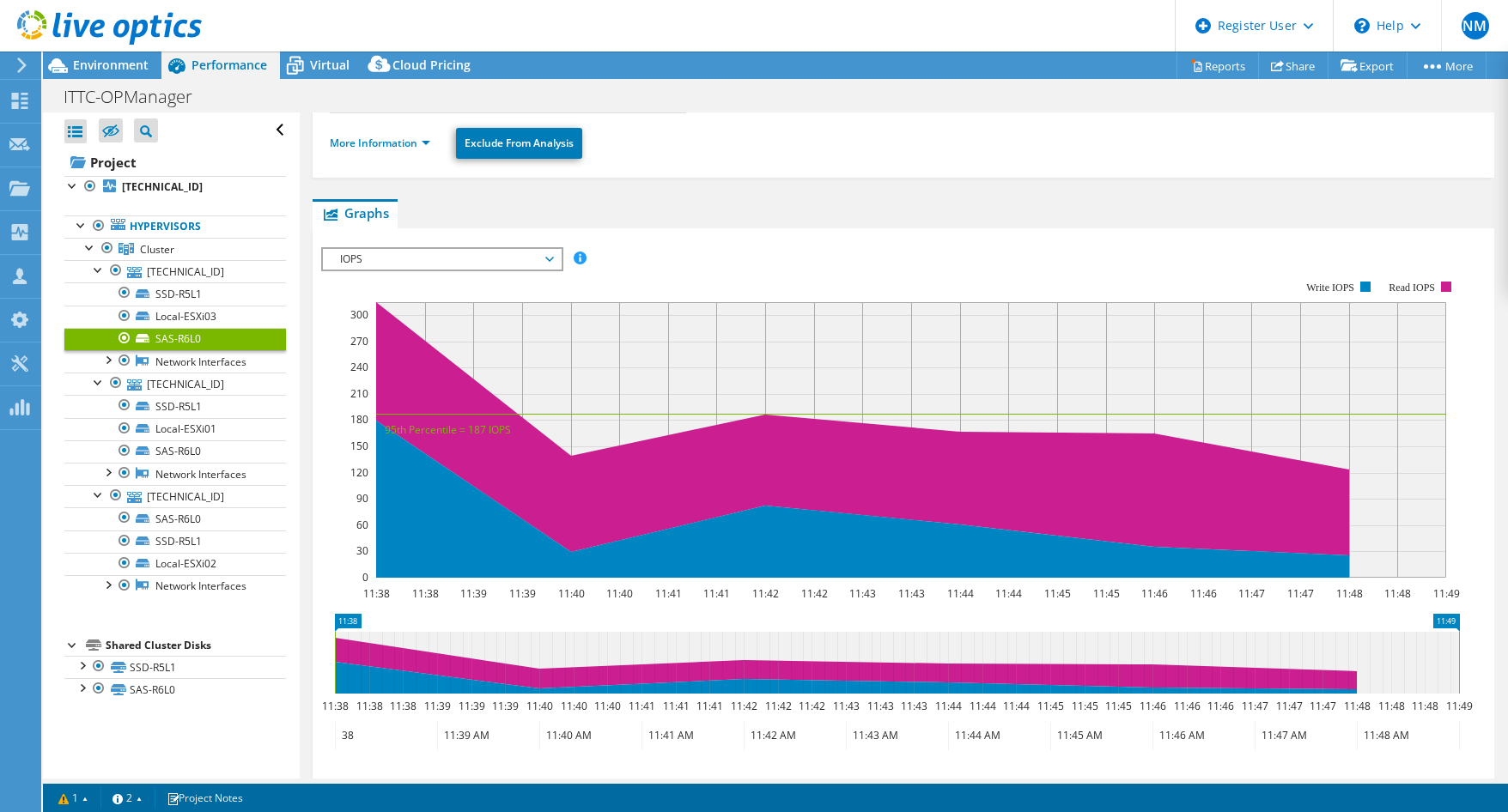 scroll, scrollTop: 172, scrollLeft: 0, axis: vertical 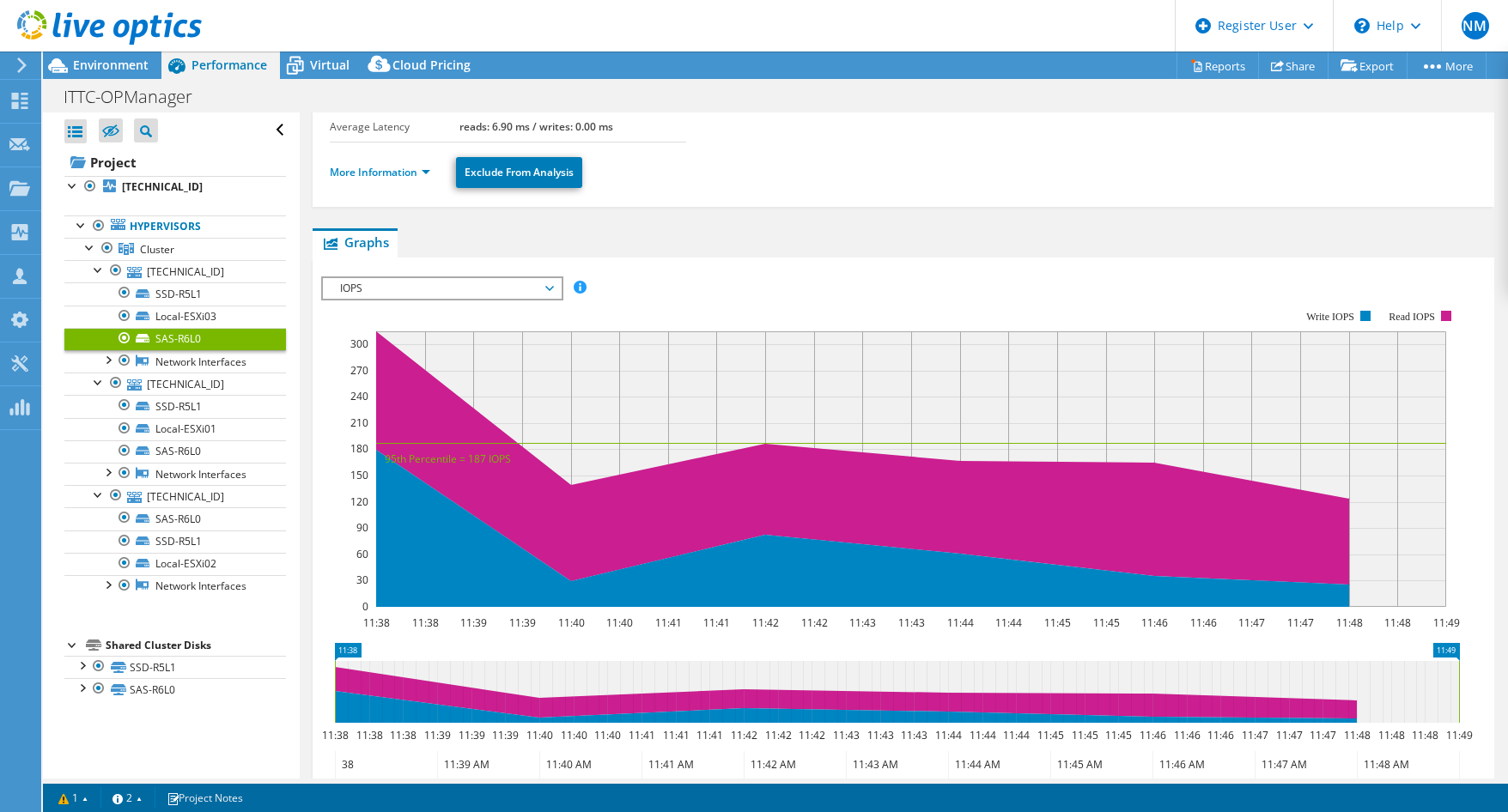 click on "IOPS" at bounding box center [441, 288] 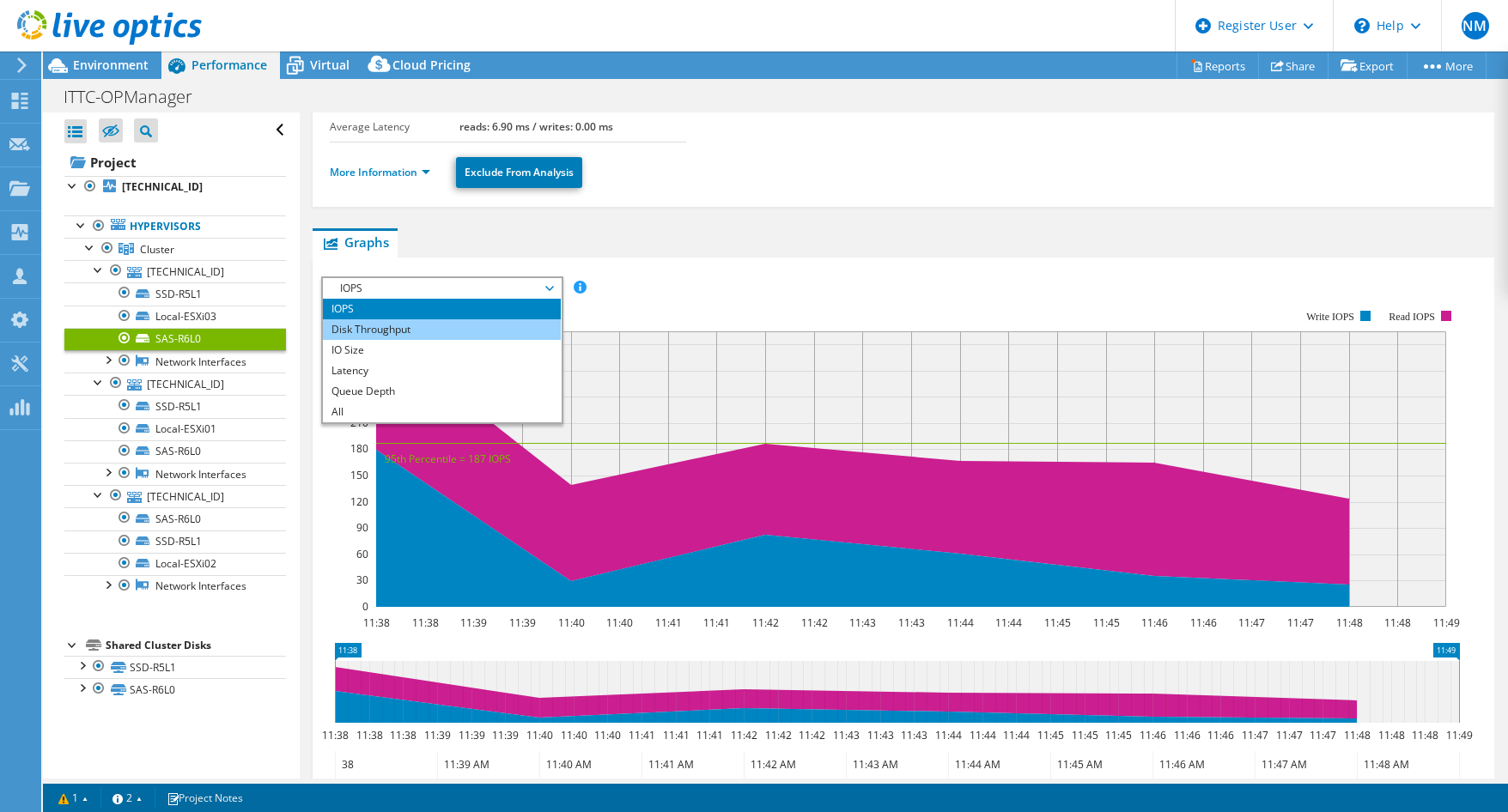 click on "Disk Throughput" at bounding box center (441, 330) 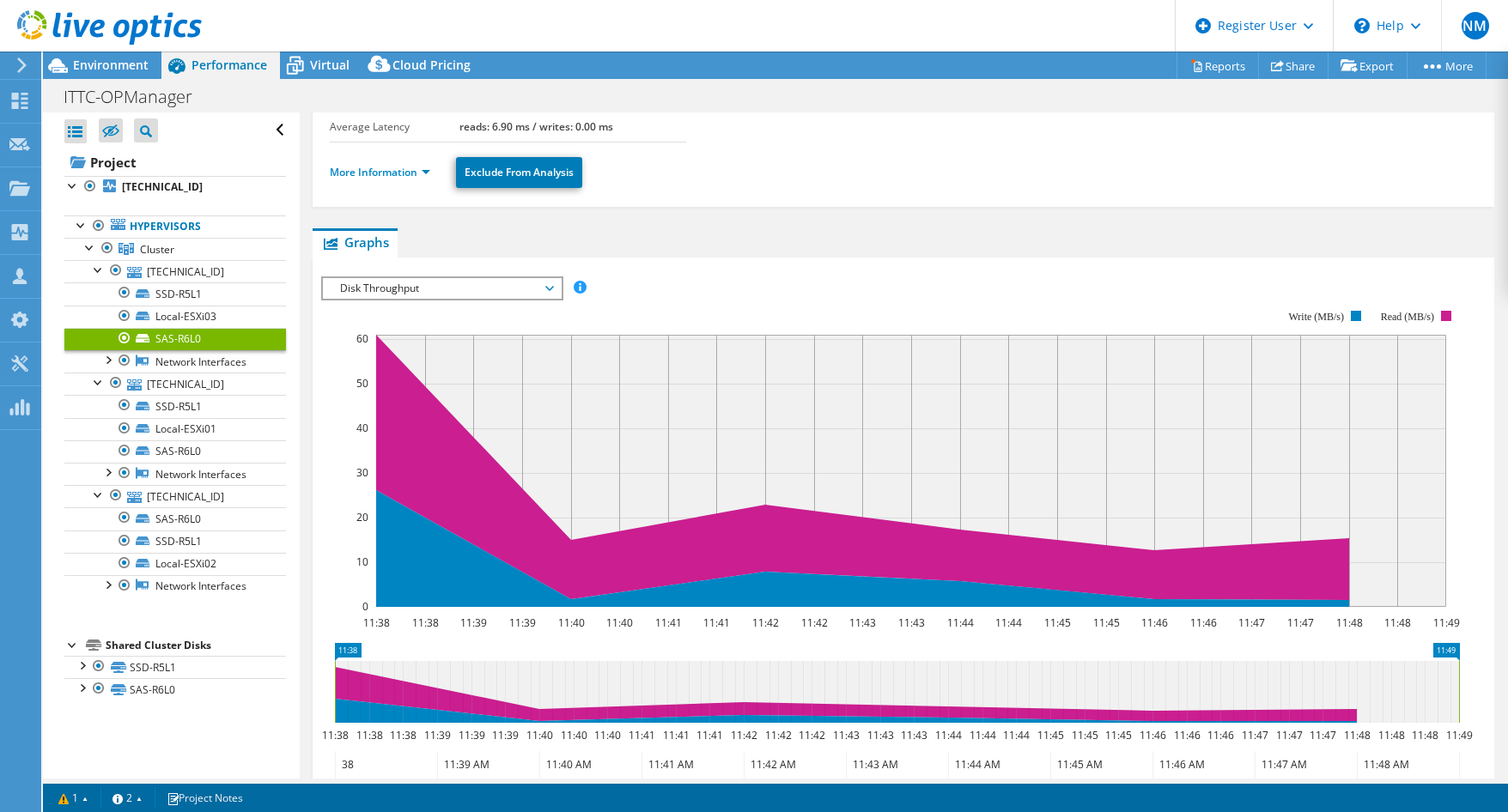 click on "Disk Throughput" at bounding box center (441, 288) 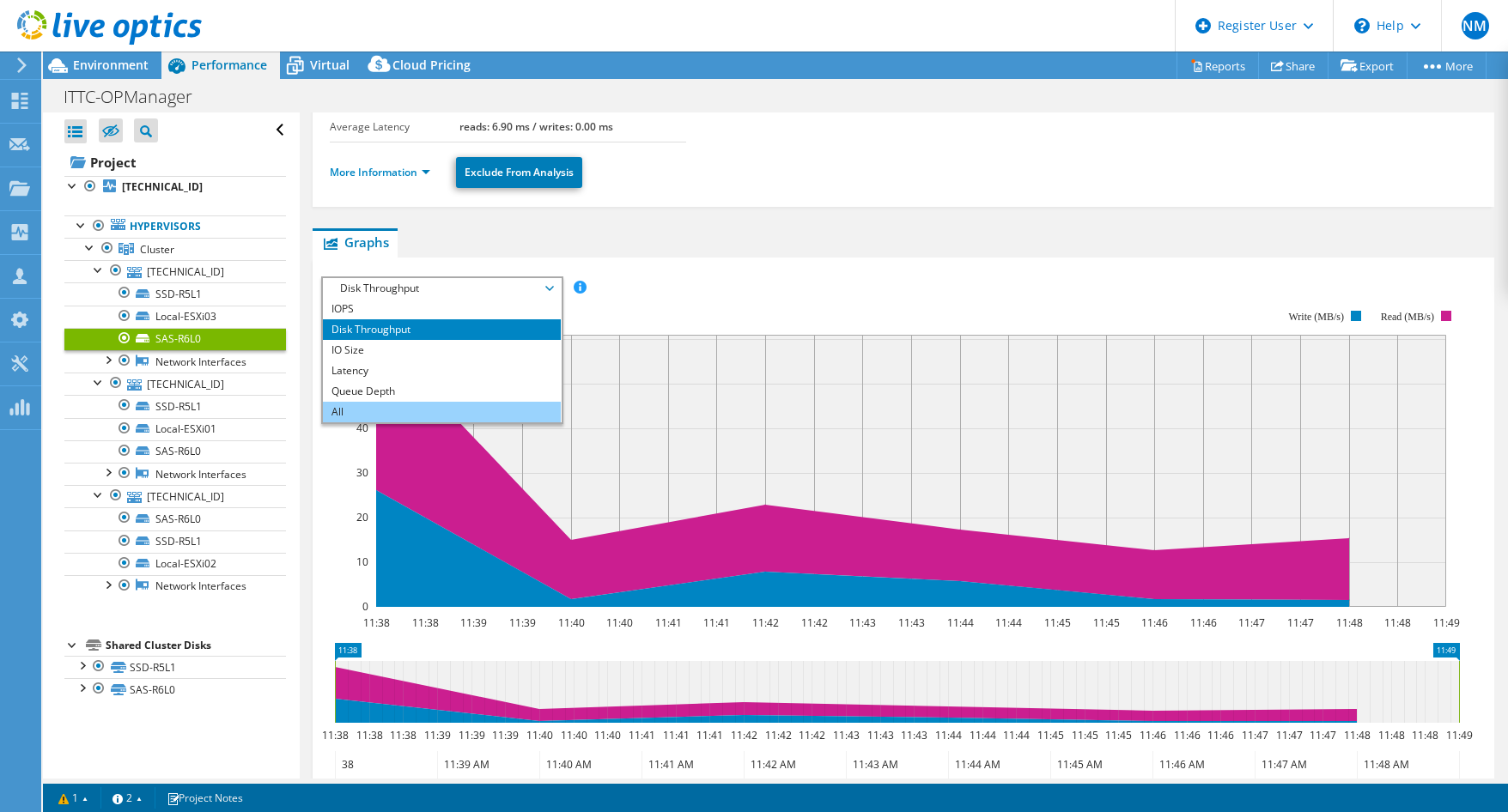 click on "All" at bounding box center [441, 412] 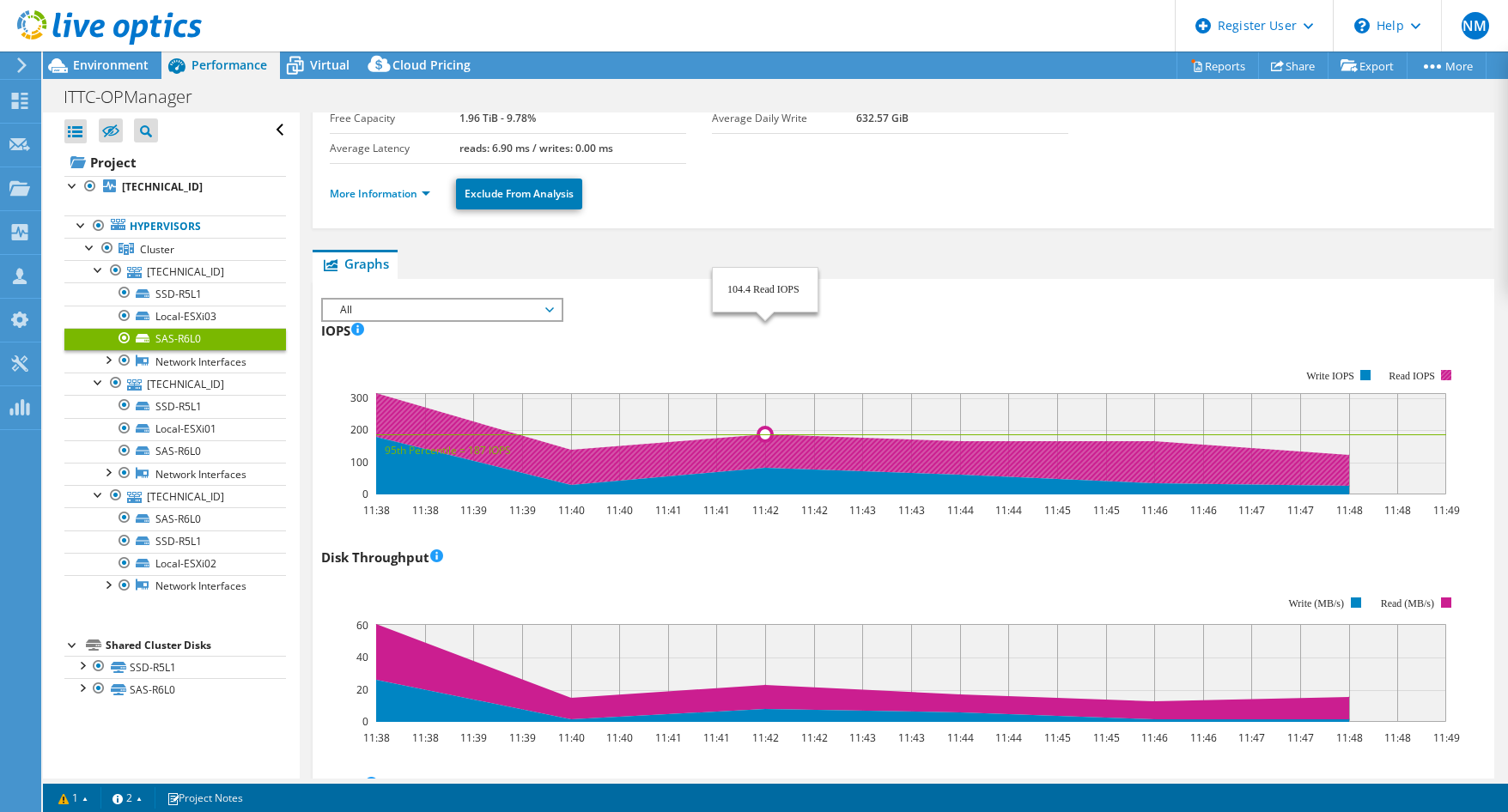 scroll, scrollTop: 0, scrollLeft: 0, axis: both 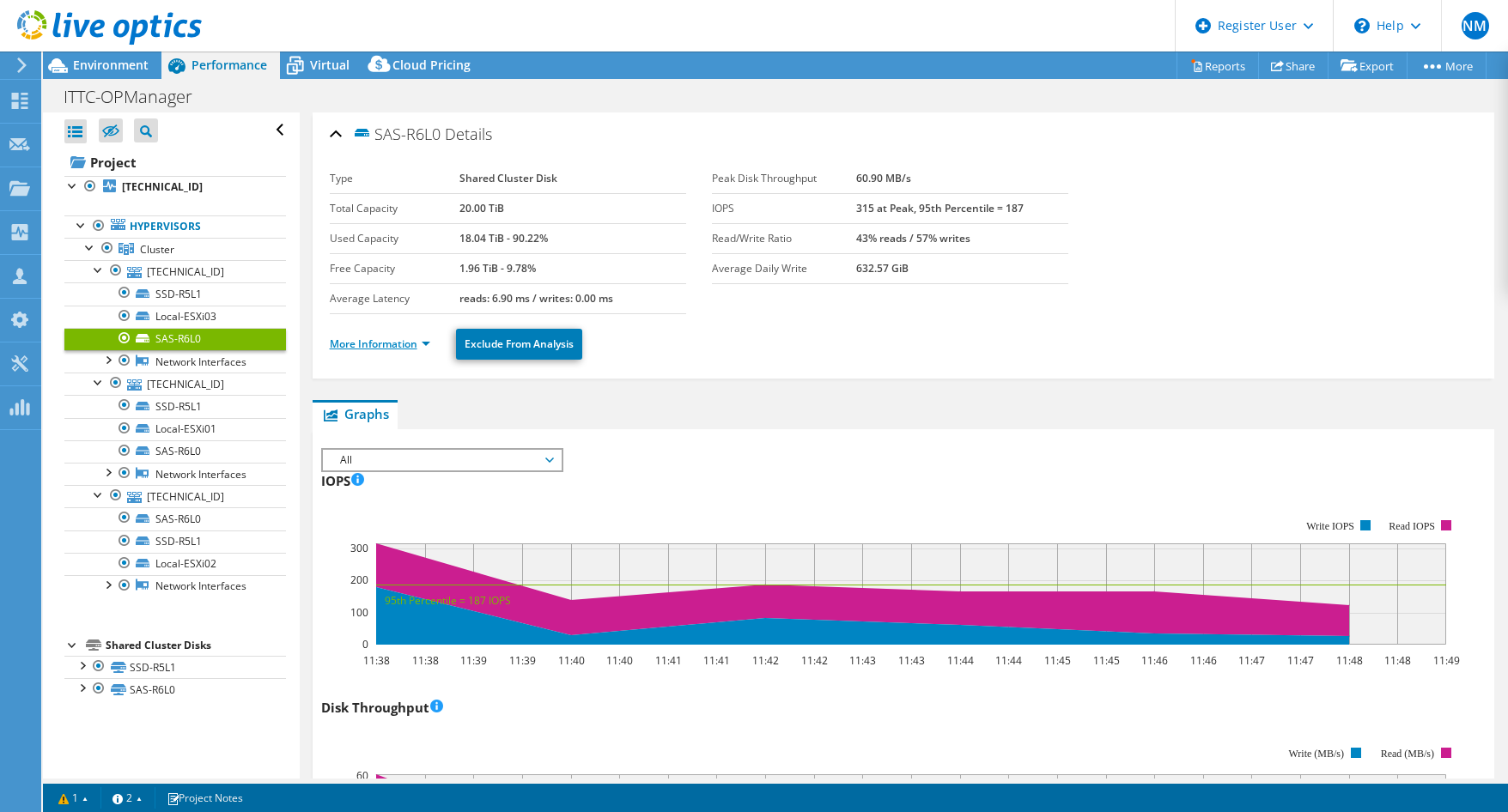 click on "More Information" at bounding box center (380, 343) 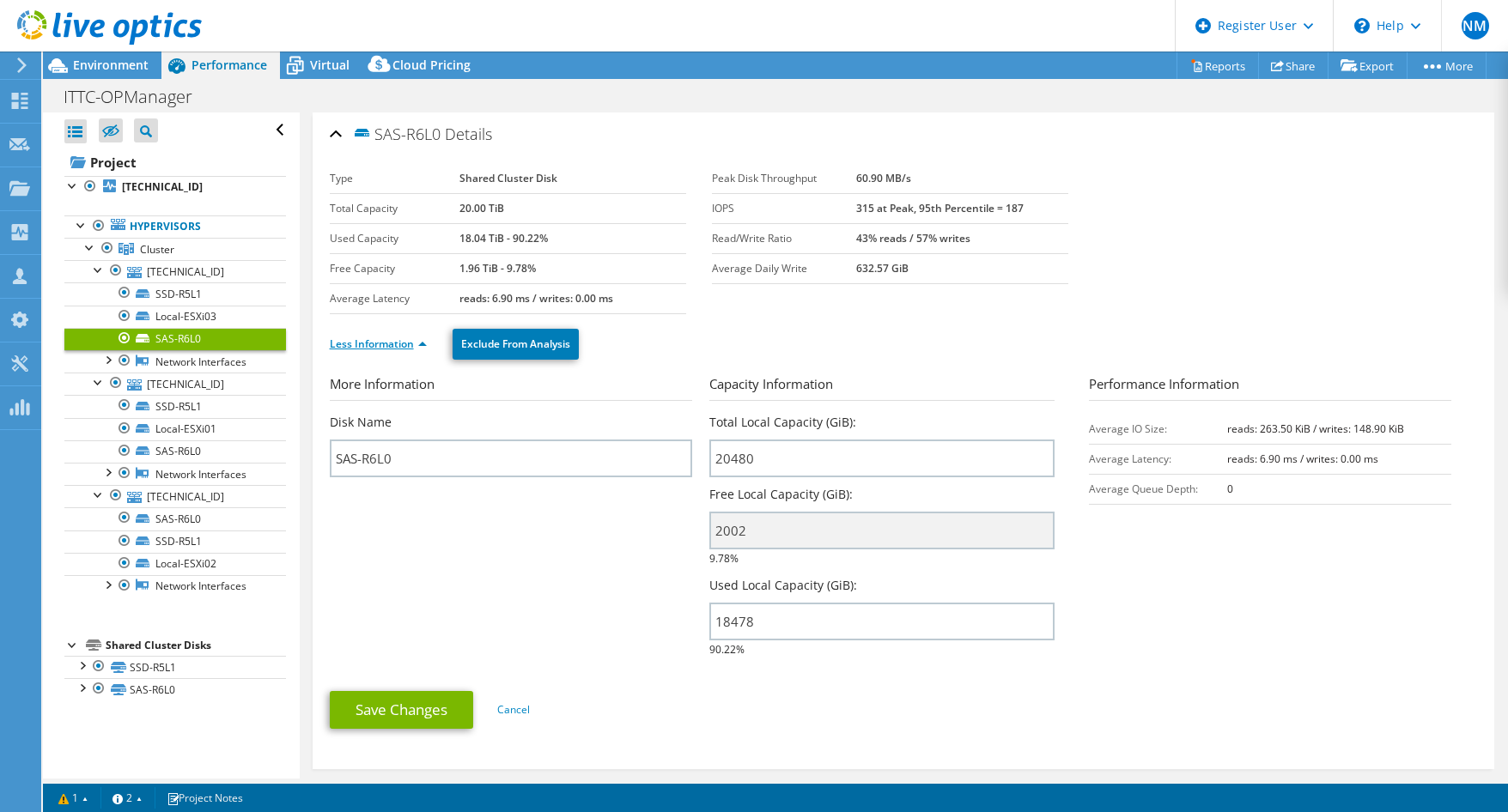 click on "Less Information" at bounding box center (378, 343) 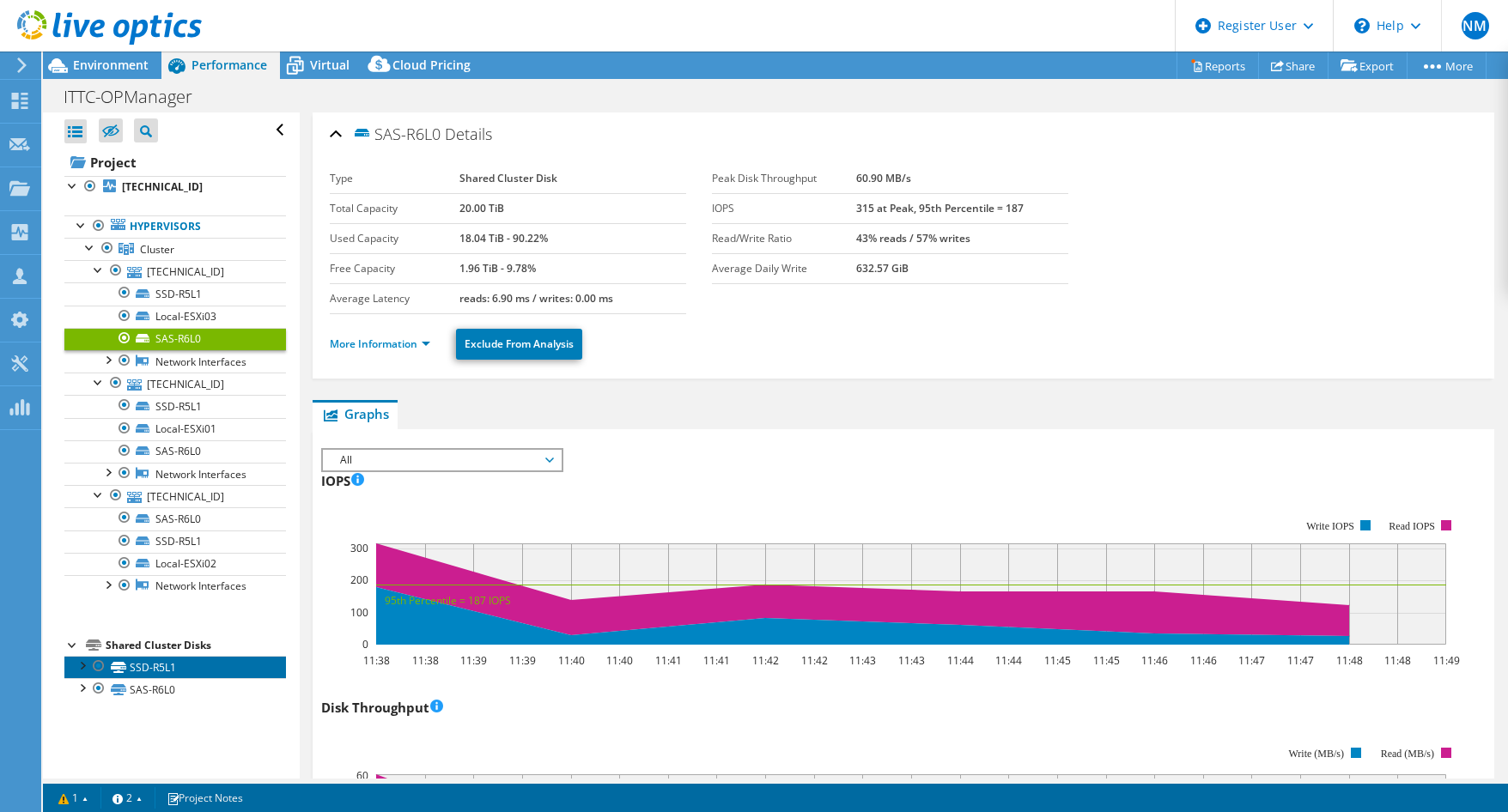 click on "SSD-R5L1" at bounding box center [175, 667] 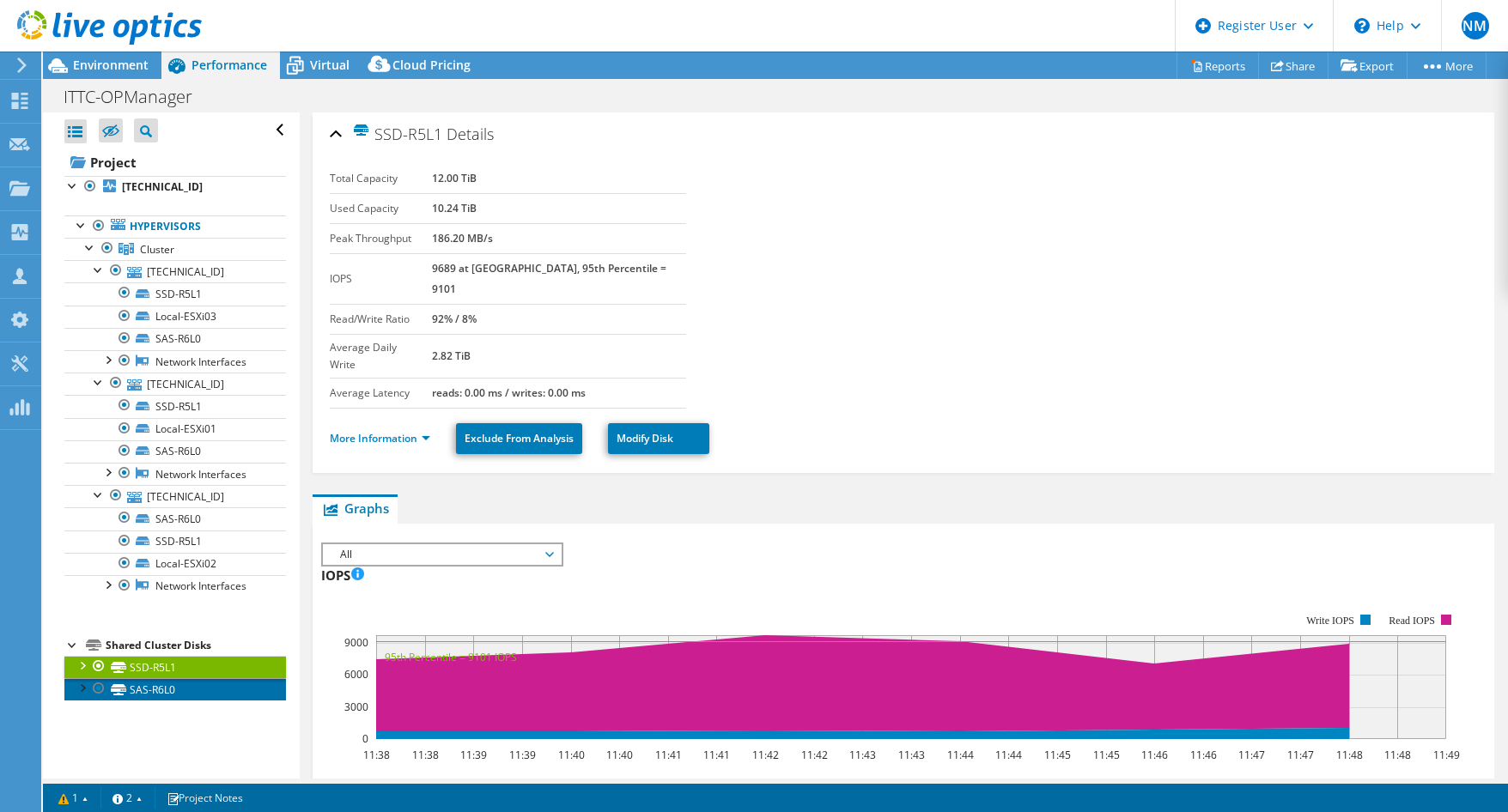 click on "SAS-R6L0" at bounding box center [175, 689] 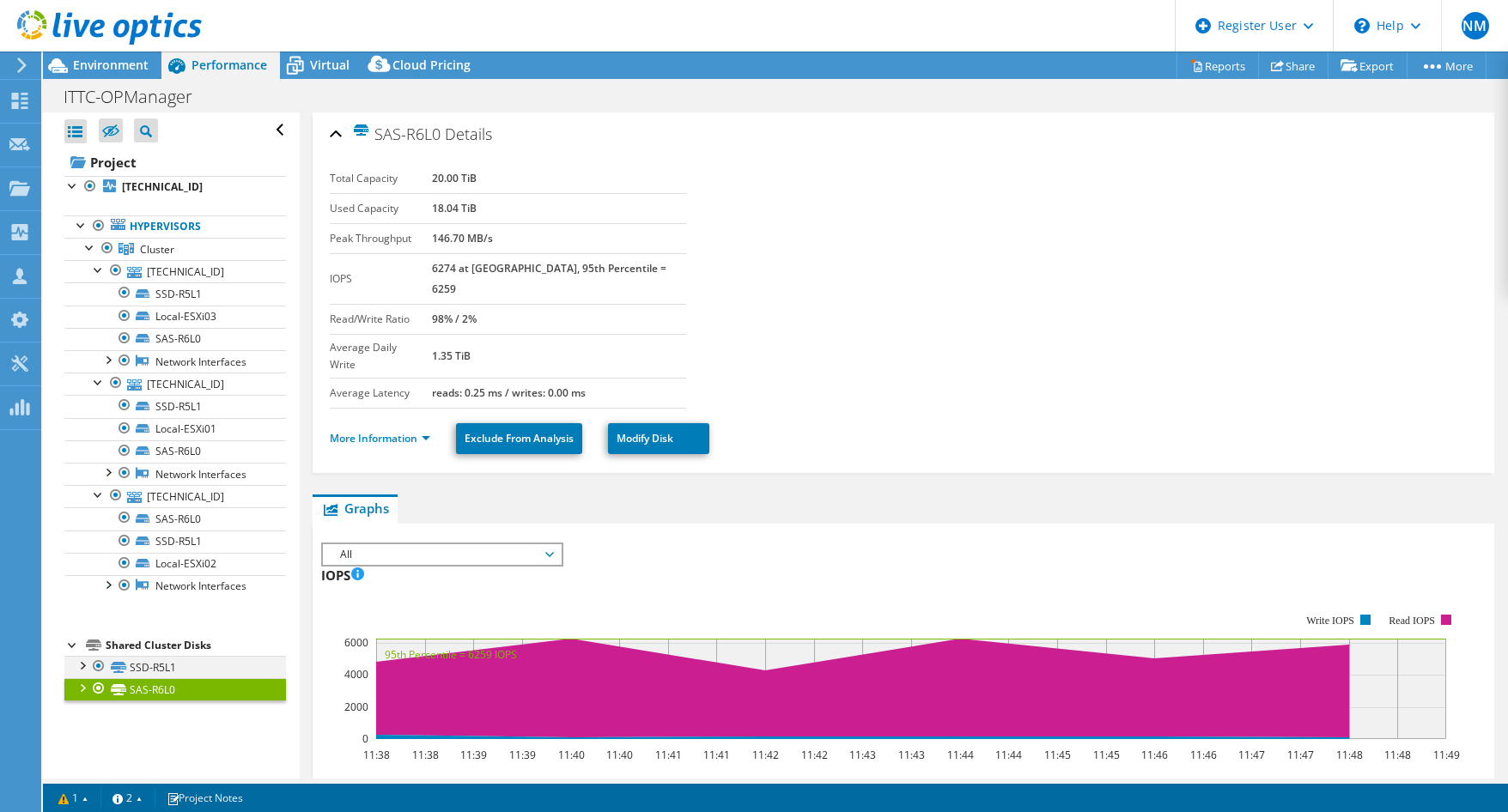 click at bounding box center [82, 664] 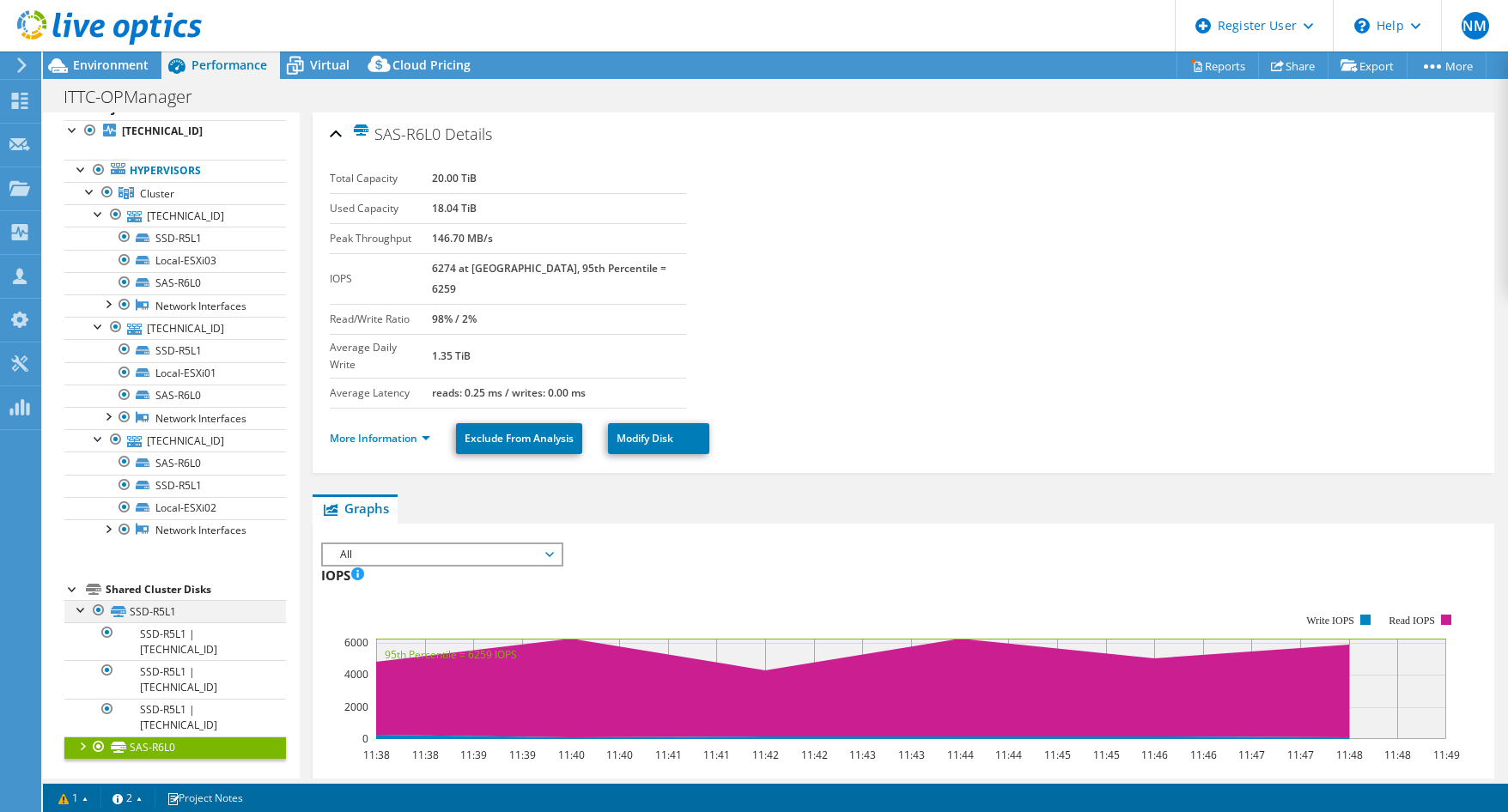 scroll, scrollTop: 57, scrollLeft: 0, axis: vertical 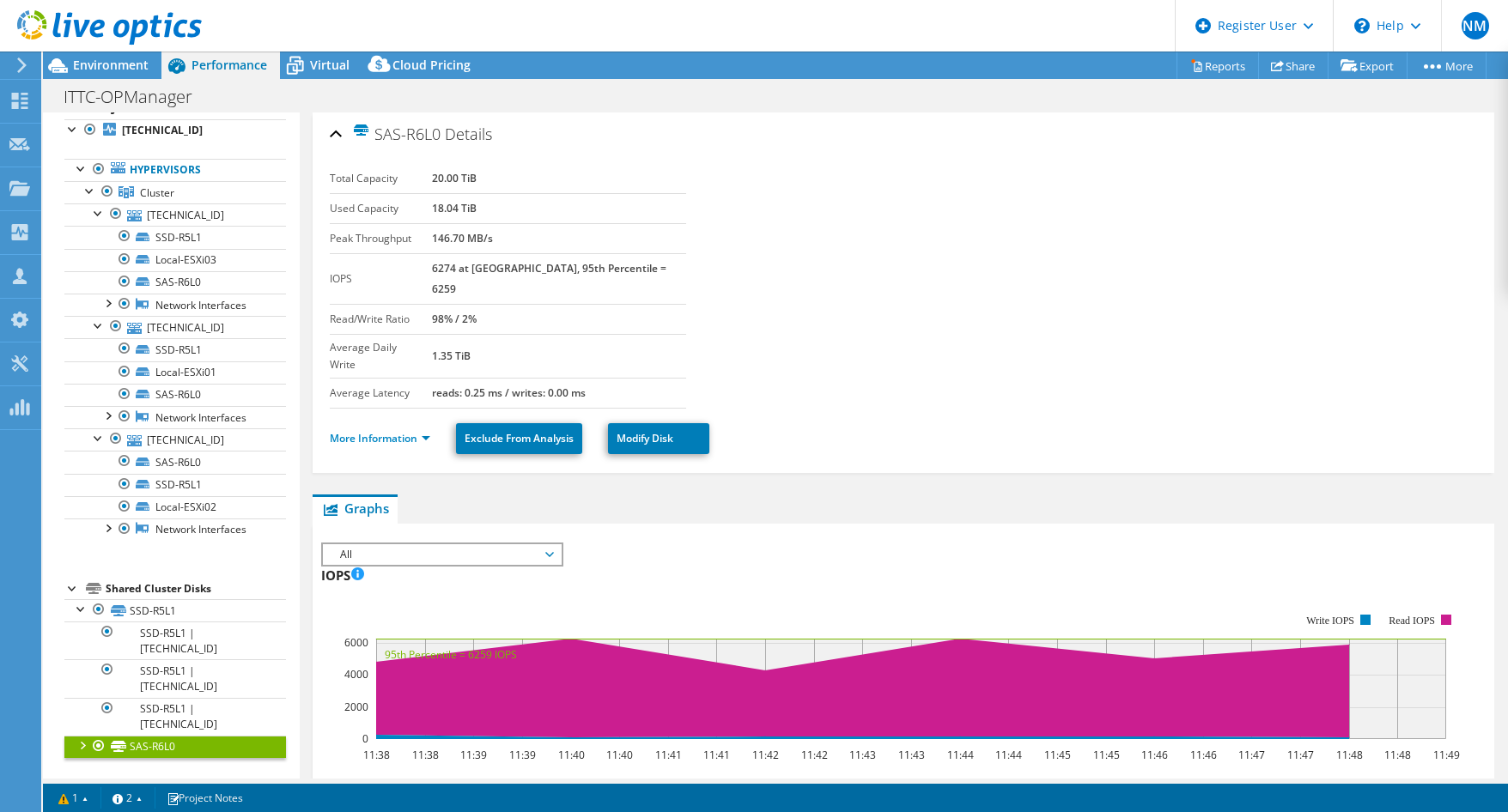 click at bounding box center [82, 744] 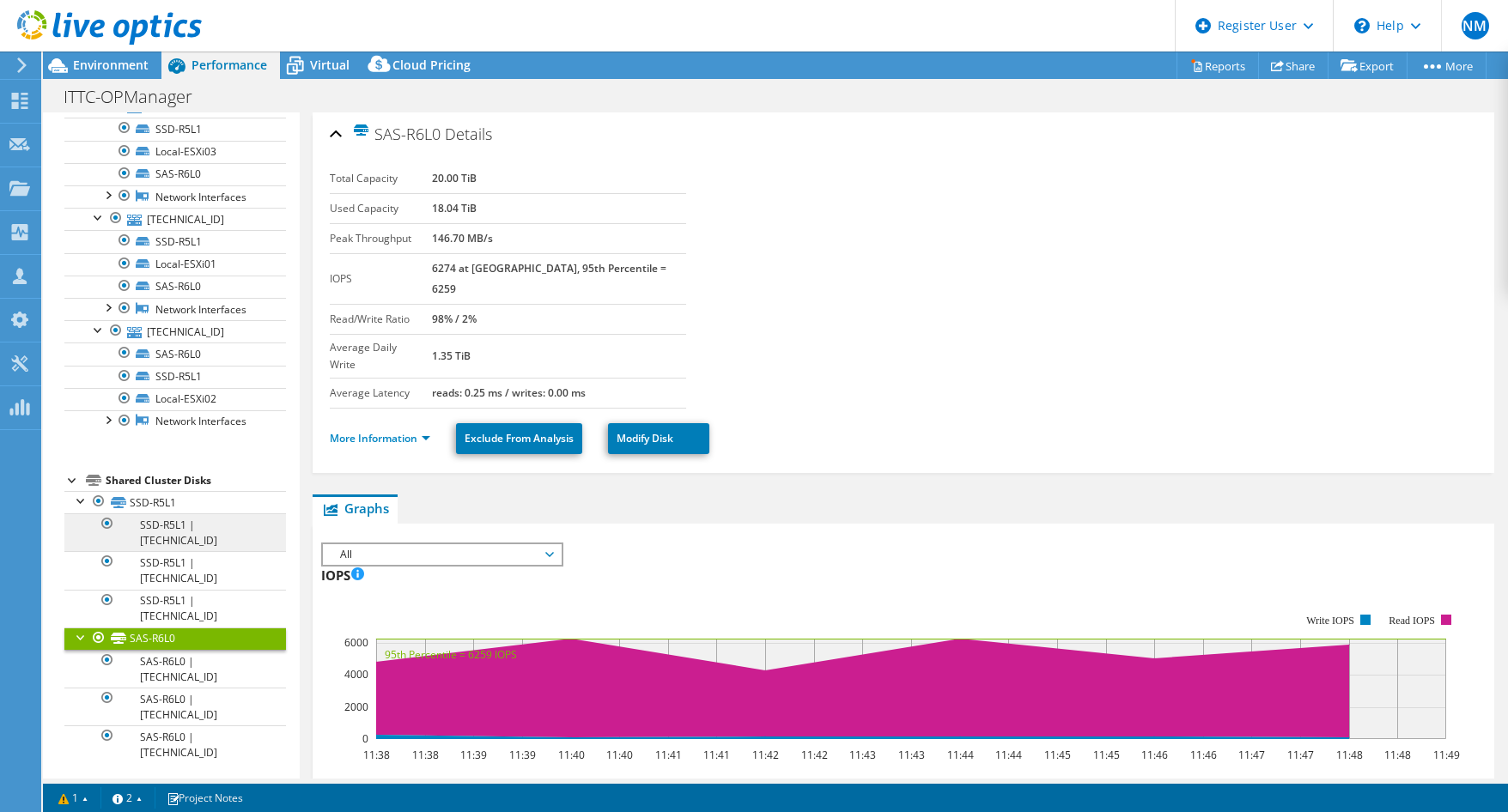 scroll, scrollTop: 171, scrollLeft: 0, axis: vertical 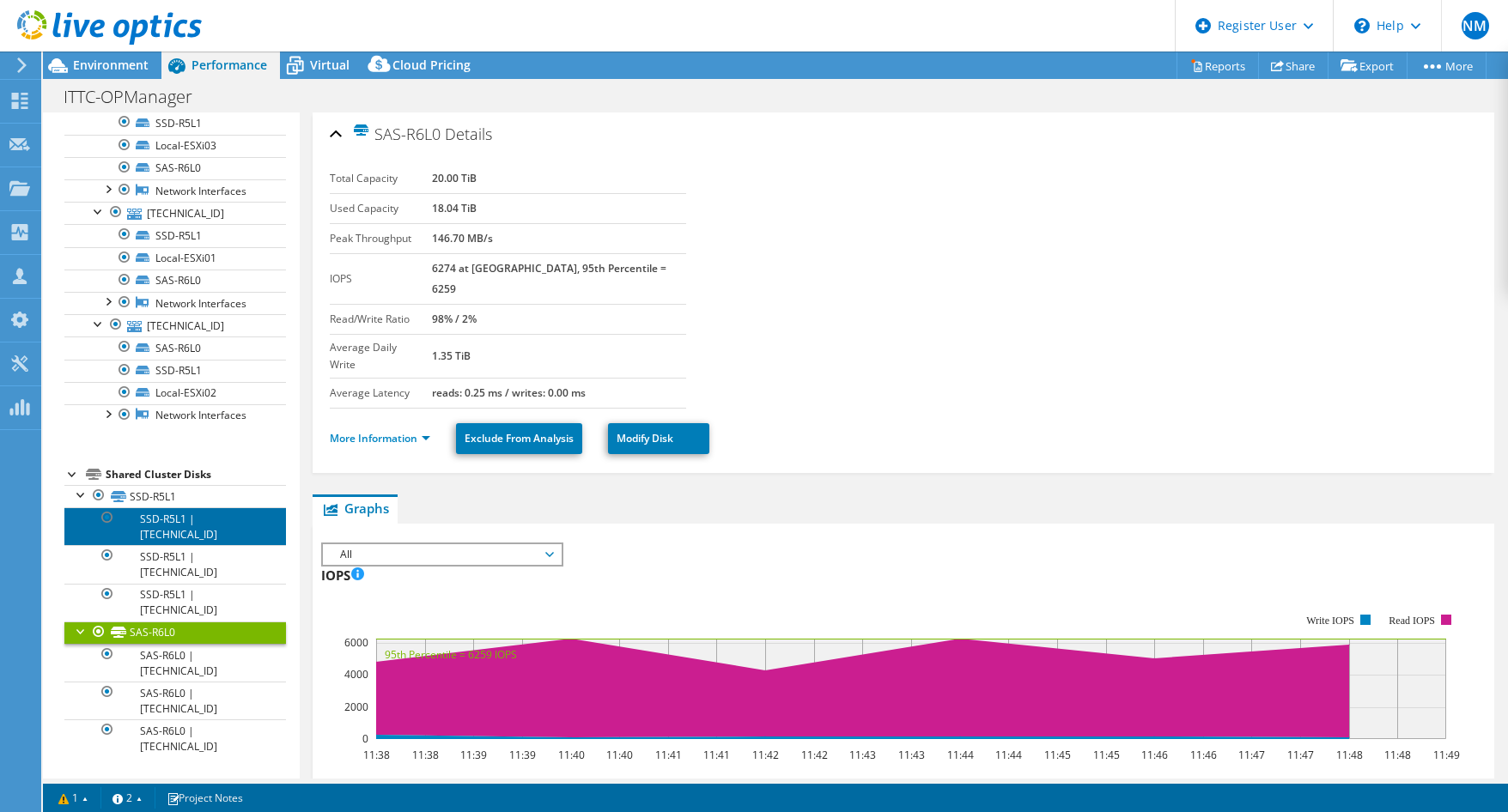 click on "SSD-R5L1 | [TECHNICAL_ID]" at bounding box center (175, 526) 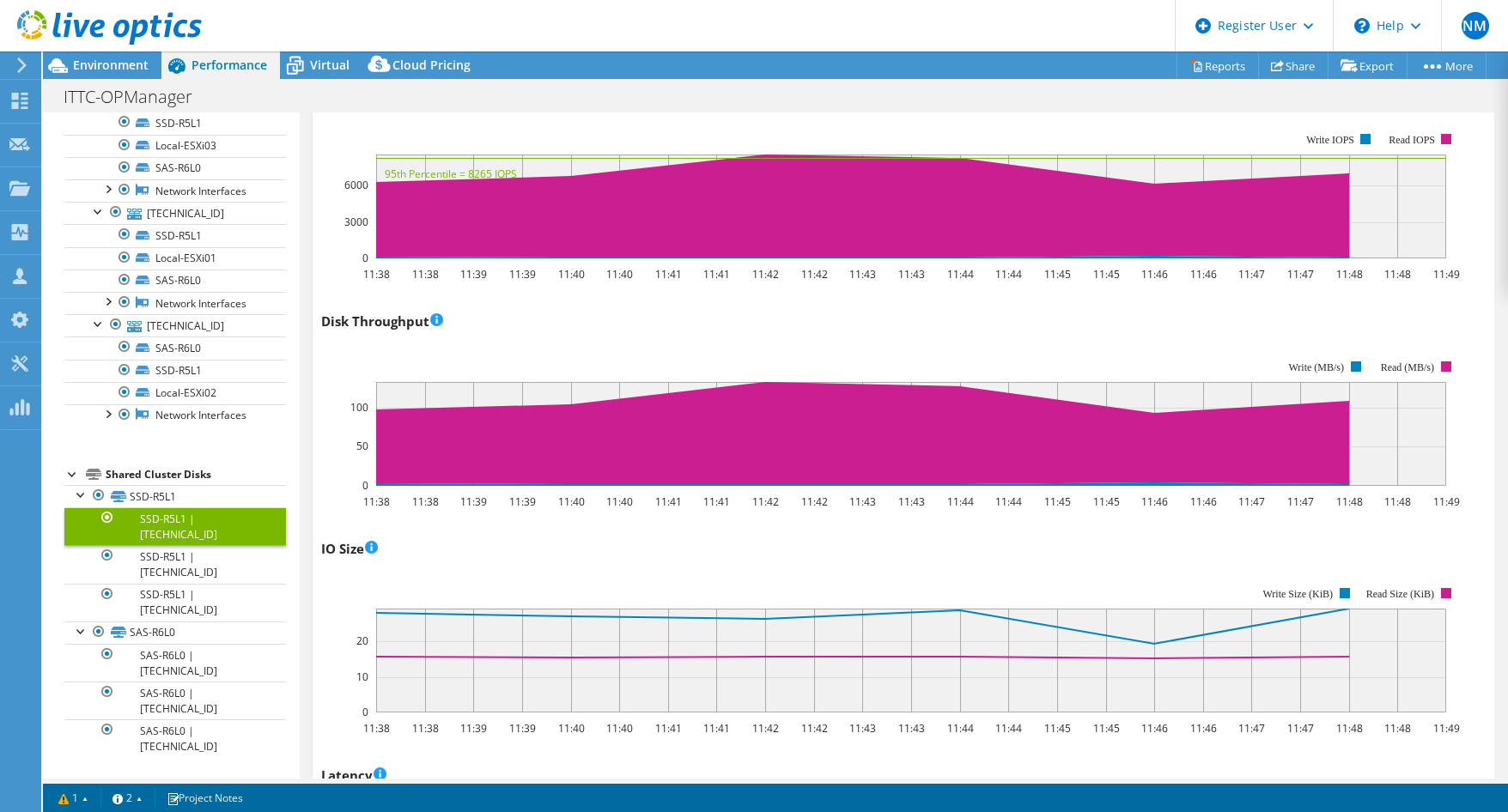 scroll, scrollTop: 118, scrollLeft: 0, axis: vertical 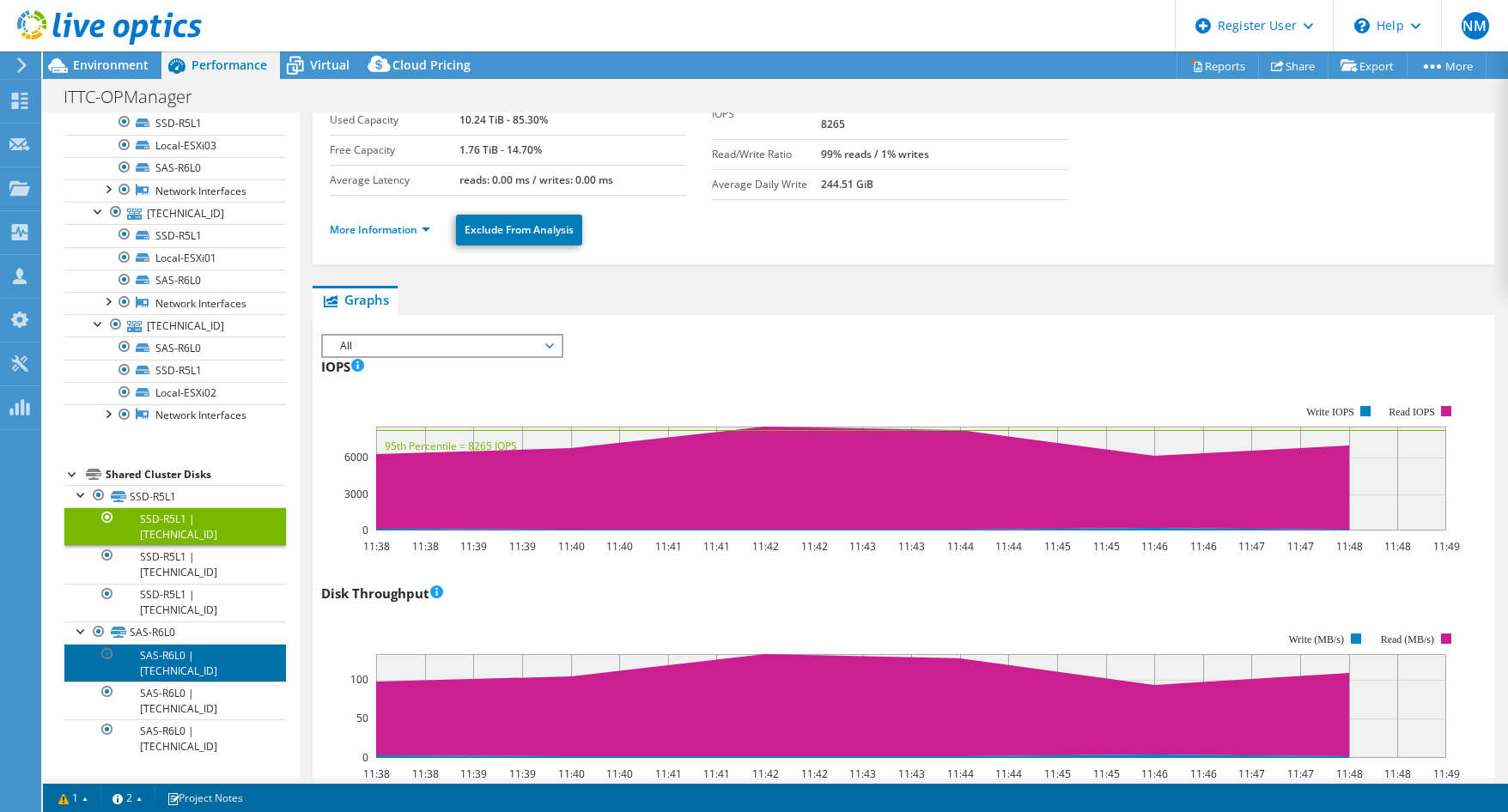 click on "SAS-R6L0 | [TECHNICAL_ID]" at bounding box center [175, 663] 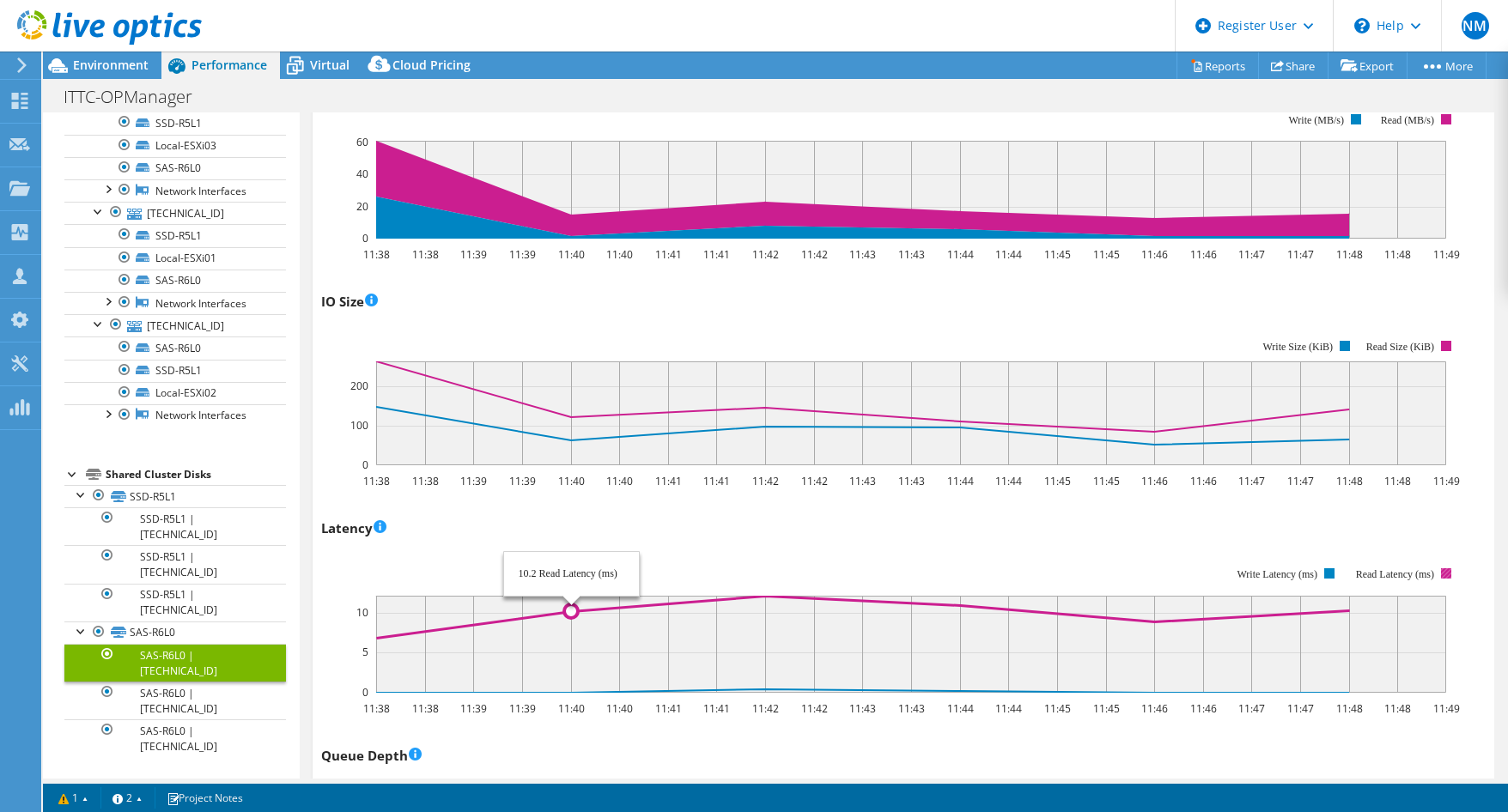 scroll, scrollTop: 1148, scrollLeft: 0, axis: vertical 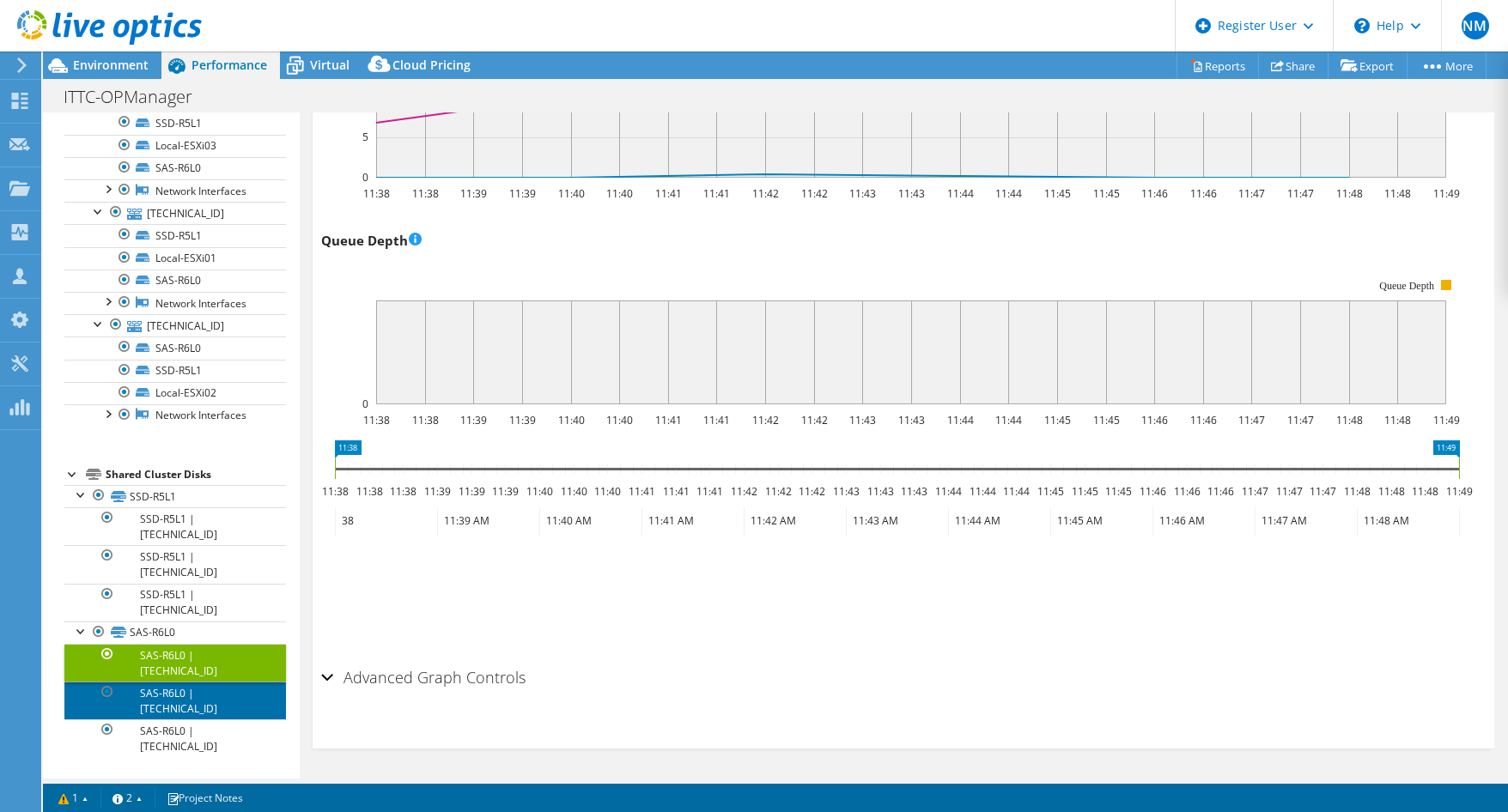 click on "SAS-R6L0 | [TECHNICAL_ID]" at bounding box center (175, 700) 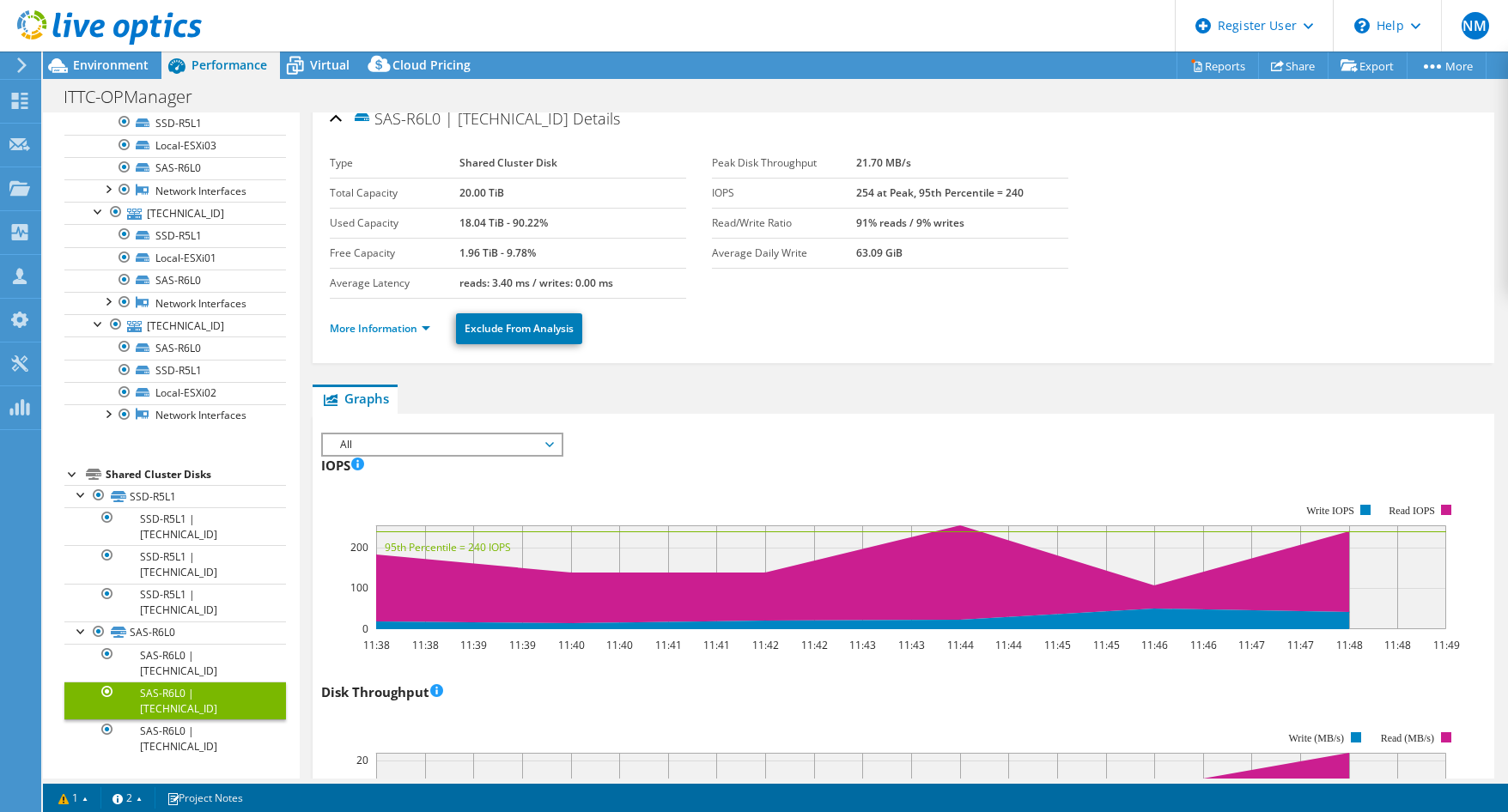 scroll, scrollTop: 0, scrollLeft: 0, axis: both 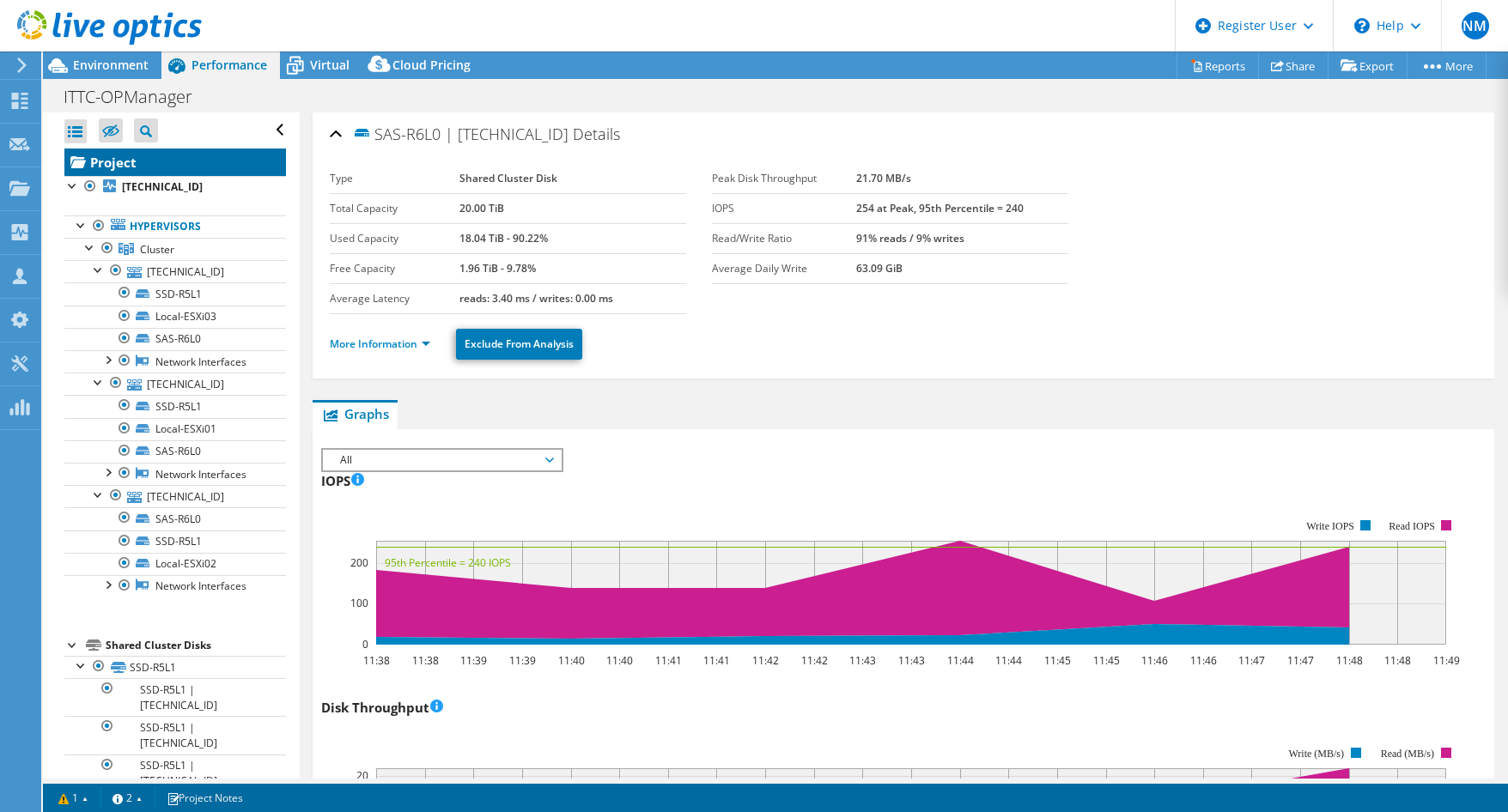 click on "Project" at bounding box center [175, 162] 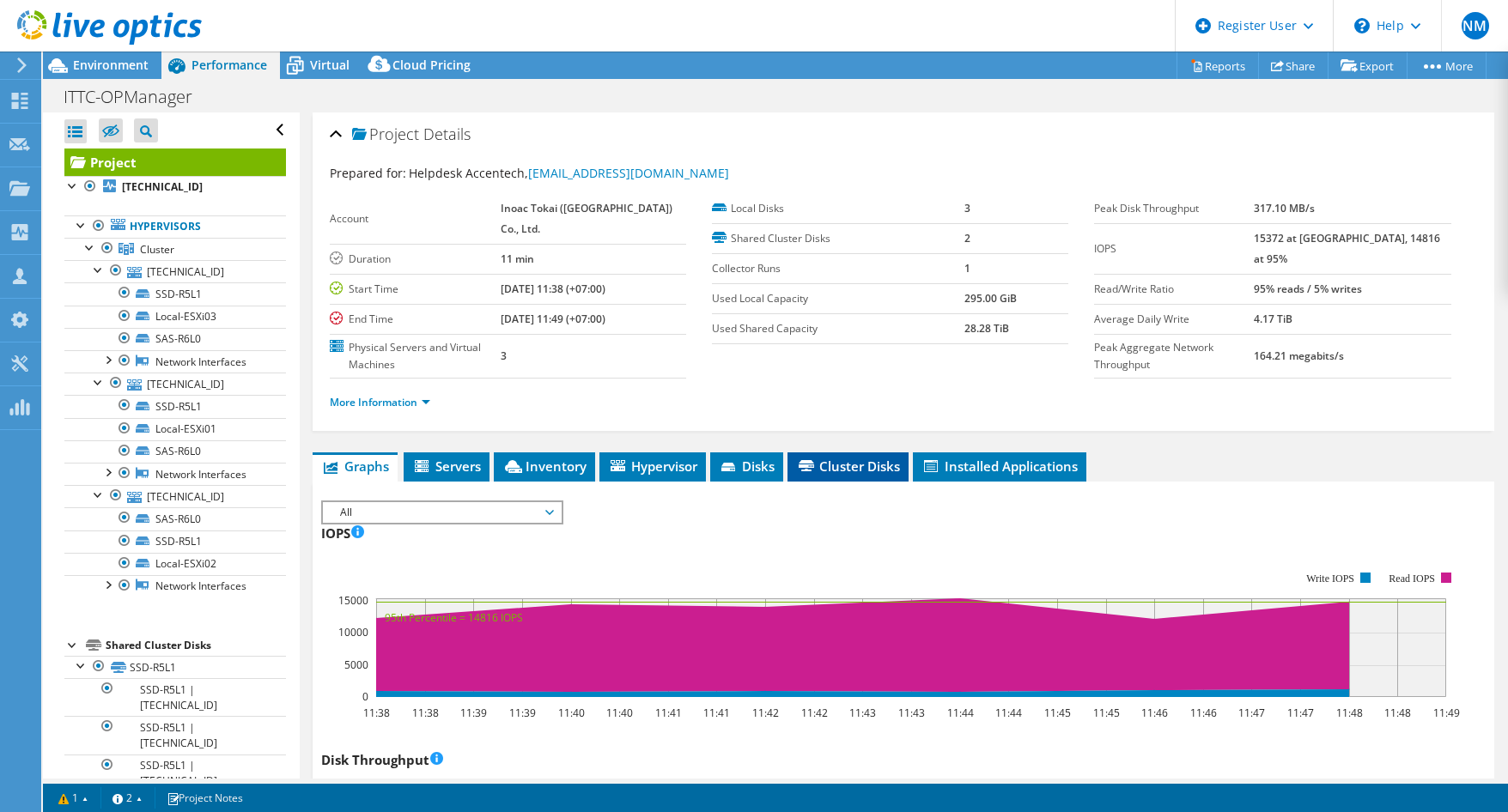 click on "Cluster Disks" at bounding box center [848, 466] 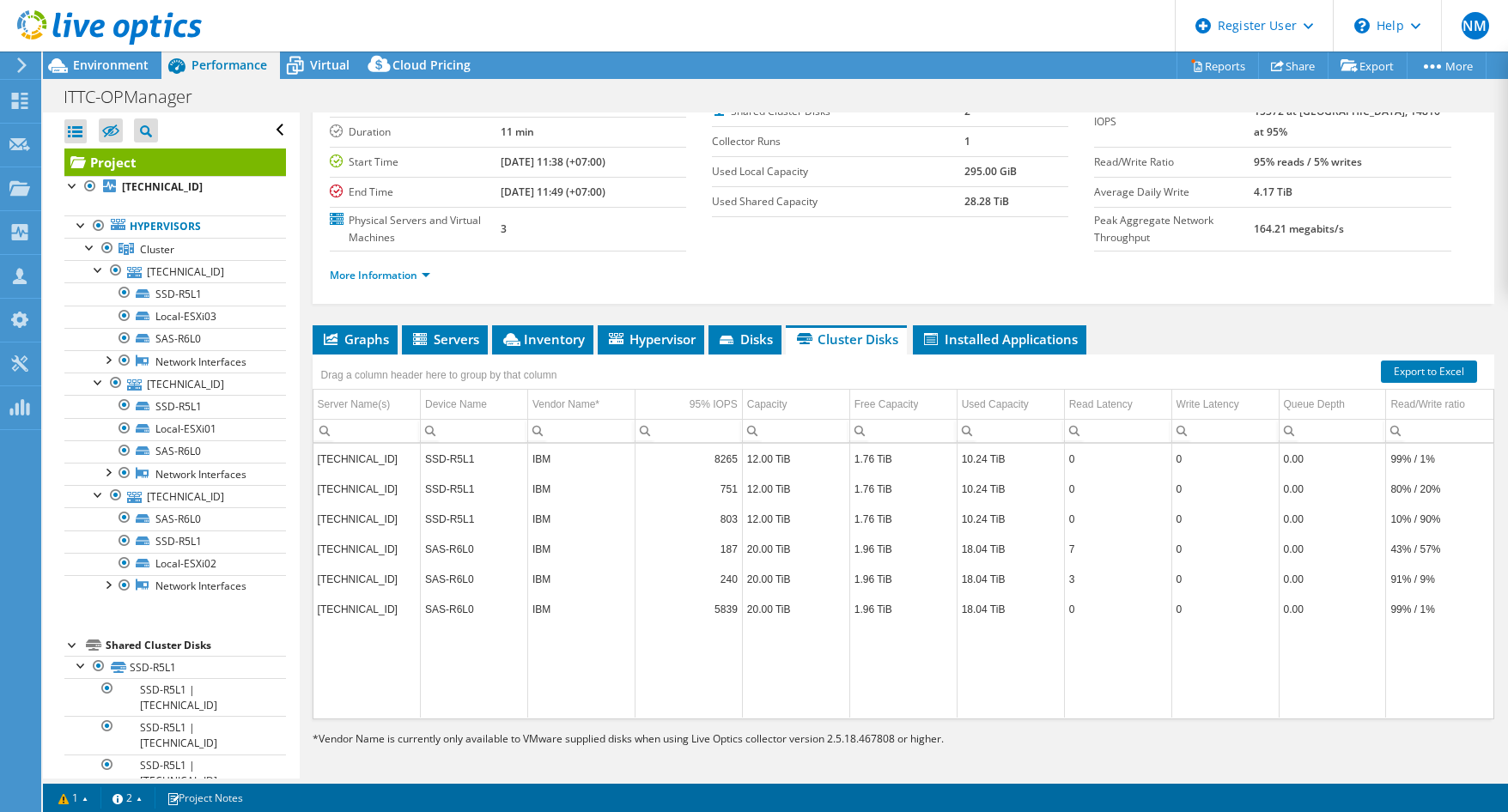 scroll, scrollTop: 133, scrollLeft: 0, axis: vertical 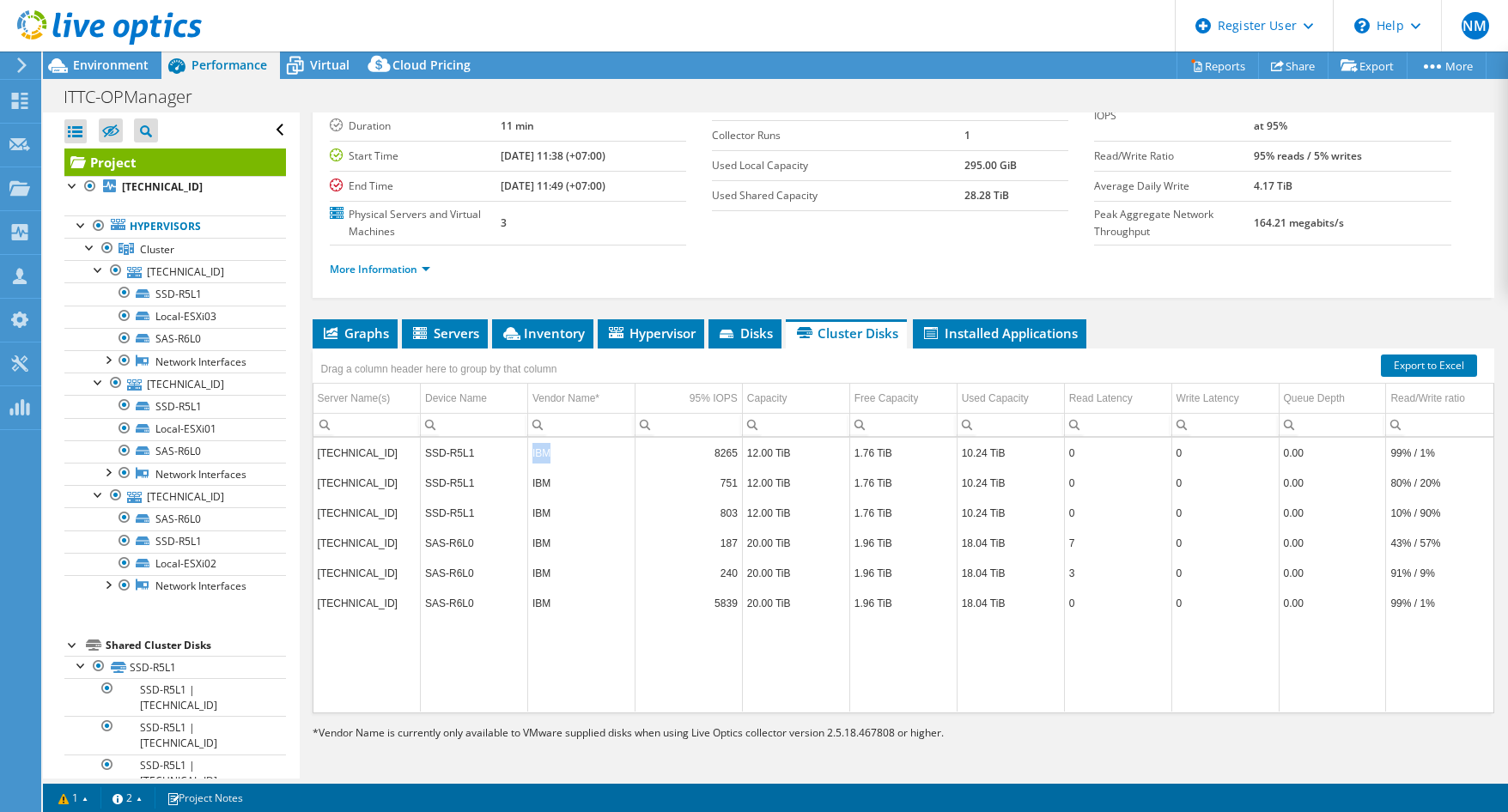 drag, startPoint x: 543, startPoint y: 451, endPoint x: 520, endPoint y: 451, distance: 23 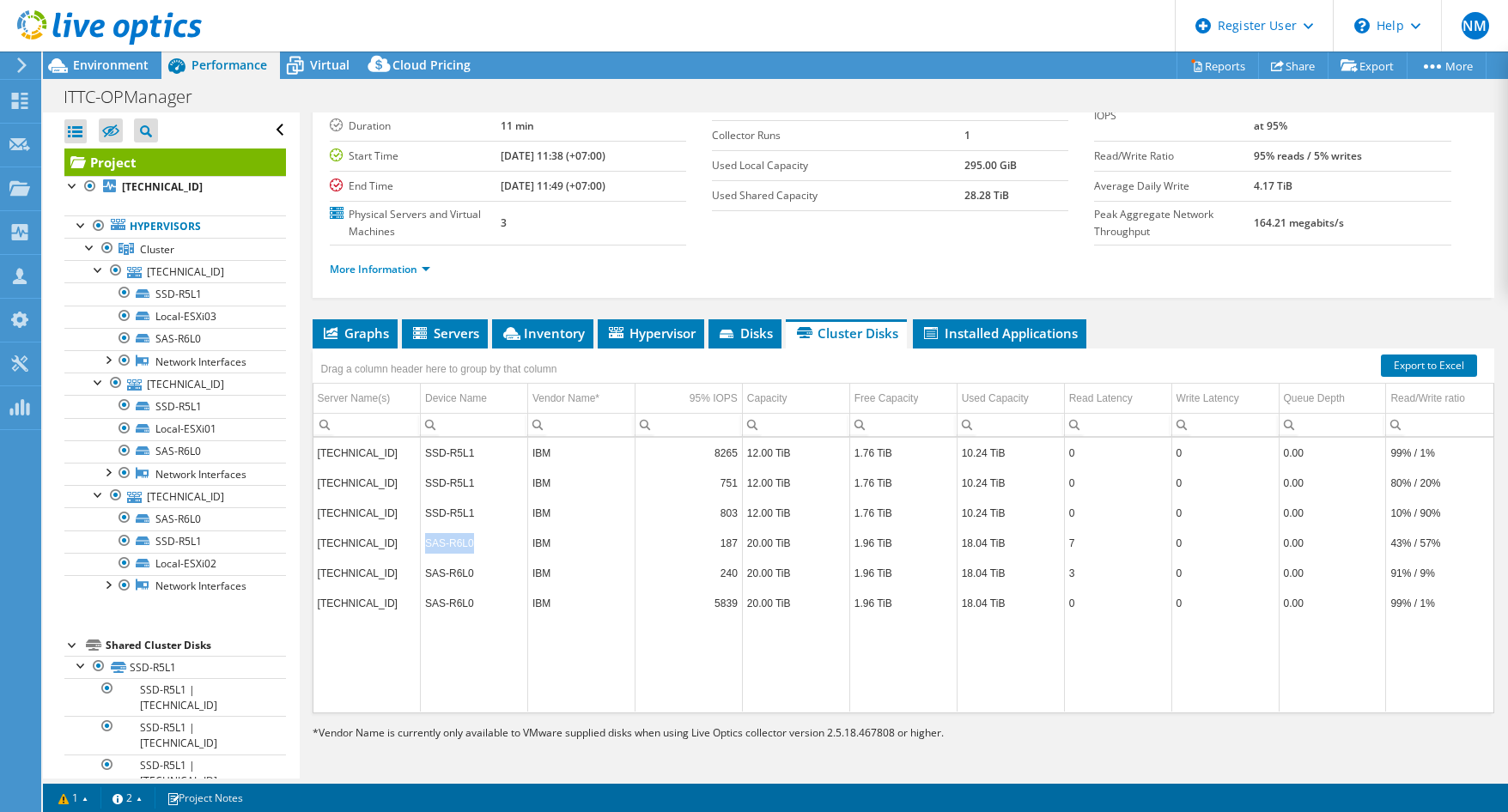 drag, startPoint x: 470, startPoint y: 542, endPoint x: 421, endPoint y: 550, distance: 49.648766 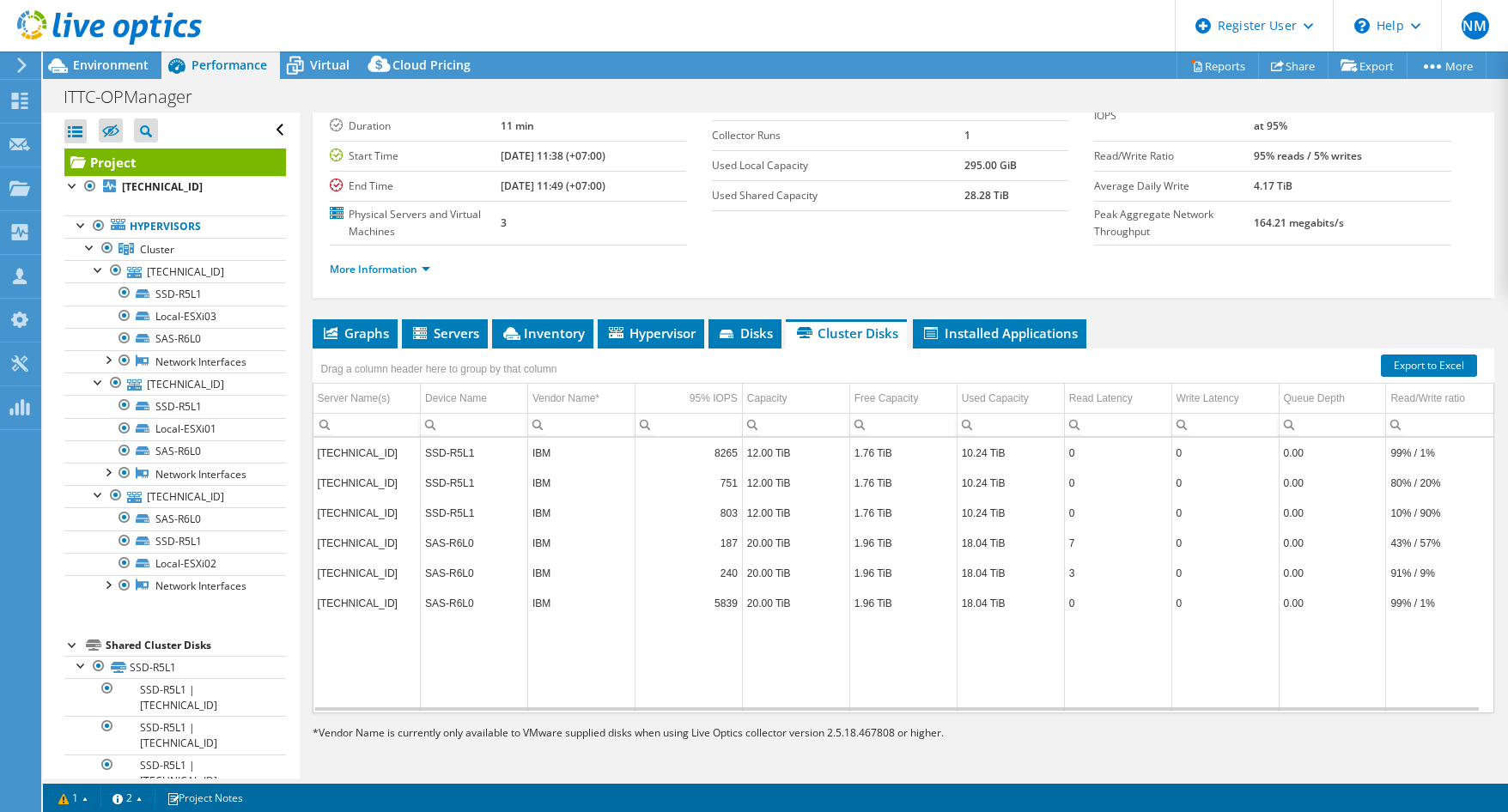 click on "18.04 TiB" at bounding box center [1010, 542] 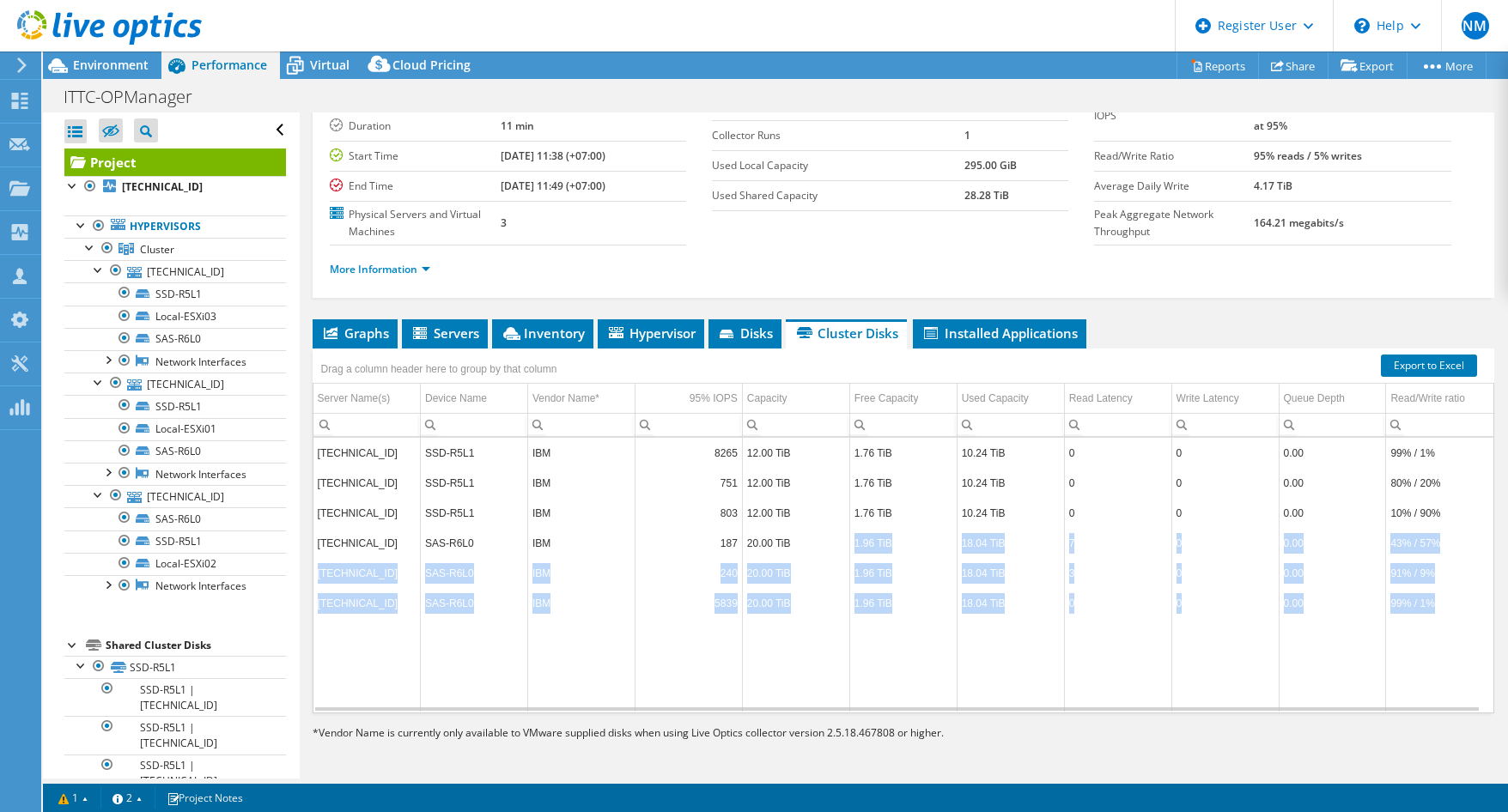 drag, startPoint x: 803, startPoint y: 544, endPoint x: 1431, endPoint y: 598, distance: 630.3174 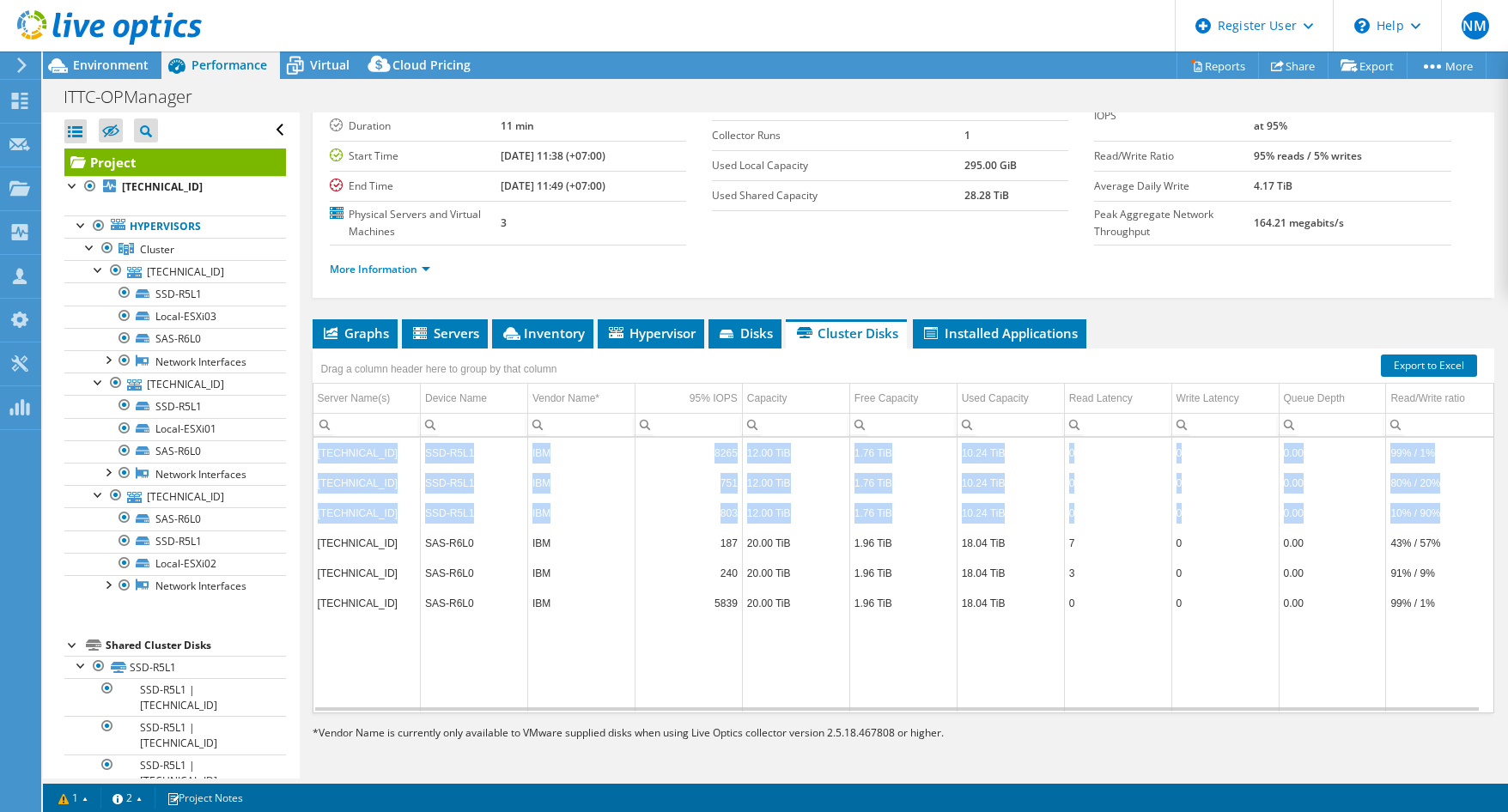 drag, startPoint x: 1429, startPoint y: 512, endPoint x: 317, endPoint y: 453, distance: 1113.564 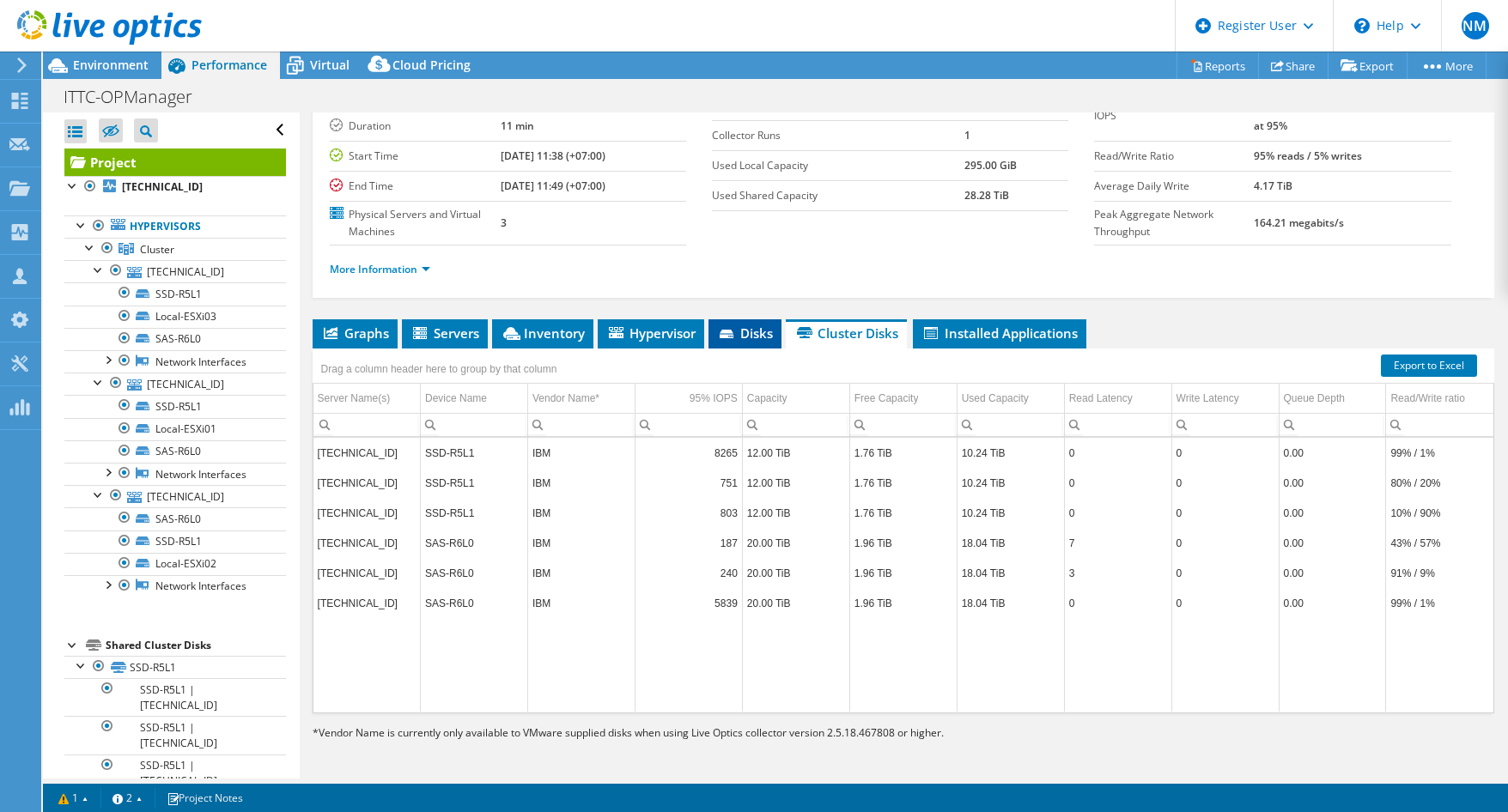 click on "Disks" at bounding box center (745, 333) 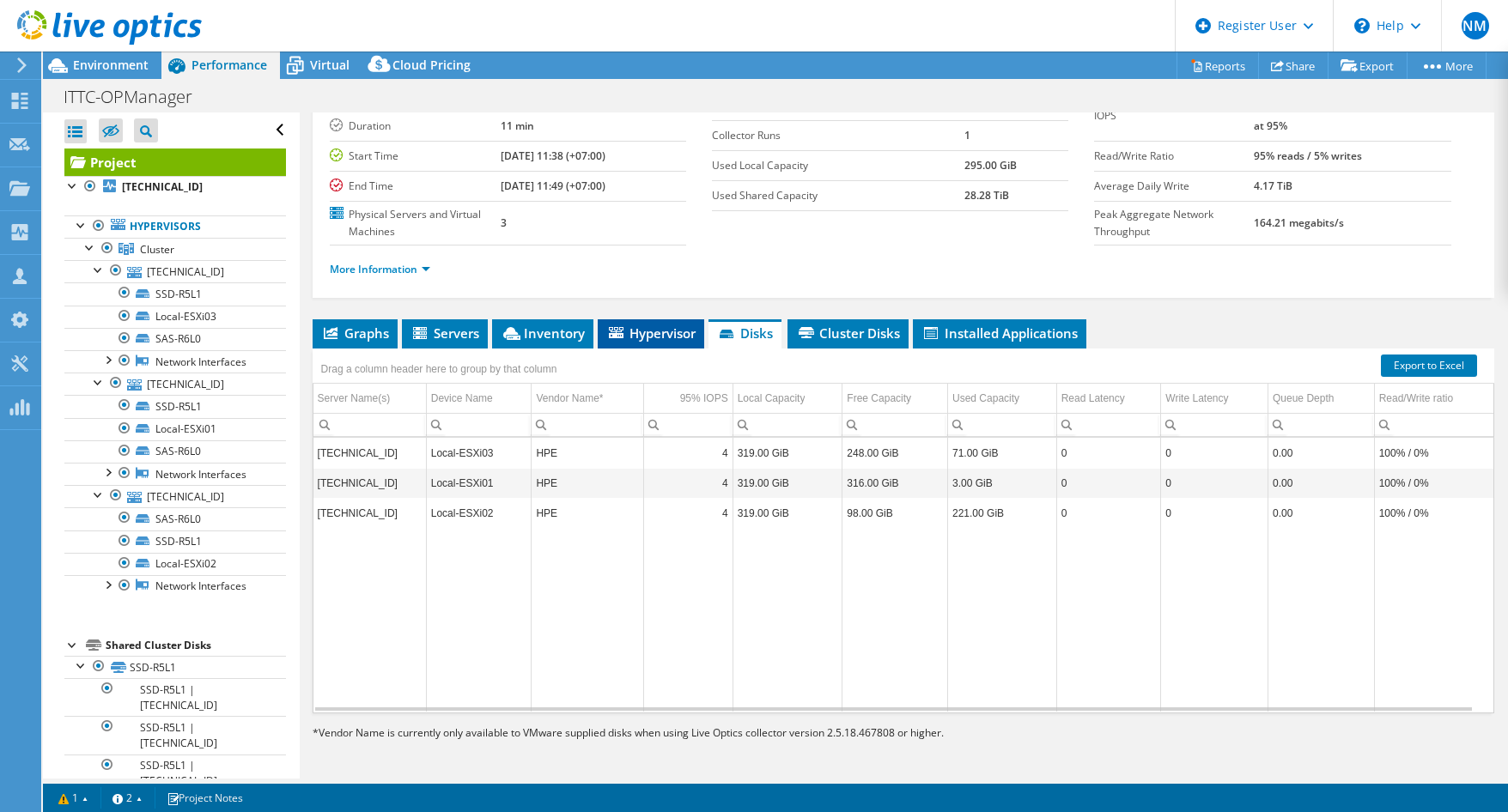 click 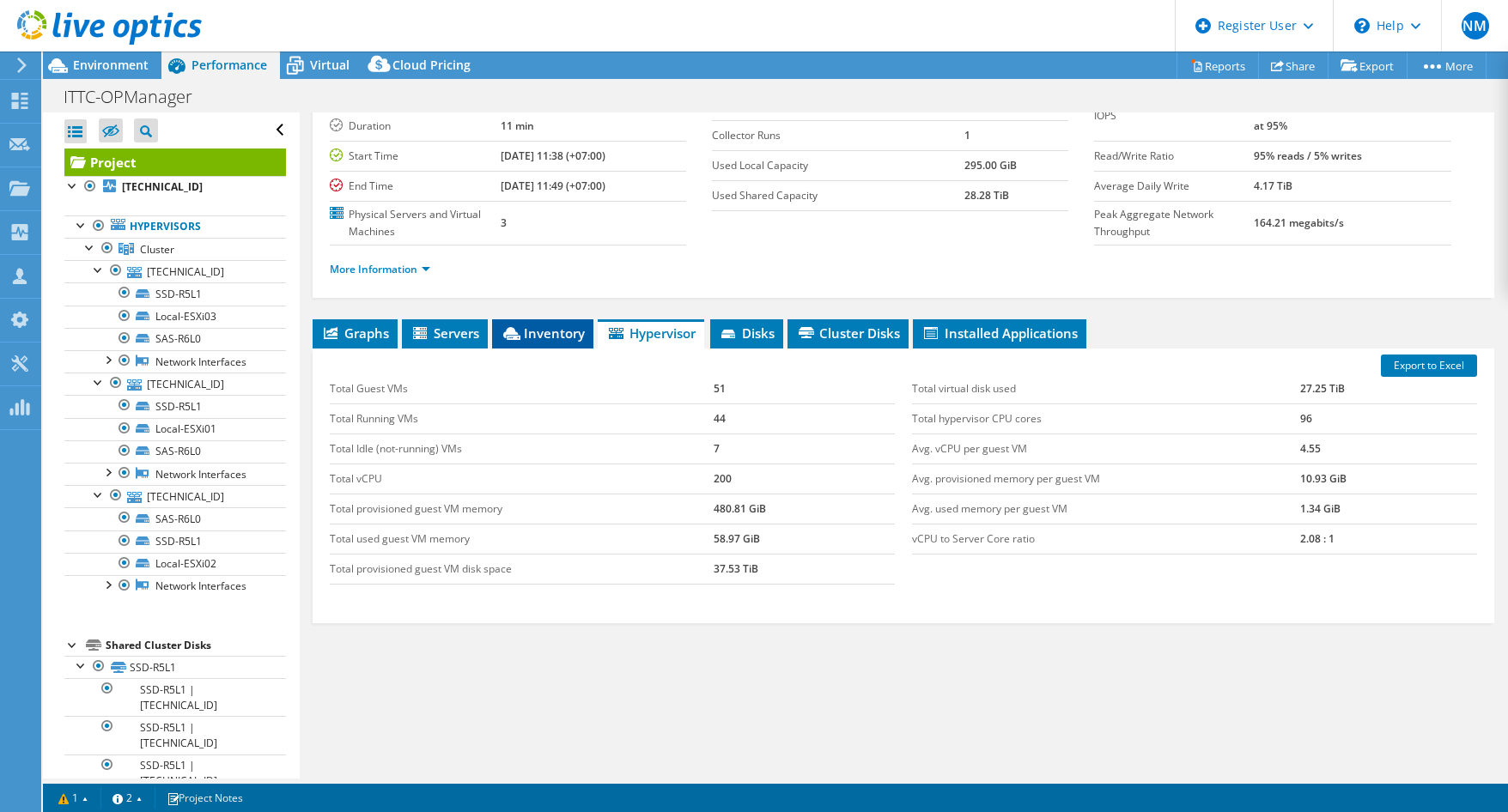 click on "Inventory" at bounding box center [543, 333] 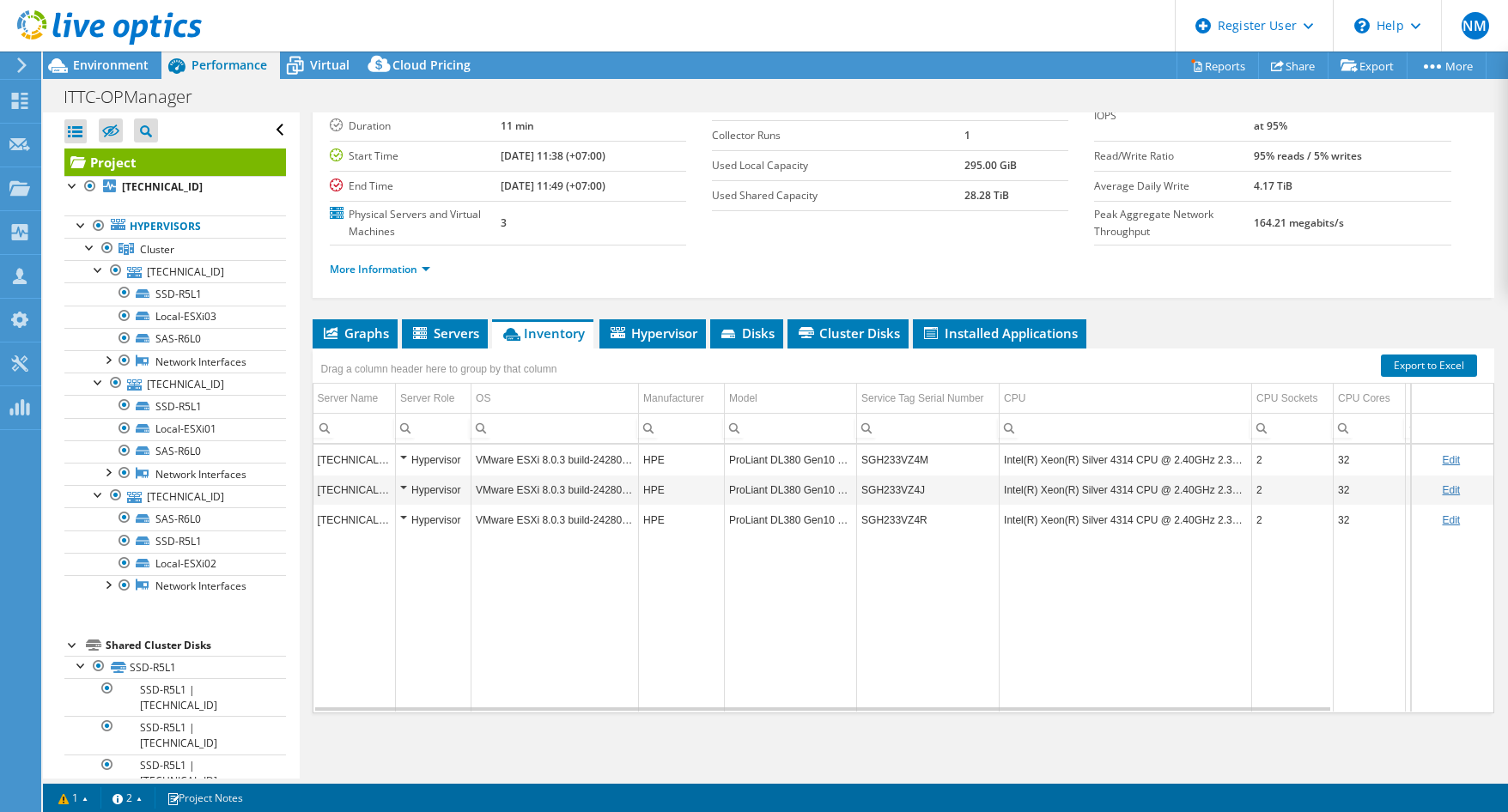 click on "Hypervisor" at bounding box center [433, 460] 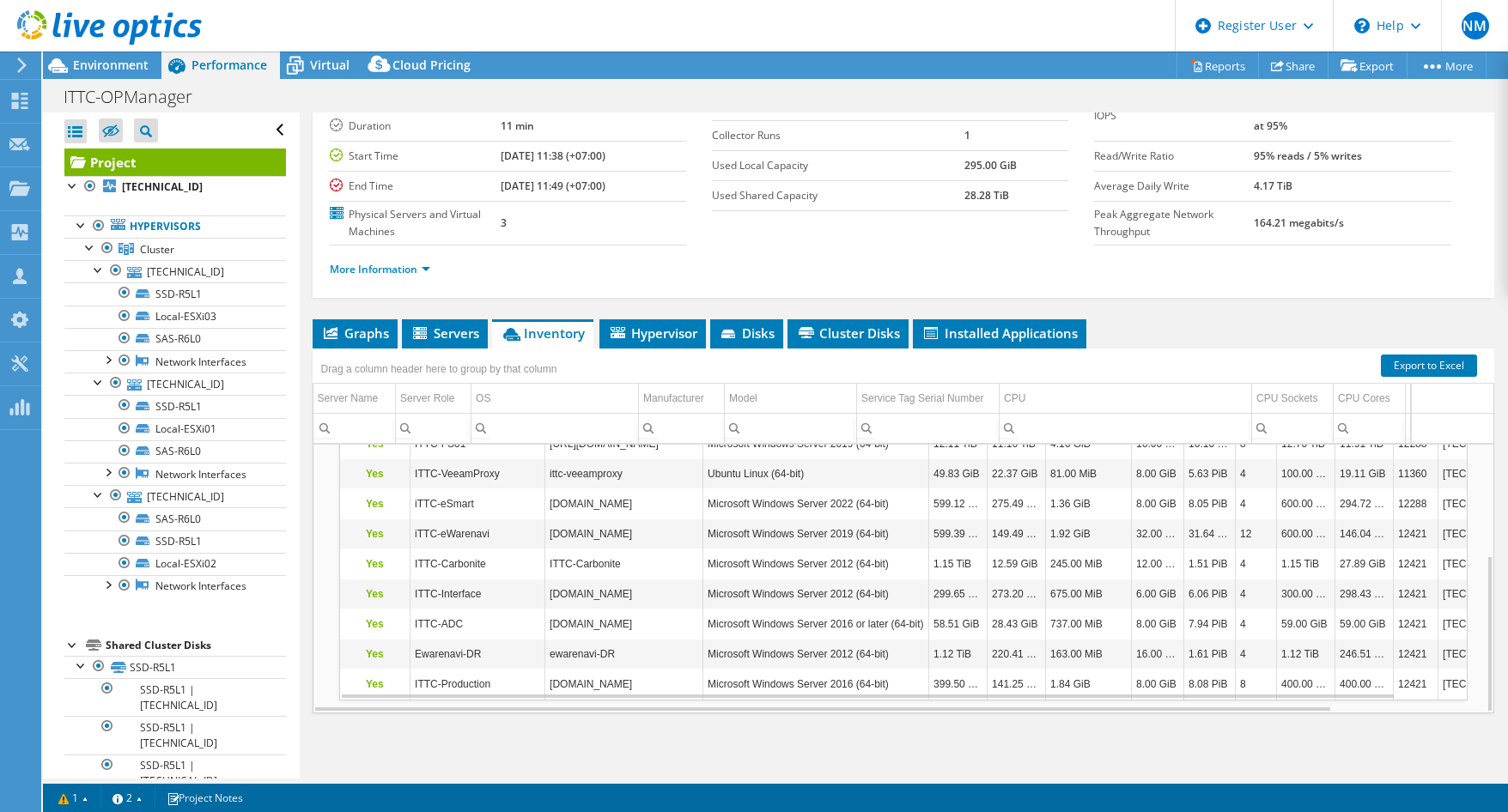 scroll, scrollTop: 0, scrollLeft: 0, axis: both 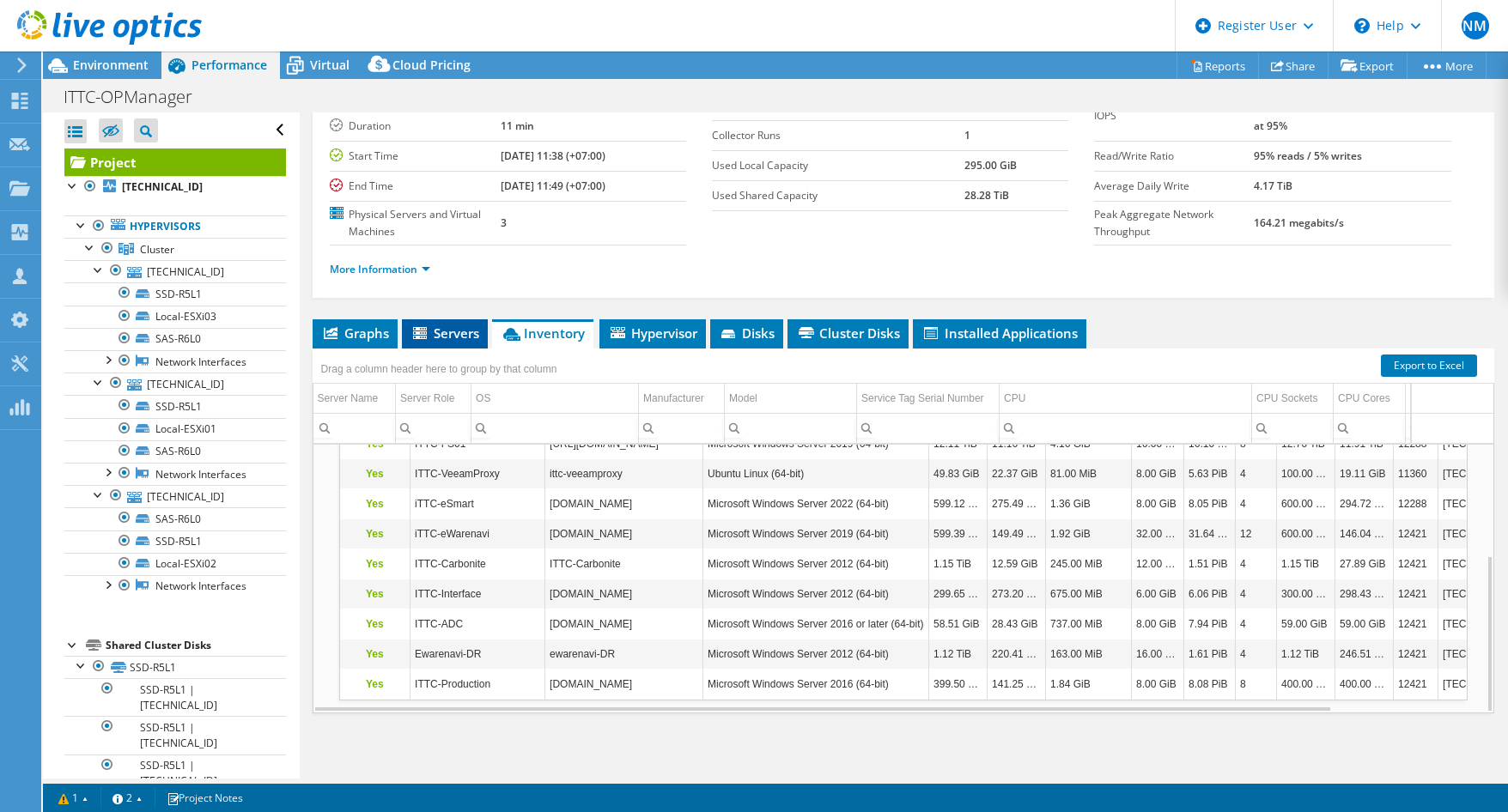 click on "Servers" at bounding box center [445, 333] 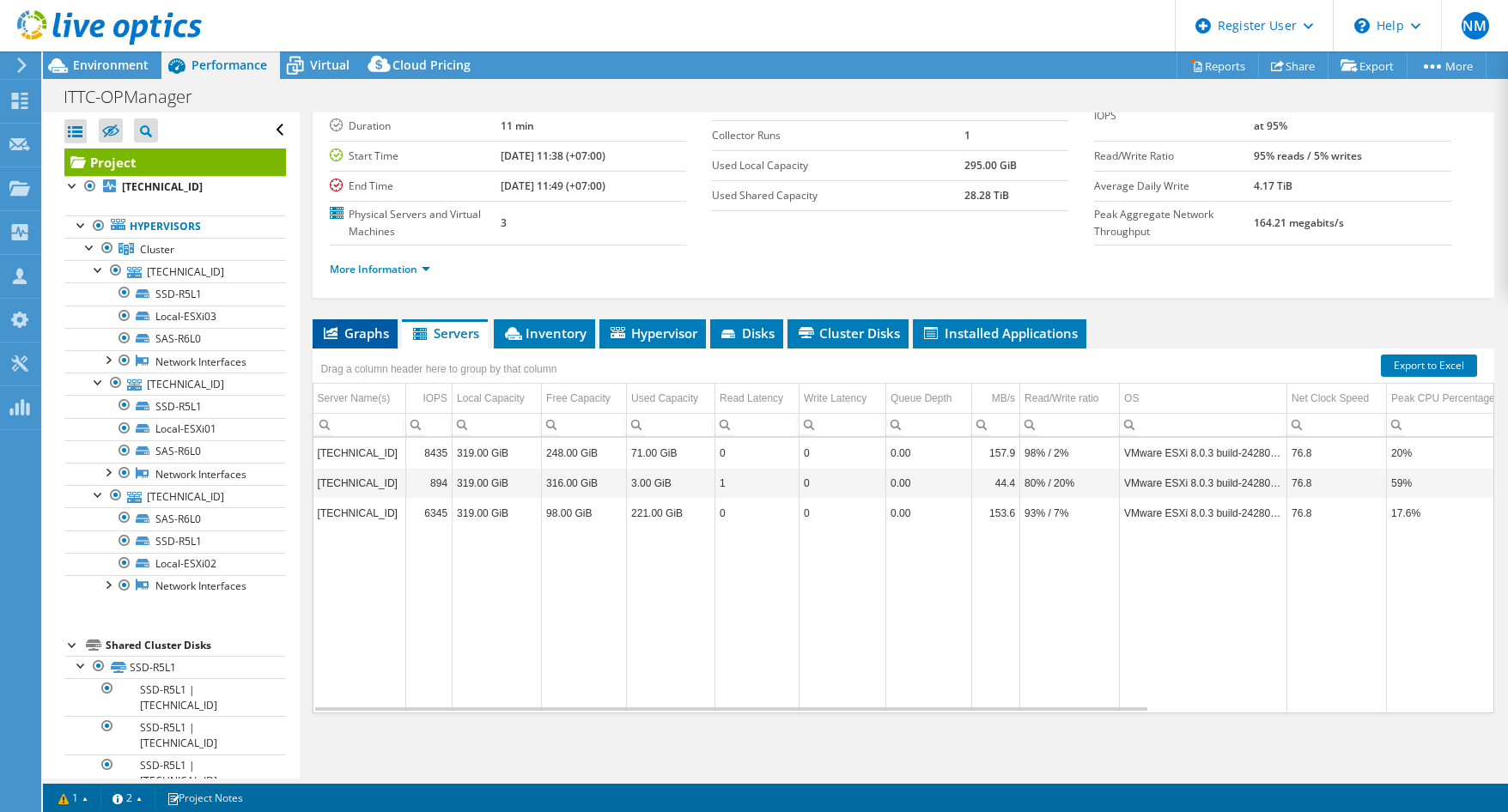 click on "Graphs" at bounding box center [355, 334] 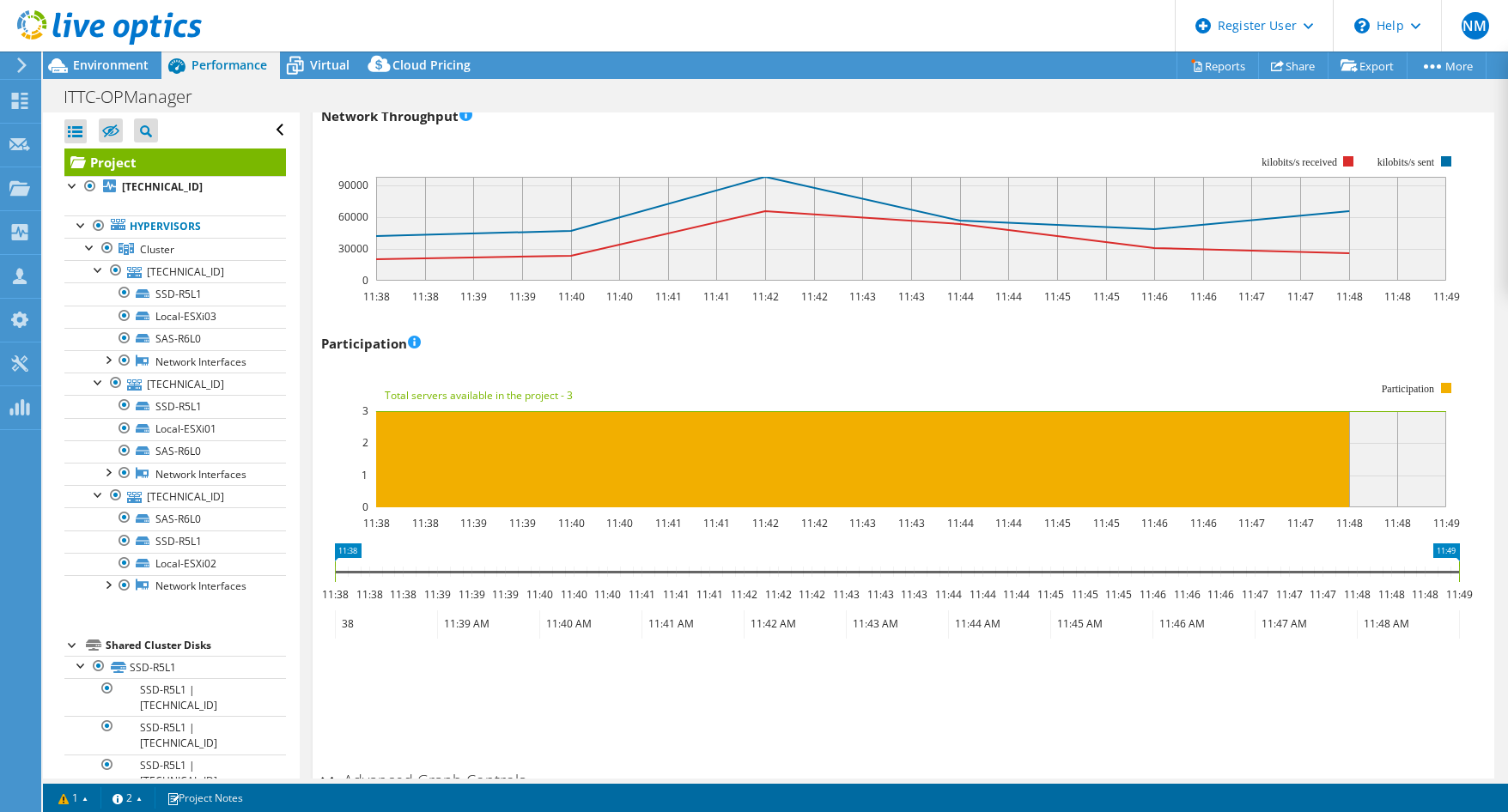 scroll, scrollTop: 2109, scrollLeft: 0, axis: vertical 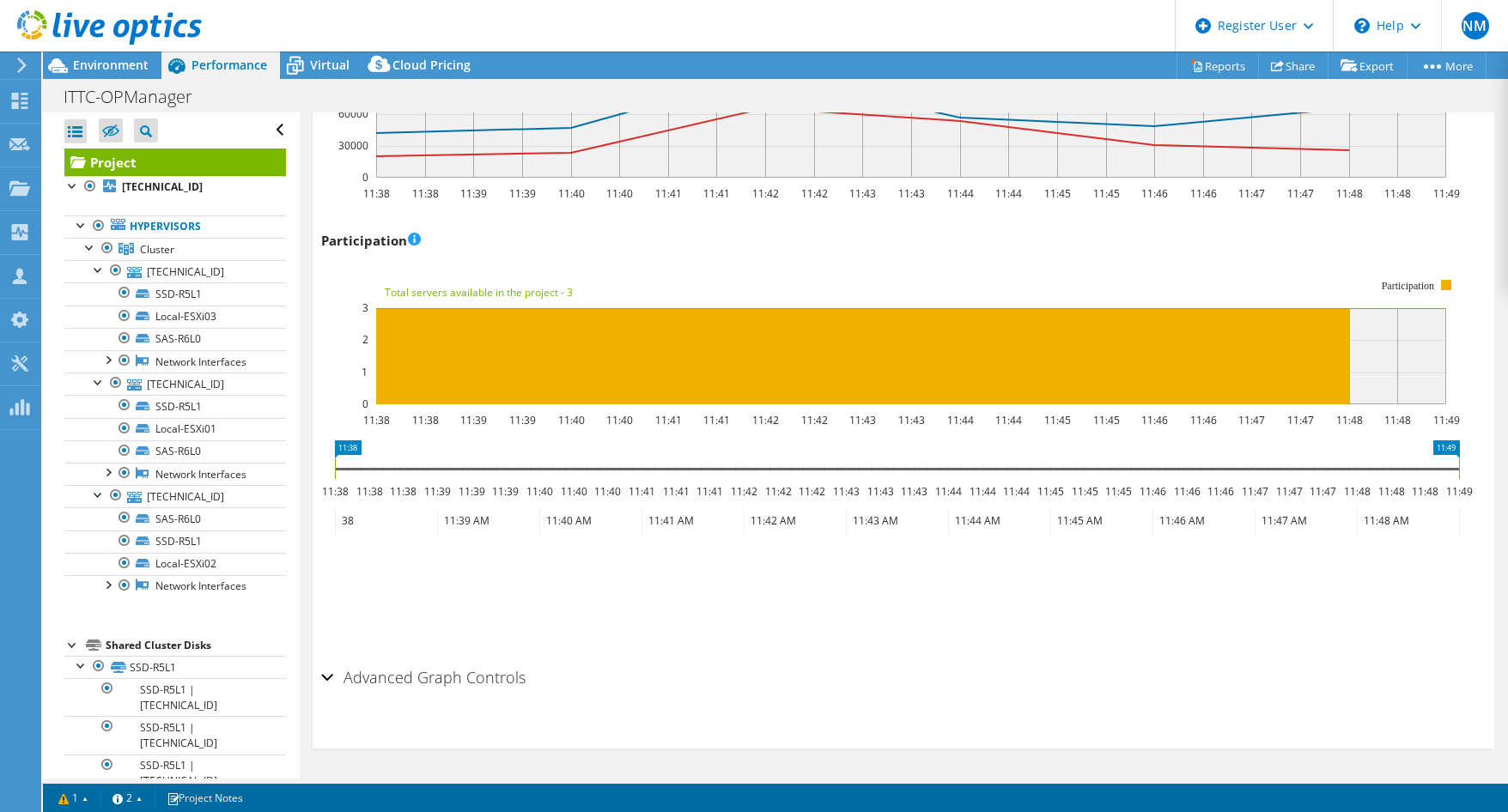 click on "Advanced Graph Controls" at bounding box center [423, 677] 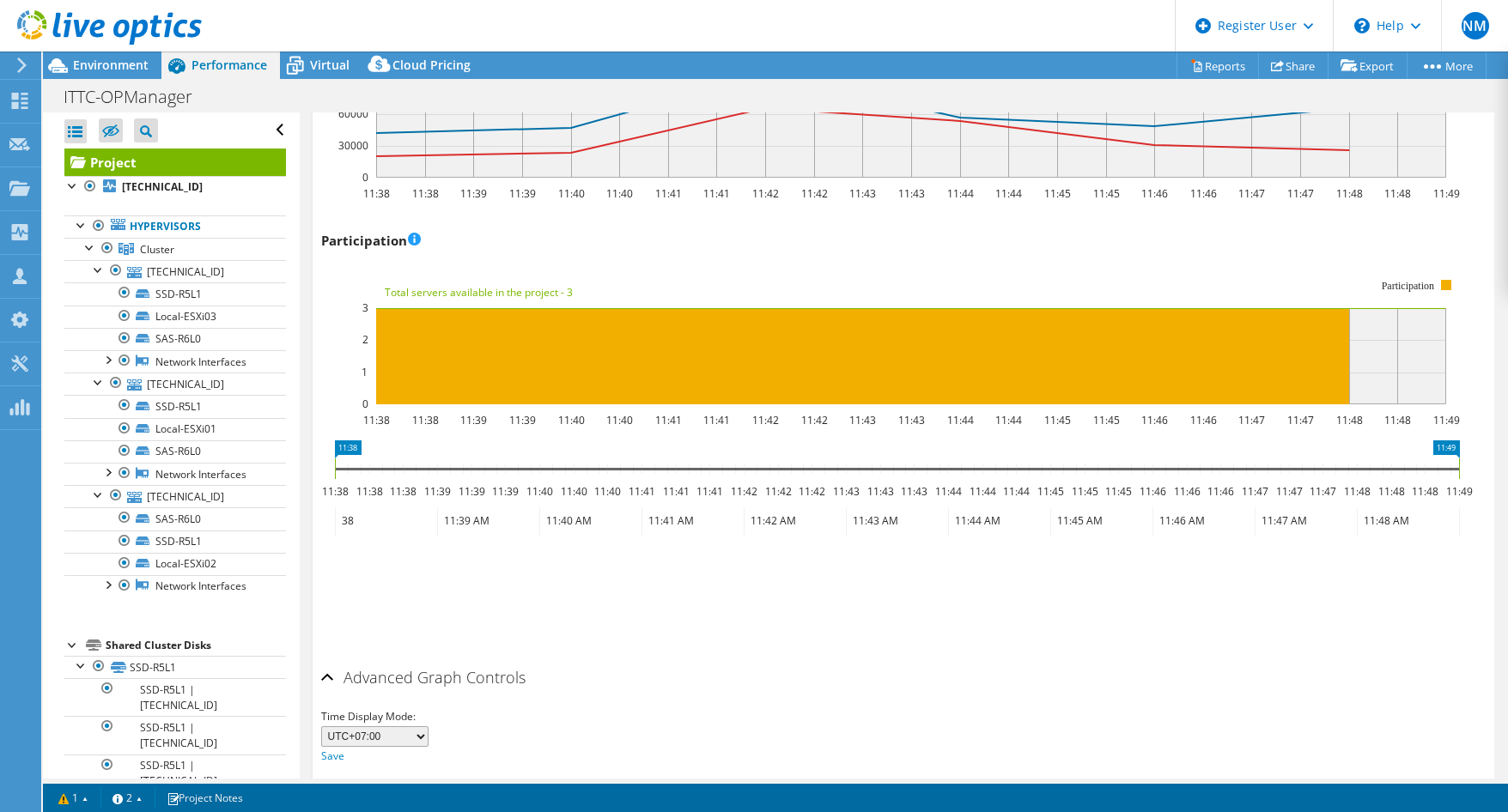 scroll, scrollTop: 2178, scrollLeft: 0, axis: vertical 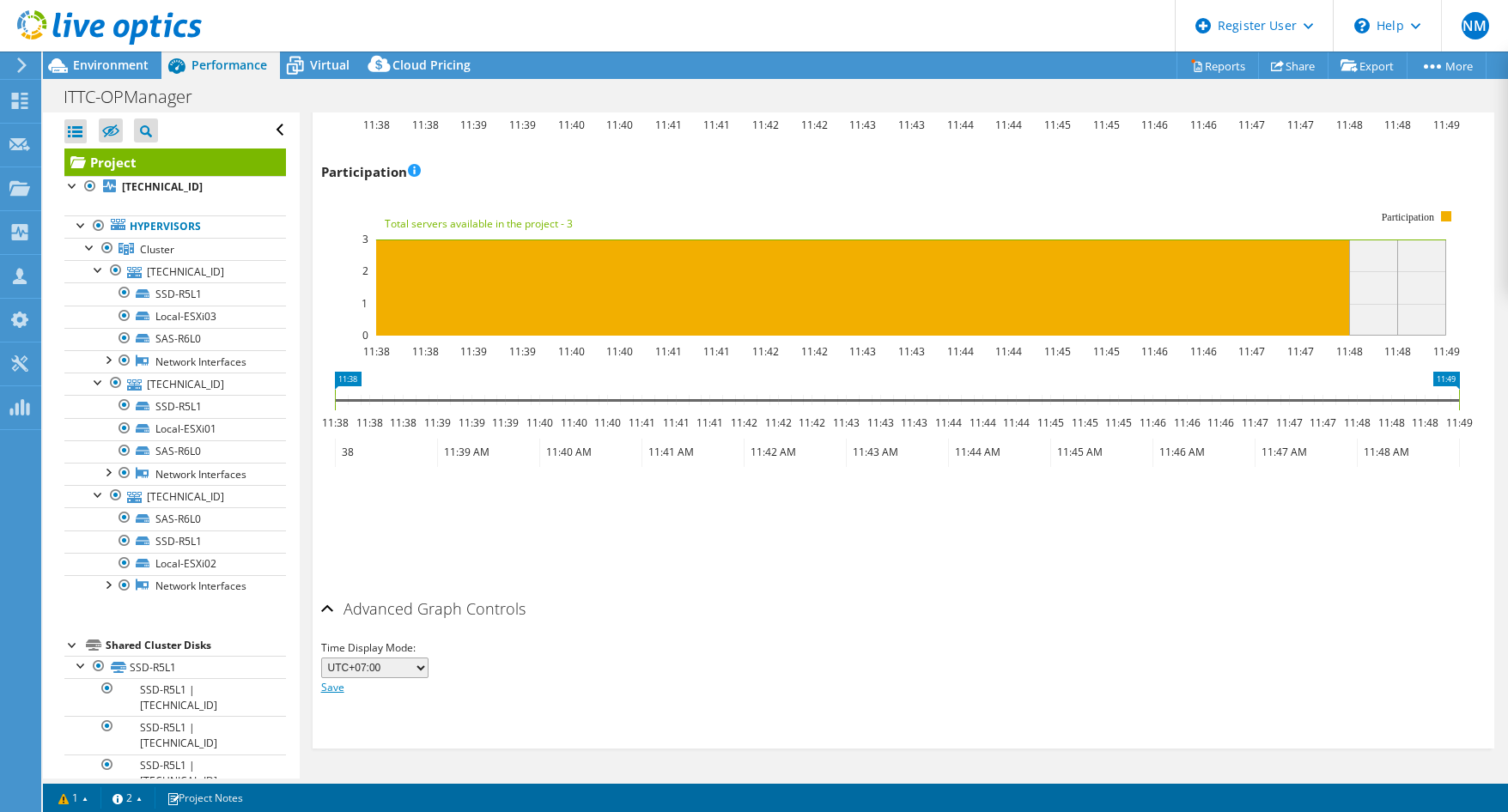 click on "Save" at bounding box center [332, 687] 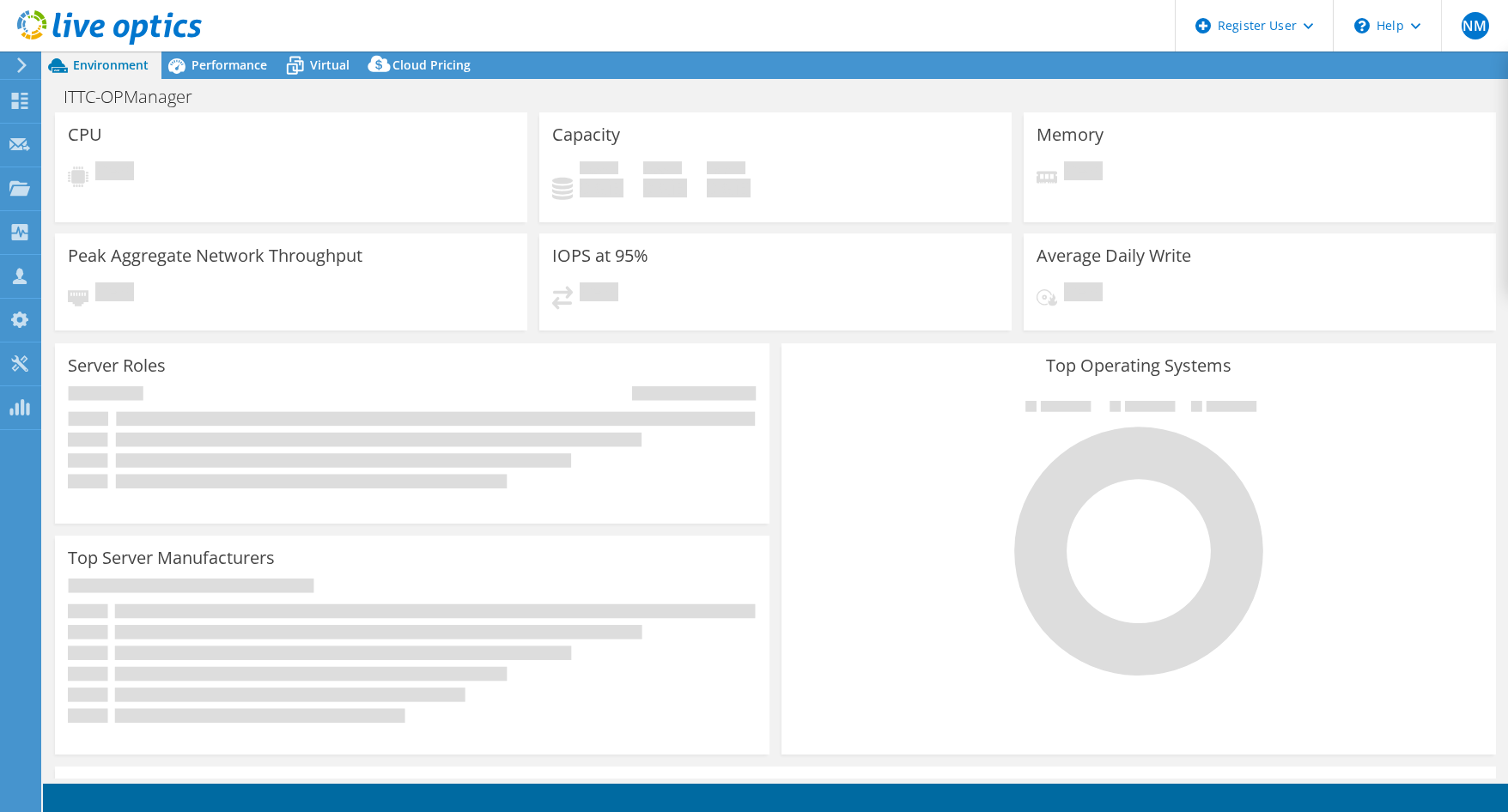 scroll, scrollTop: 0, scrollLeft: 0, axis: both 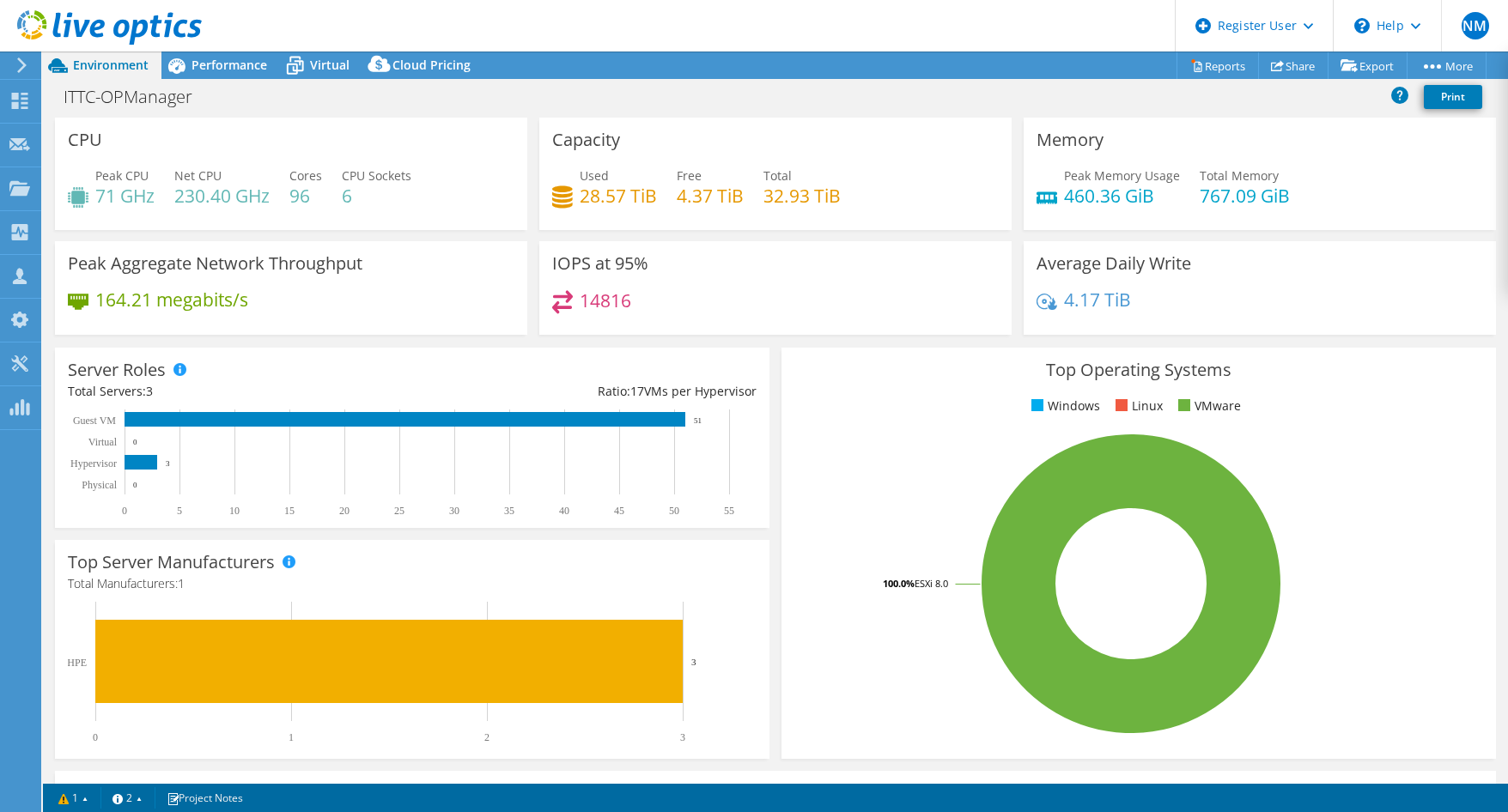click on "14816" at bounding box center [775, 308] 